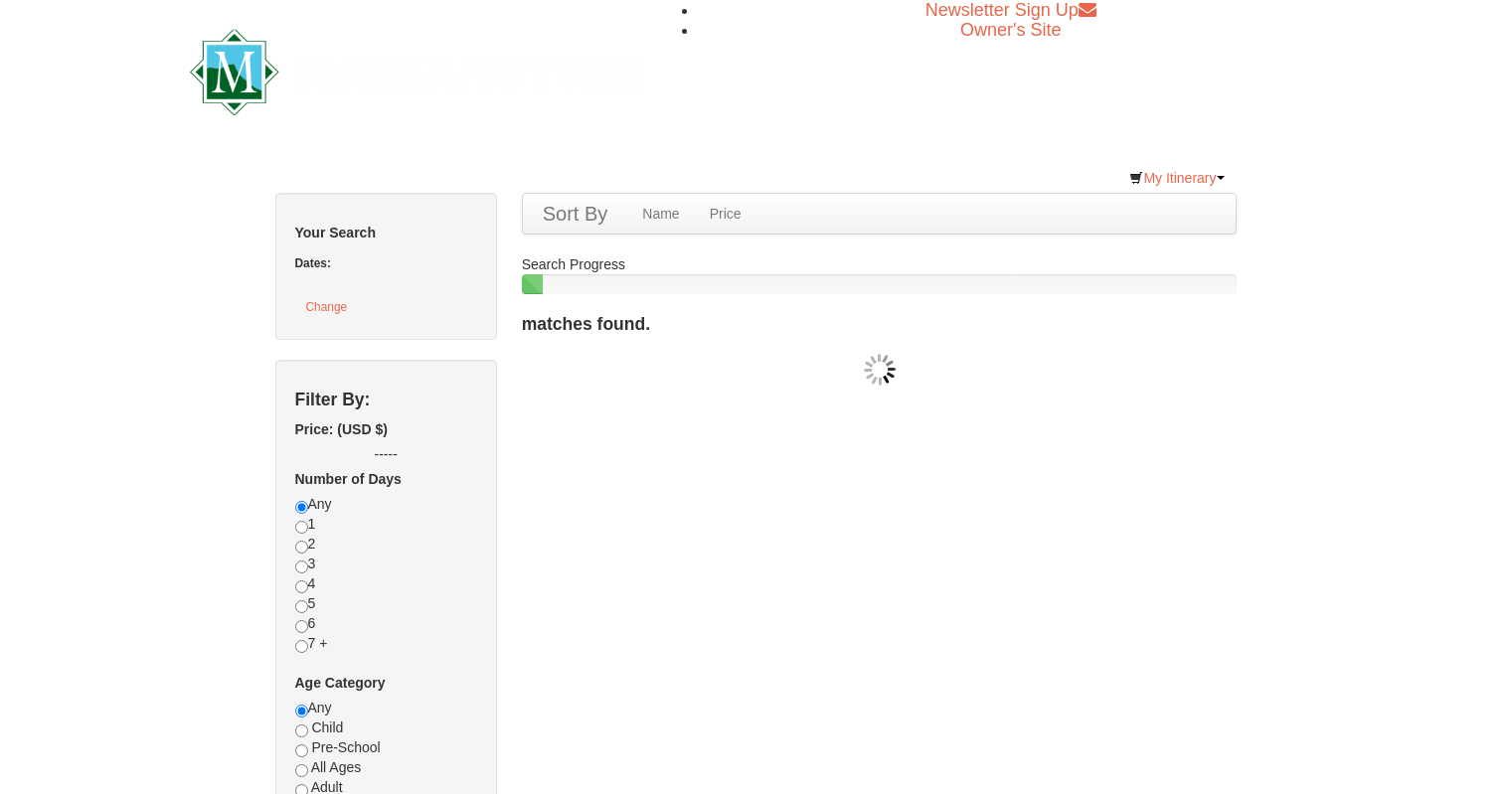 scroll, scrollTop: 0, scrollLeft: 0, axis: both 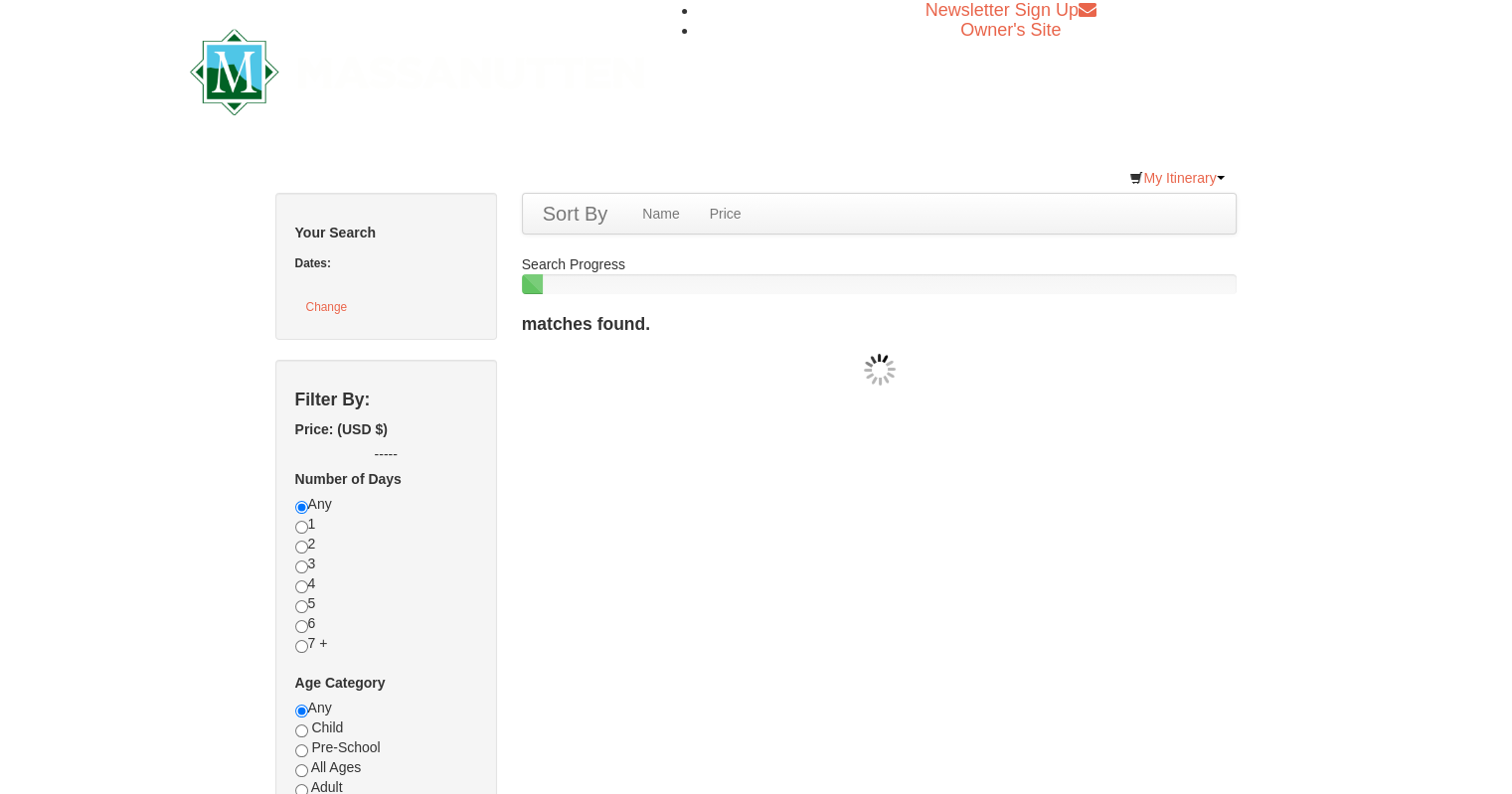 checkbox on "true" 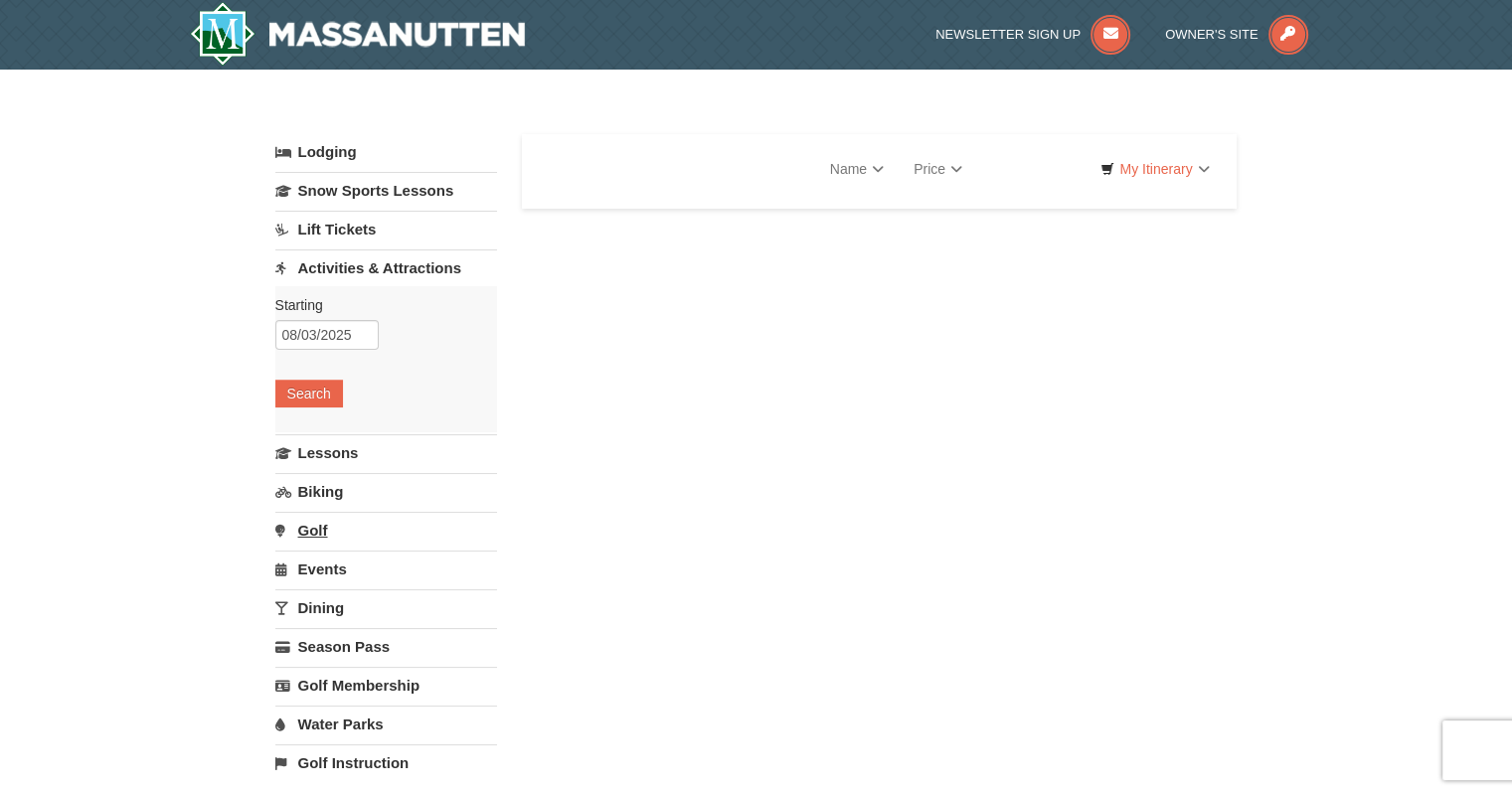 select on "8" 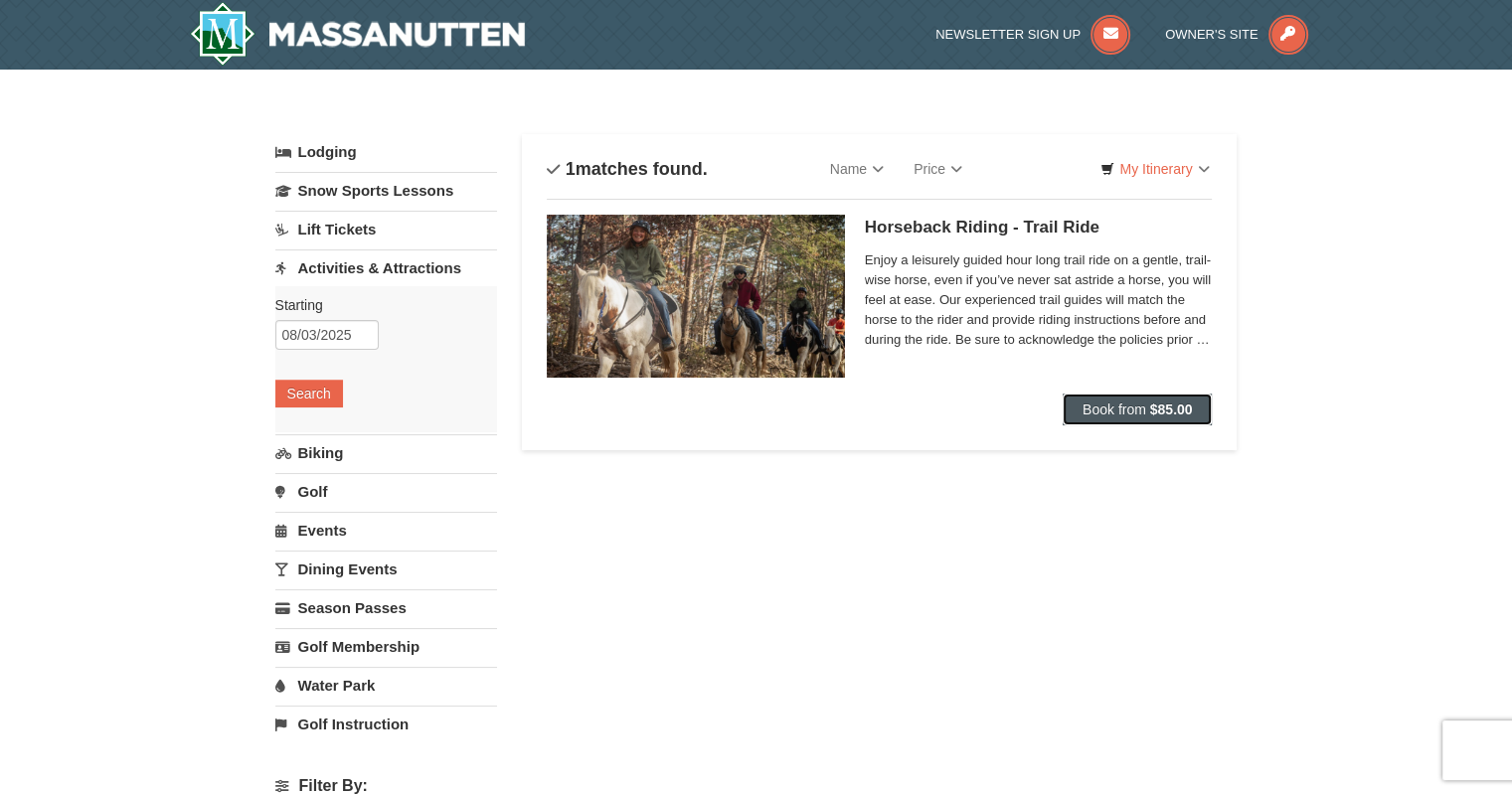 click on "Book from   $85.00" at bounding box center (1137, 409) 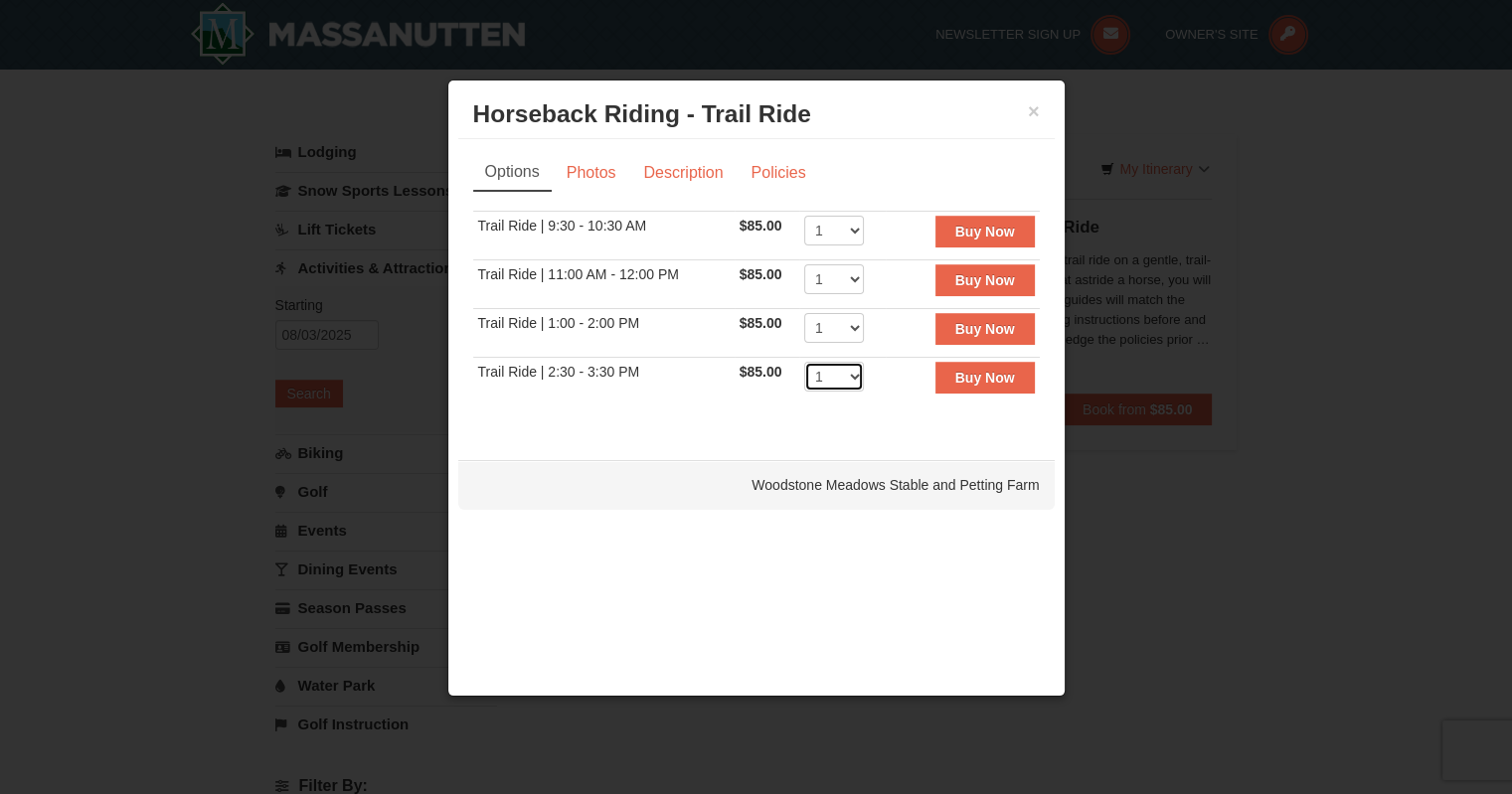 click on "1
2
3
4
5
6
7" at bounding box center (834, 377) 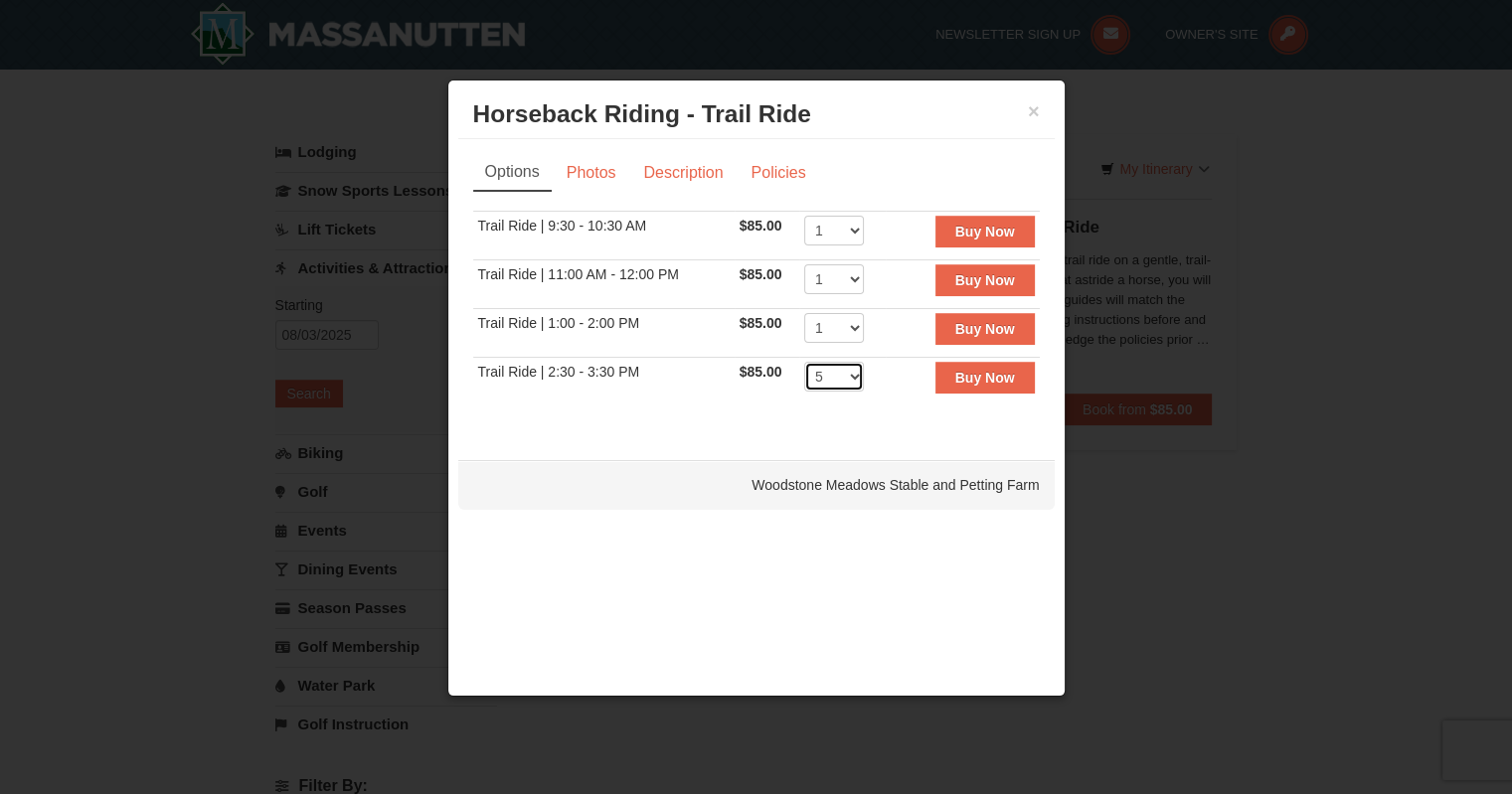 click on "1
2
3
4
5
6
7" at bounding box center [834, 377] 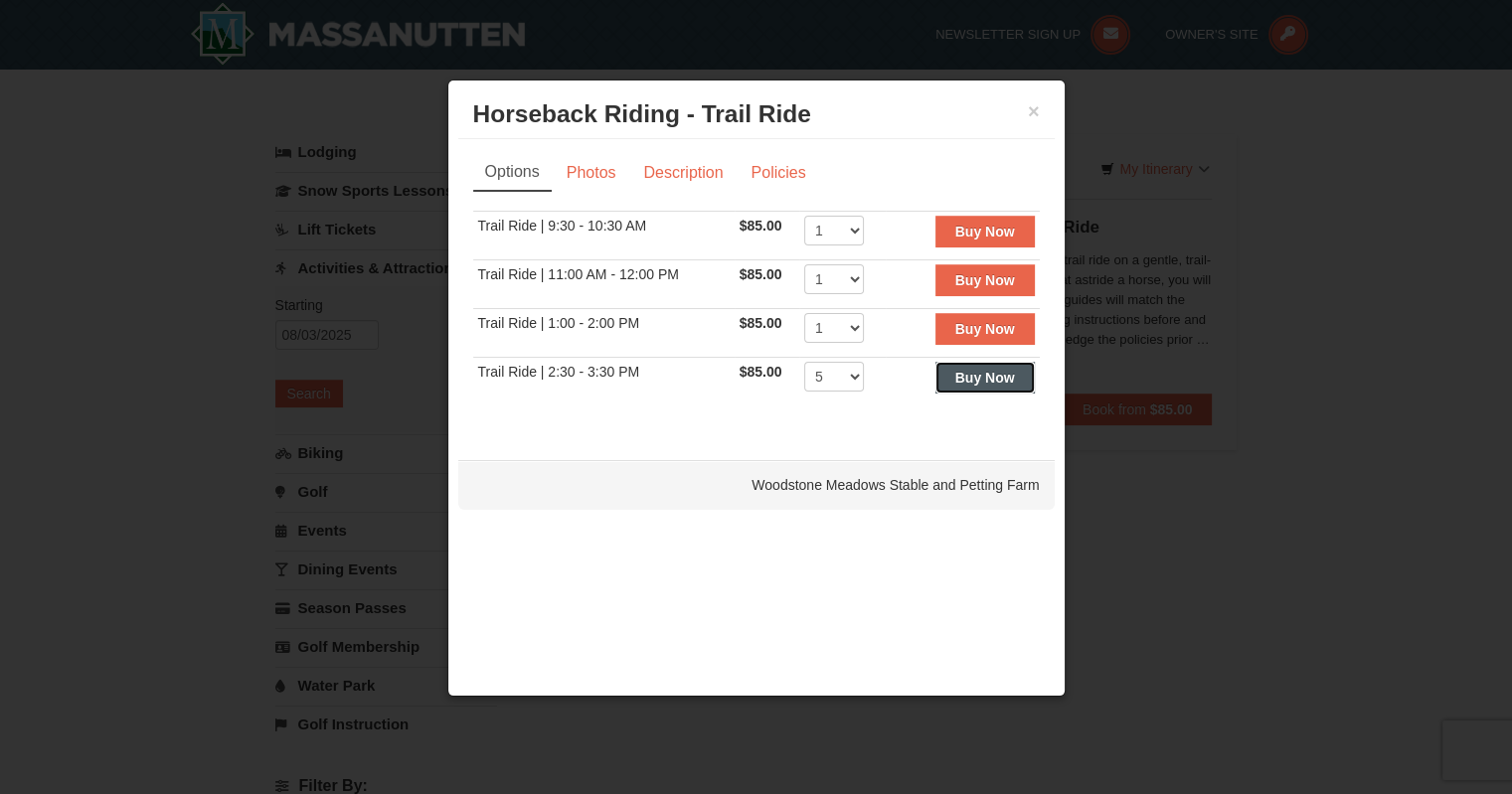 click on "Buy Now" at bounding box center (985, 378) 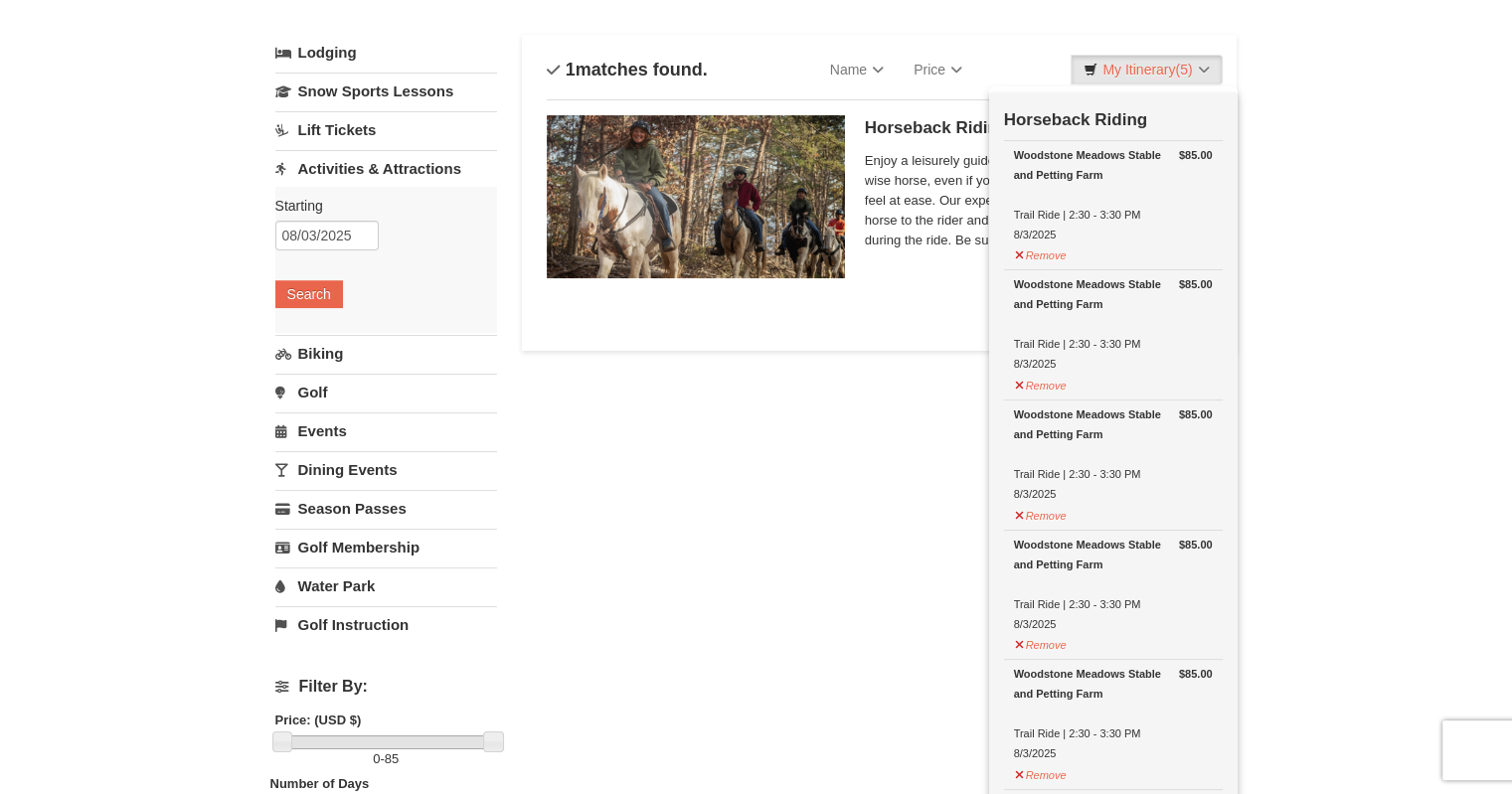 scroll, scrollTop: 0, scrollLeft: 0, axis: both 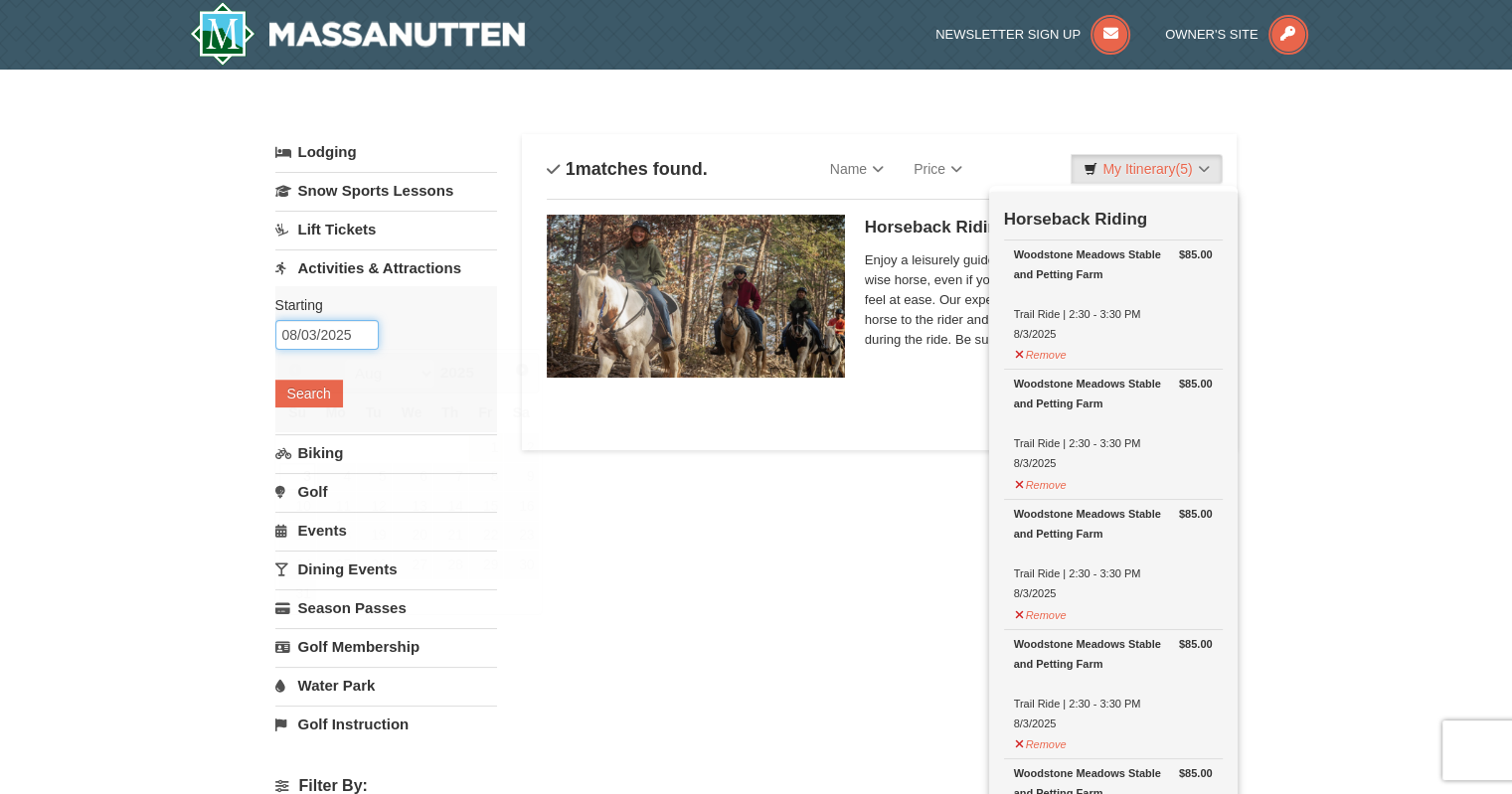 click on "08/03/2025" at bounding box center [327, 335] 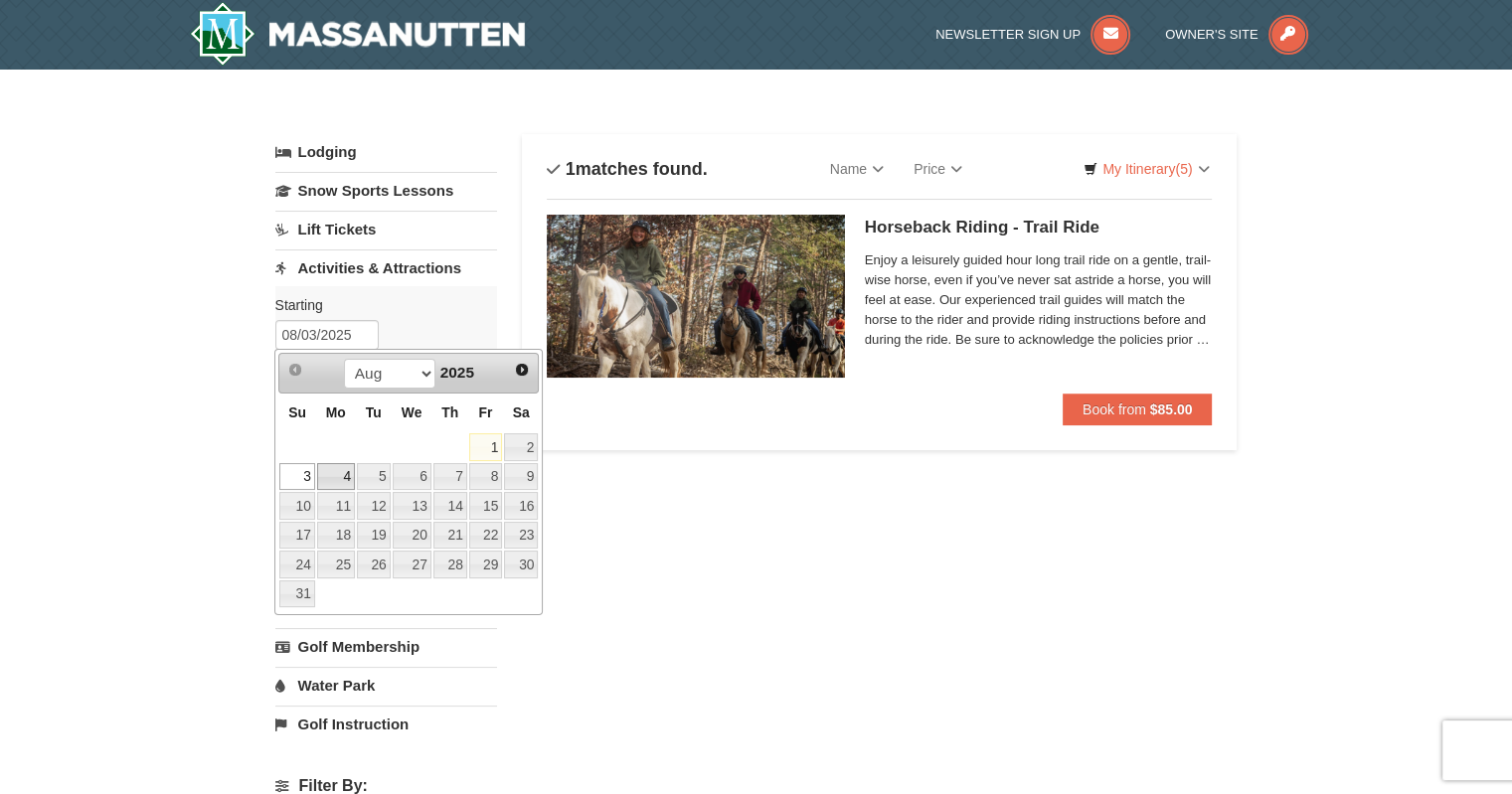 click on "4" at bounding box center (336, 477) 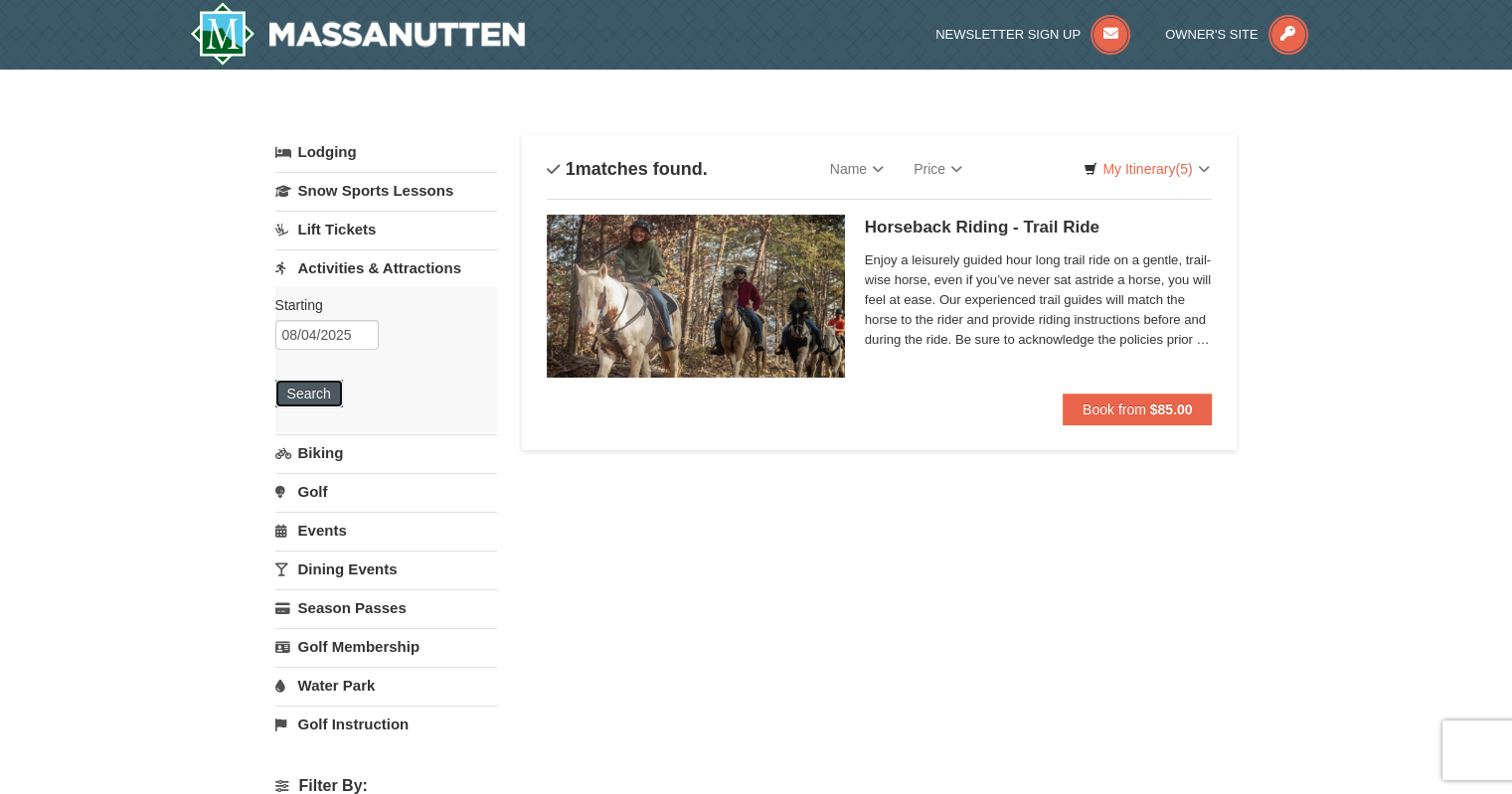 click on "Search" at bounding box center [309, 394] 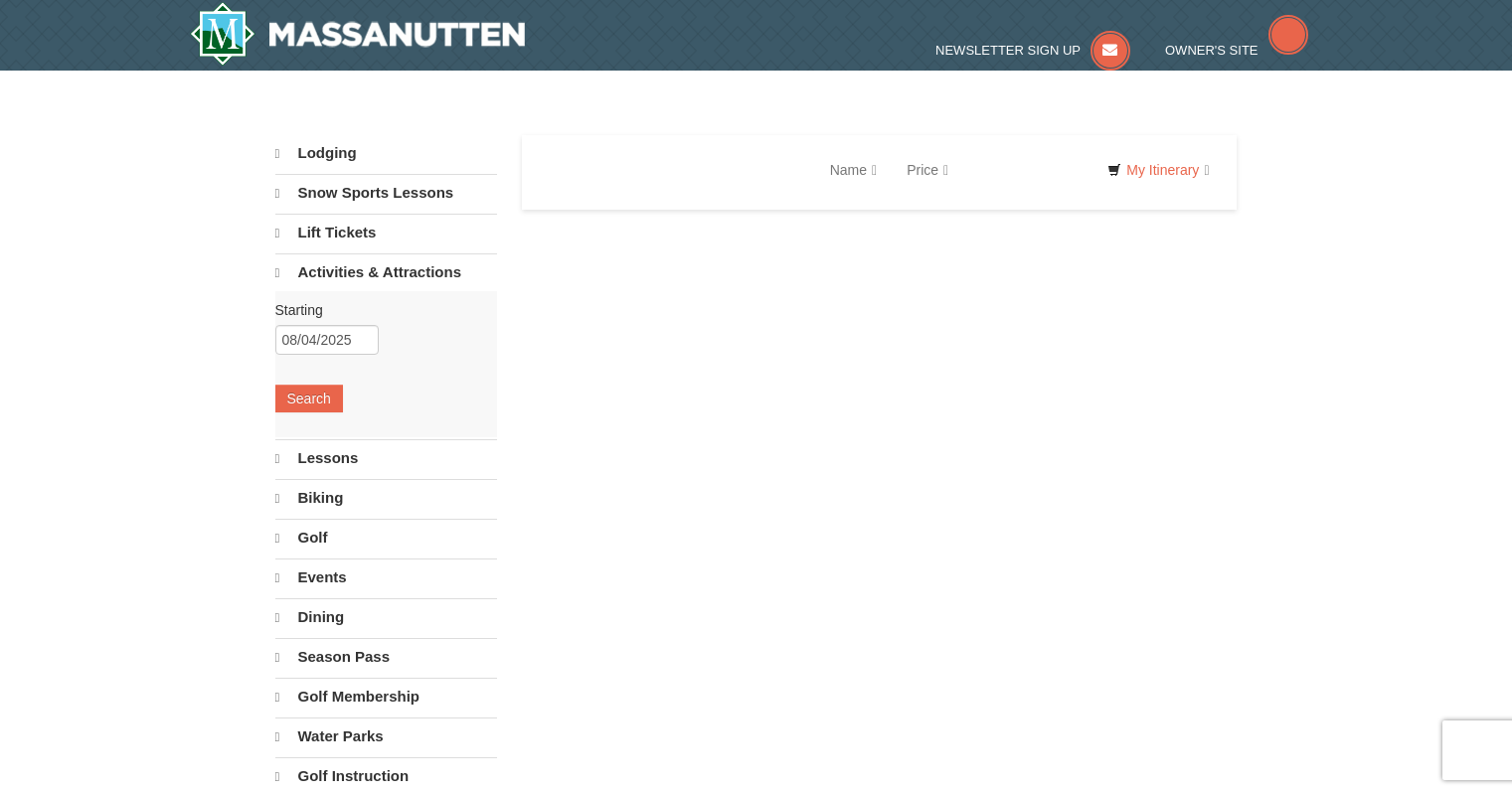 scroll, scrollTop: 0, scrollLeft: 0, axis: both 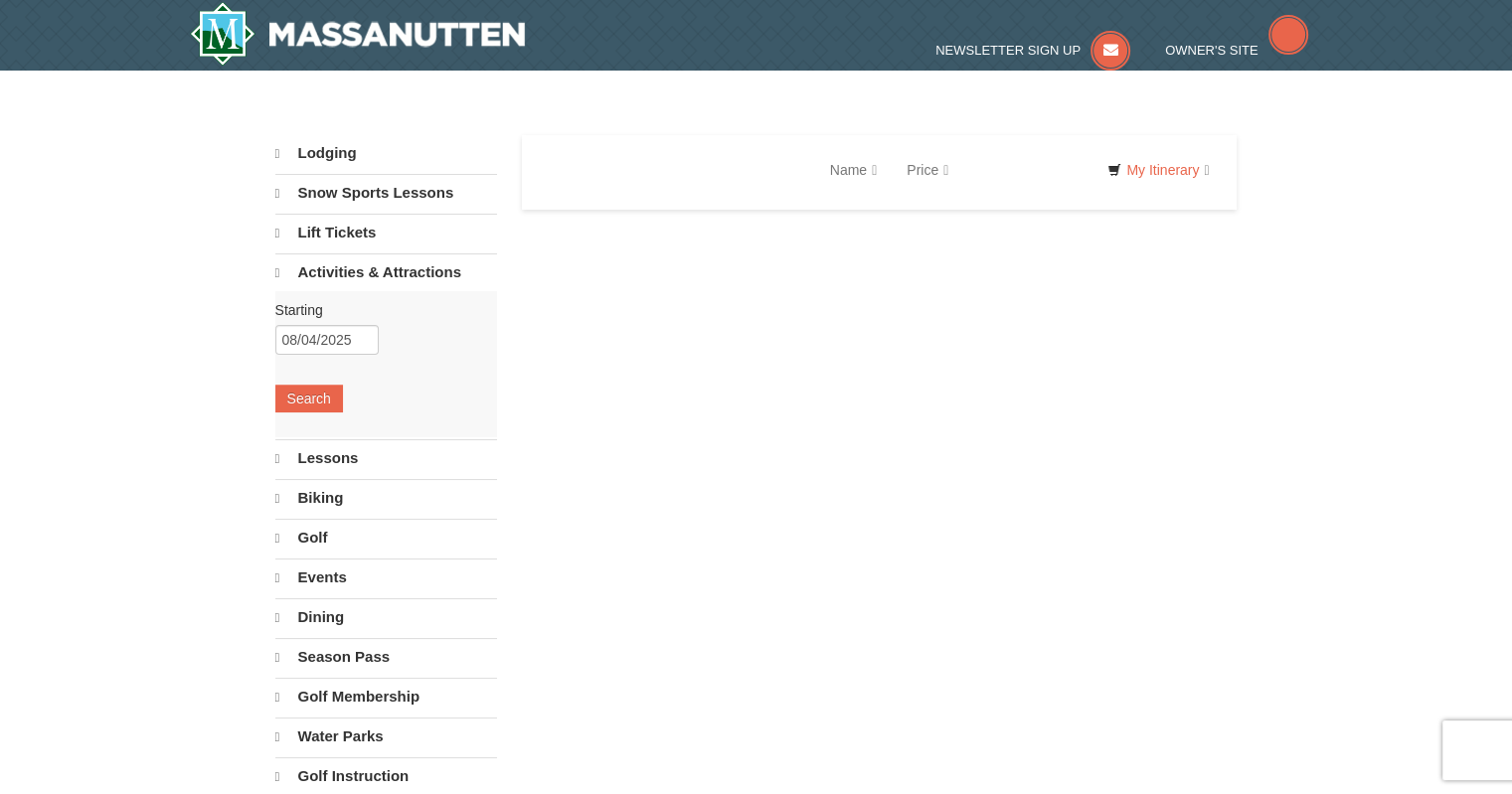 select on "8" 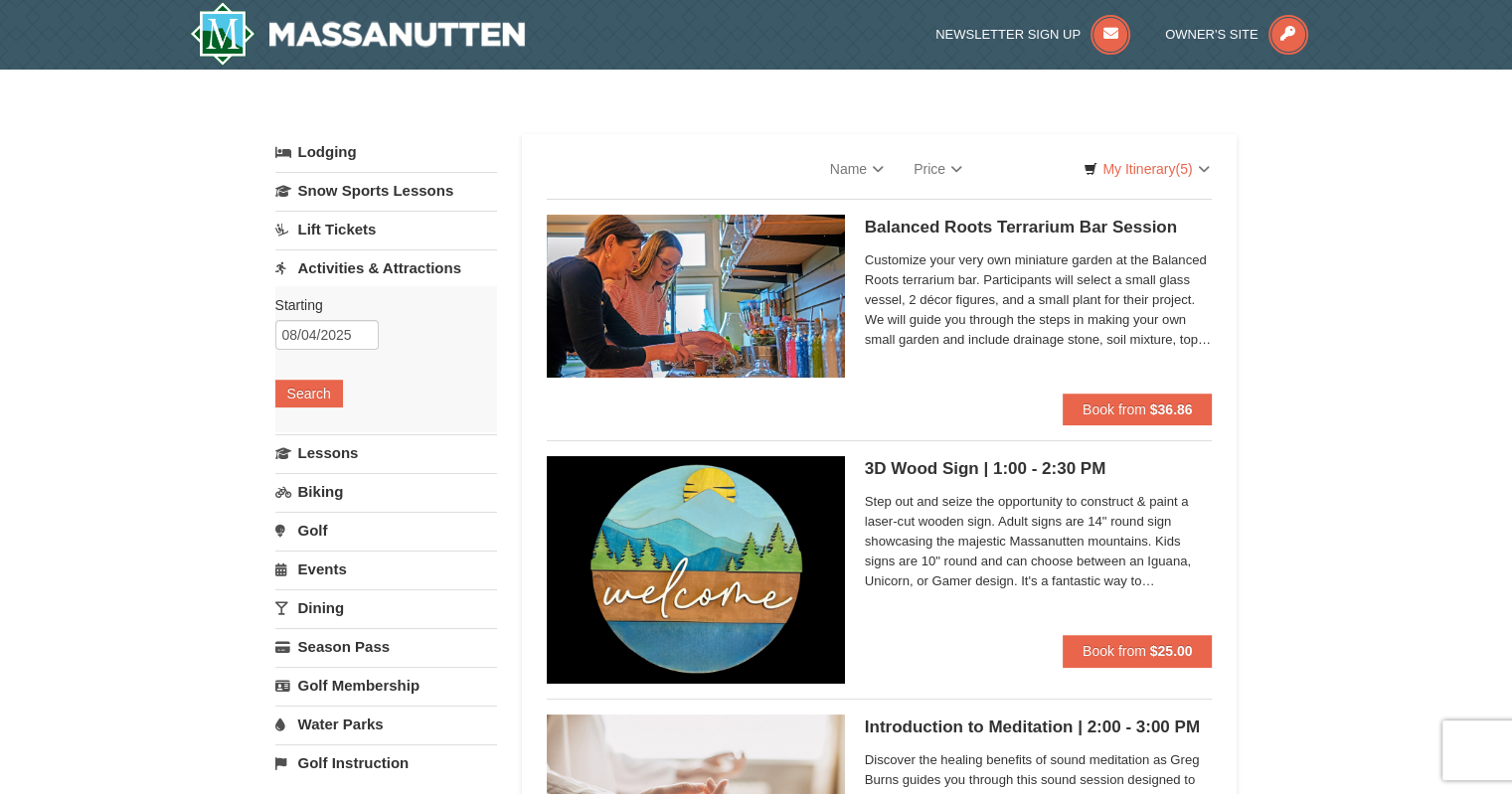 scroll, scrollTop: 0, scrollLeft: 0, axis: both 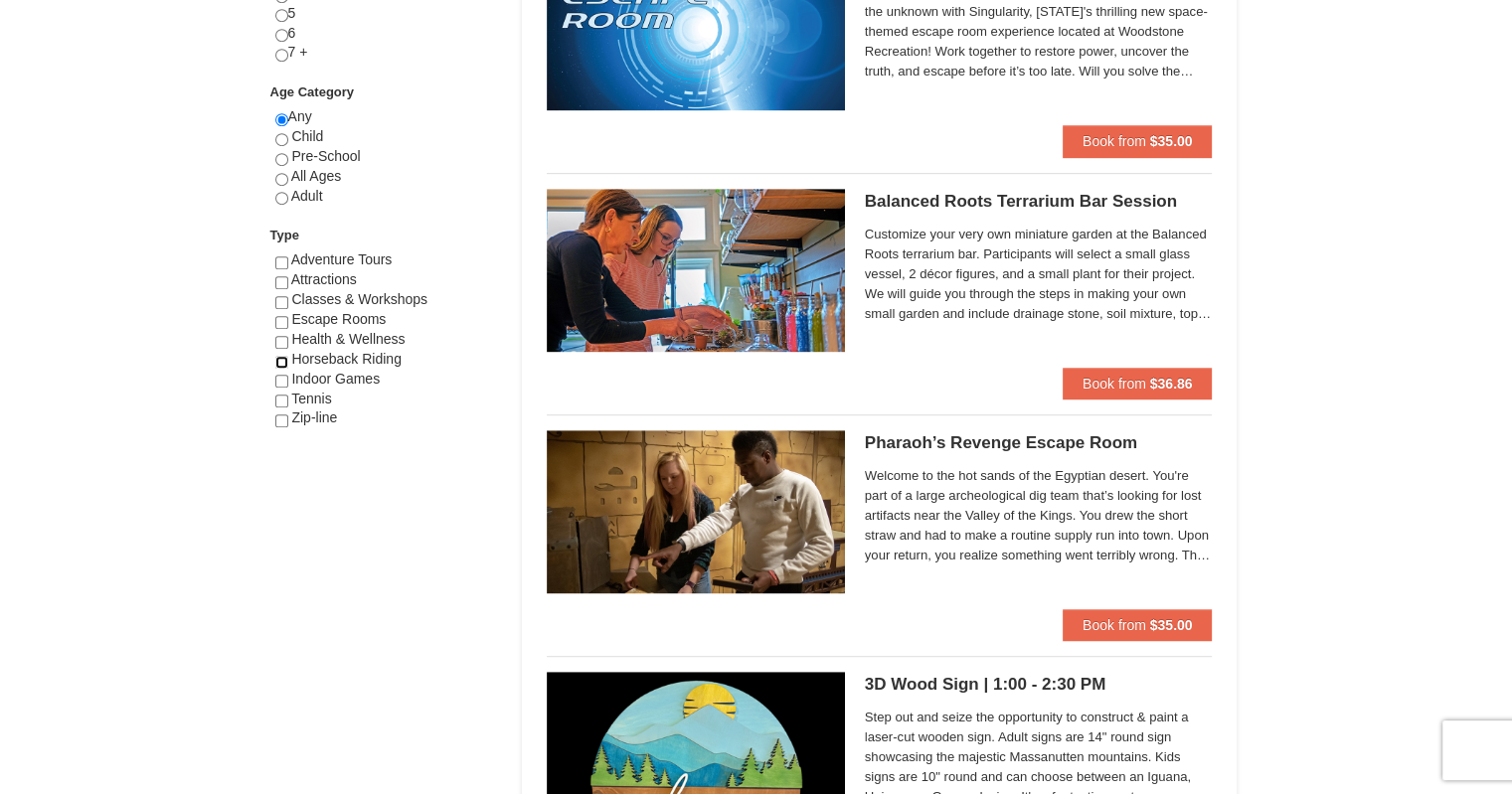 click at bounding box center (281, 362) 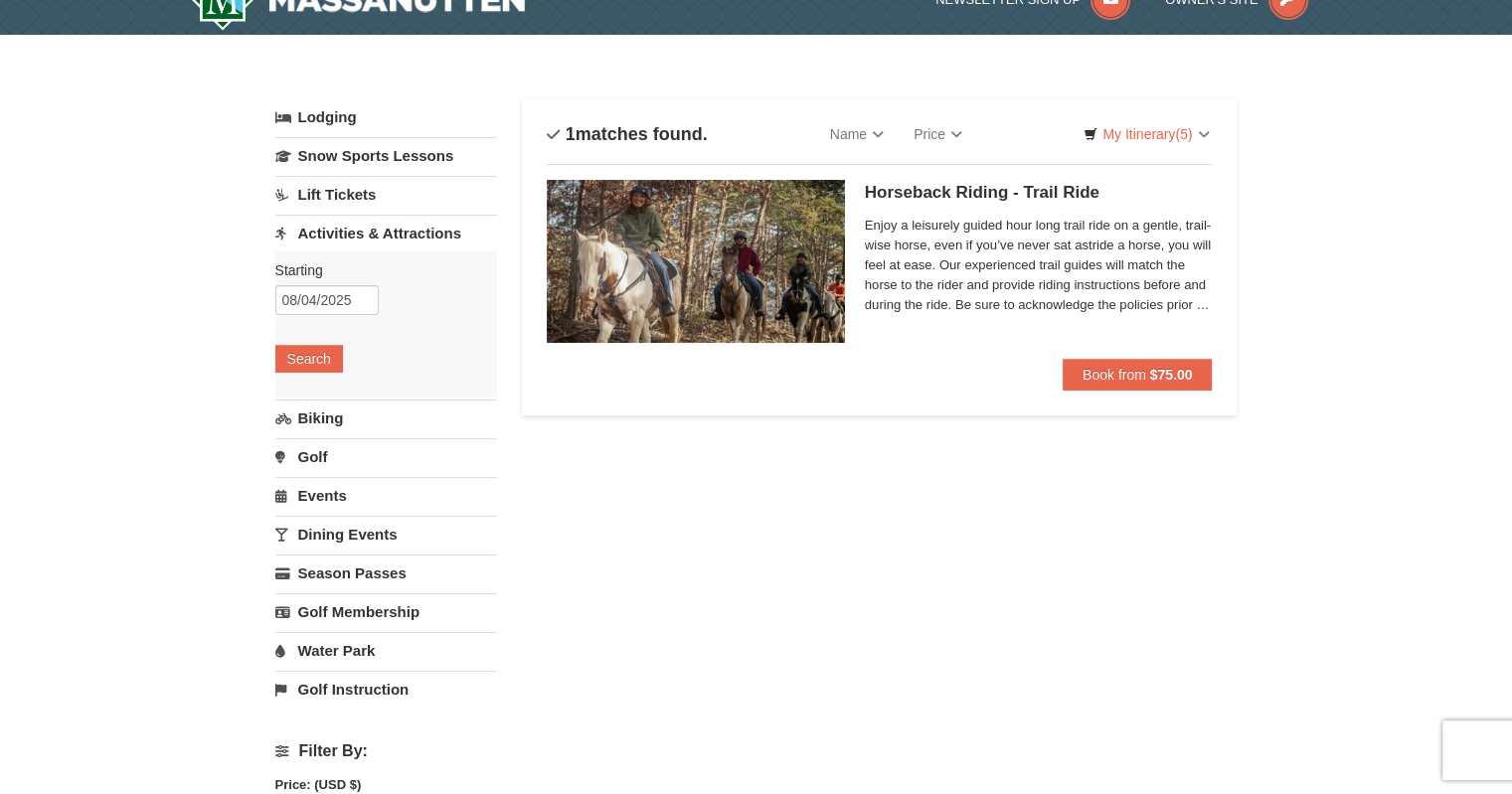 scroll, scrollTop: 0, scrollLeft: 0, axis: both 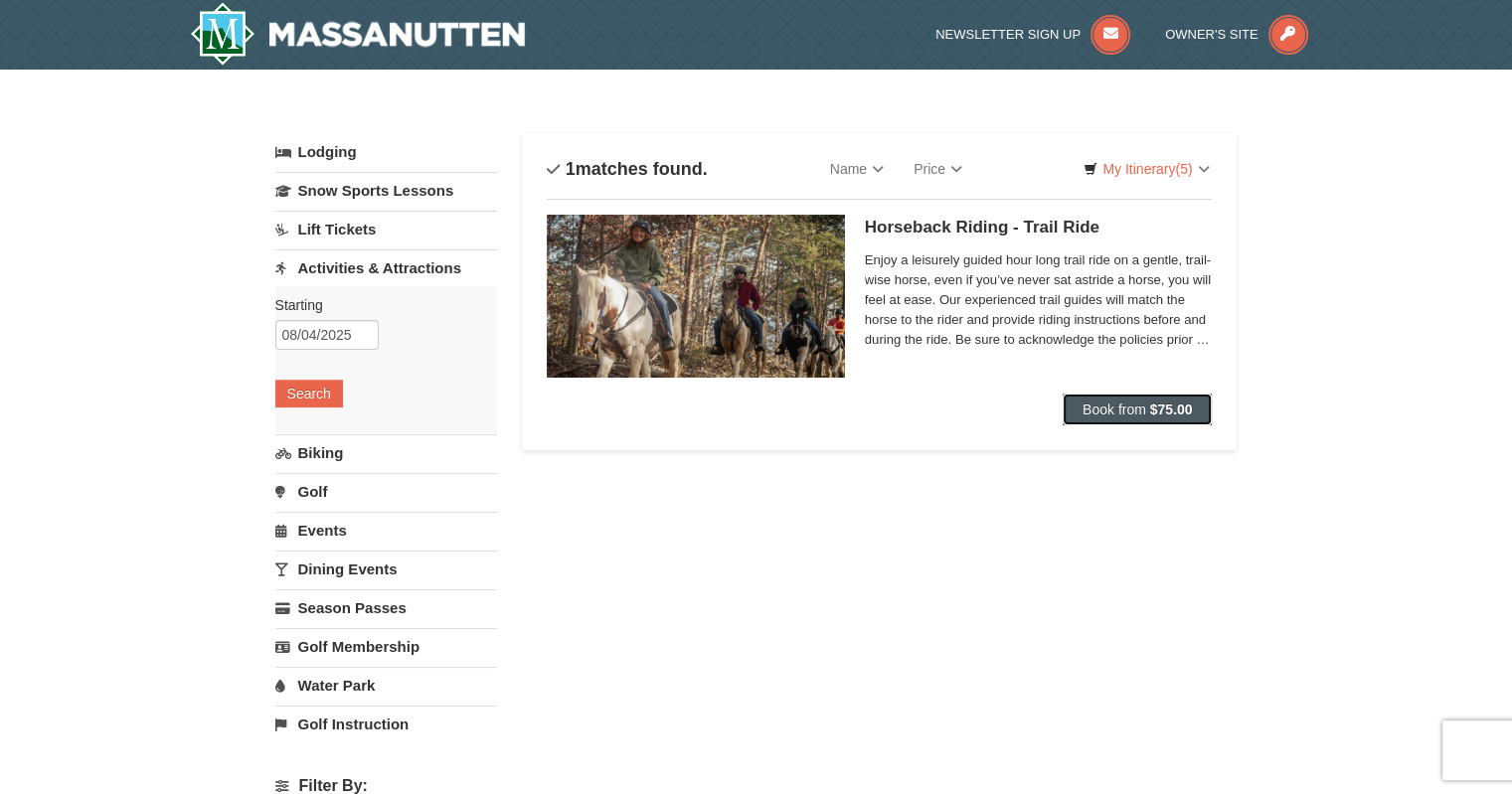 click on "Book from" at bounding box center [1114, 409] 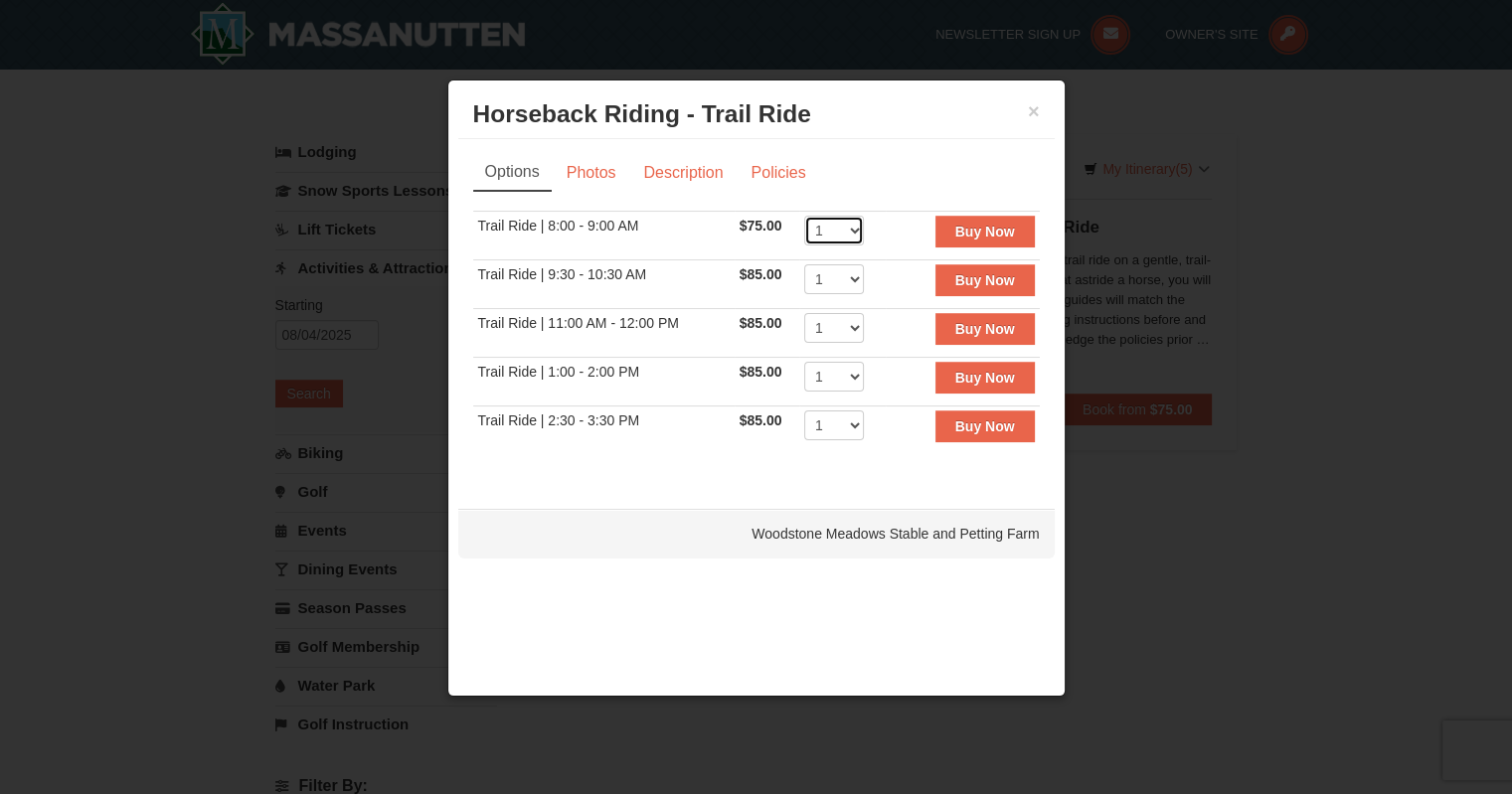 click on "1
2
3
4
5
6
7
8
9
10
11
12" at bounding box center (834, 231) 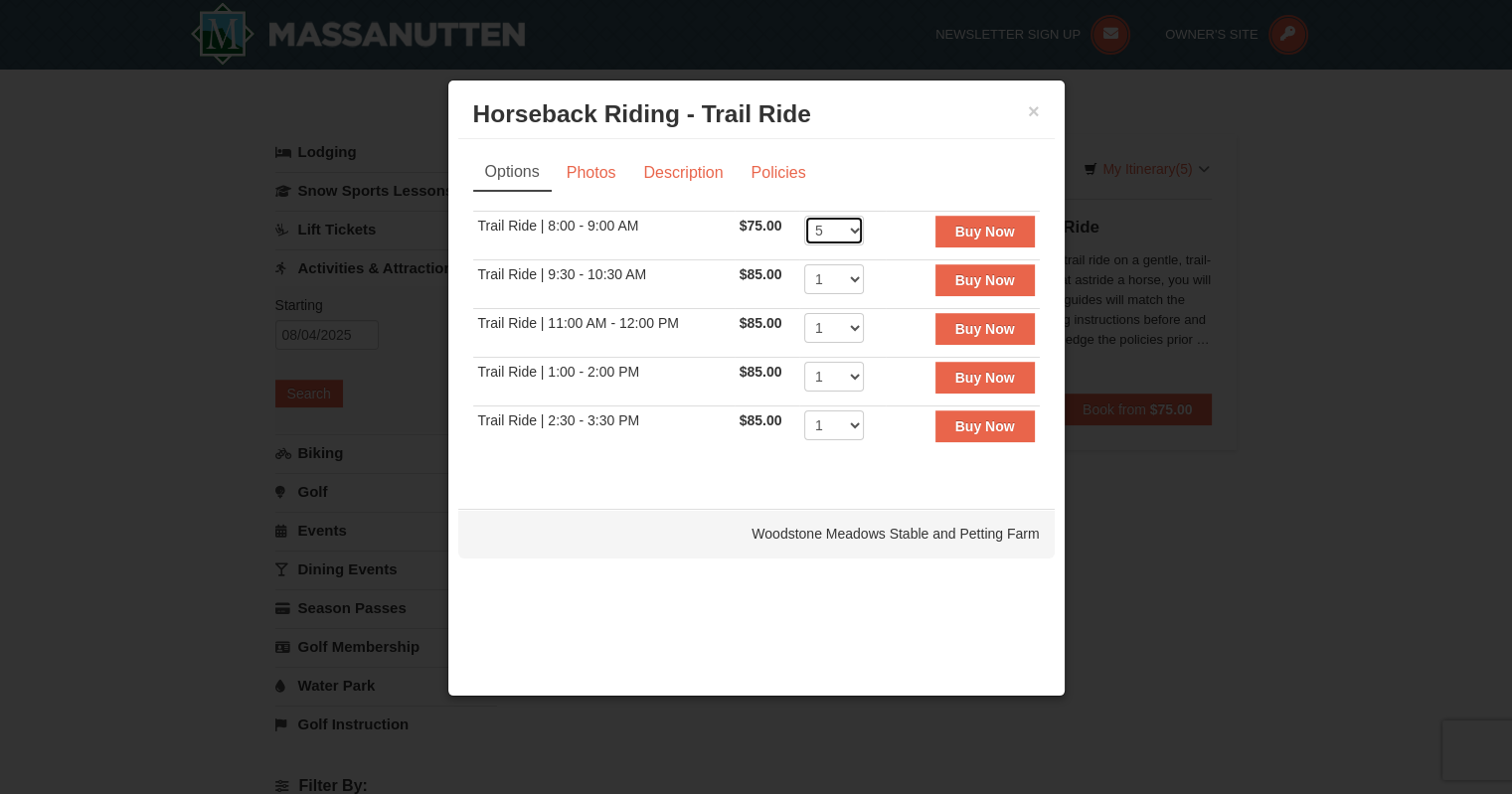 click on "1
2
3
4
5
6
7
8
9
10
11
12" at bounding box center (834, 231) 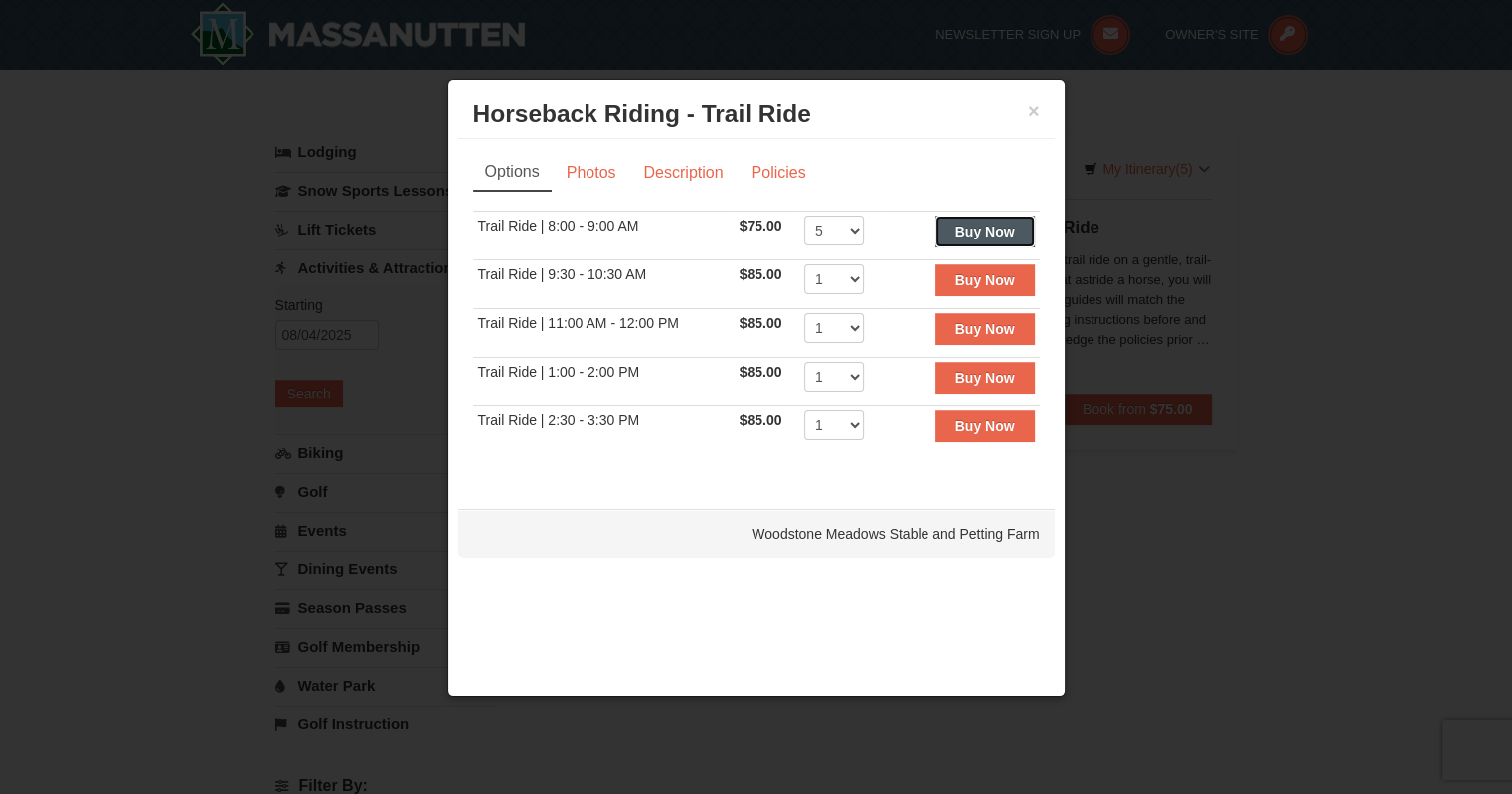 click on "Buy Now" at bounding box center (985, 232) 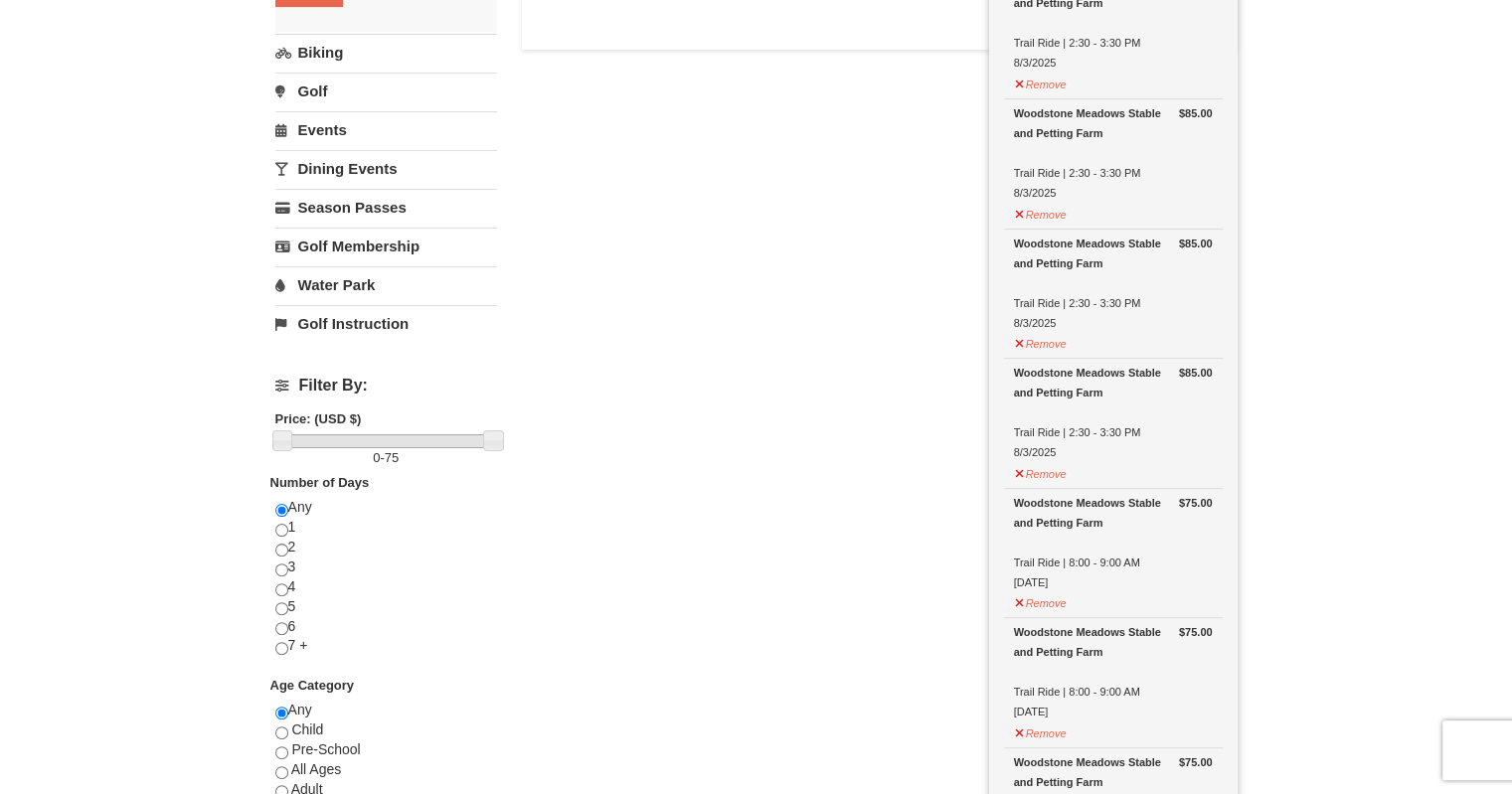 scroll, scrollTop: 403, scrollLeft: 0, axis: vertical 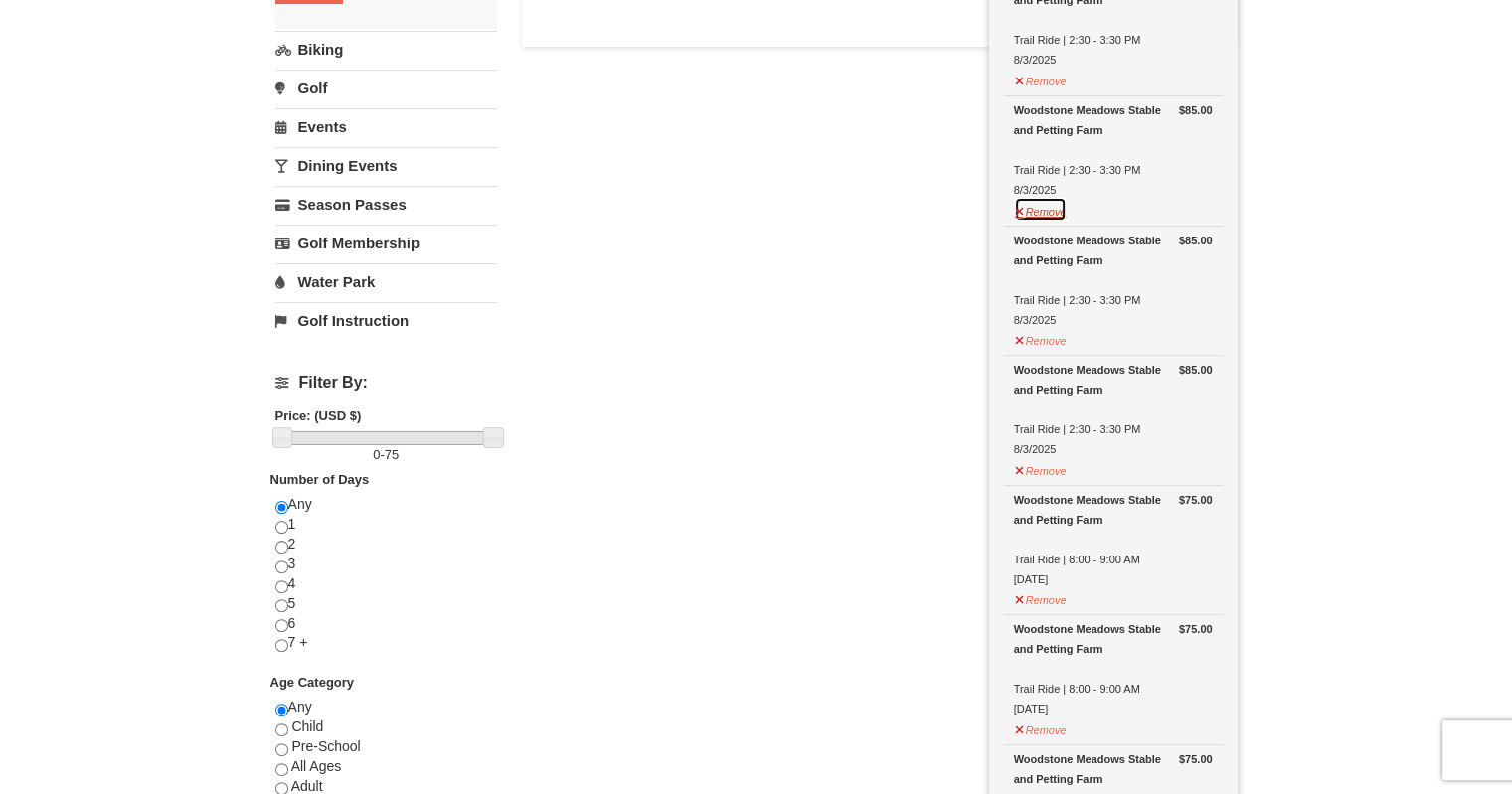 click on "Remove" at bounding box center [1041, 209] 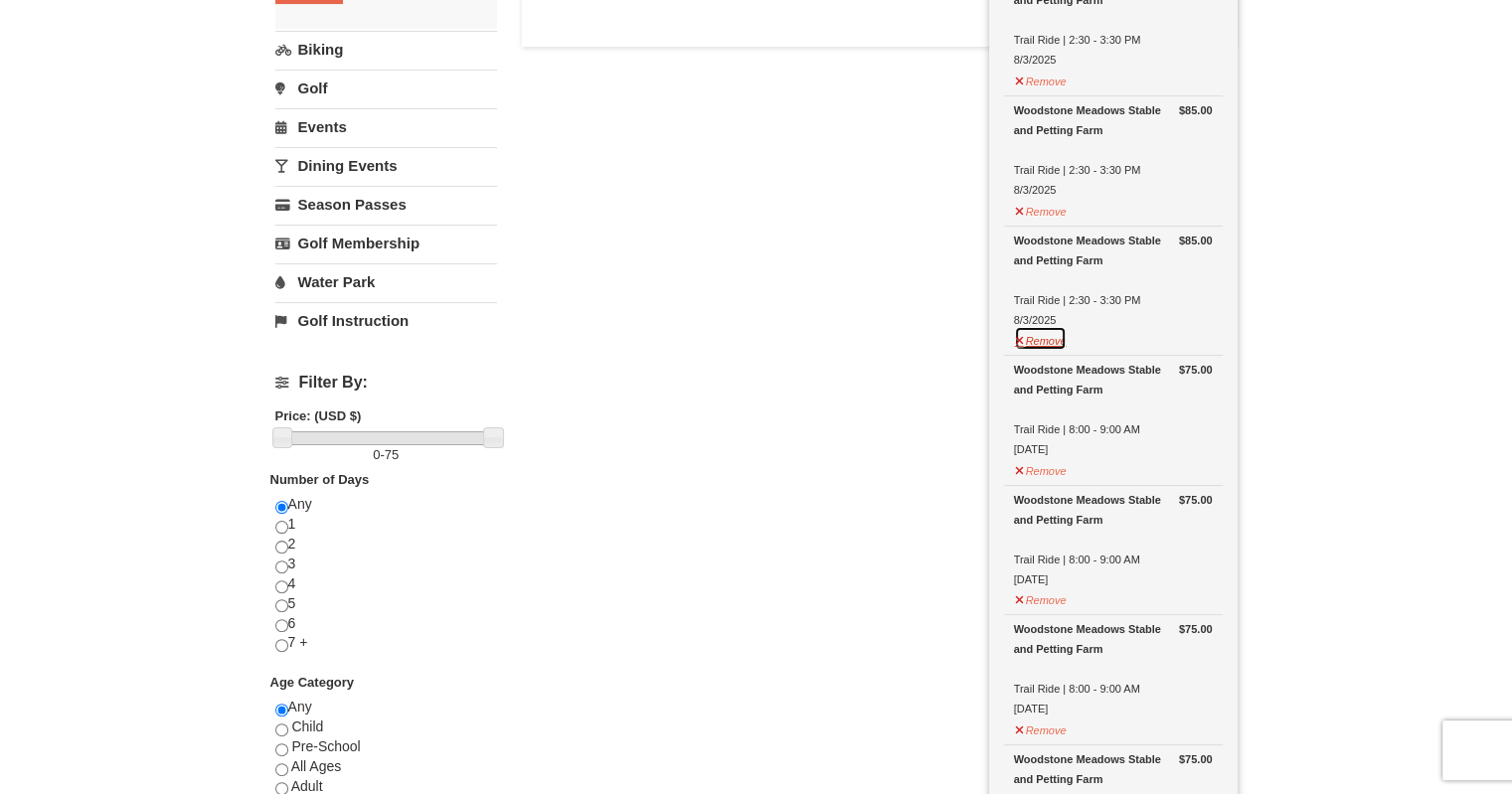 click on "Remove" at bounding box center [1041, 338] 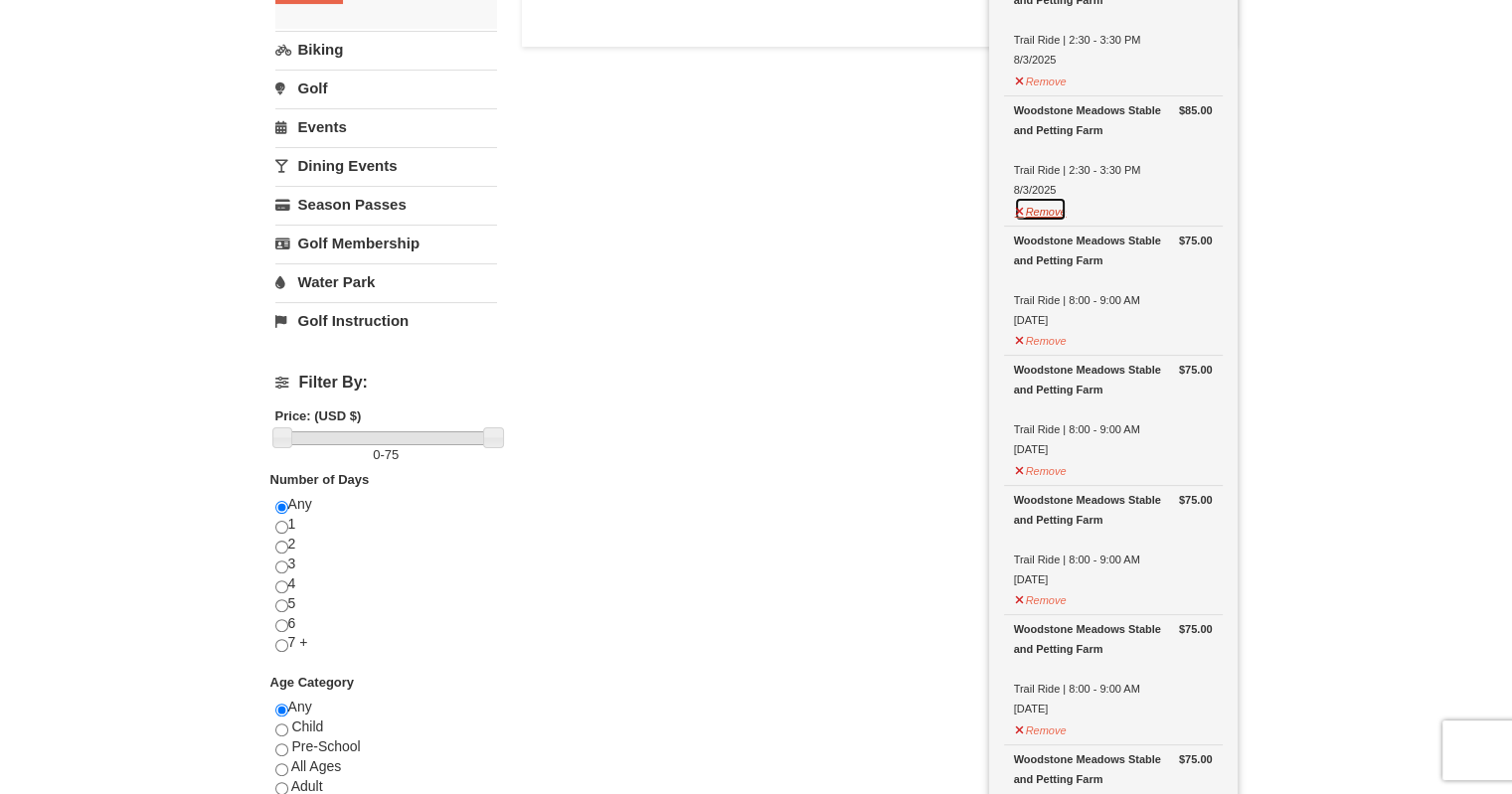 click on "Remove" at bounding box center (1041, 209) 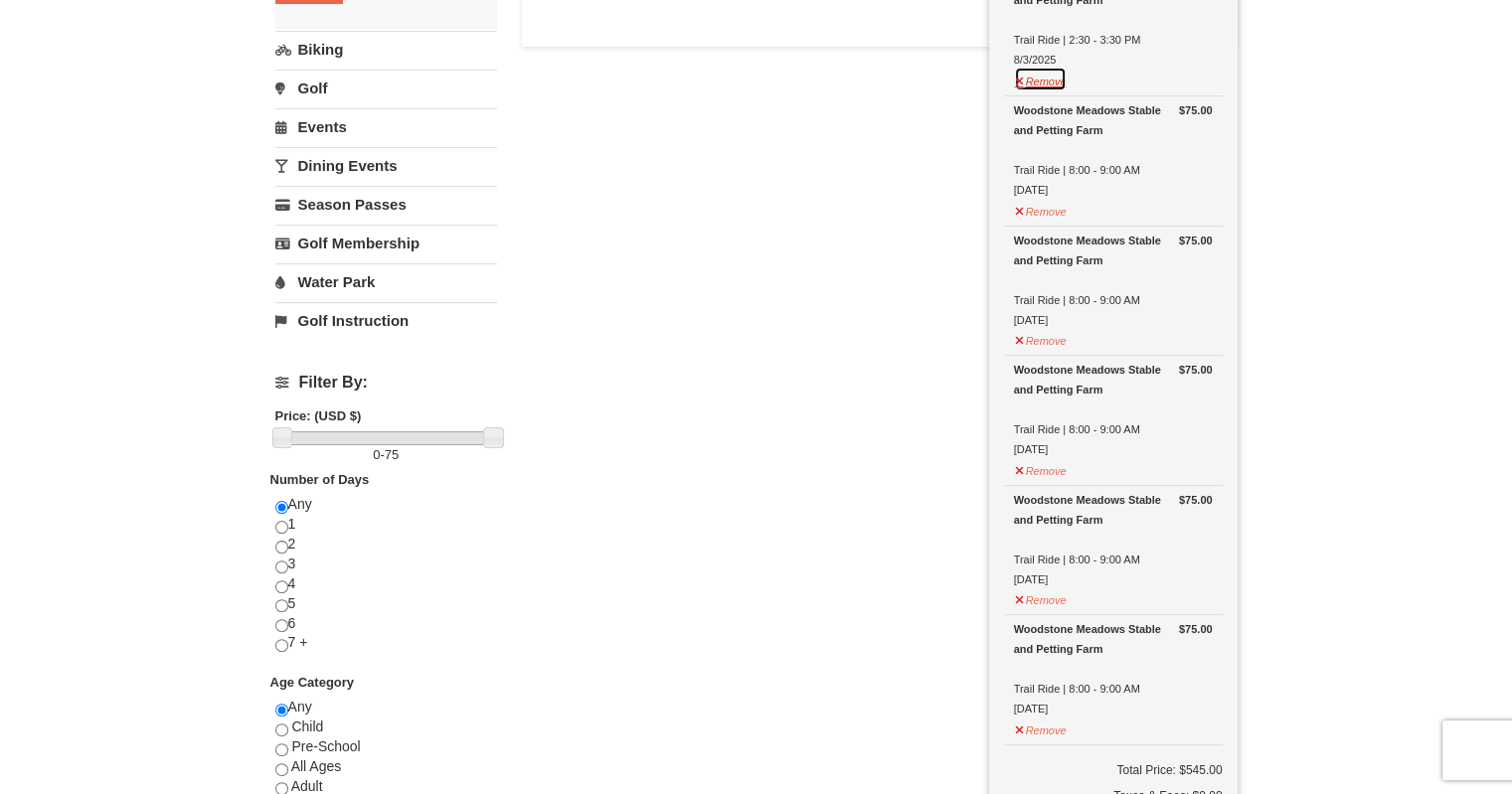 click on "Remove" at bounding box center [1041, 79] 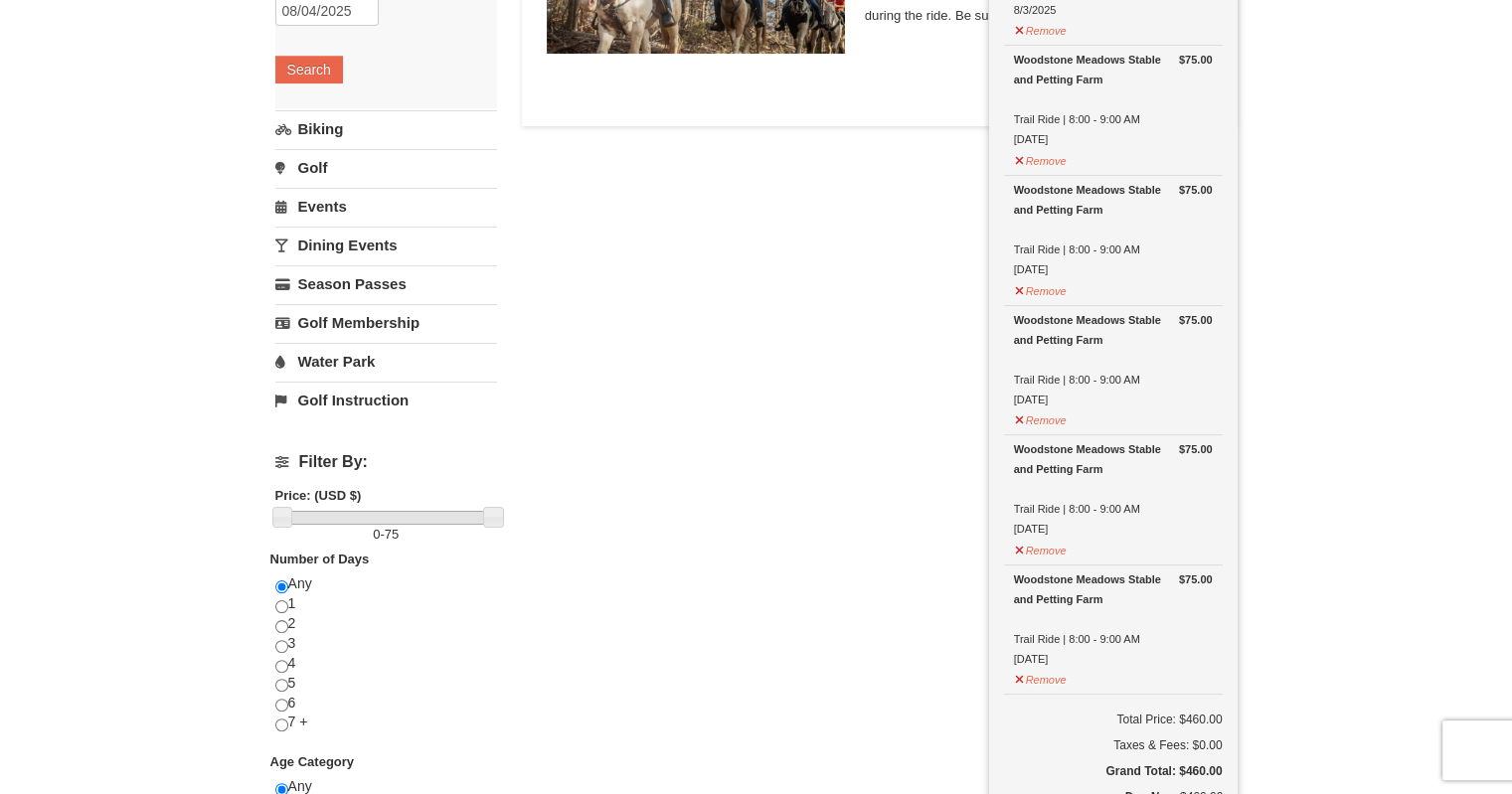 scroll, scrollTop: 105, scrollLeft: 0, axis: vertical 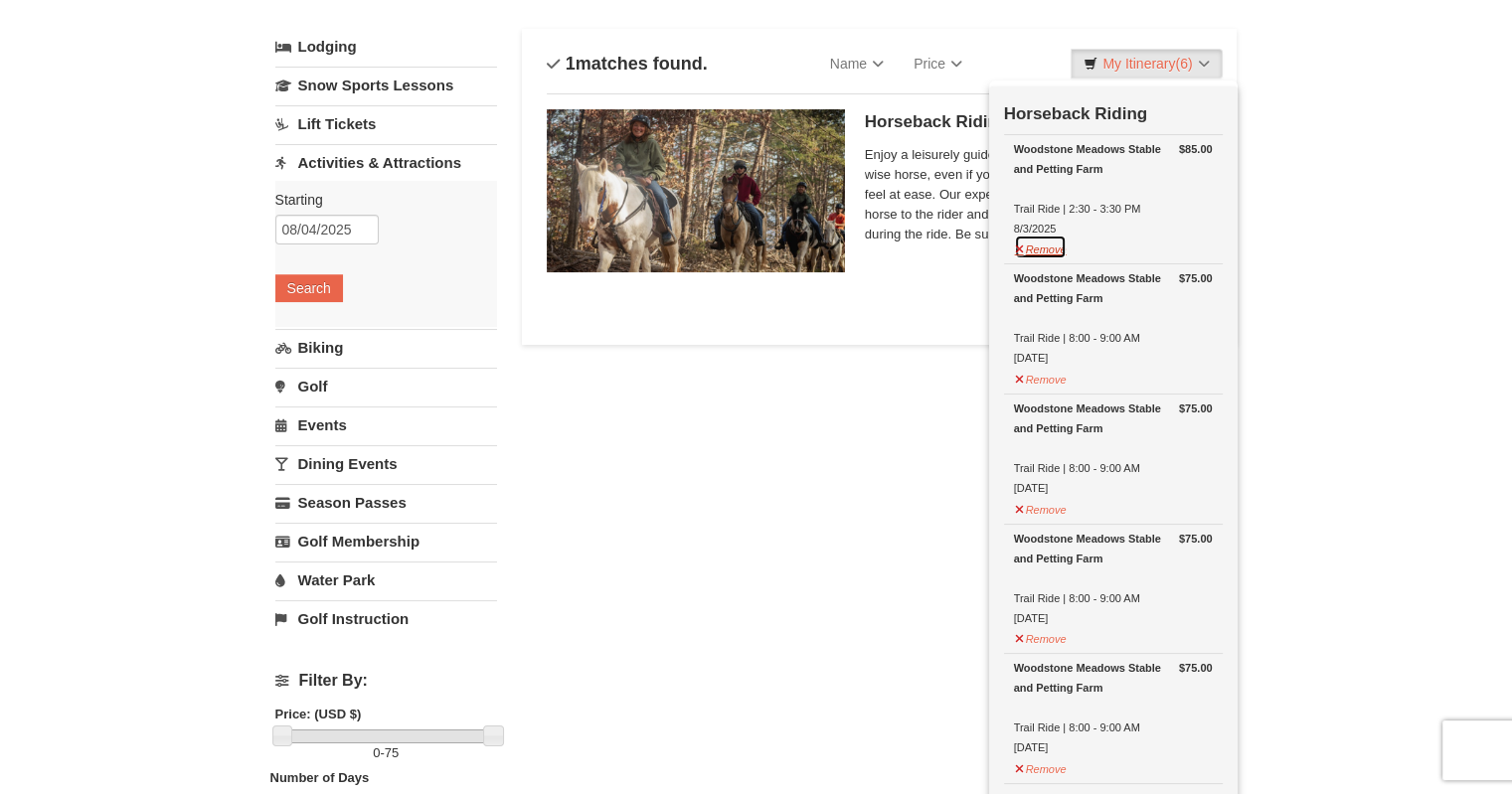 click on "Remove" at bounding box center (1041, 246) 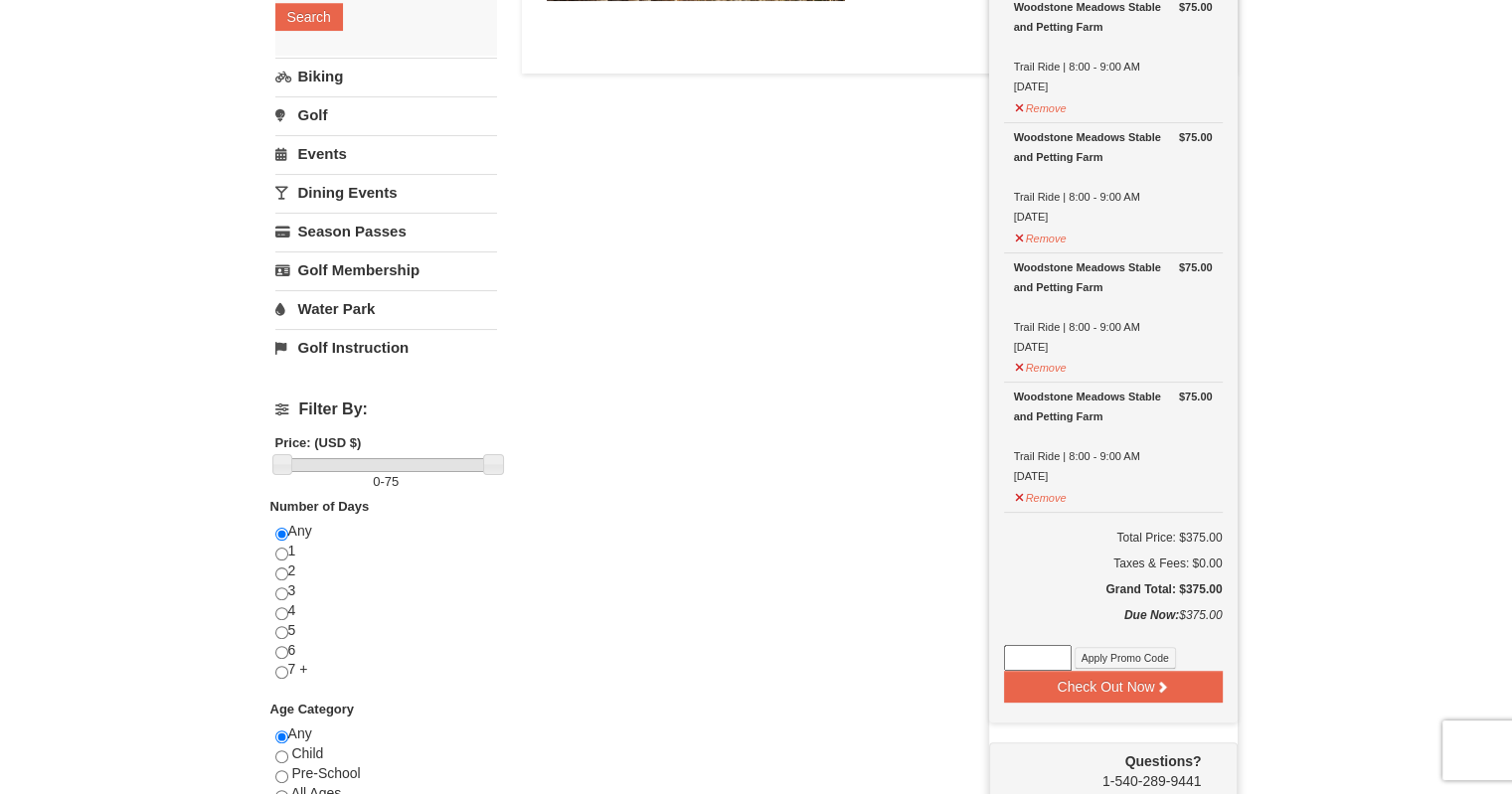 scroll, scrollTop: 403, scrollLeft: 0, axis: vertical 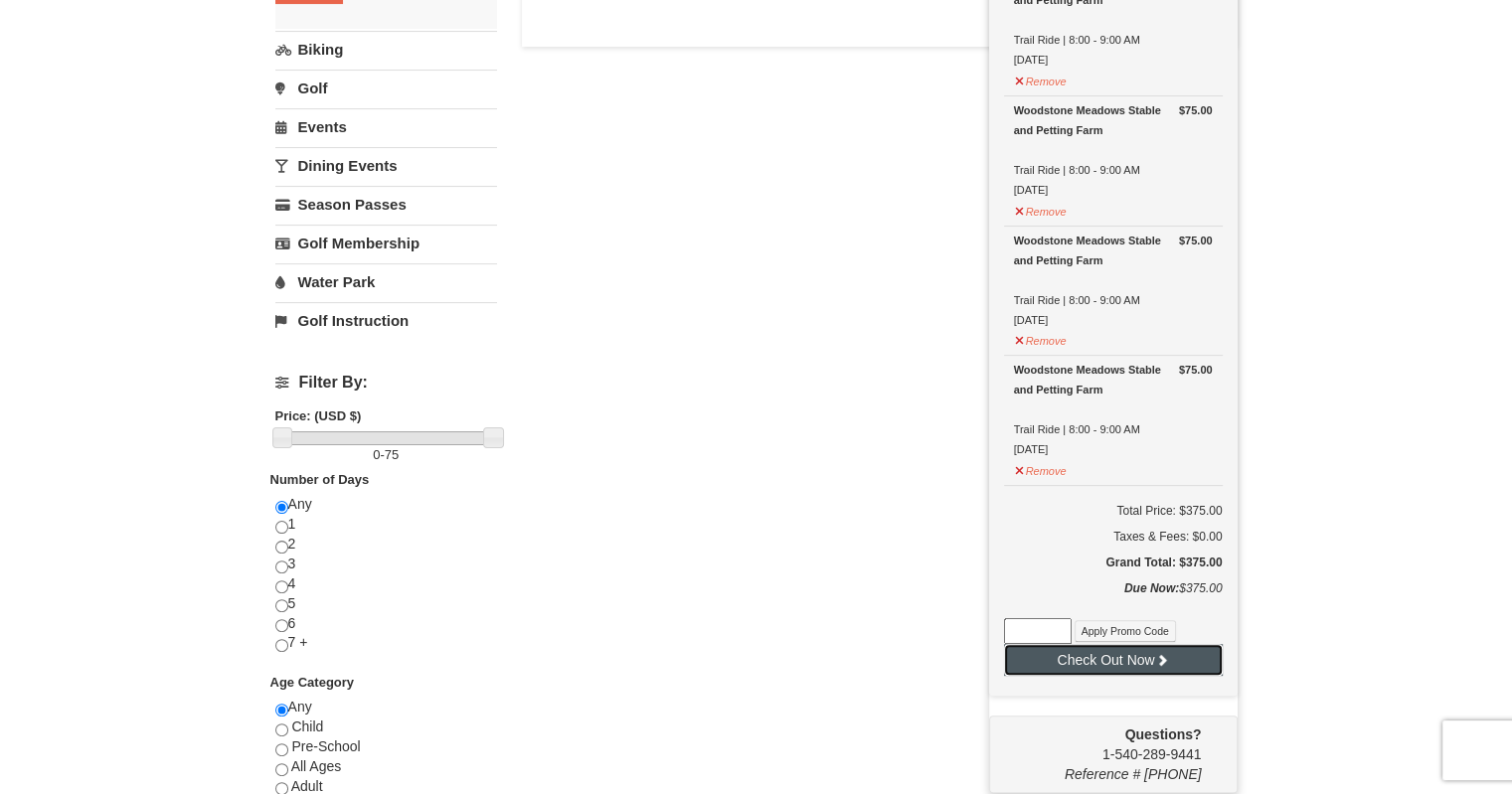 click on "Check Out Now" at bounding box center [1113, 660] 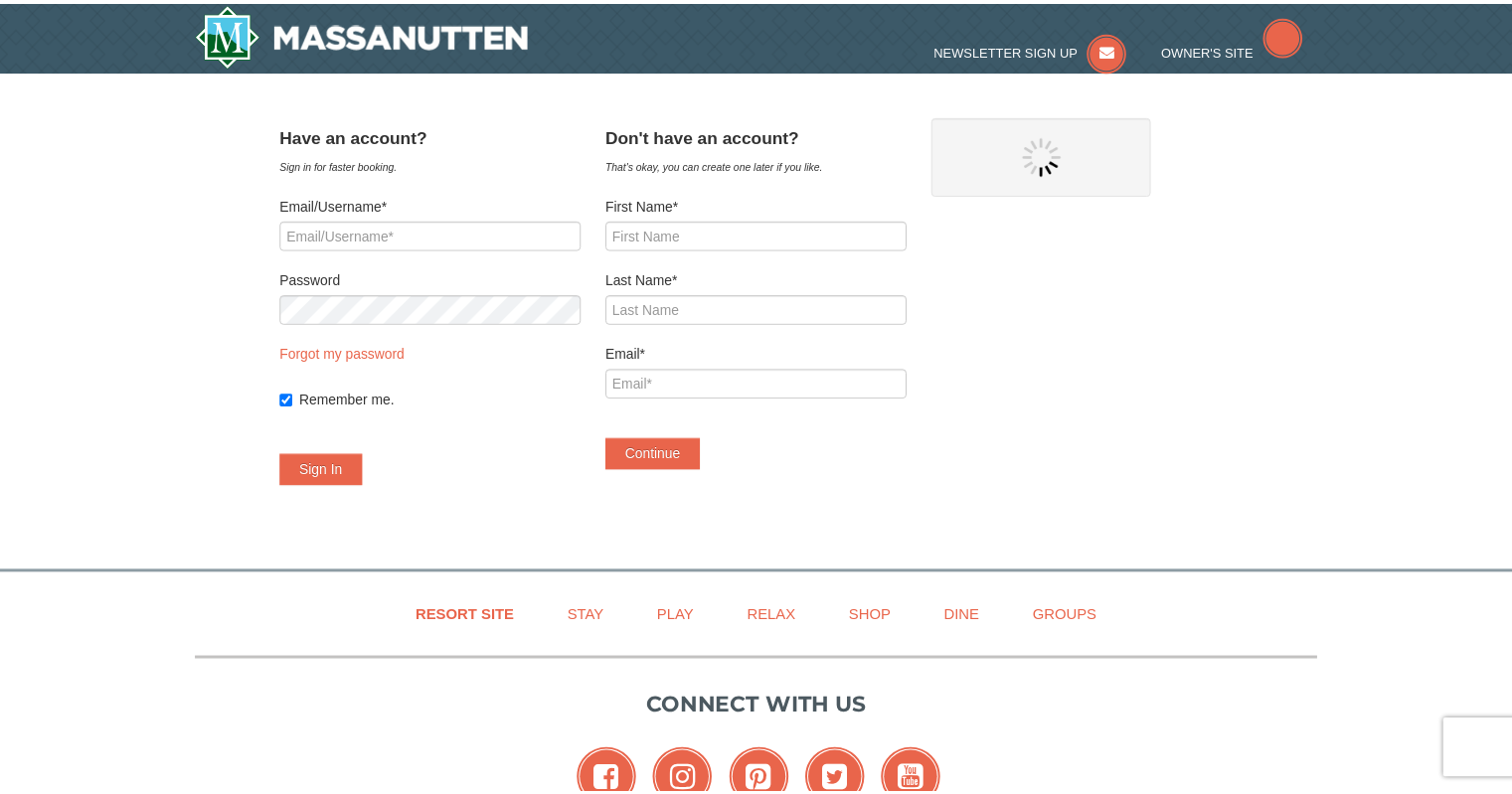 scroll, scrollTop: 0, scrollLeft: 0, axis: both 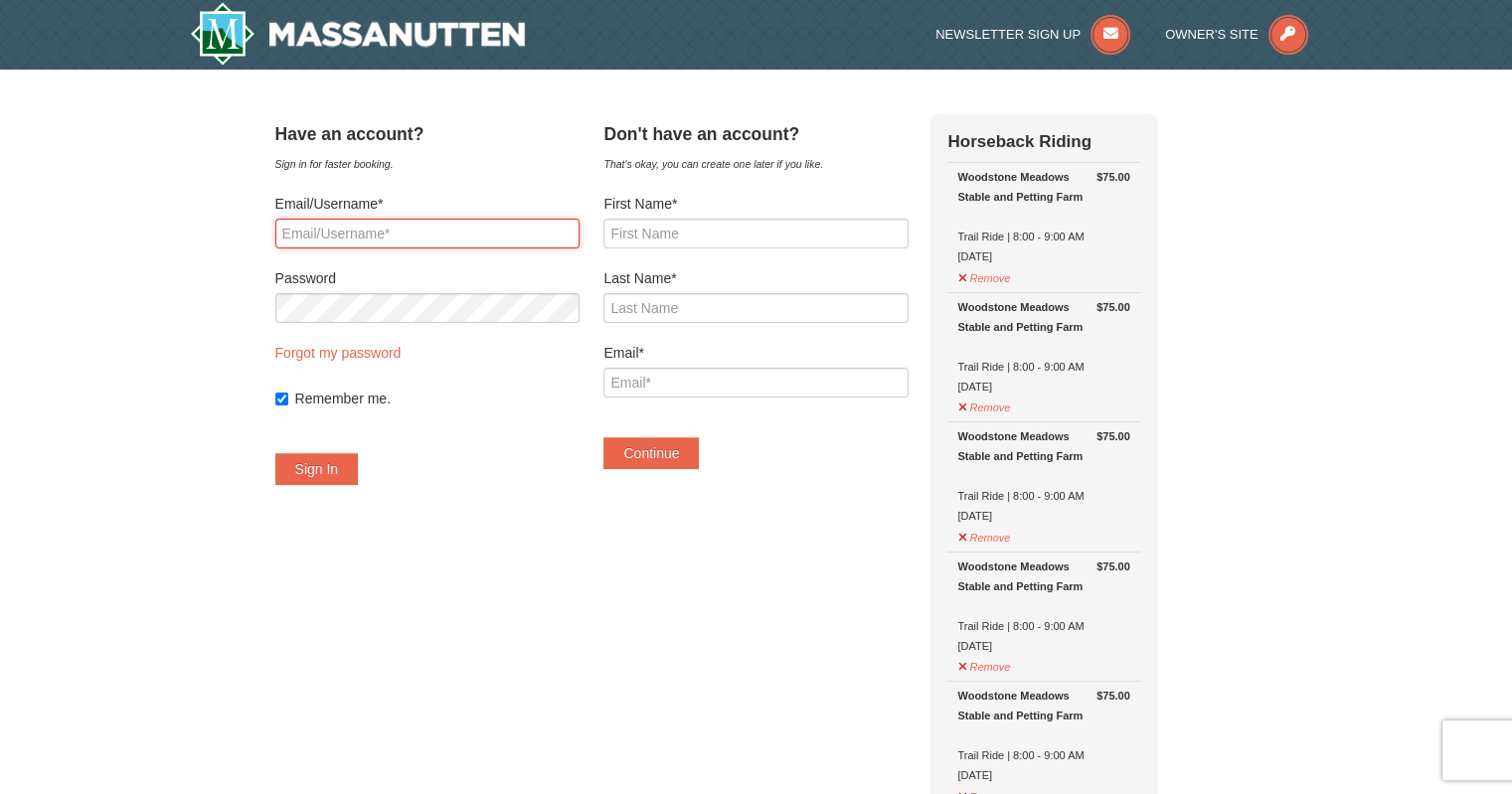 click on "Email/Username*" at bounding box center [427, 234] 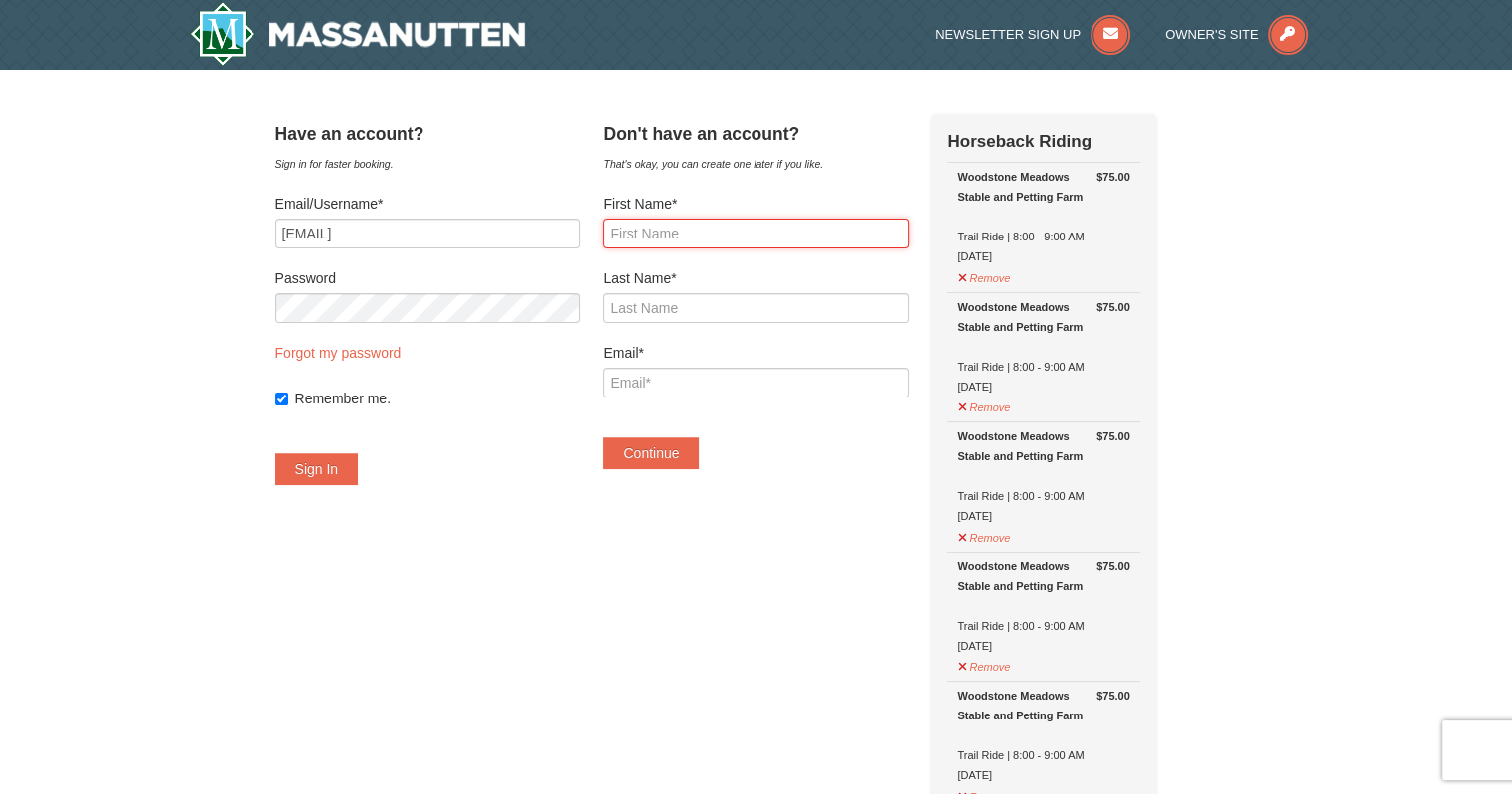 click on "First Name*" at bounding box center [756, 234] 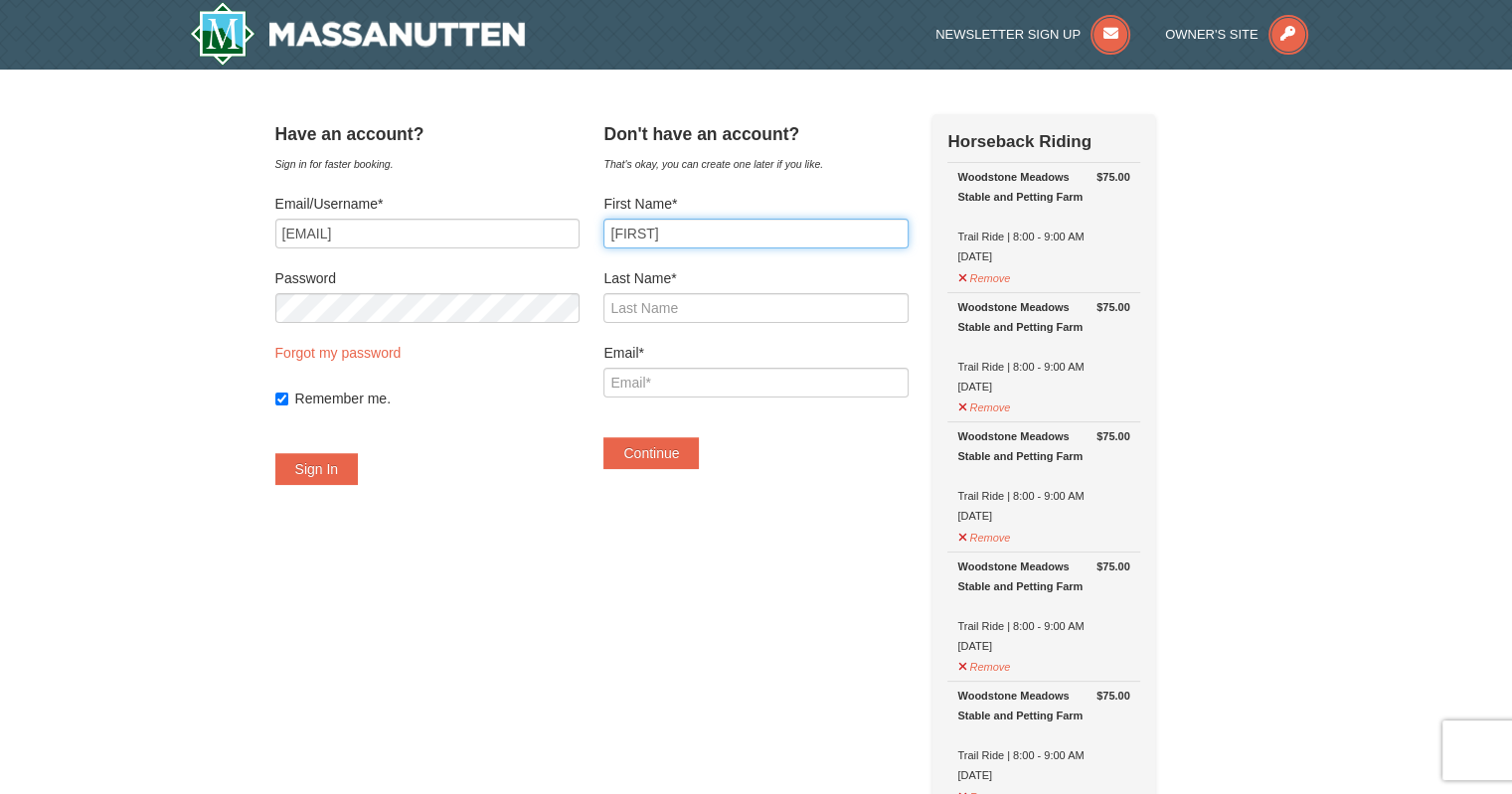 type on "McFarland" 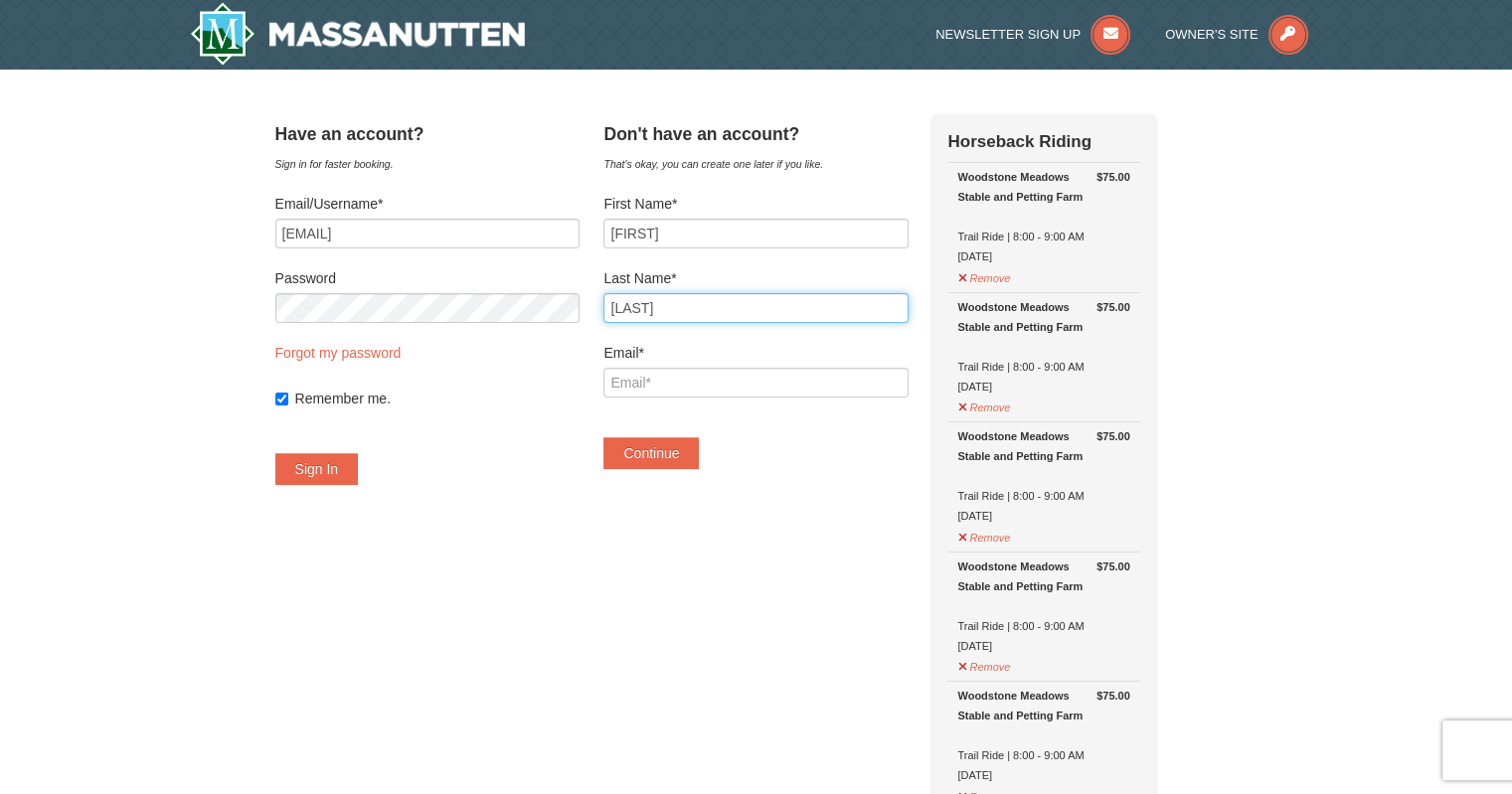 type on "derek.mcfarland@maryland.gov" 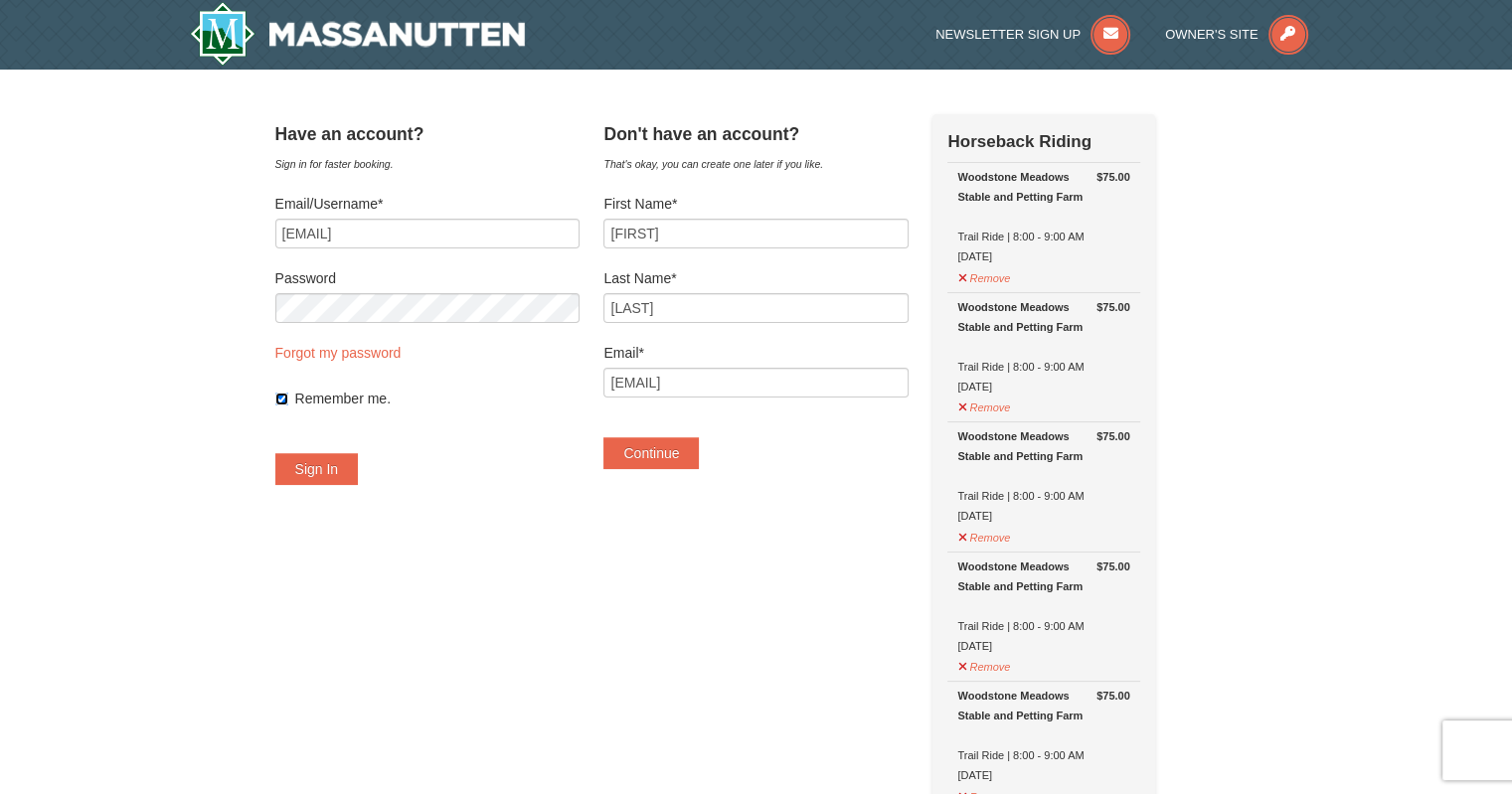 click on "Remember me." at bounding box center [281, 398] 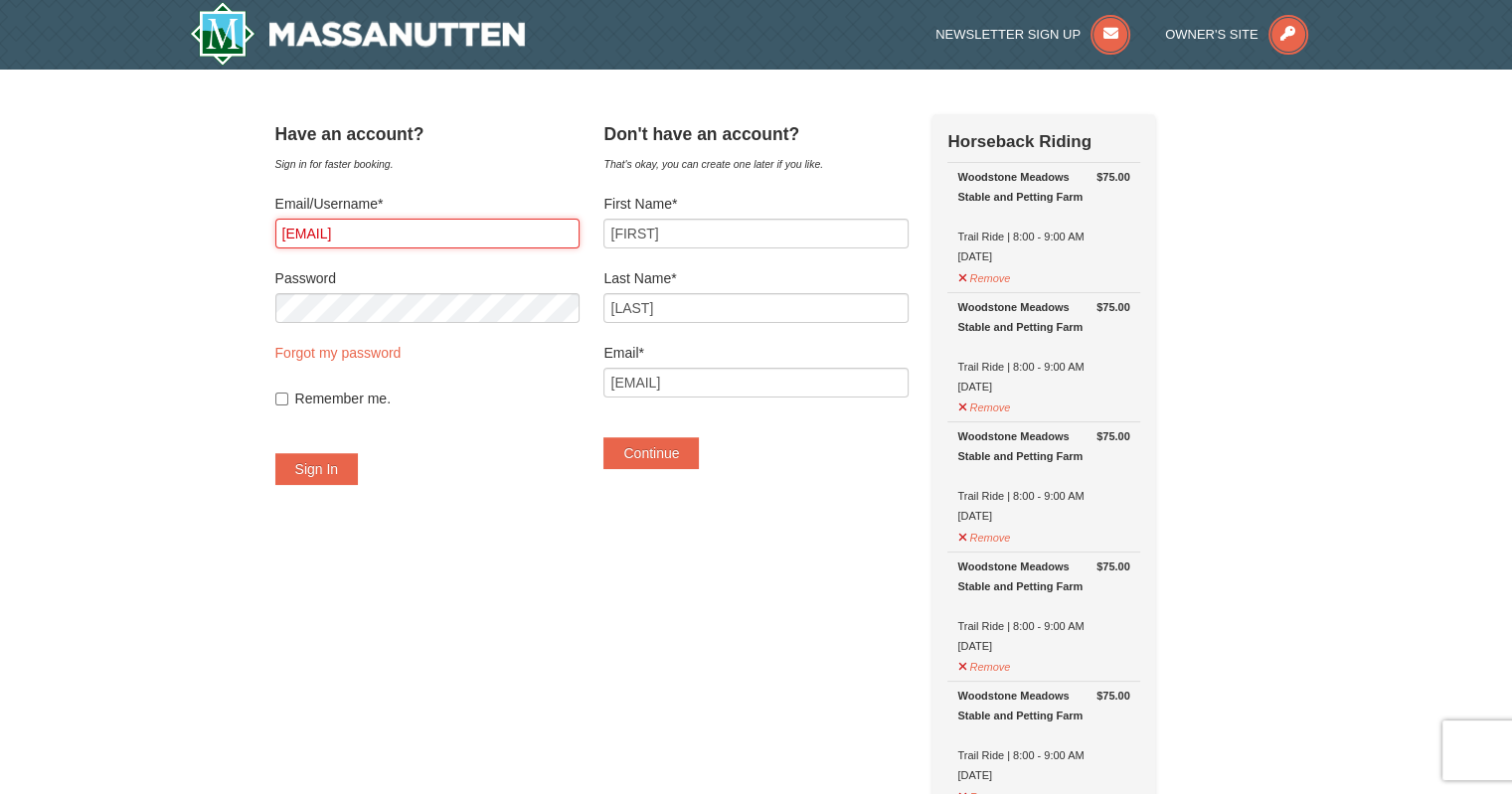 click on "derek.mcfarland0678@gmail.com" at bounding box center [427, 234] 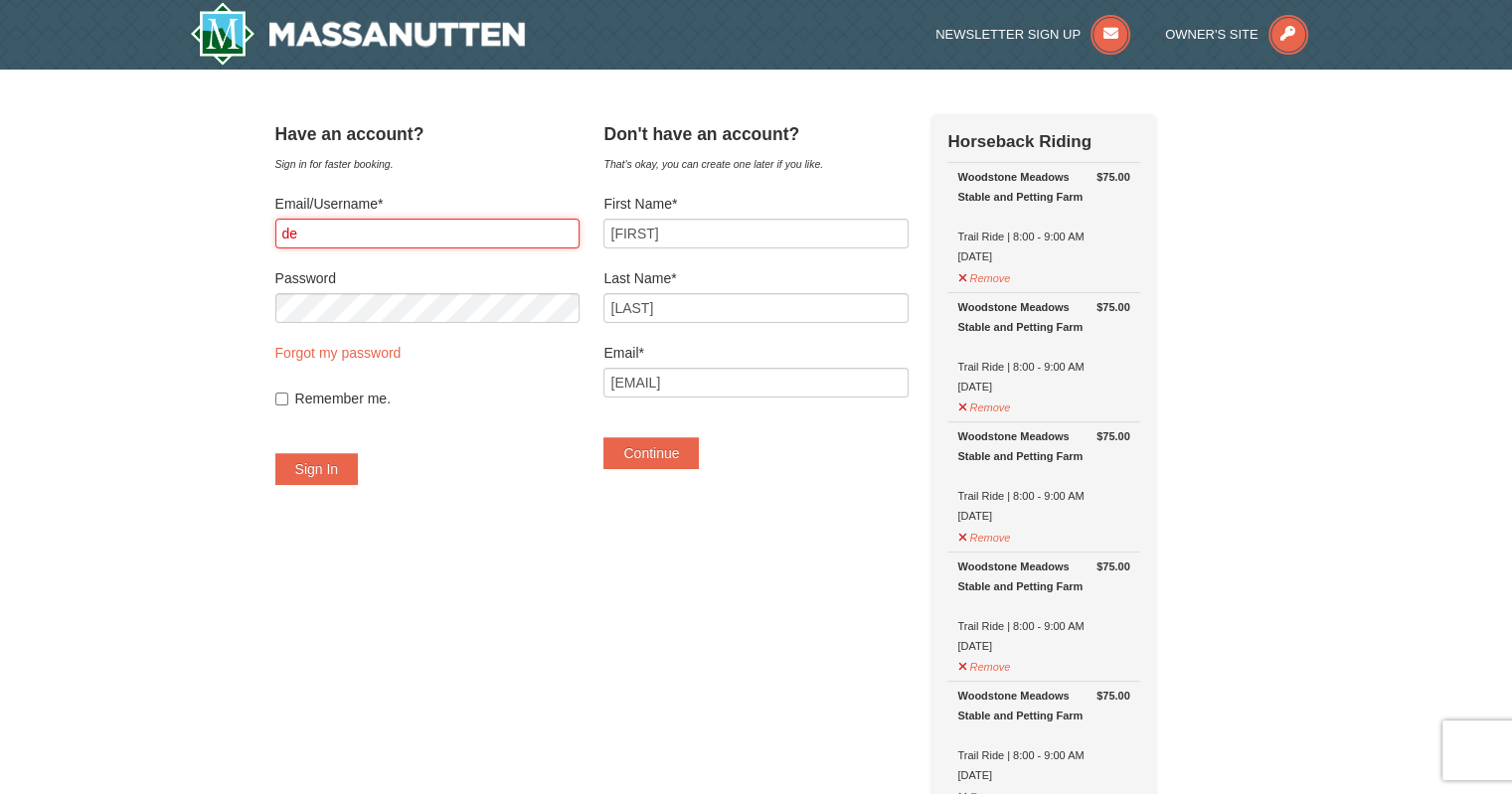 type on "d" 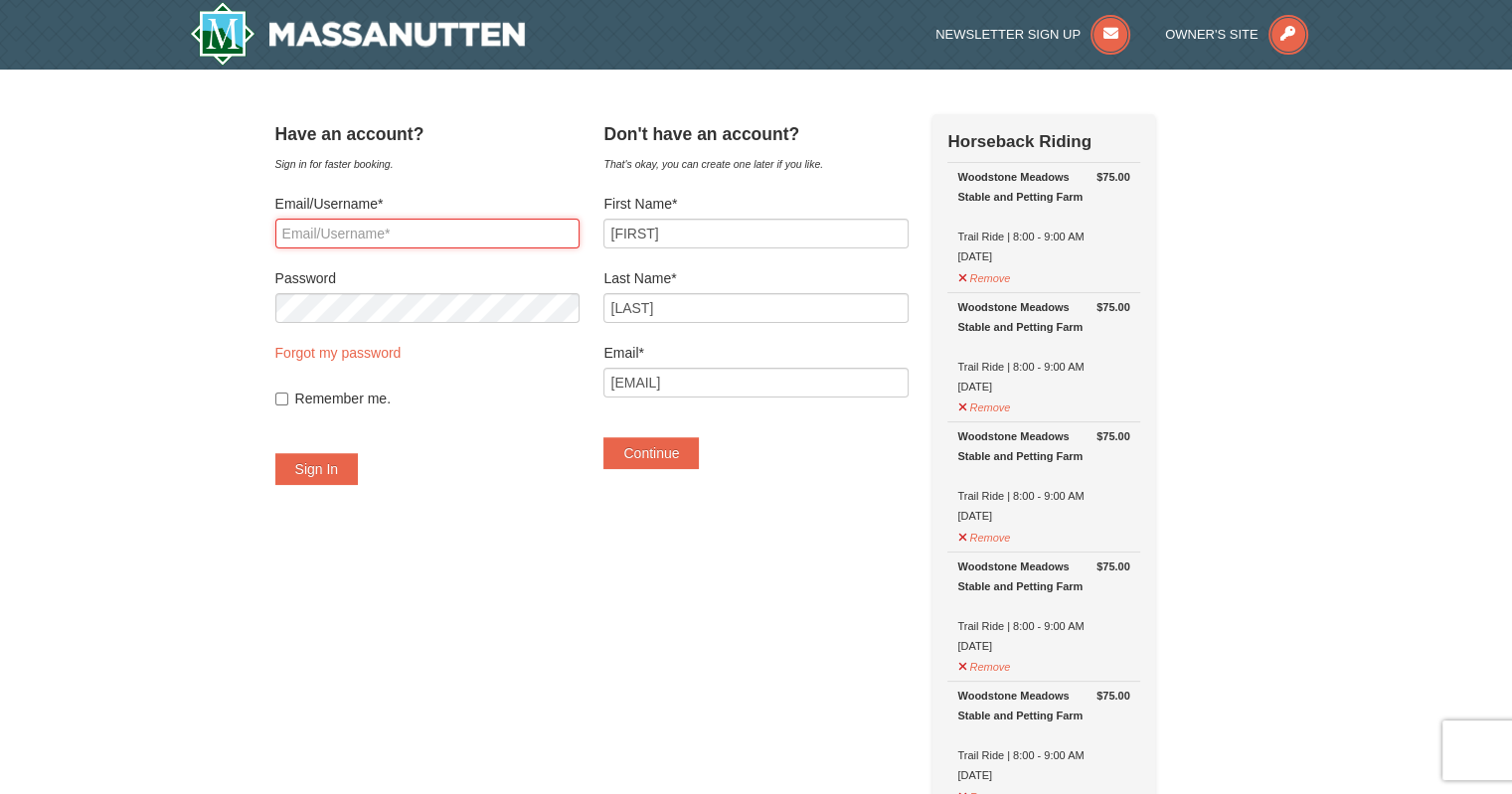 type 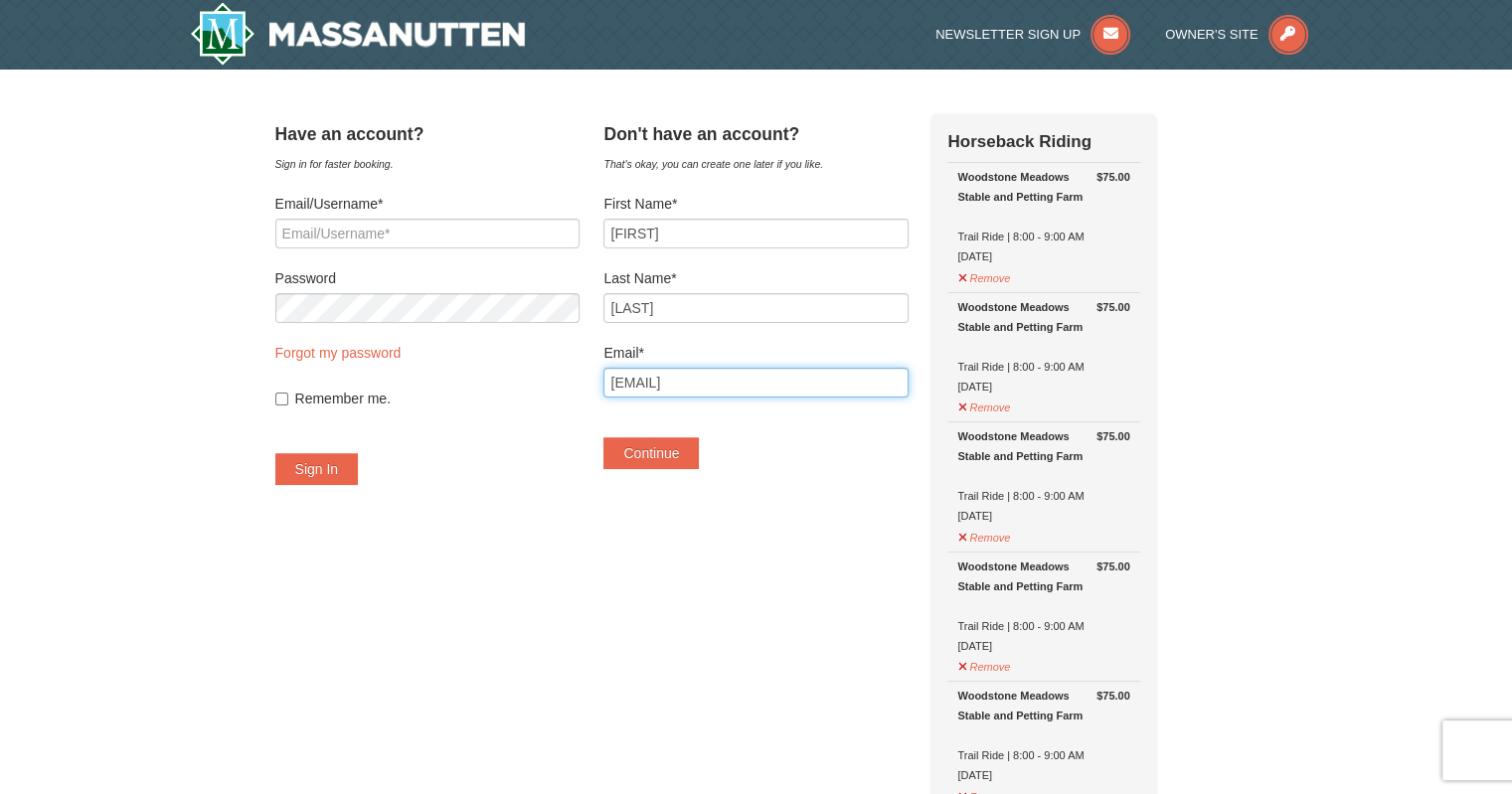 click on "derek.mcfarland@maryland.gov" at bounding box center [756, 383] 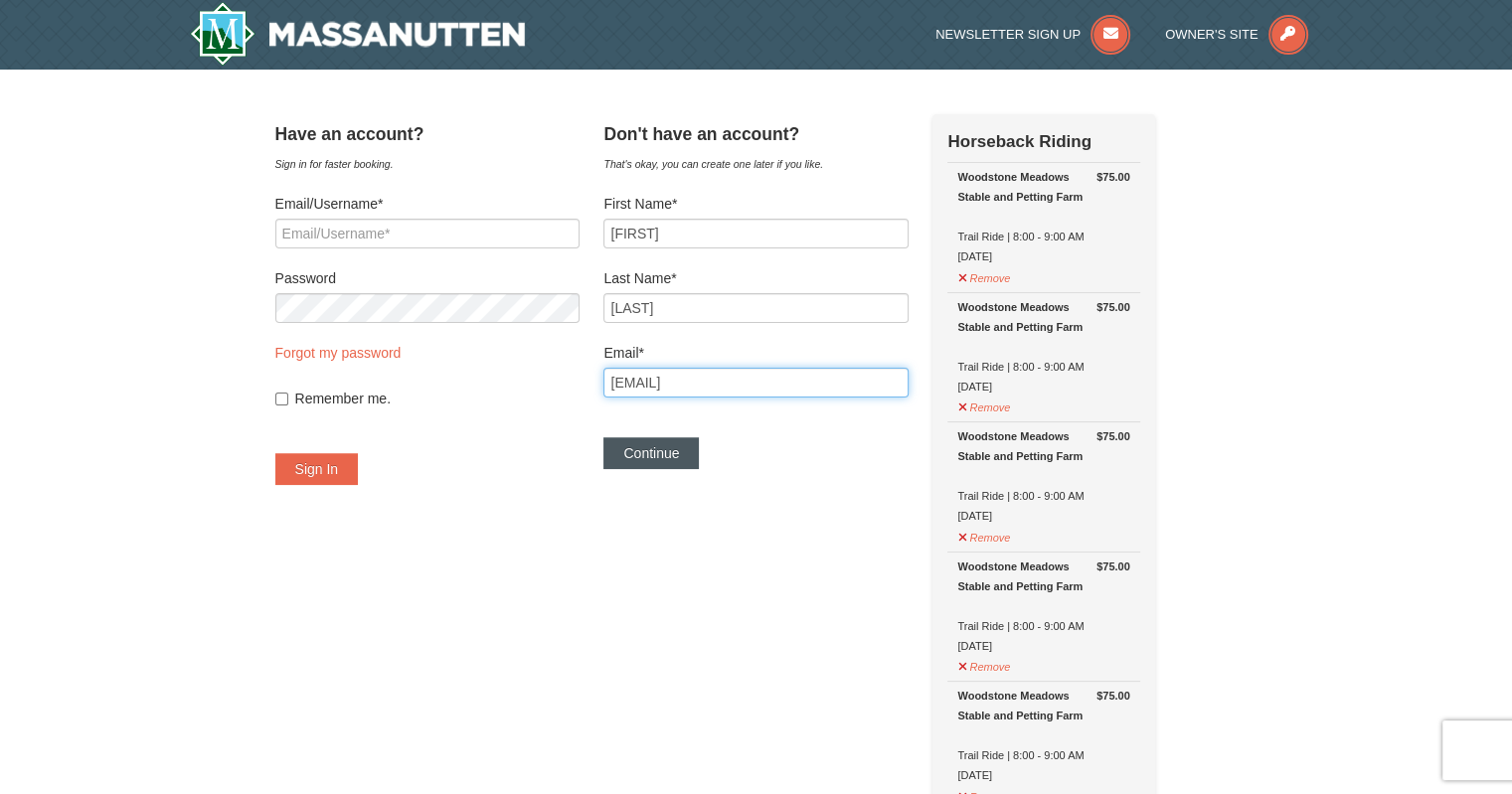 type on "derek.mcfarland0678@gmail.com" 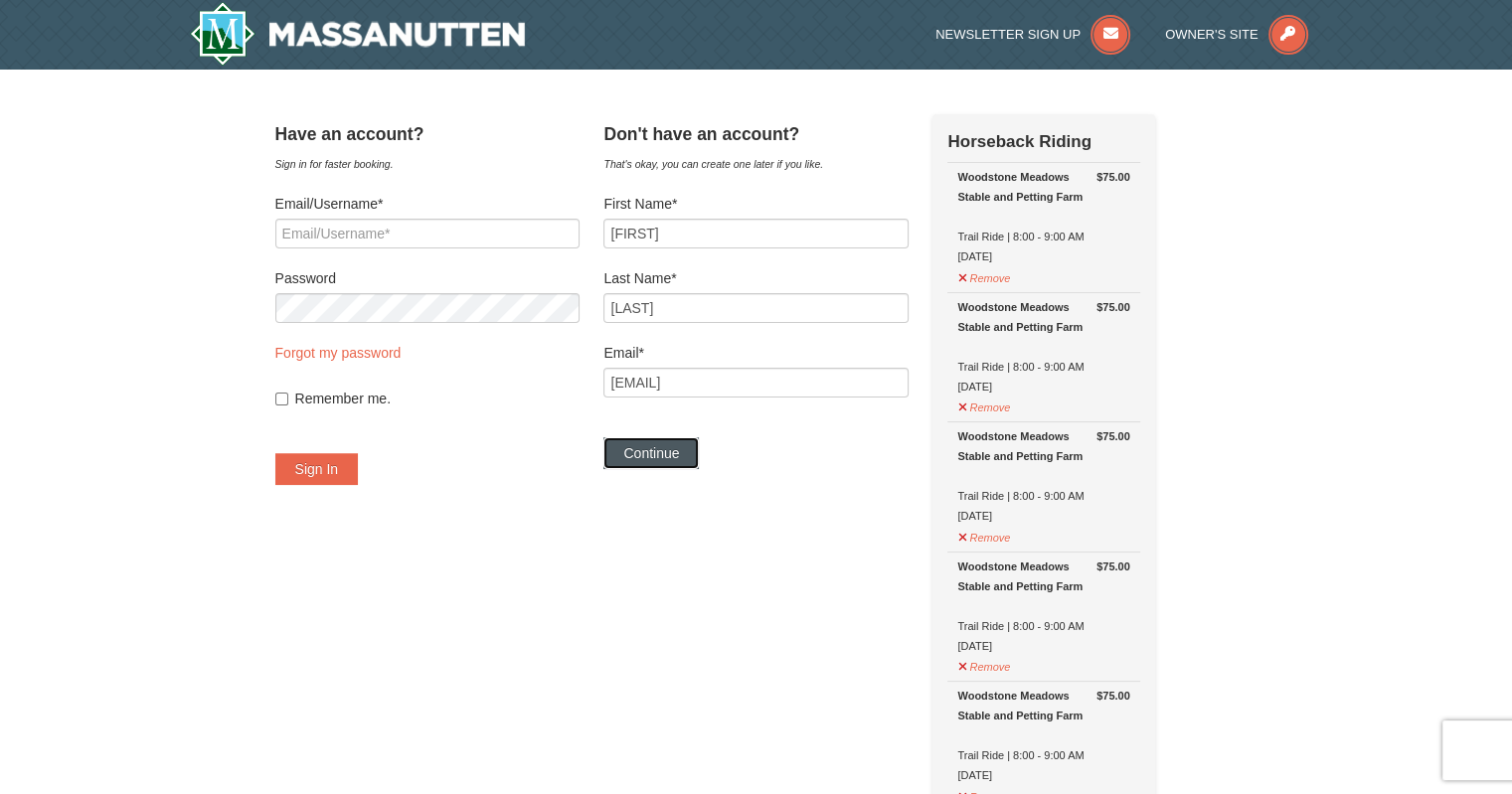 click on "Continue" at bounding box center [651, 453] 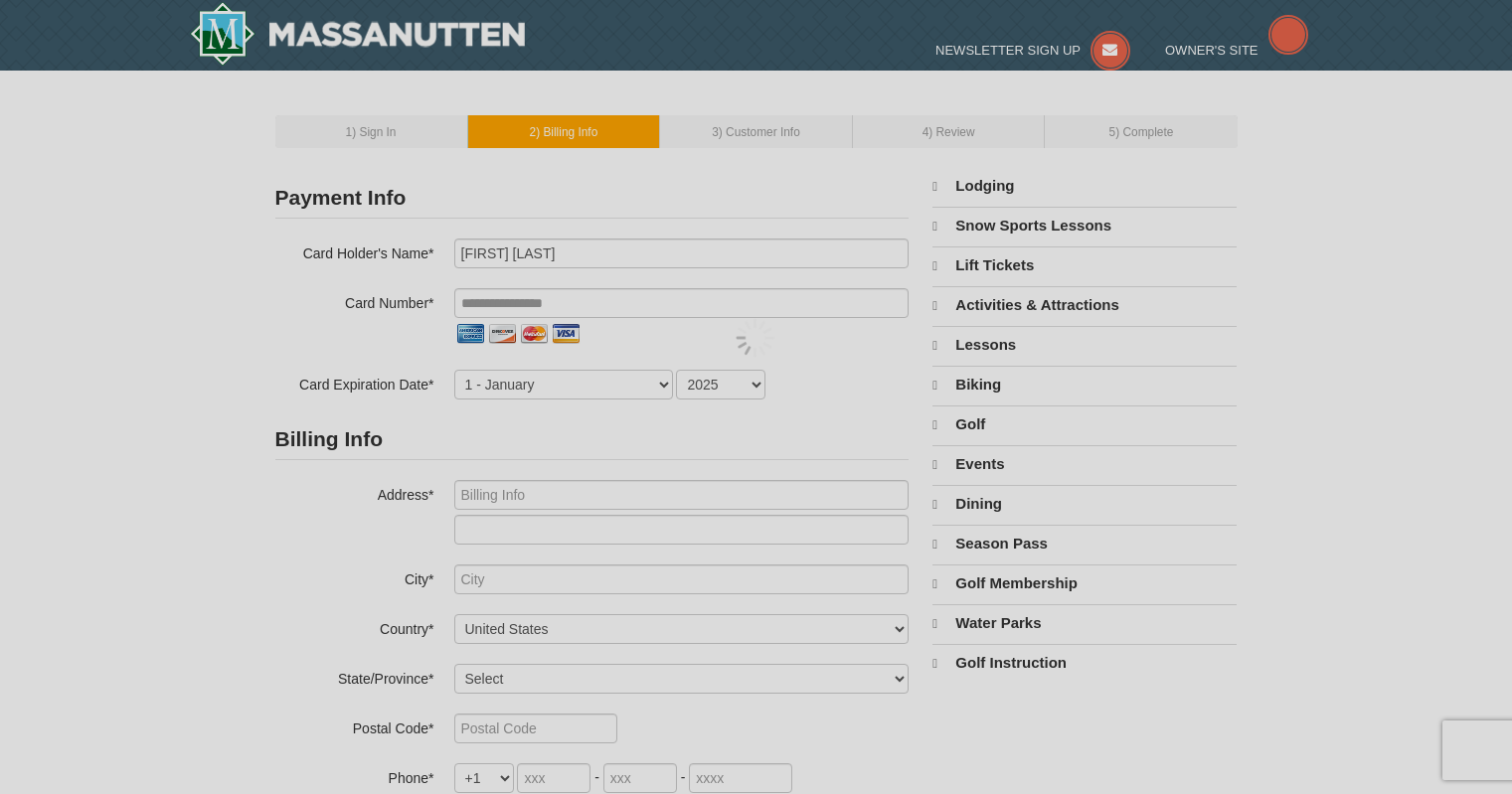 scroll, scrollTop: 0, scrollLeft: 0, axis: both 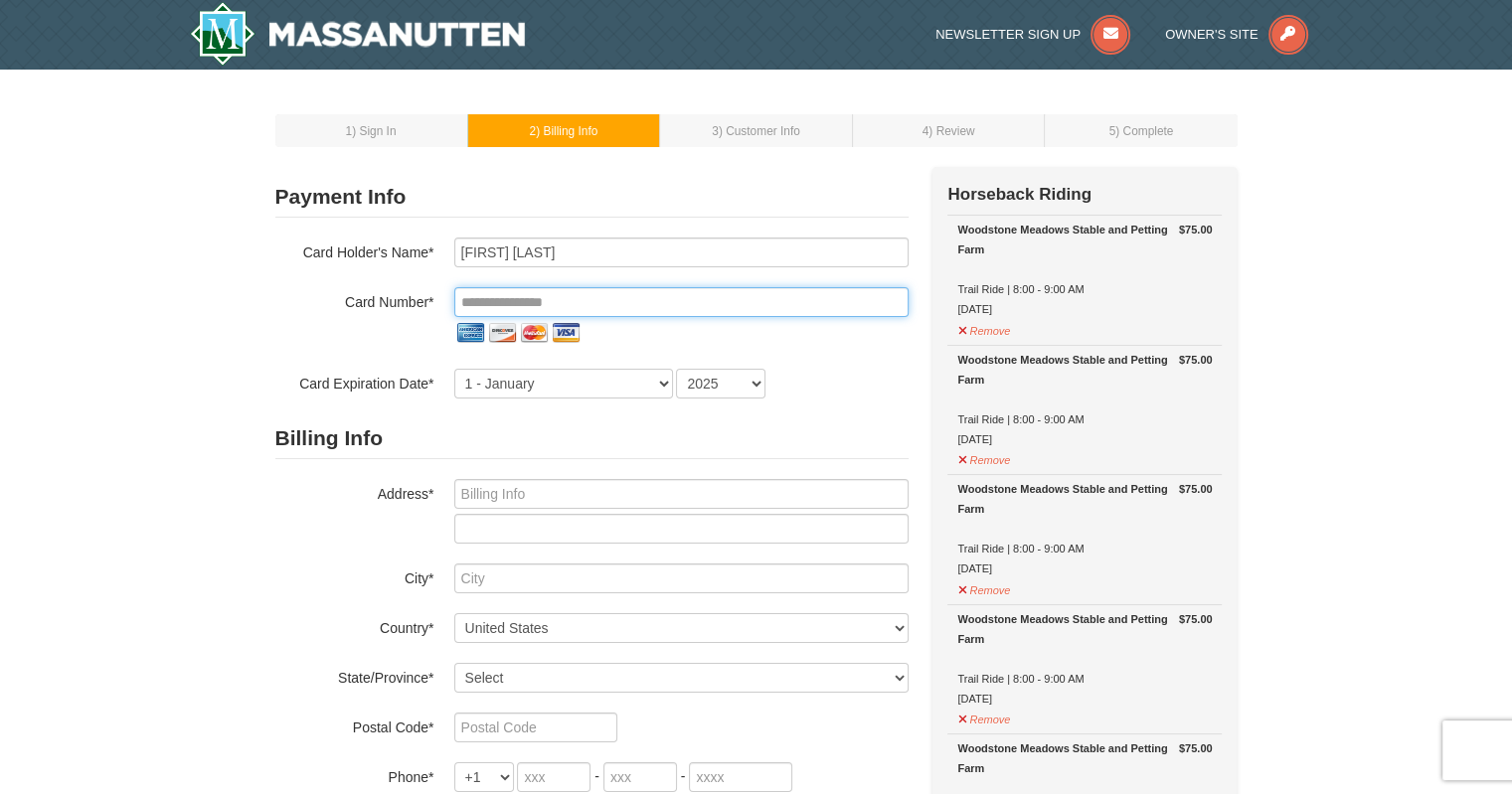 click at bounding box center [681, 302] 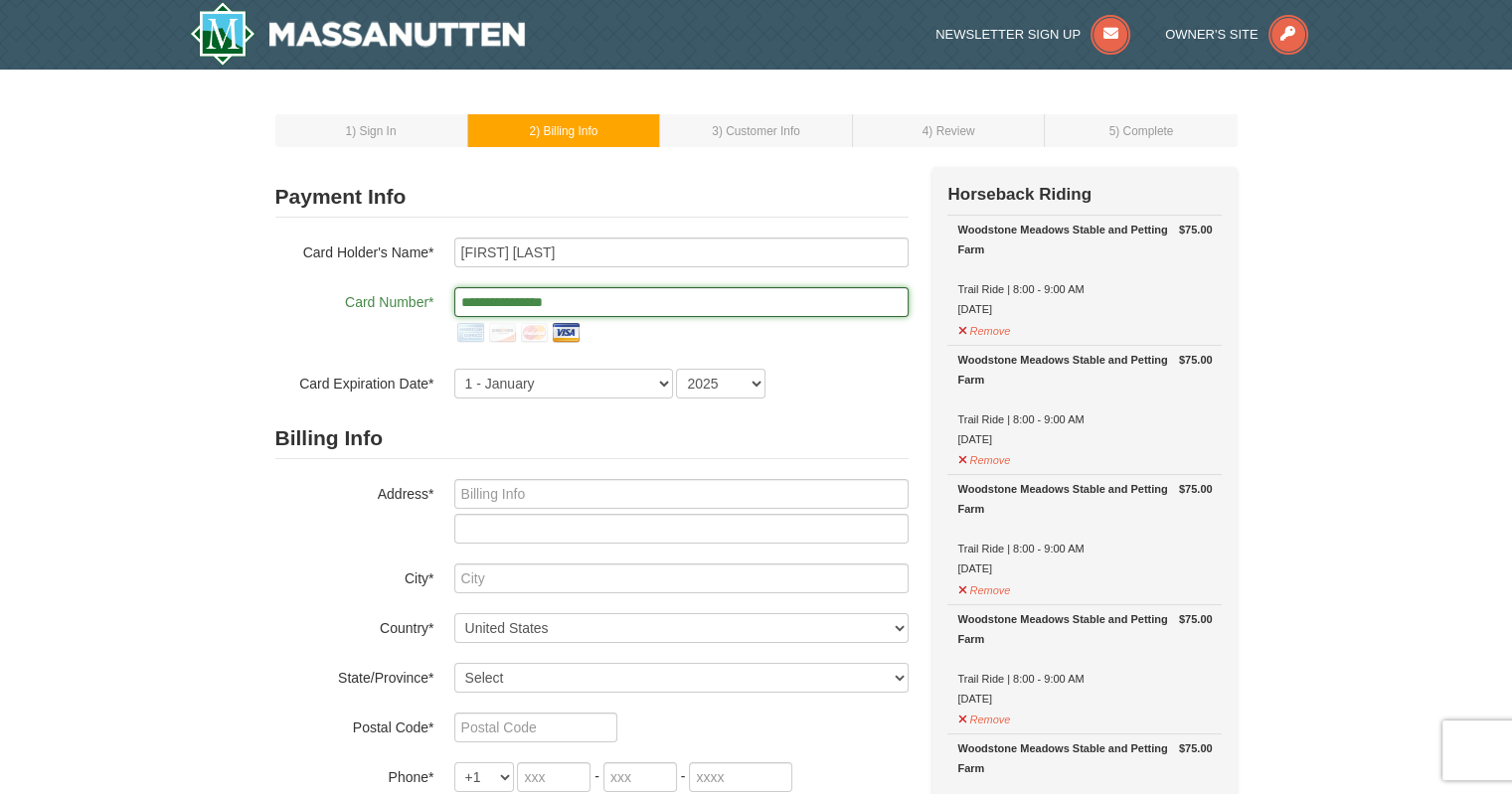 type on "**********" 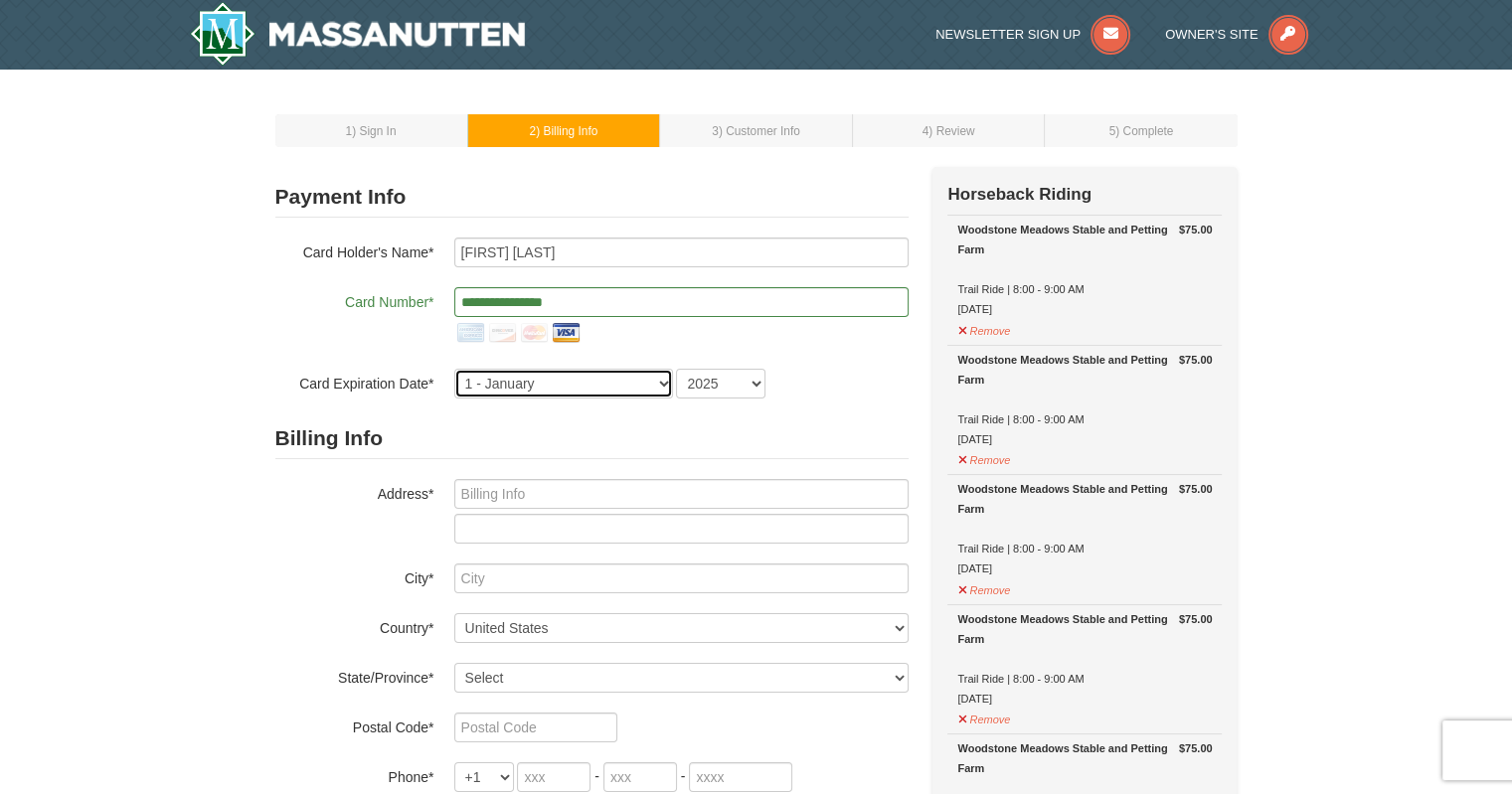 click on "1 - January 2 - February 3 - March 4 - April 5 - May 6 - June 7 - July 8 - August 9 - September 10 - October 11 - November 12 - December" at bounding box center (564, 384) 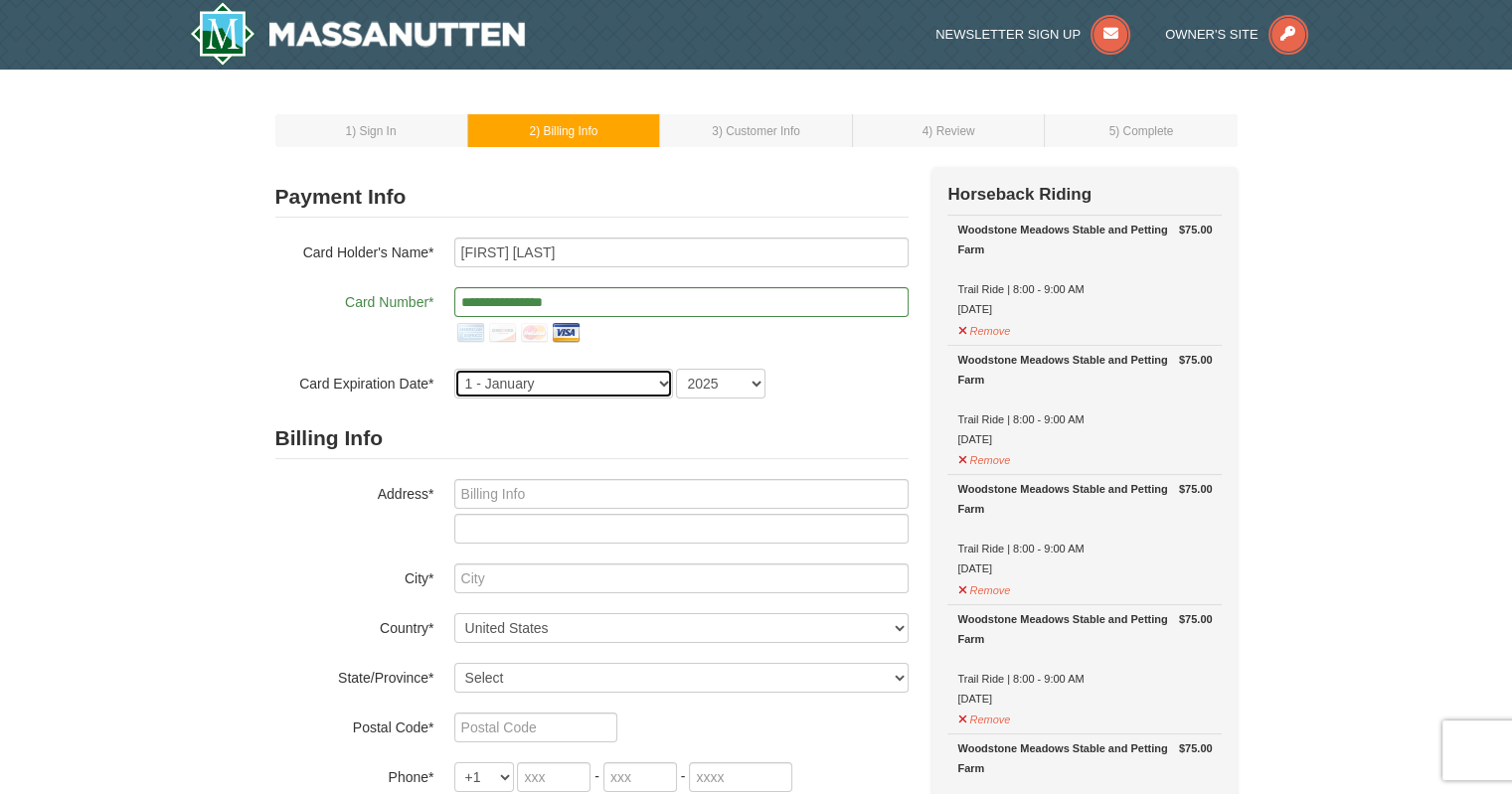 select on "8" 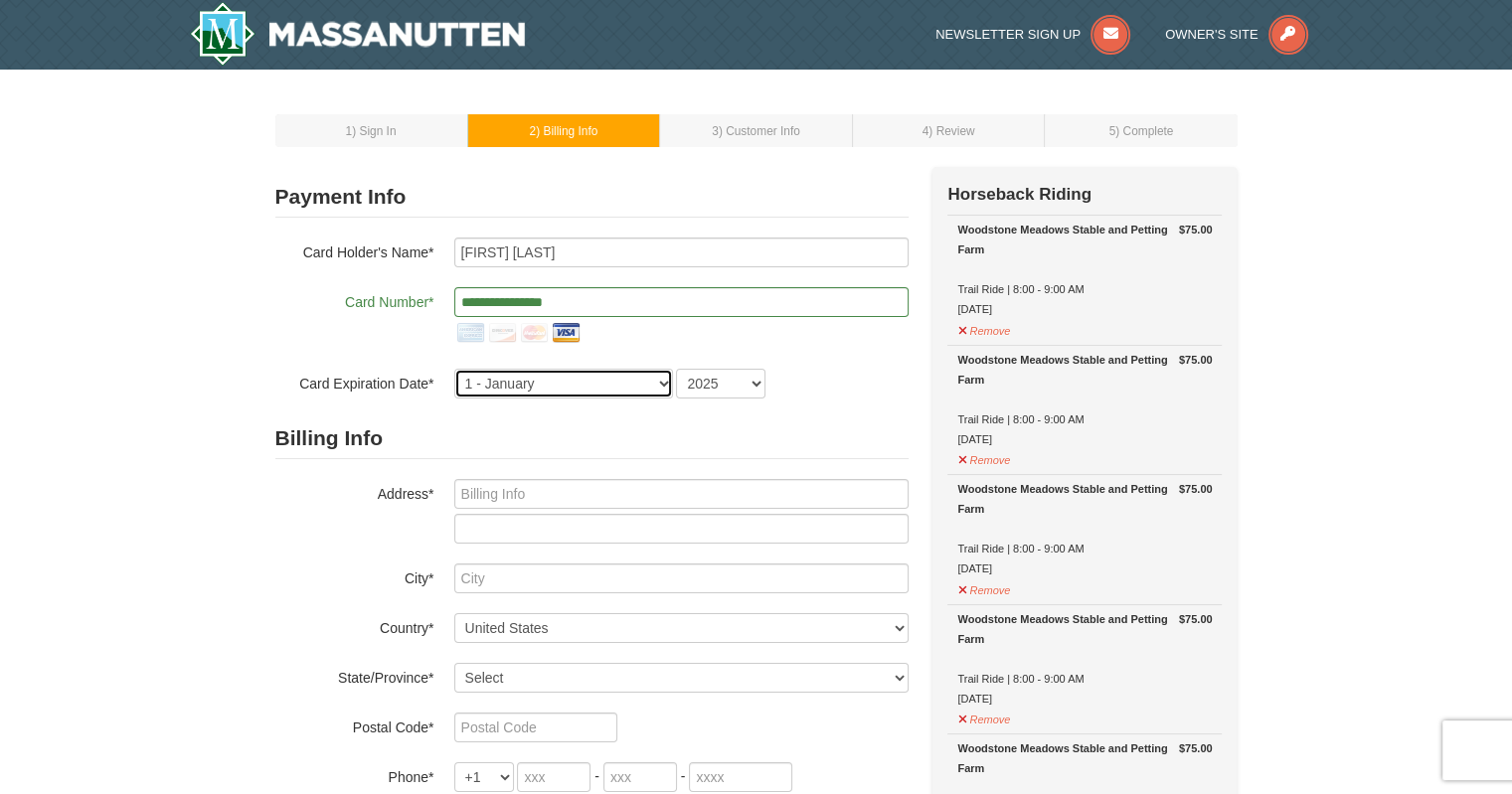 click on "1 - January 2 - February 3 - March 4 - April 5 - May 6 - June 7 - July 8 - August 9 - September 10 - October 11 - November 12 - December" at bounding box center [564, 384] 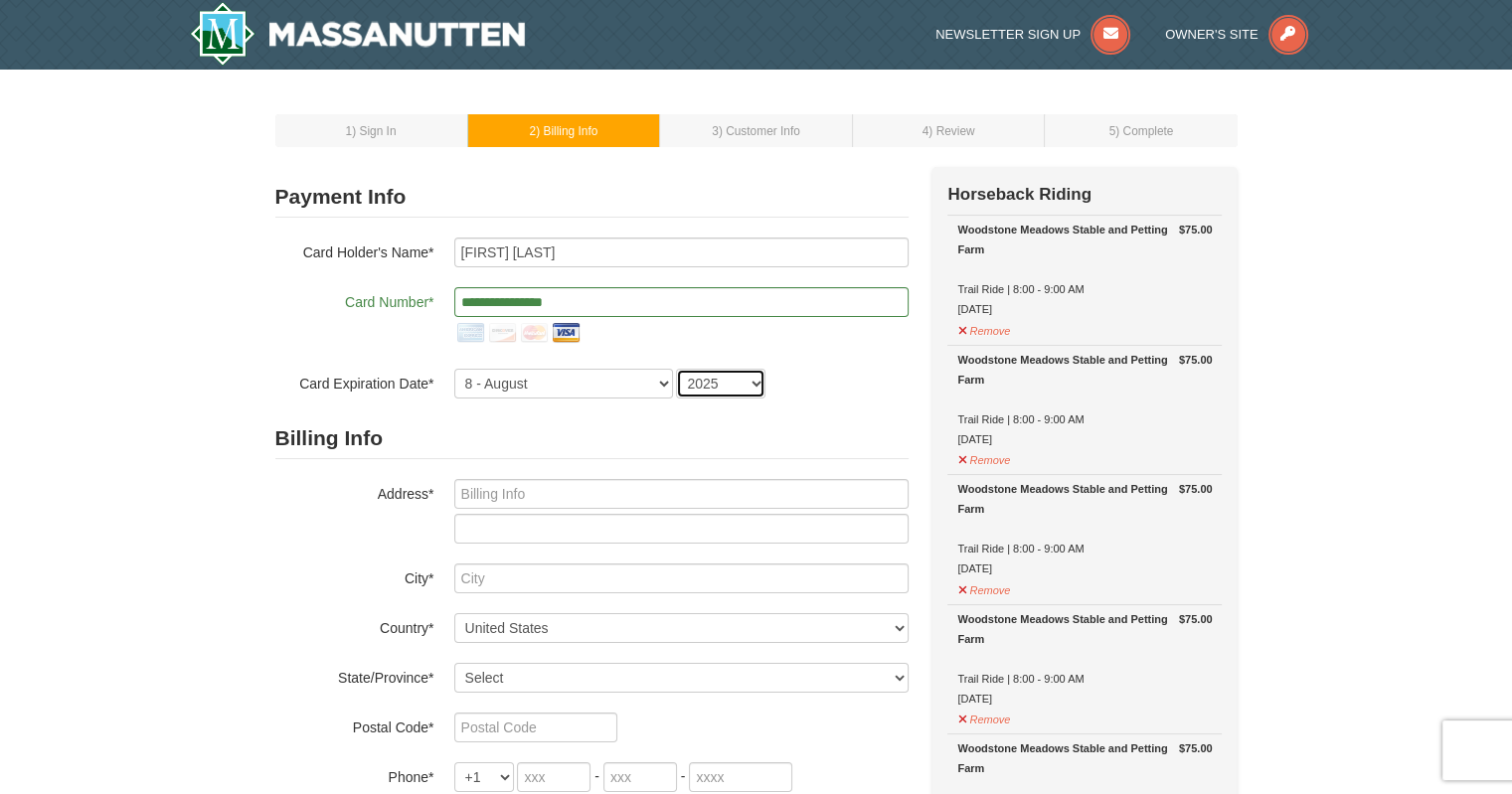 click on "2025 2026 2027 2028 2029 2030 2031 2032 2033 2034" at bounding box center (721, 384) 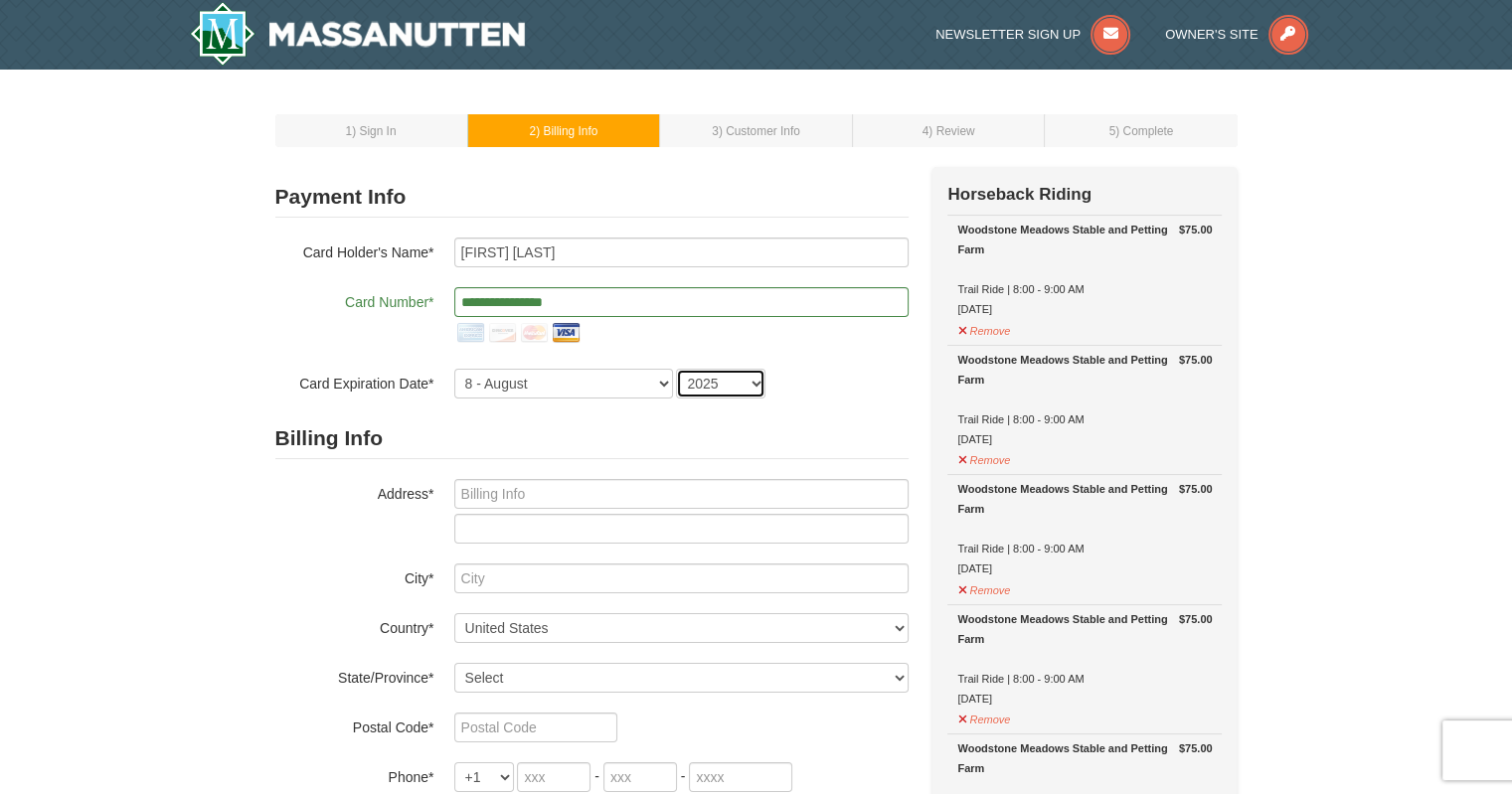 select on "2028" 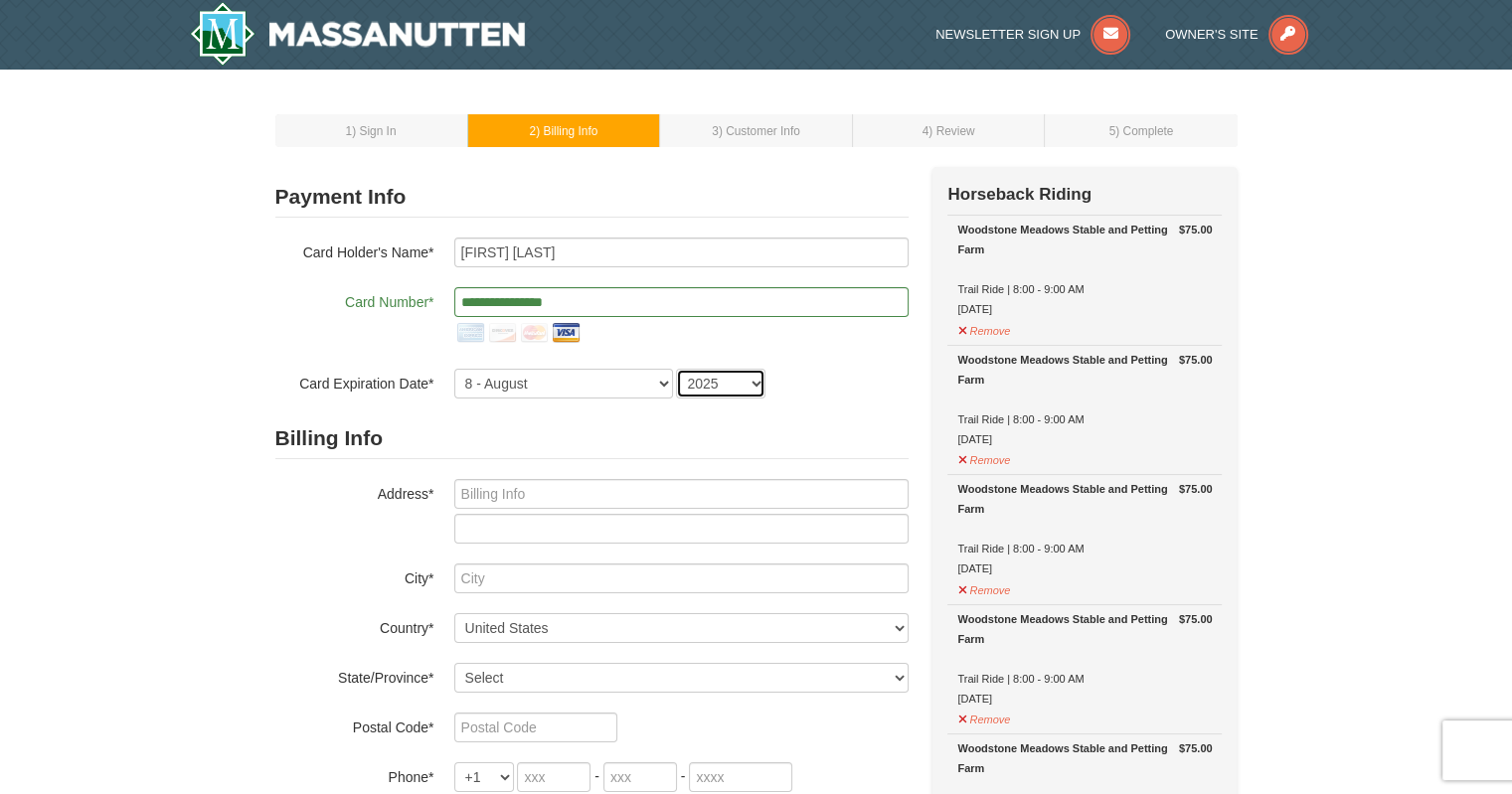 click on "2025 2026 2027 2028 2029 2030 2031 2032 2033 2034" at bounding box center [721, 384] 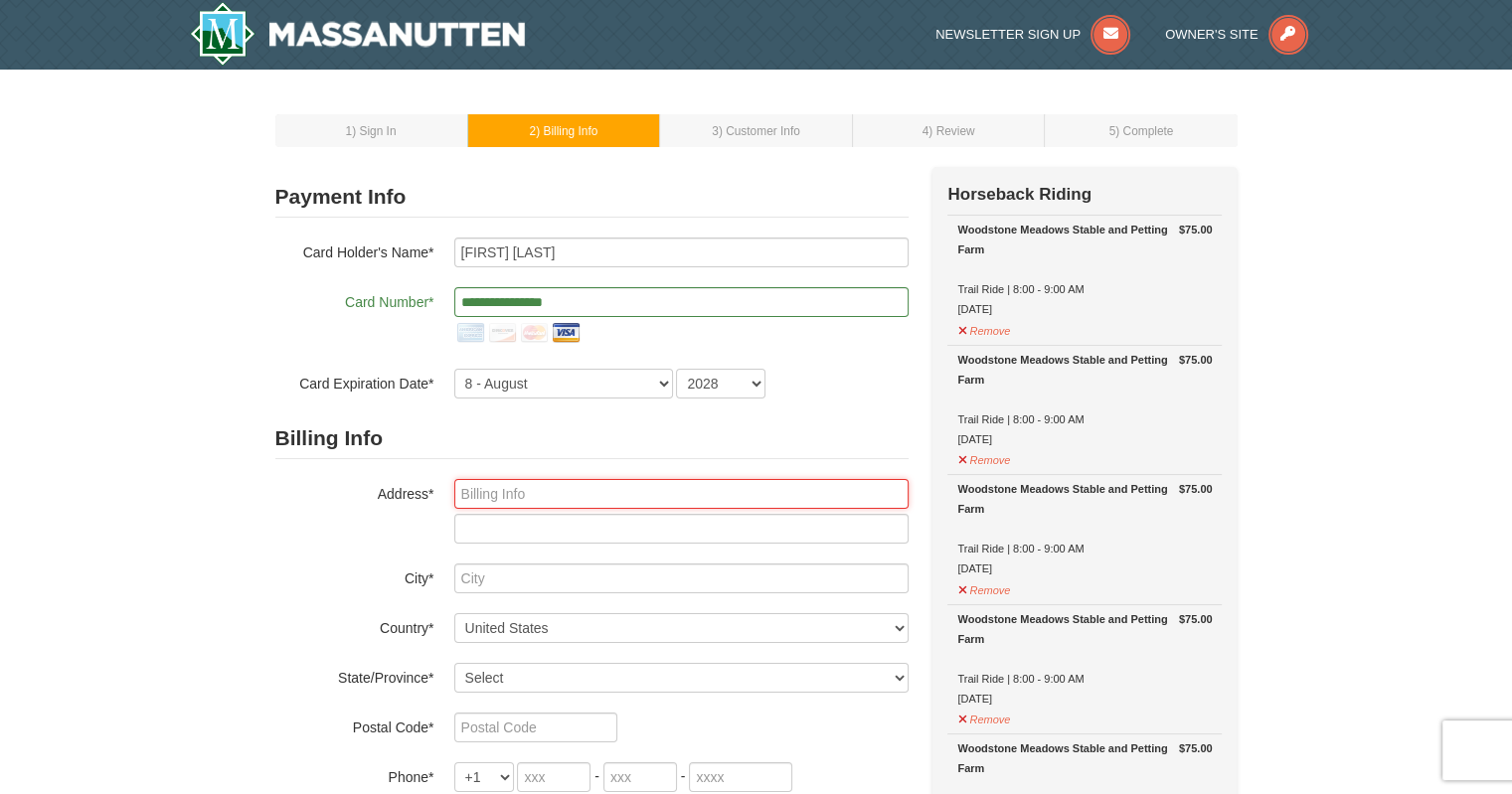 click at bounding box center [681, 494] 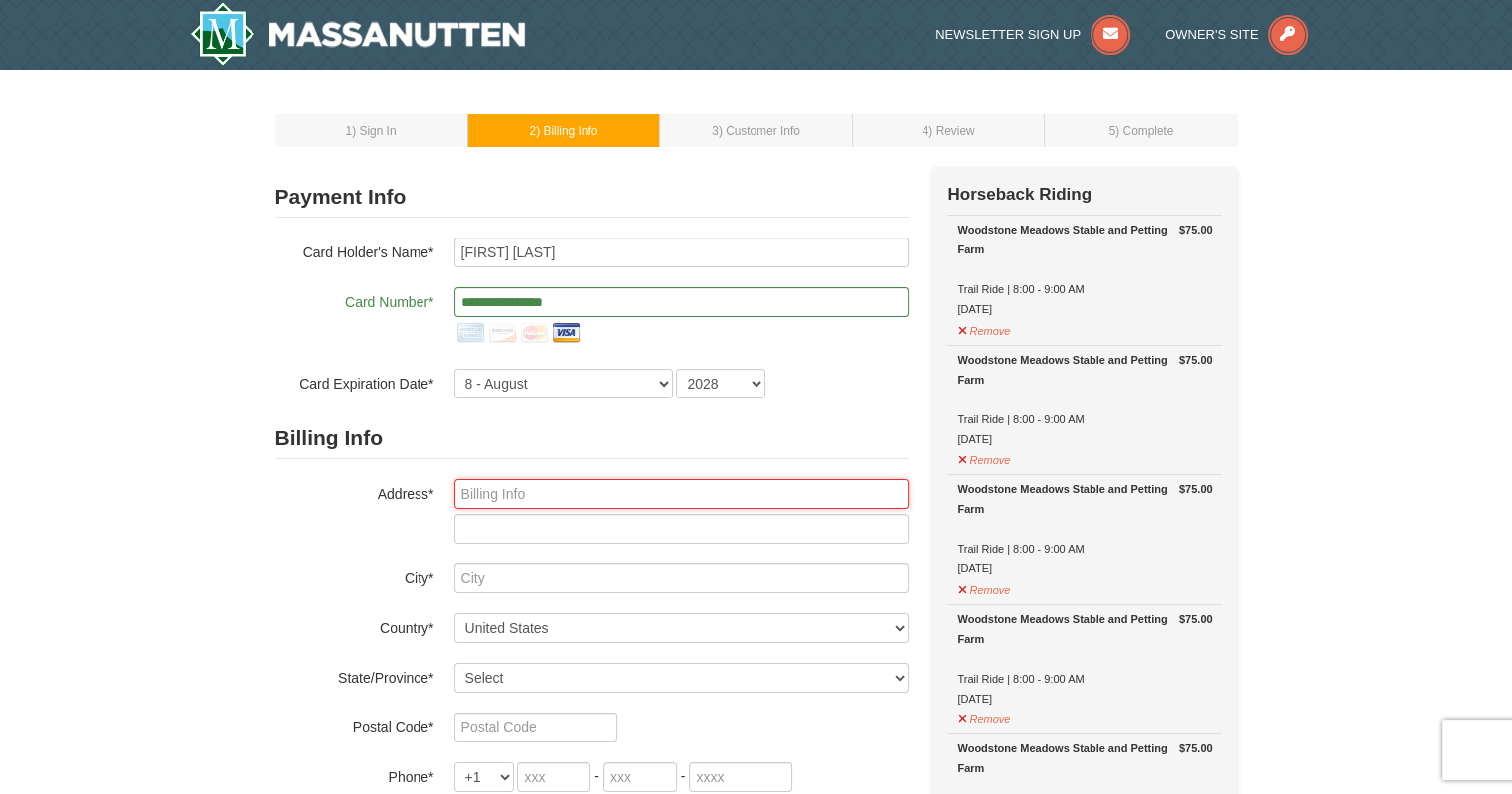 type on "312 Cumberland St." 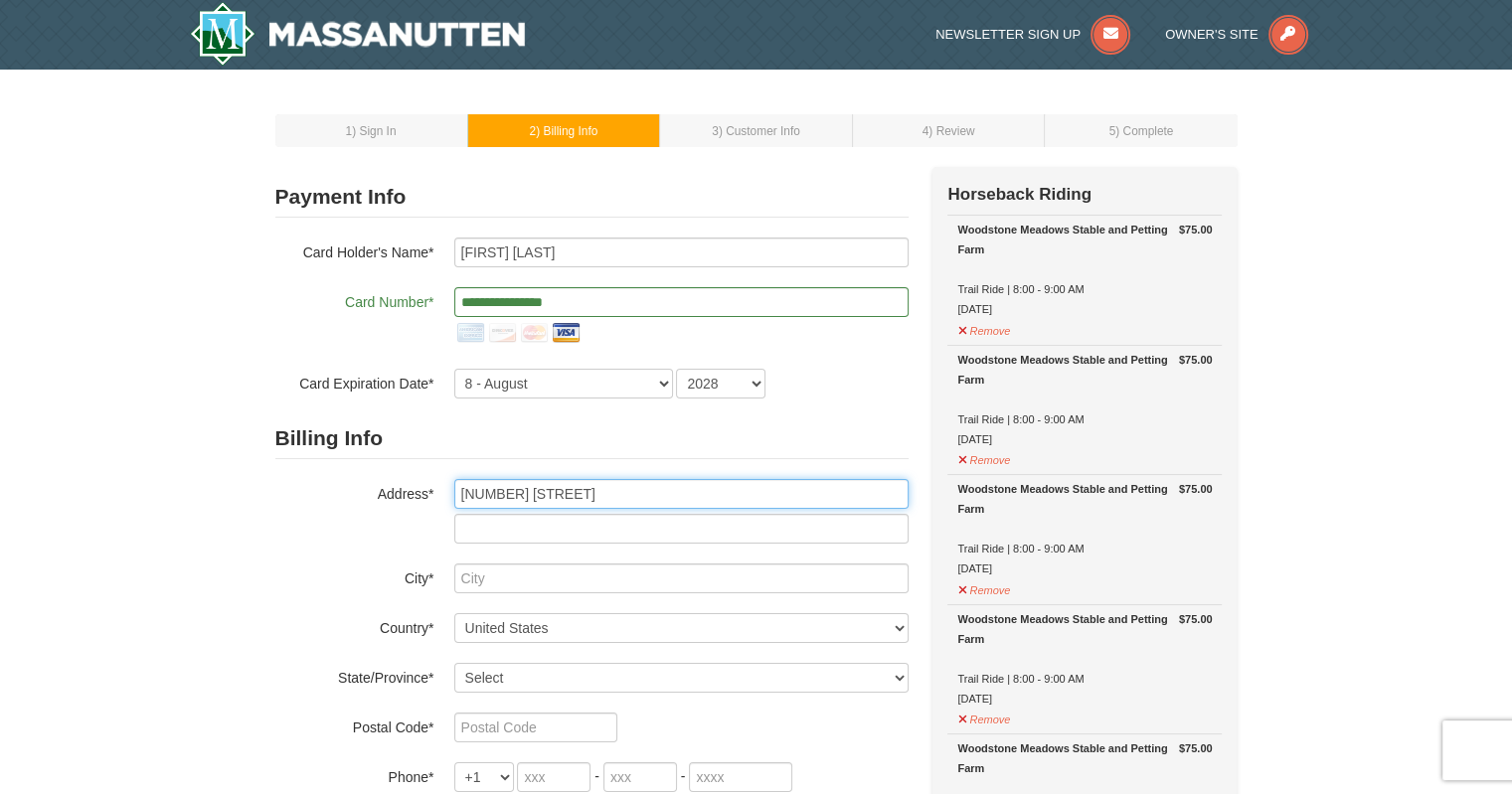 type on "Cumberland" 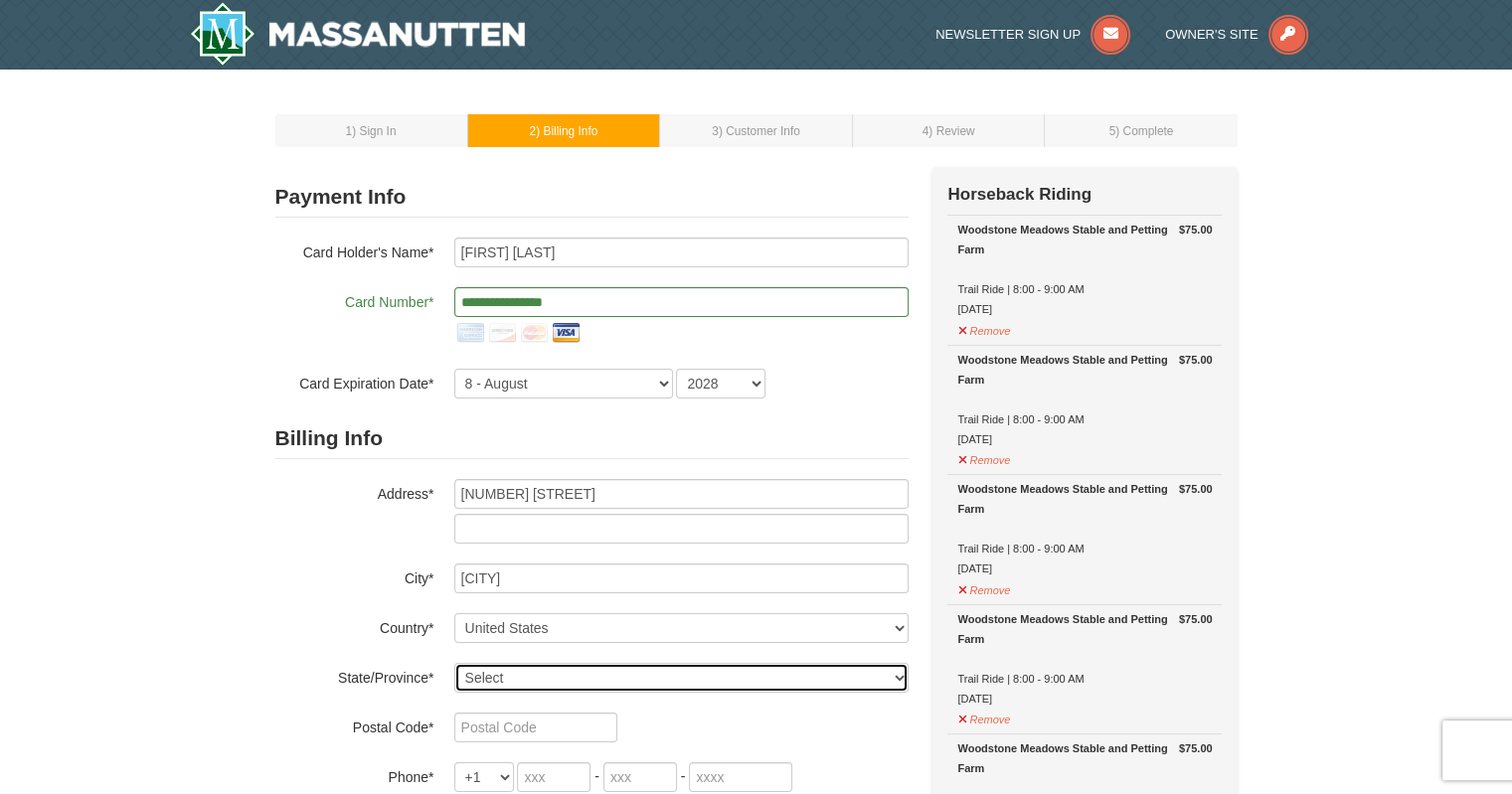 select on "MD" 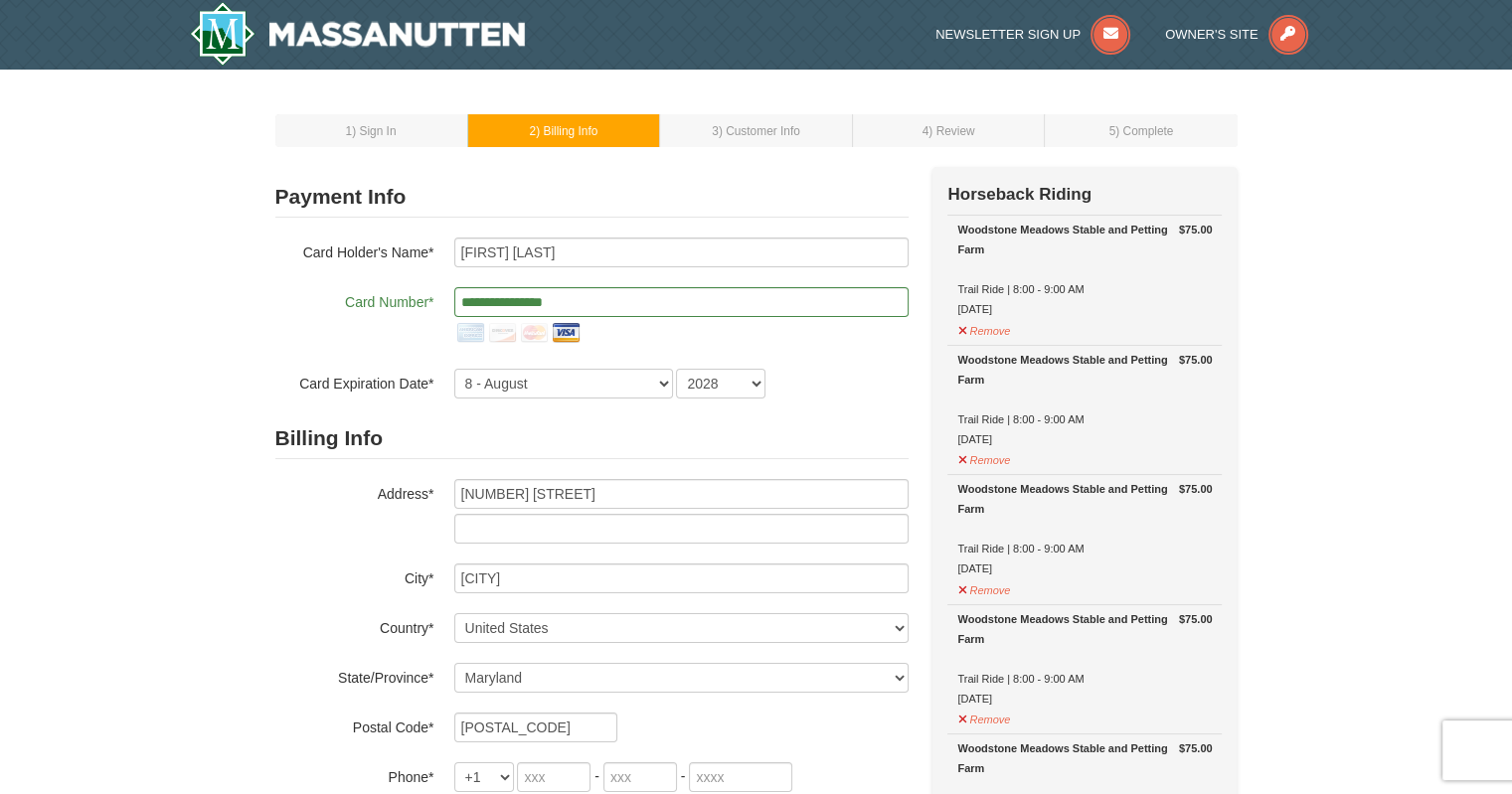 type on "301" 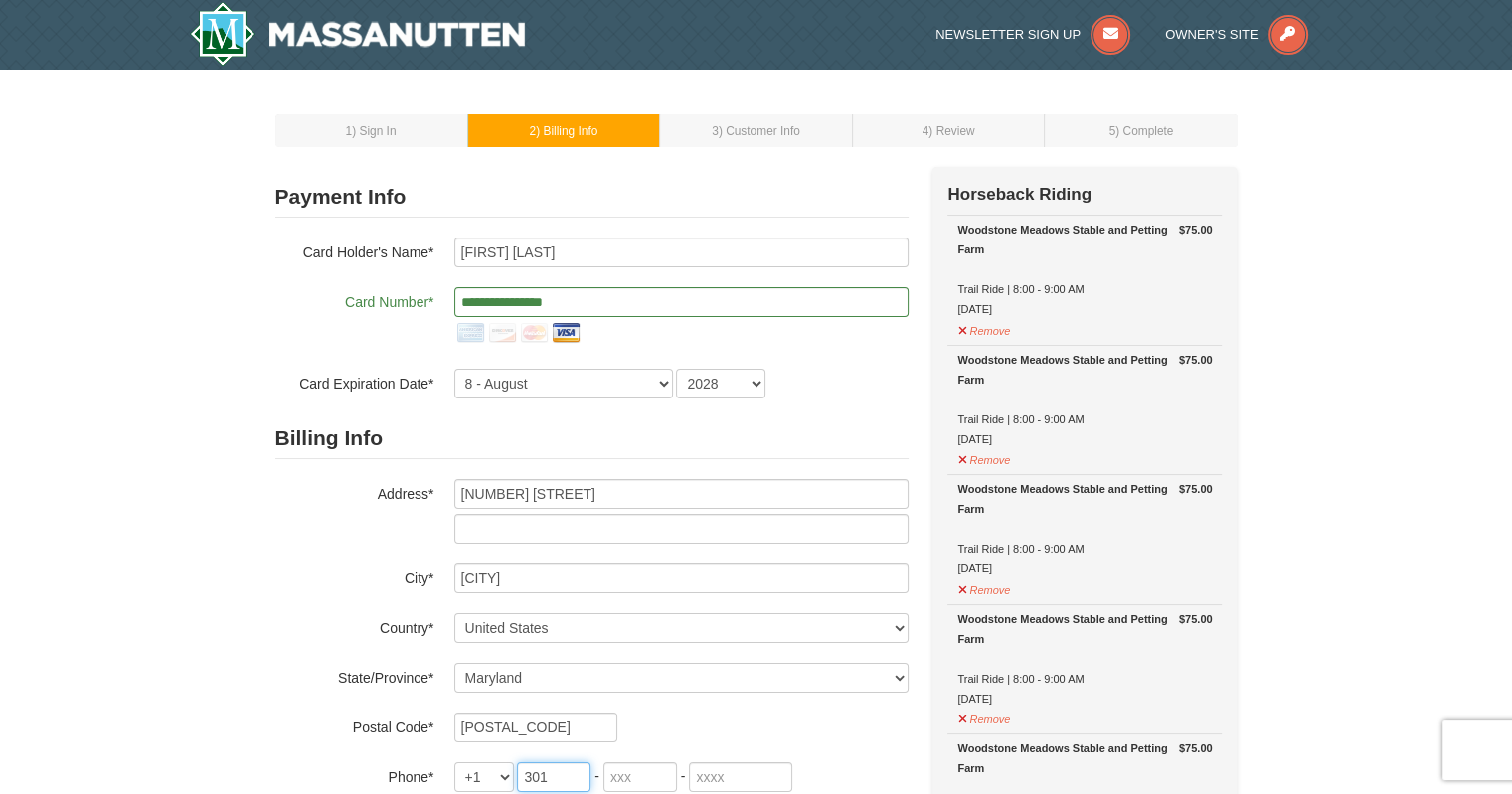 type on "338" 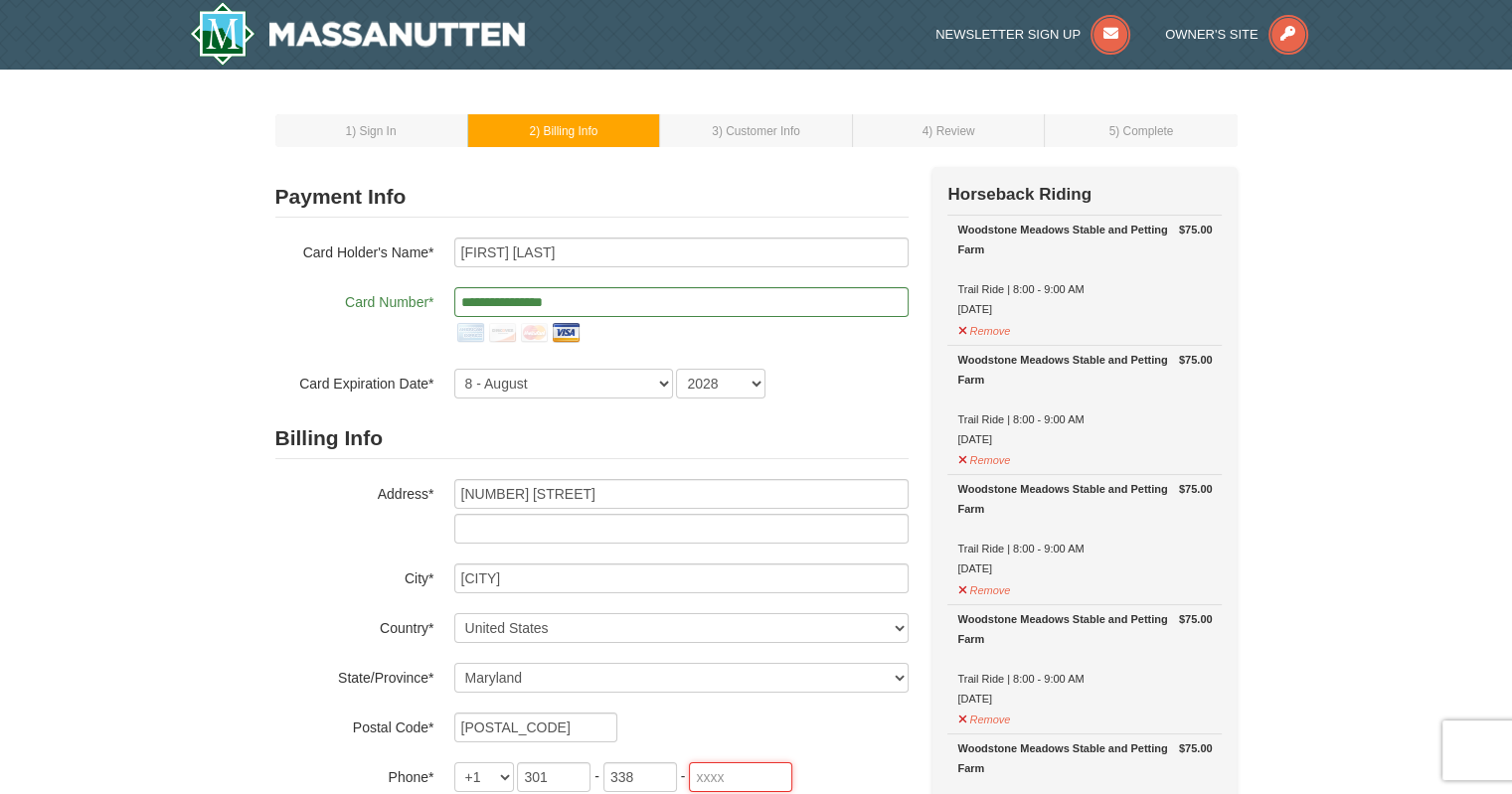 type on "0906" 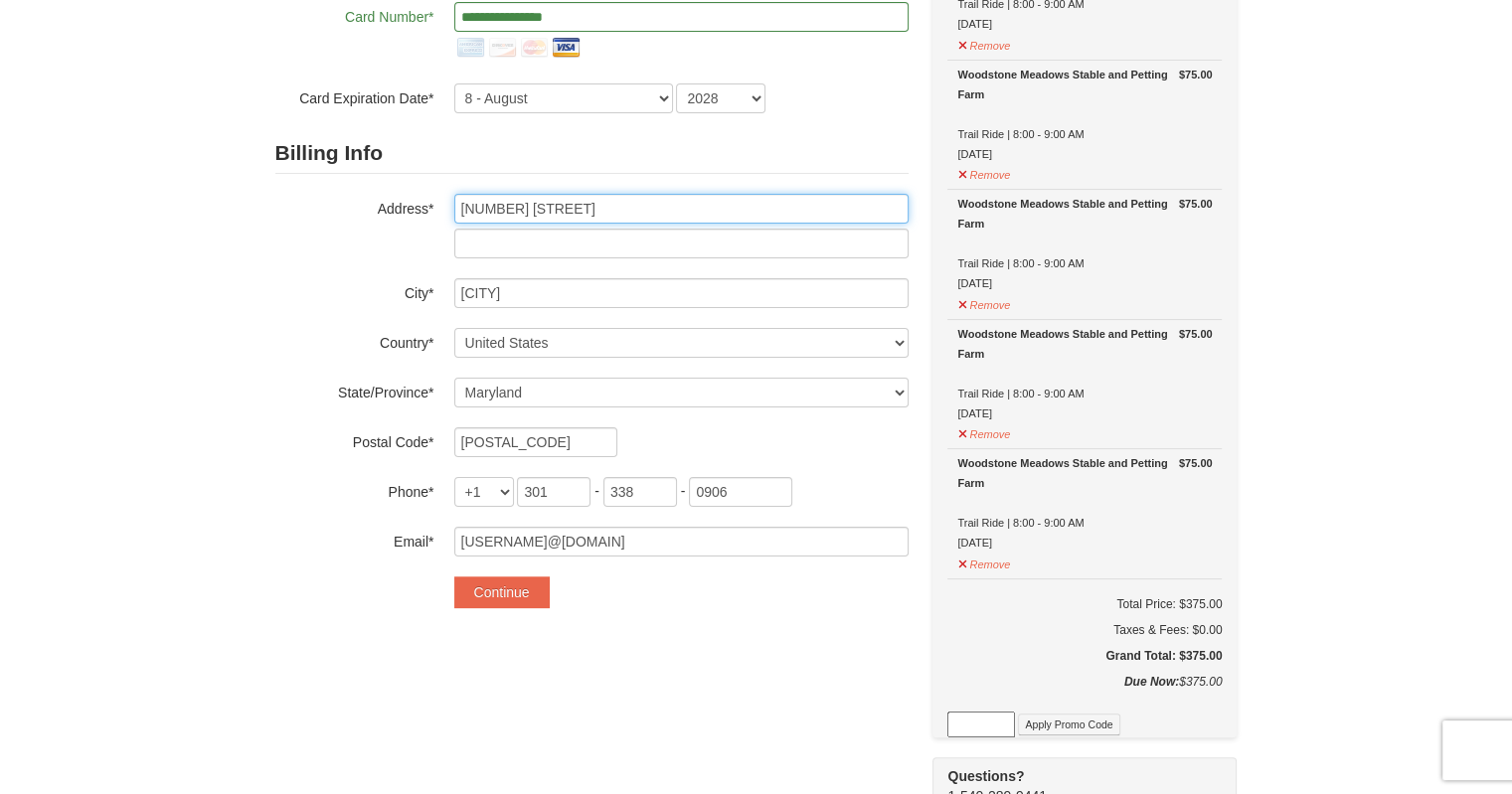 scroll, scrollTop: 298, scrollLeft: 0, axis: vertical 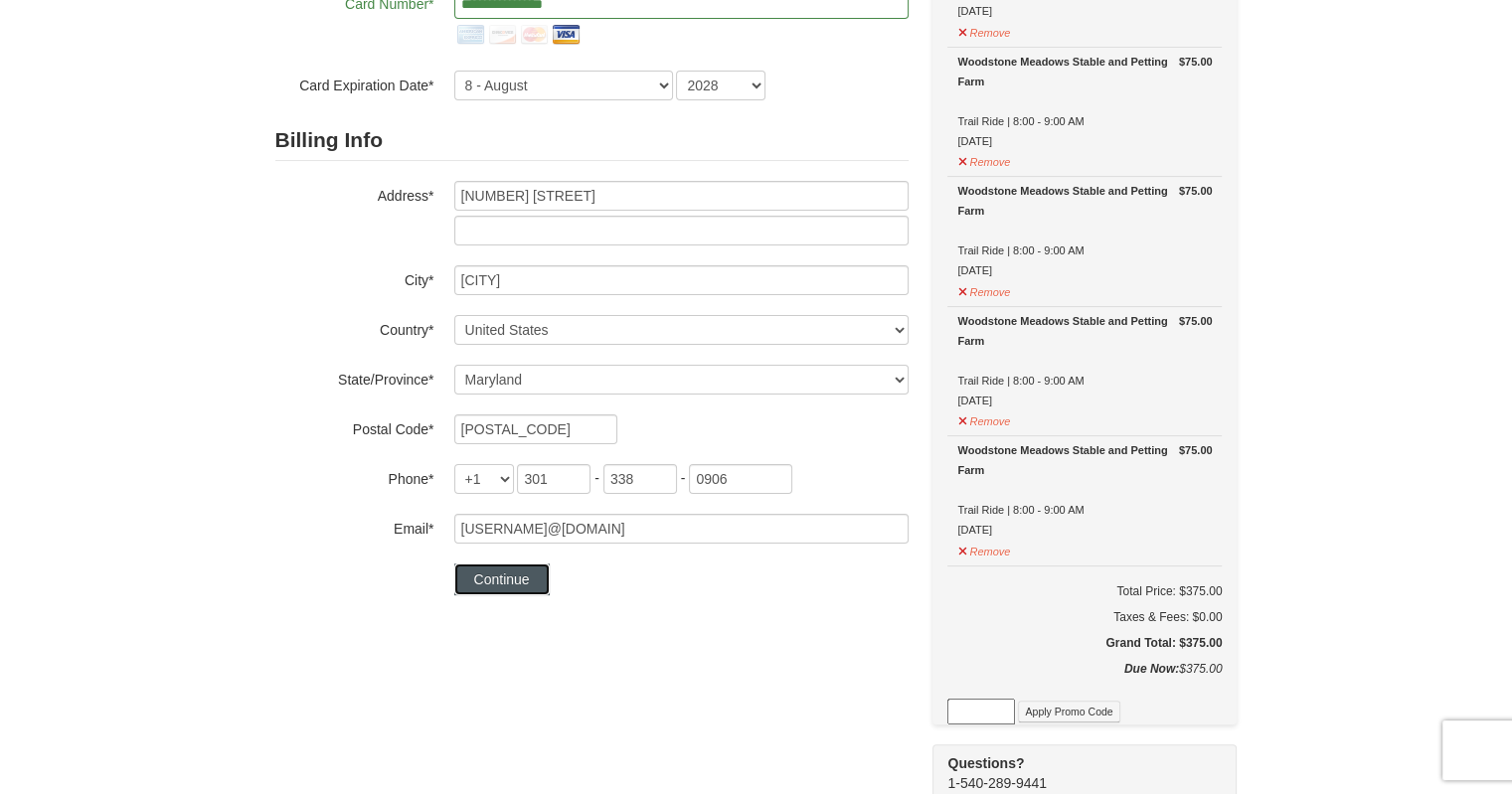 click on "Continue" at bounding box center [502, 579] 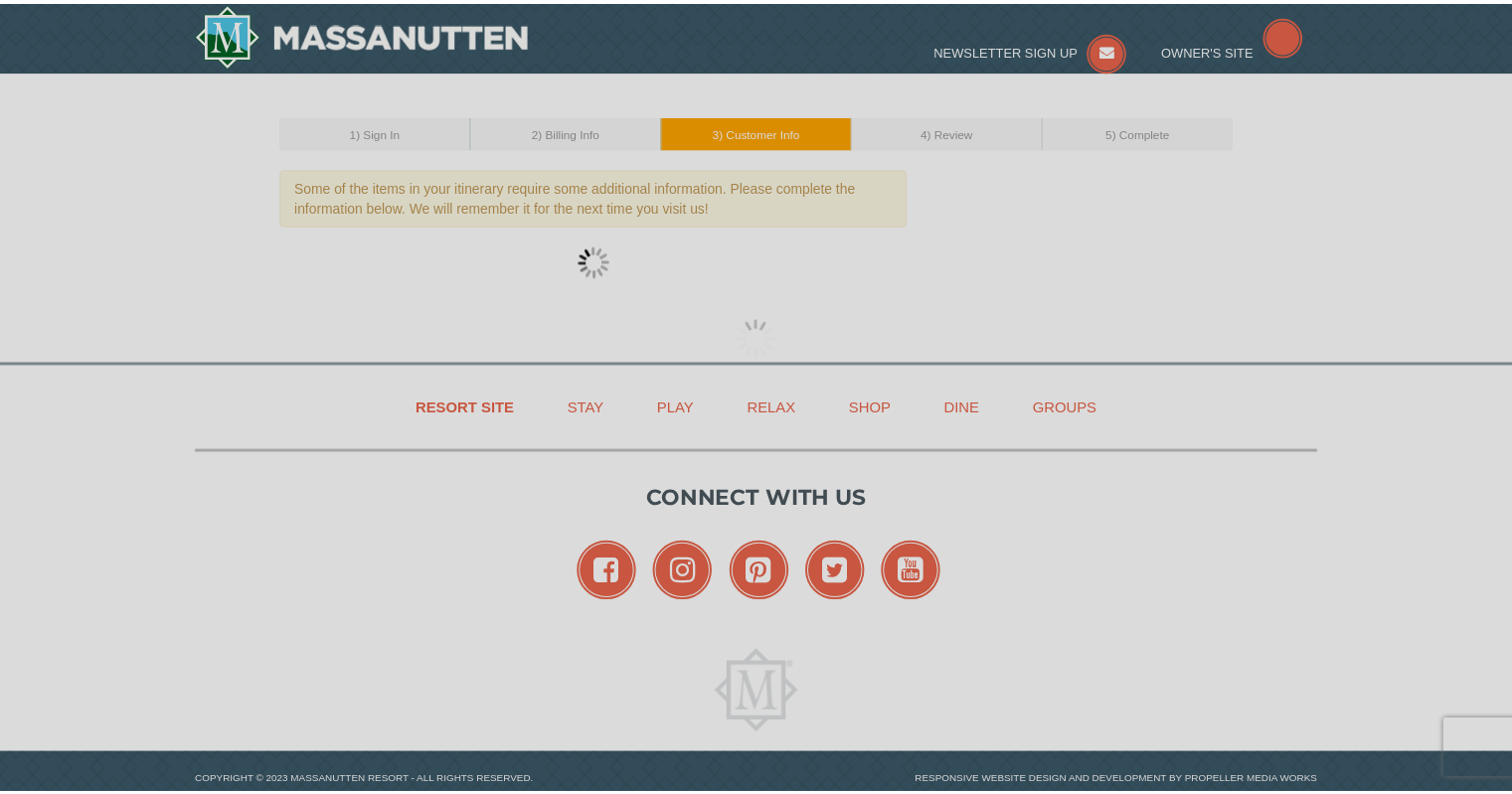 scroll, scrollTop: 0, scrollLeft: 0, axis: both 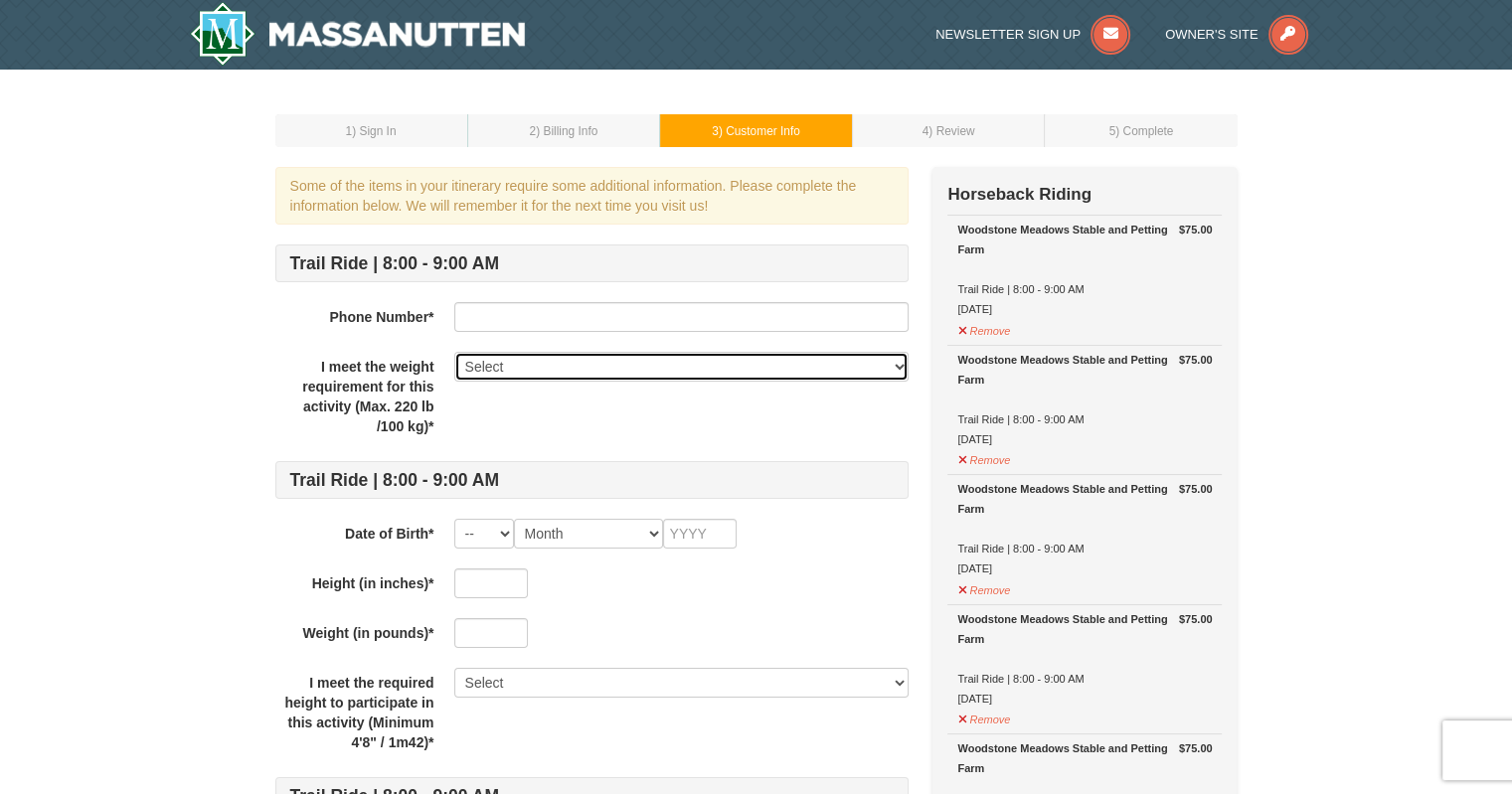 click on "Select Yes" at bounding box center [681, 367] 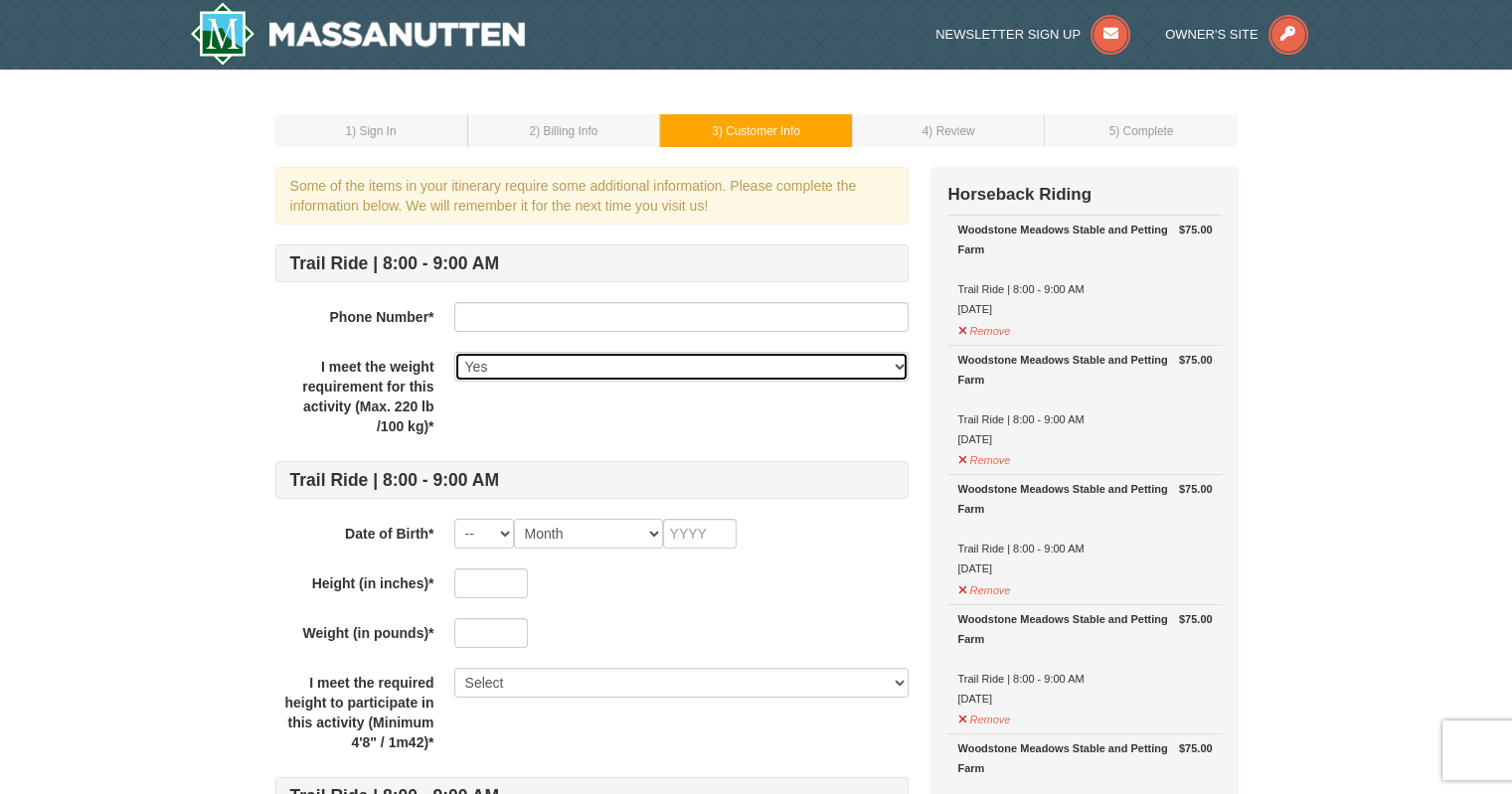 click on "Select Yes" at bounding box center (681, 367) 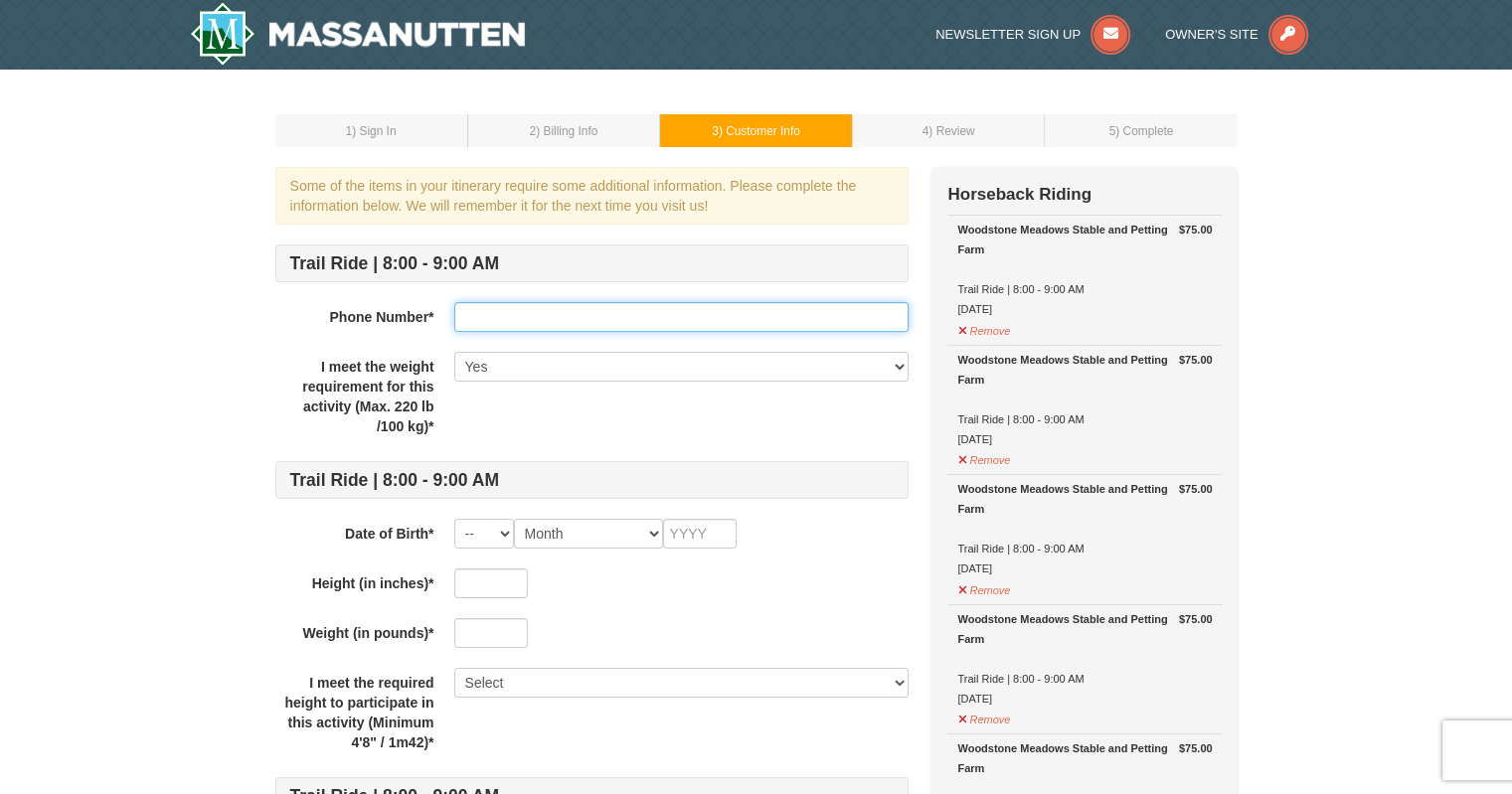 click at bounding box center (681, 317) 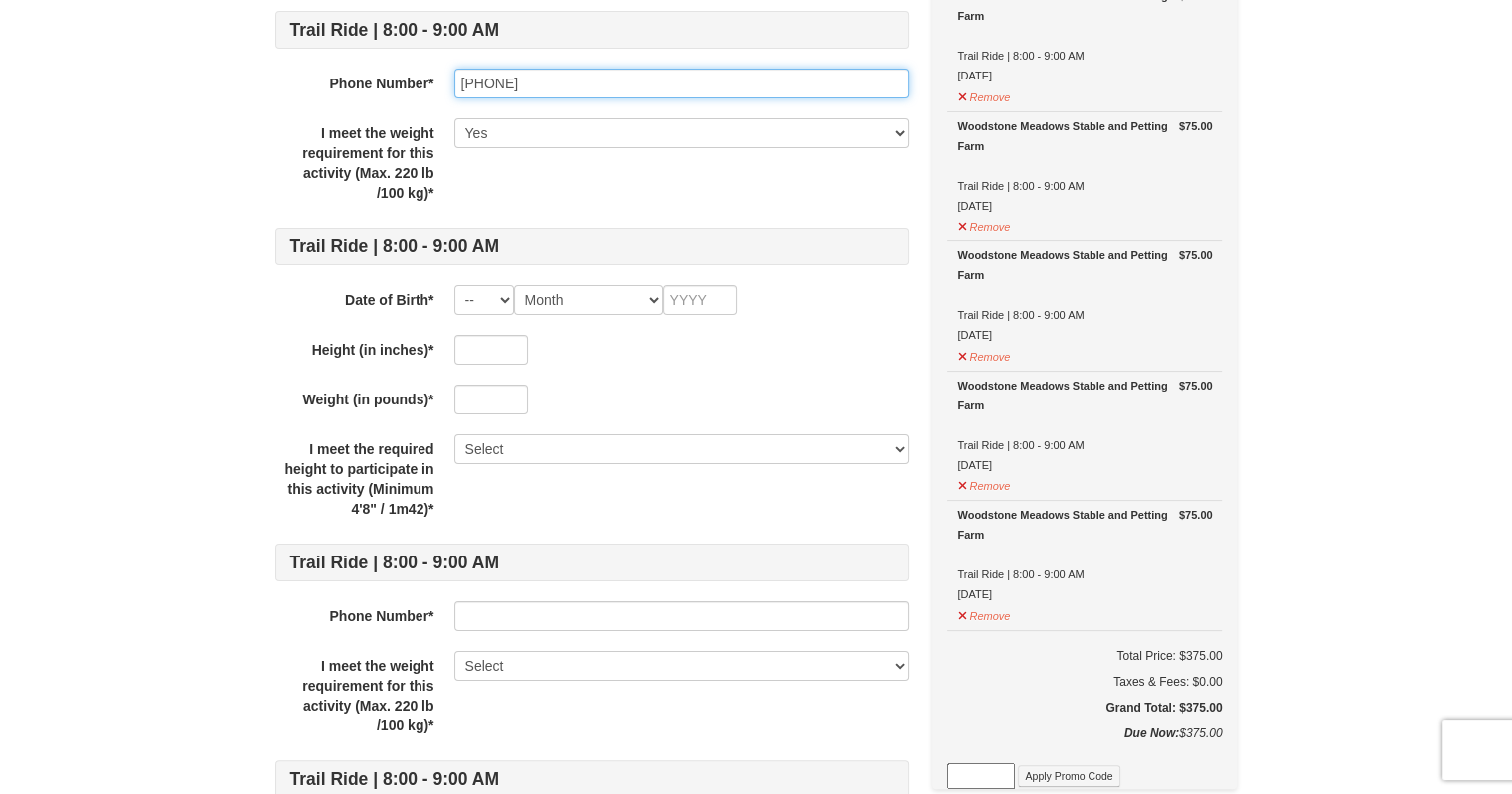 scroll, scrollTop: 199, scrollLeft: 0, axis: vertical 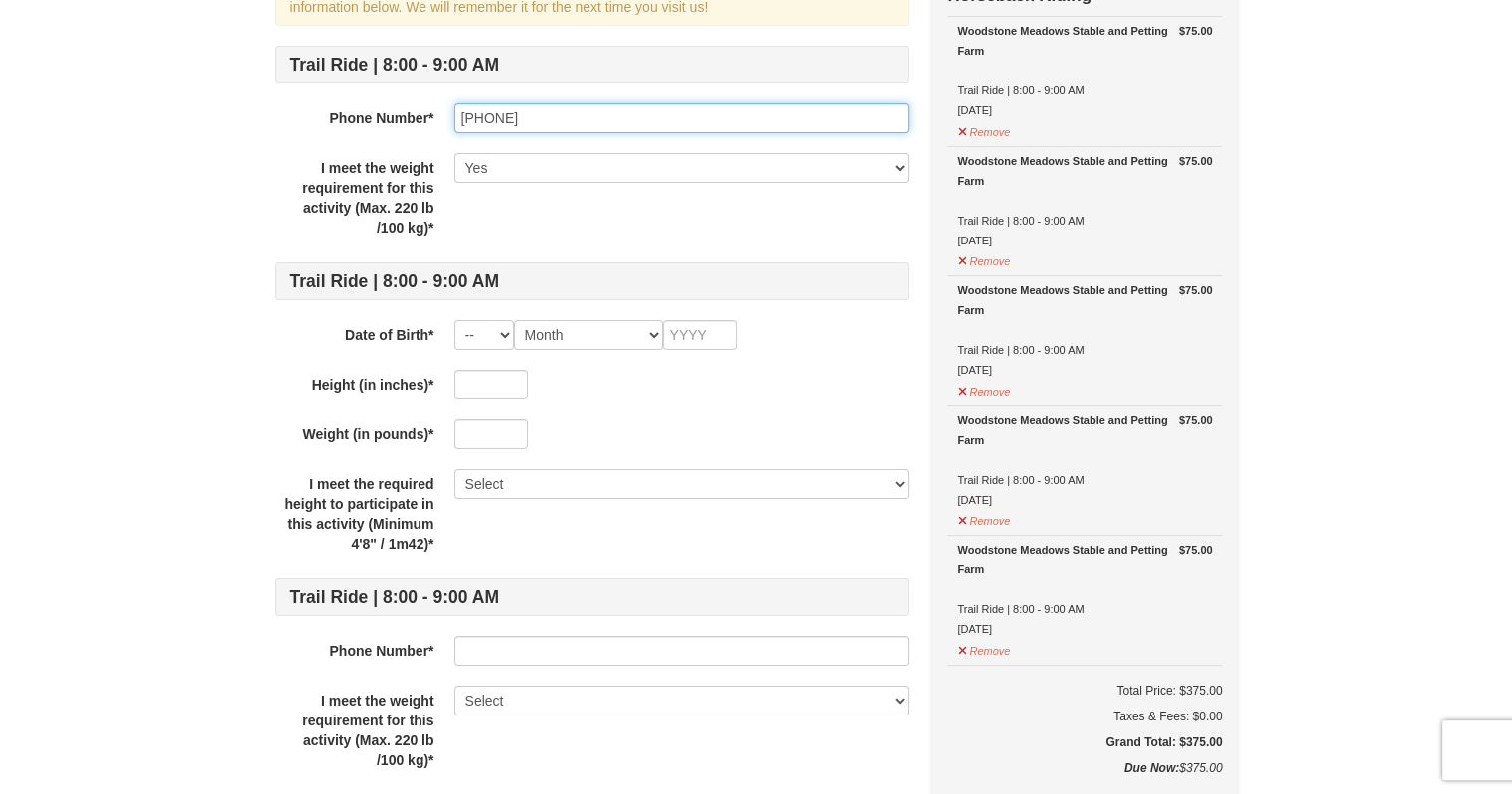 type on "[PHONE]" 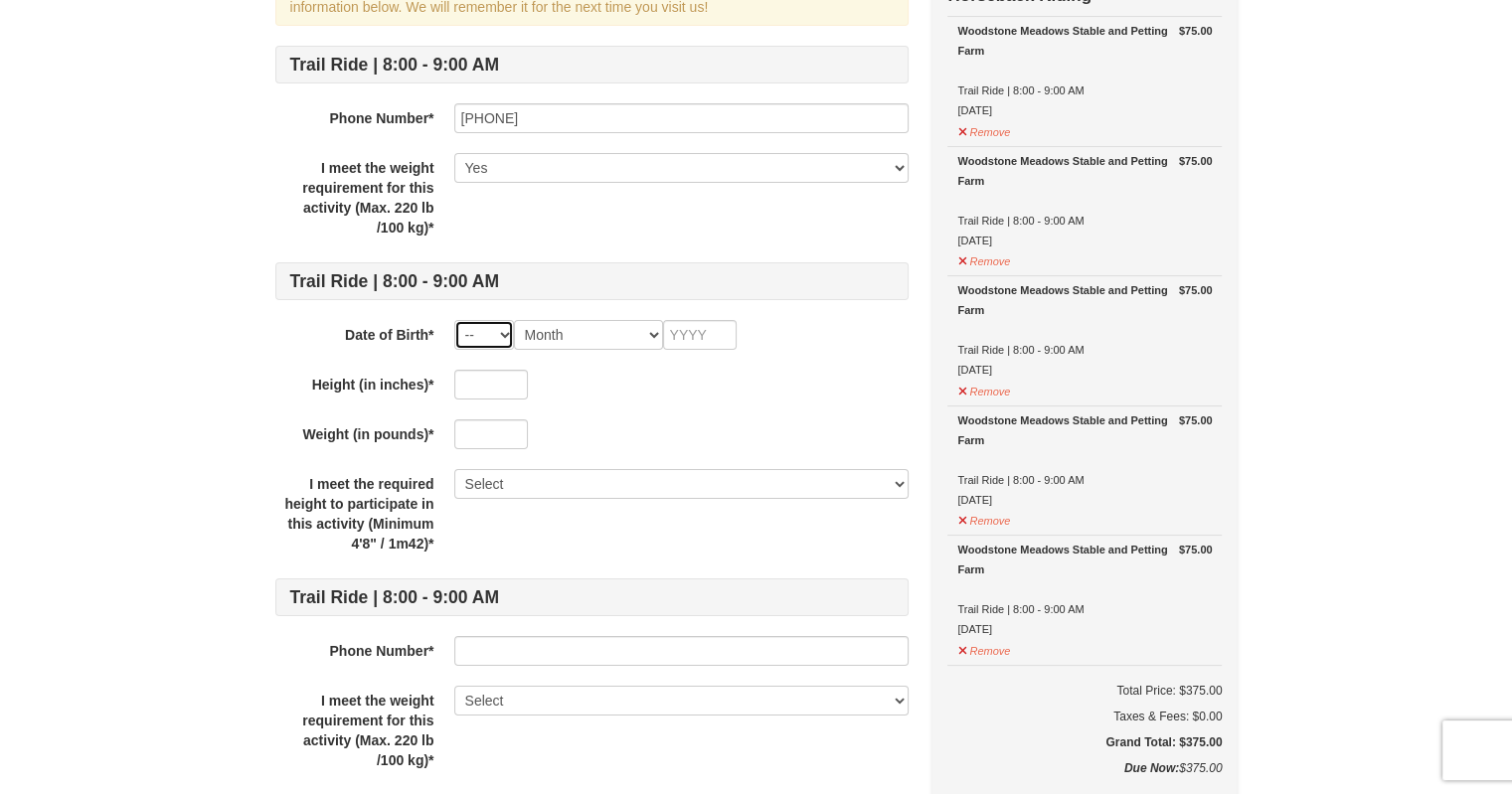 click on "-- 01 02 03 04 05 06 07 08 09 10 11 12 13 14 15 16 17 18 19 20 21 22 23 24 25 26 27 28 29 30 31" at bounding box center [484, 335] 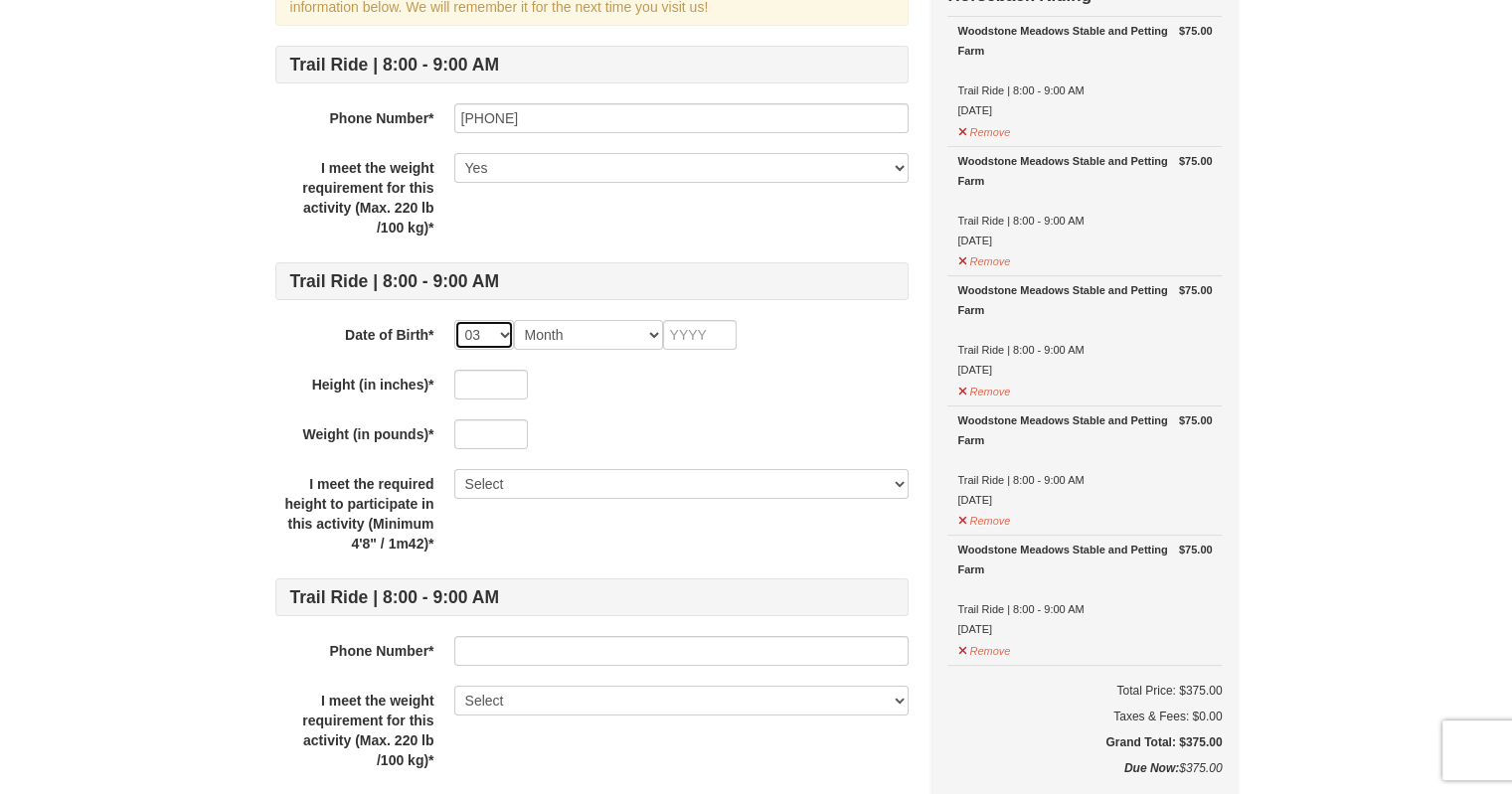 click on "-- 01 02 03 04 05 06 07 08 09 10 11 12 13 14 15 16 17 18 19 20 21 22 23 24 25 26 27 28 29 30 31" at bounding box center [484, 335] 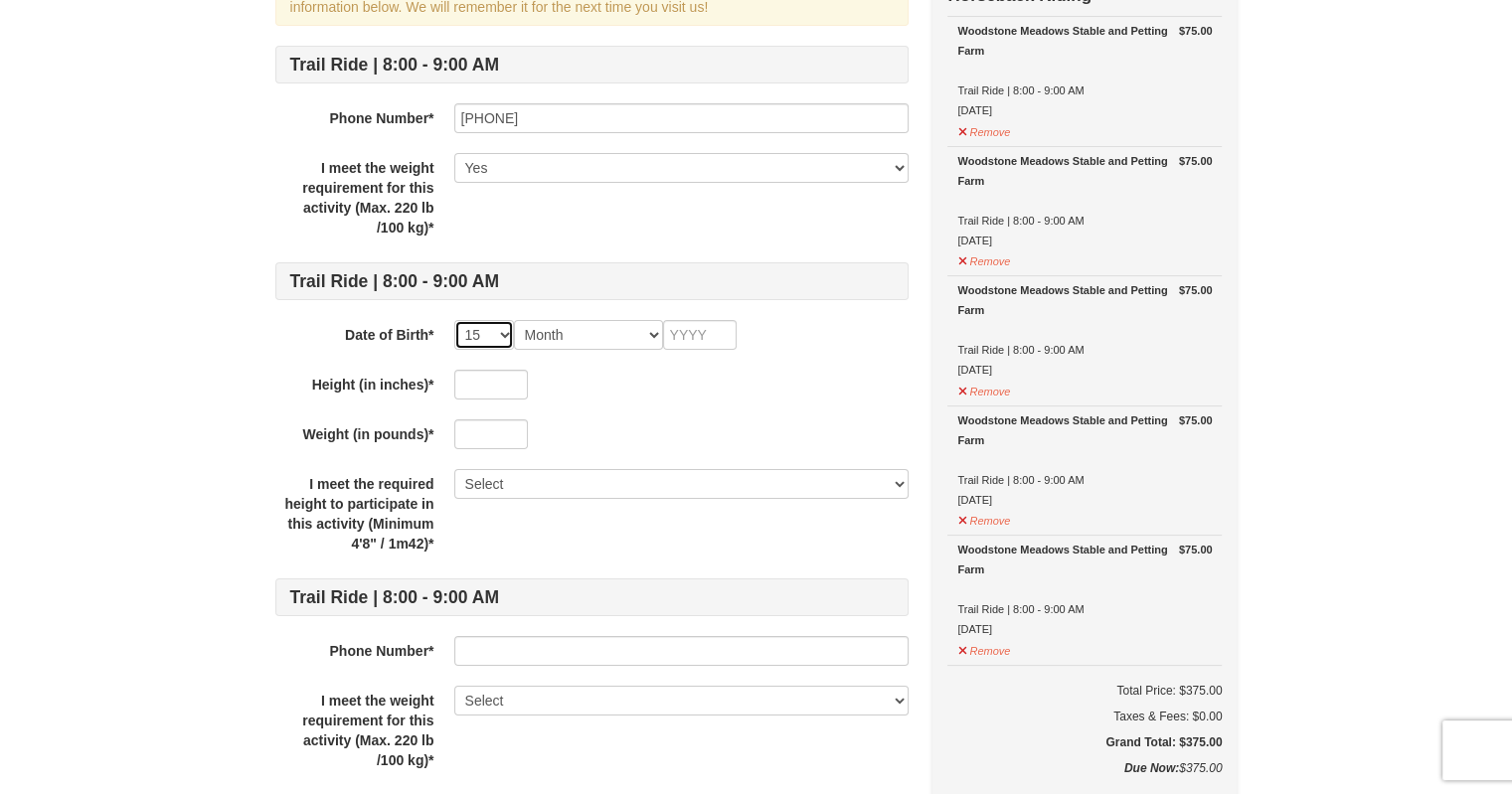 click on "-- 01 02 03 04 05 06 07 08 09 10 11 12 13 14 15 16 17 18 19 20 21 22 23 24 25 26 27 28 29 30 31" at bounding box center [484, 335] 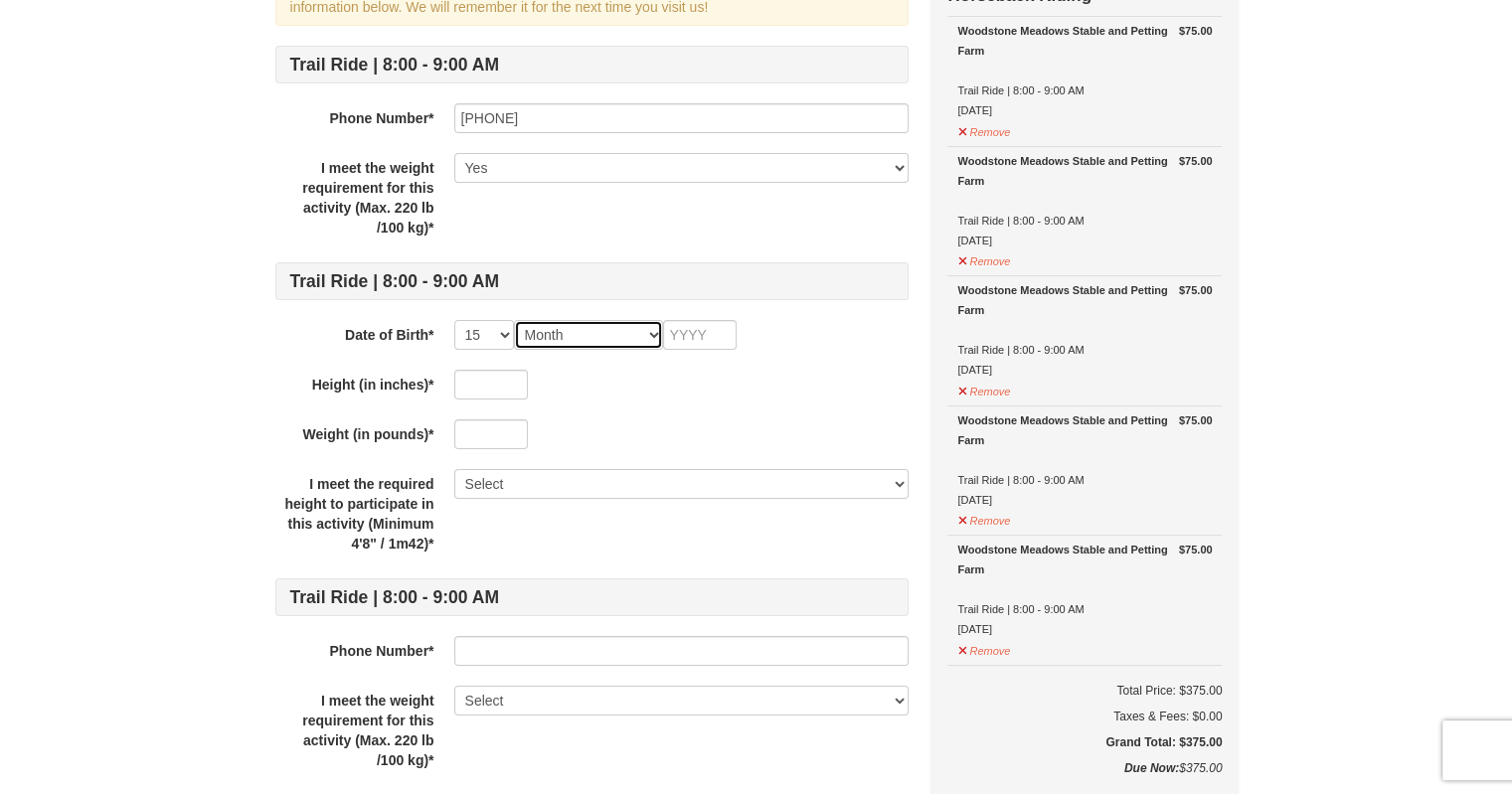 click on "Month January February March April May June July August September October November December" at bounding box center [588, 335] 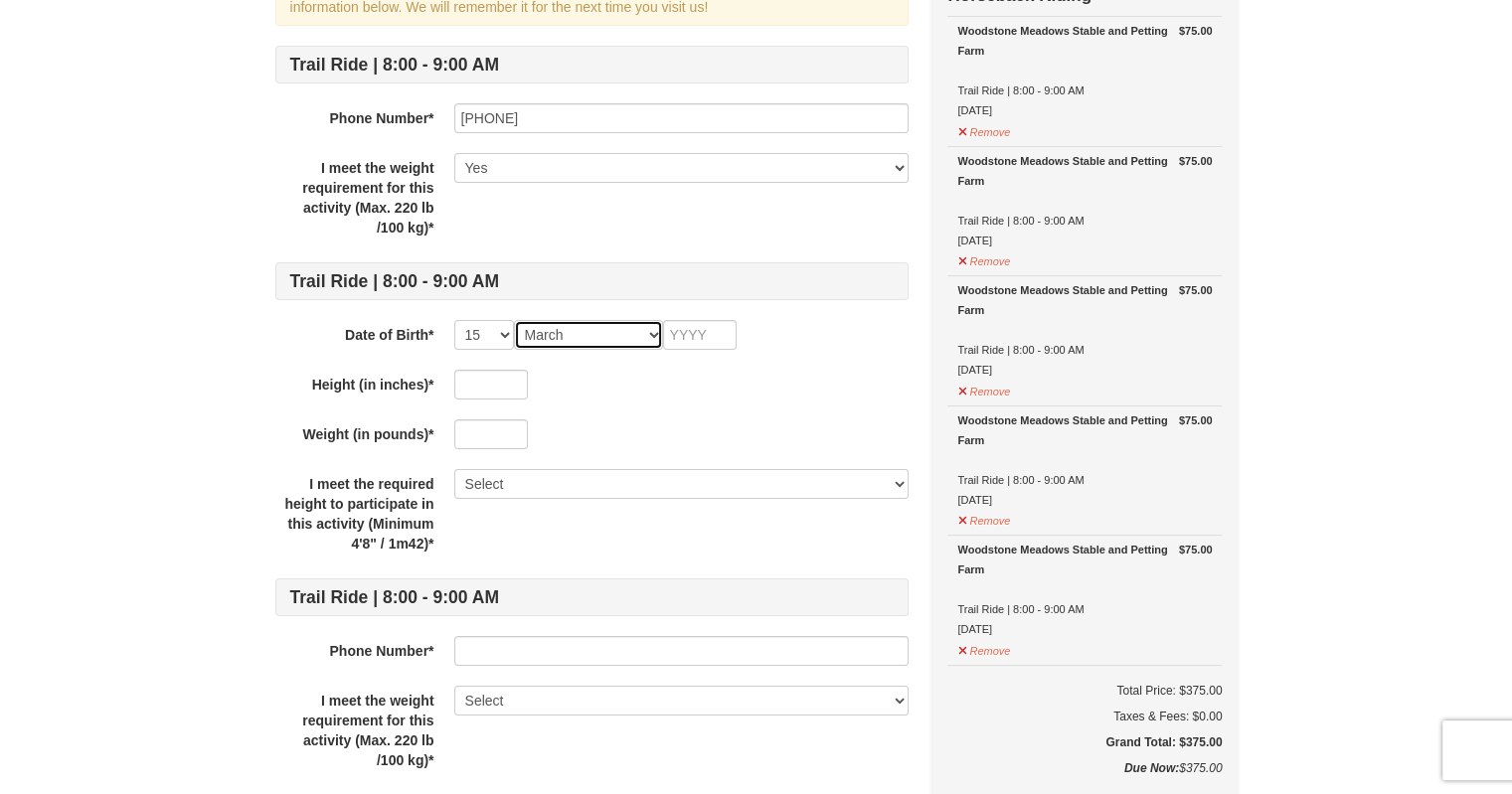 click on "Month January February March April May June July August September October November December" at bounding box center [588, 335] 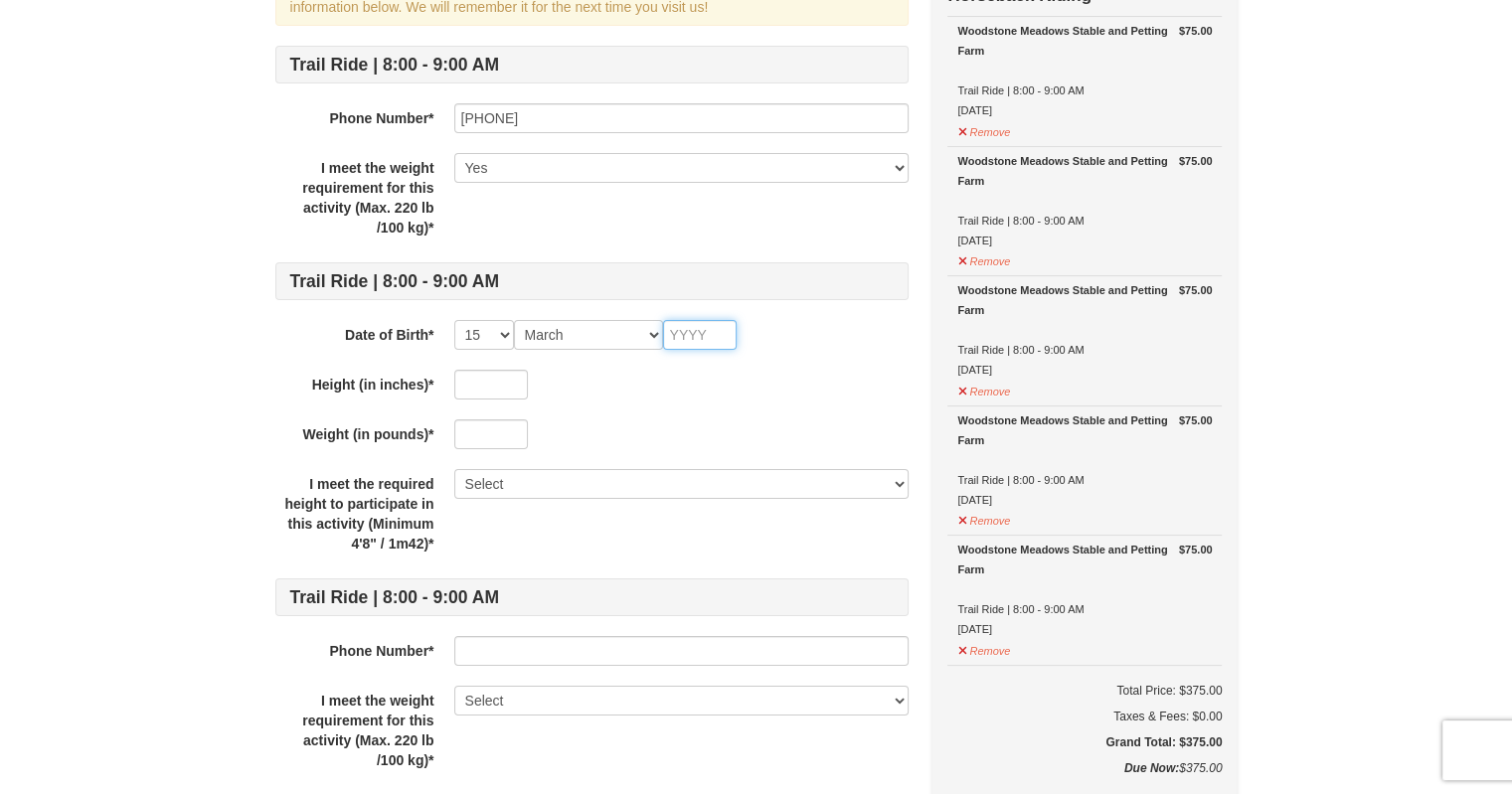click at bounding box center (700, 335) 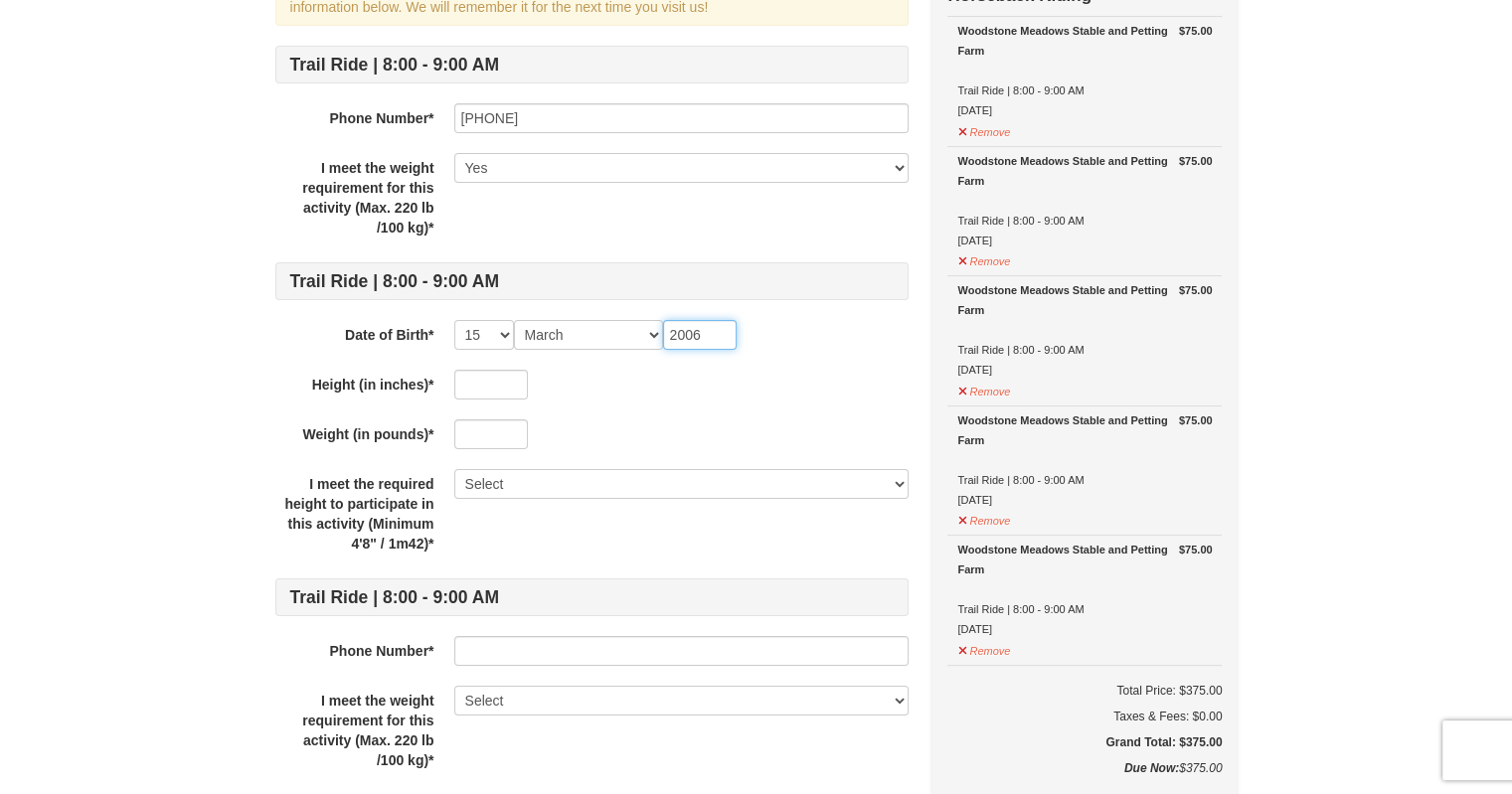 type on "2006" 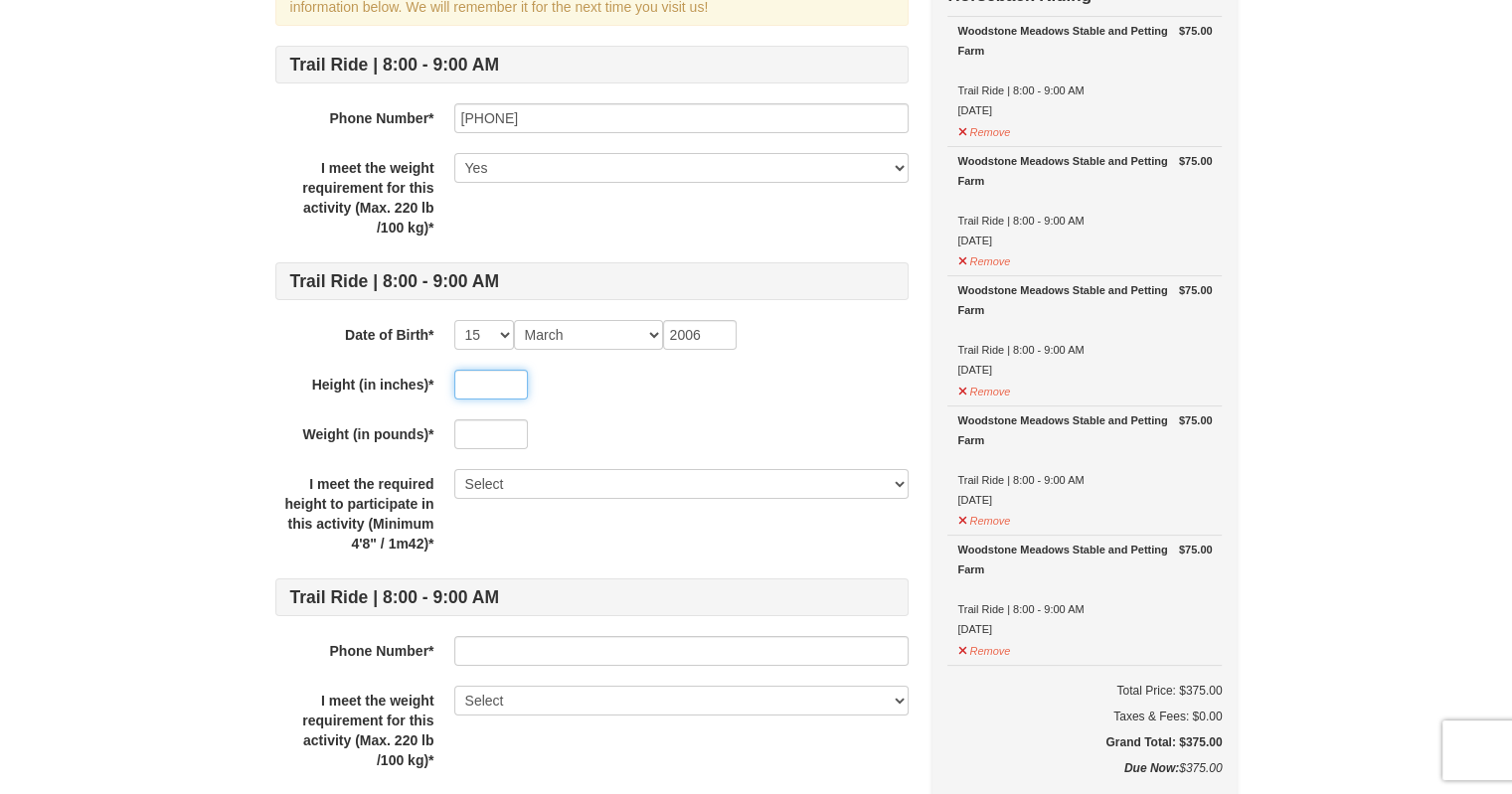 click at bounding box center (491, 385) 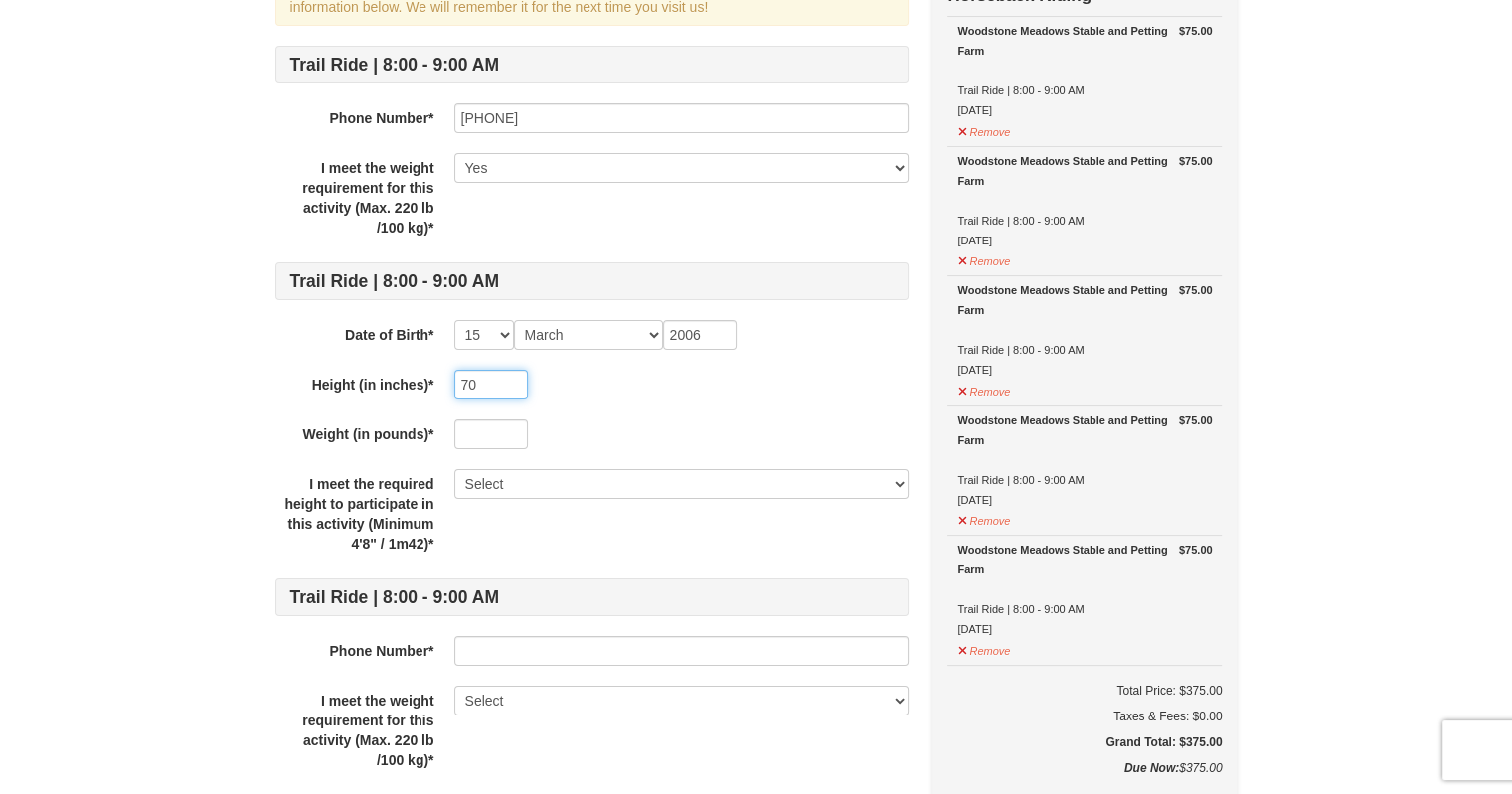 type on "70" 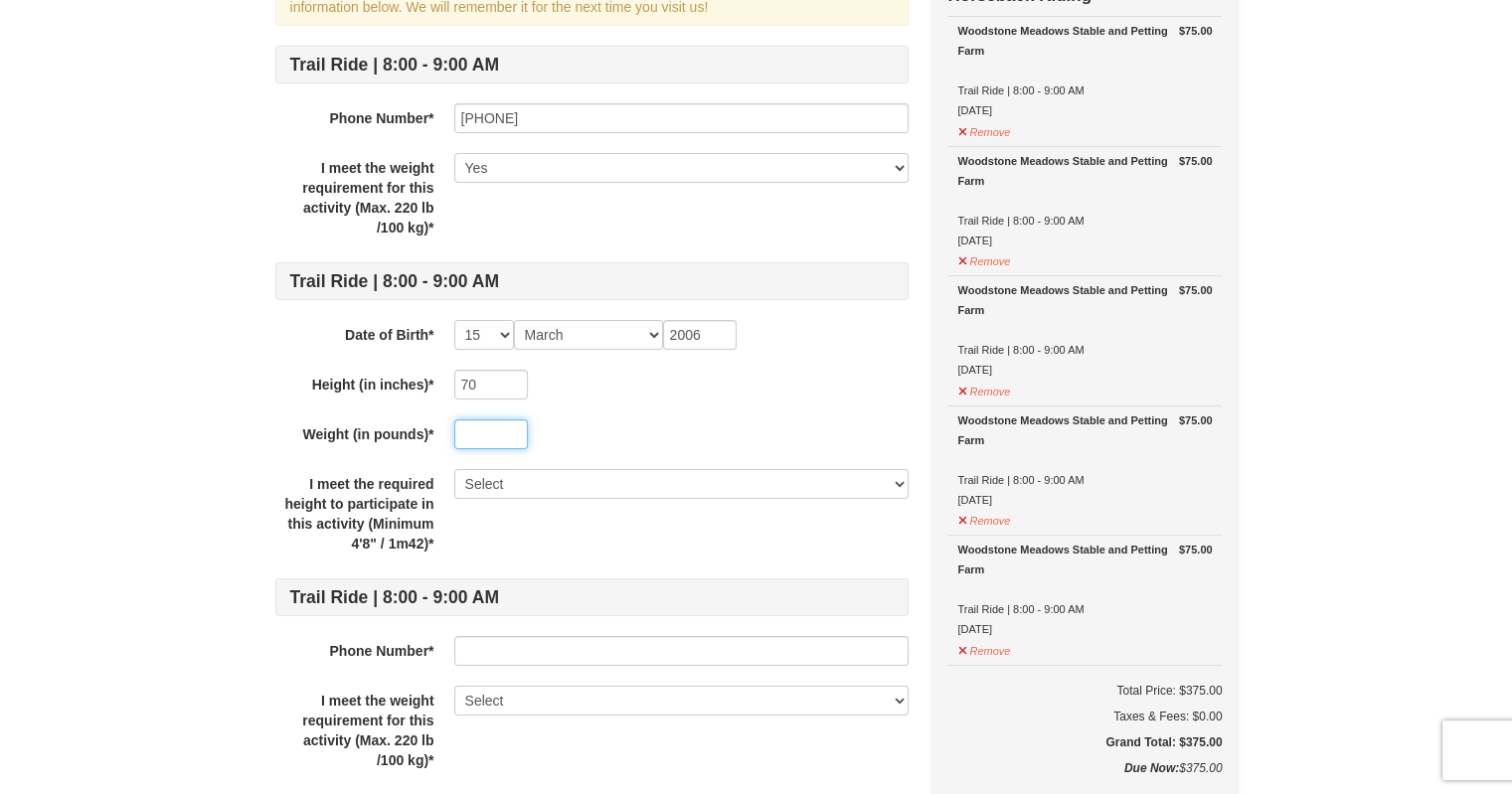 click at bounding box center [491, 434] 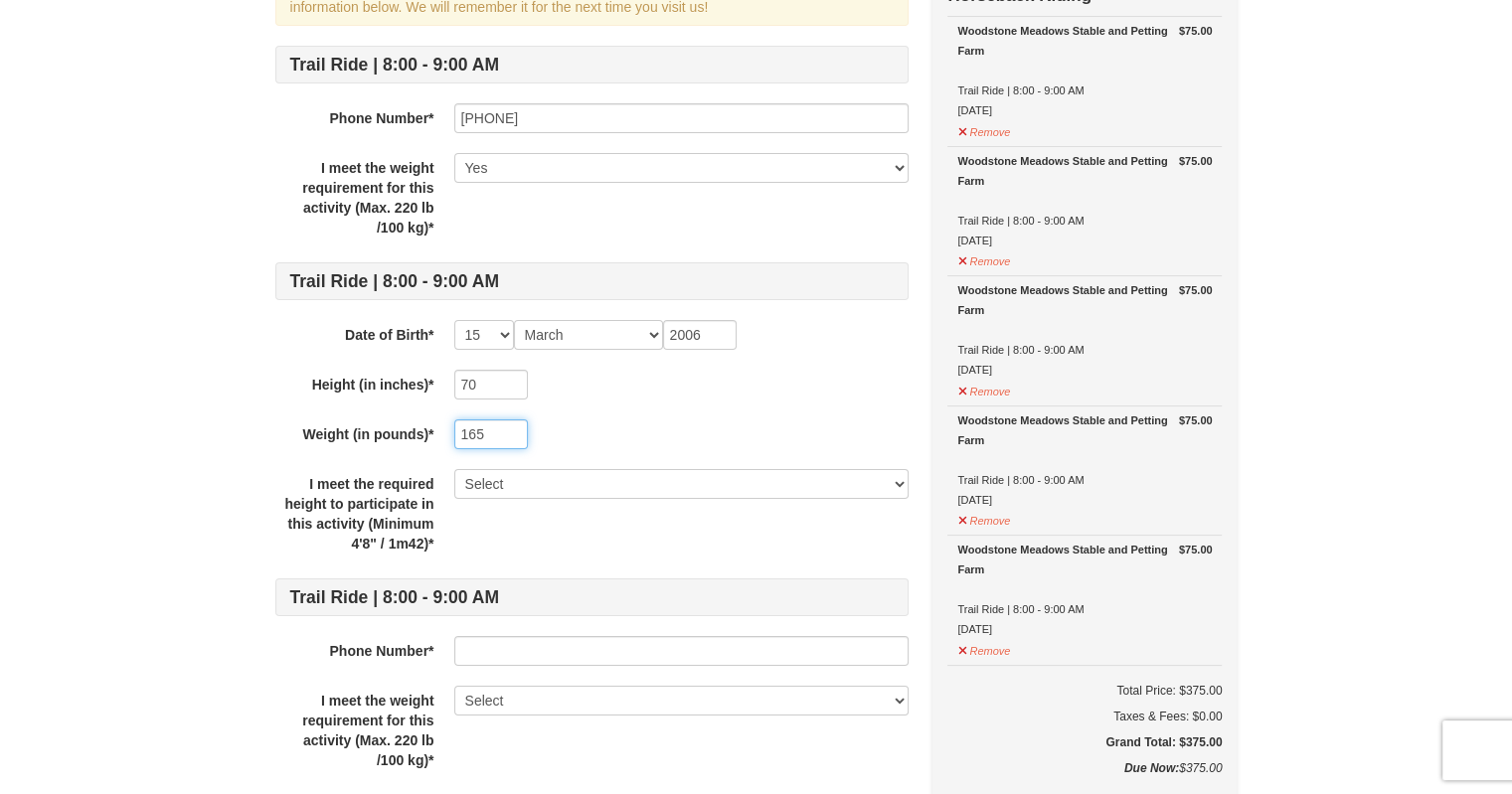 type on "165" 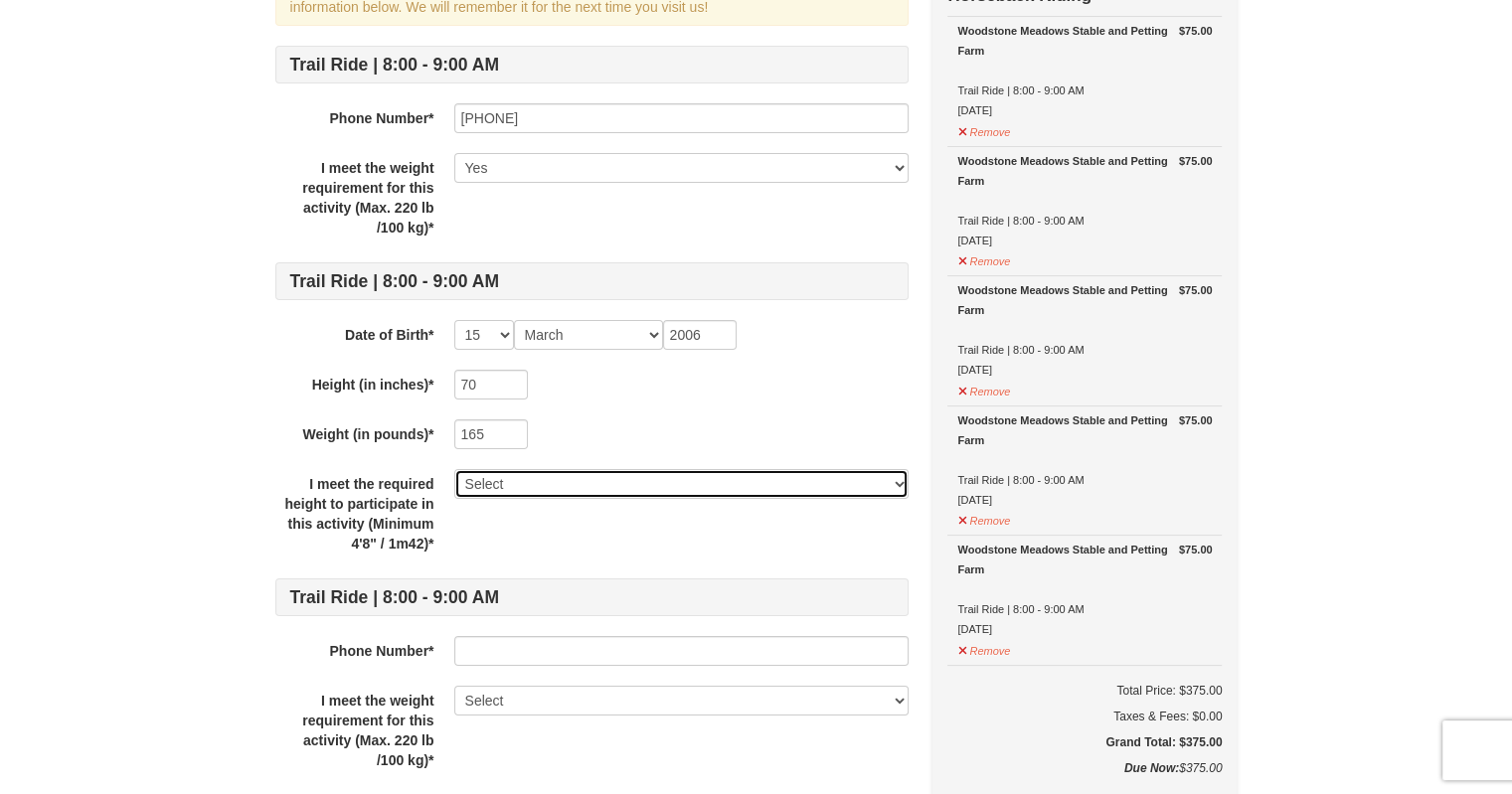 click on "Select Yes" at bounding box center [681, 484] 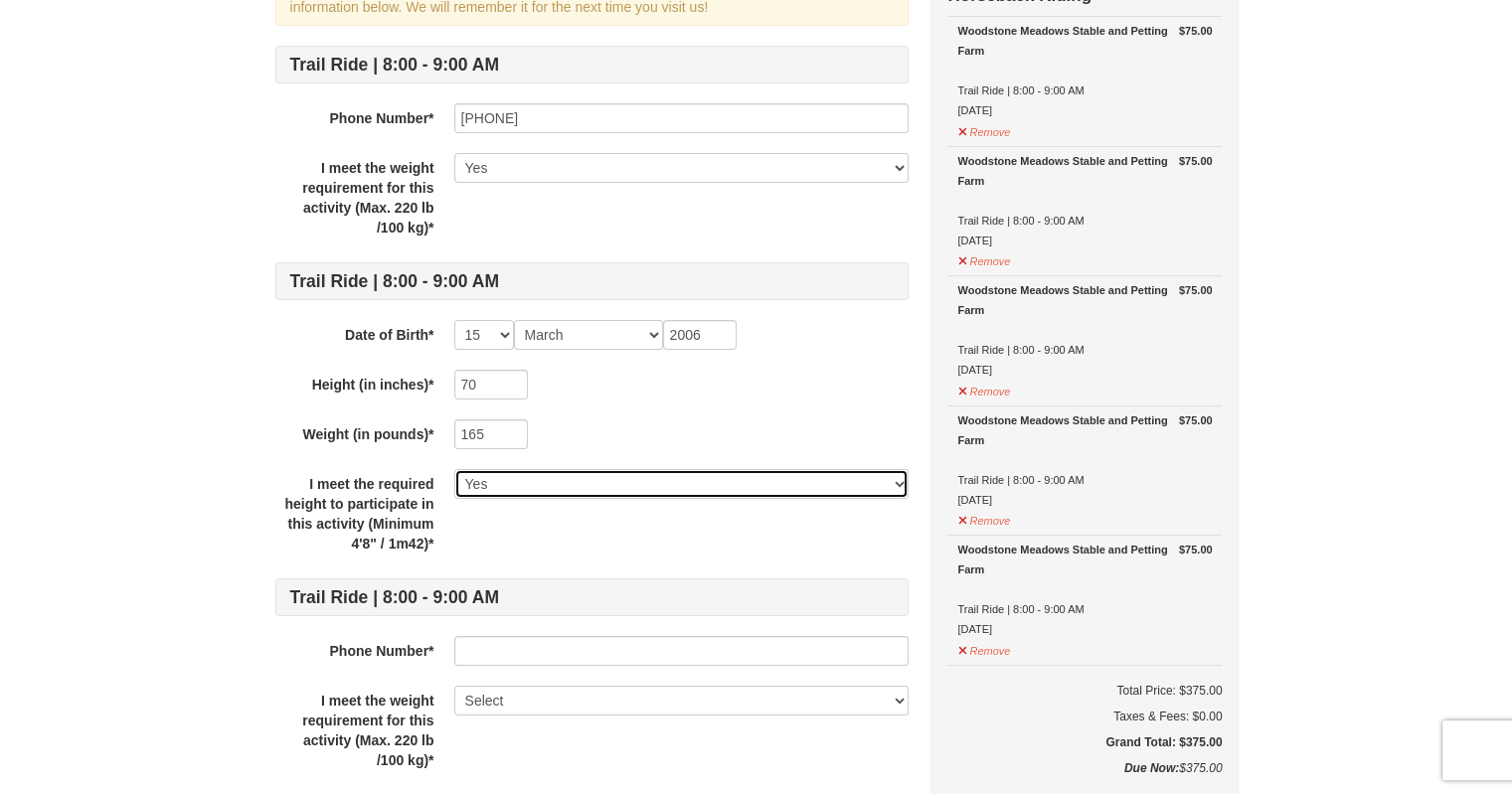 click on "Select Yes" at bounding box center [681, 484] 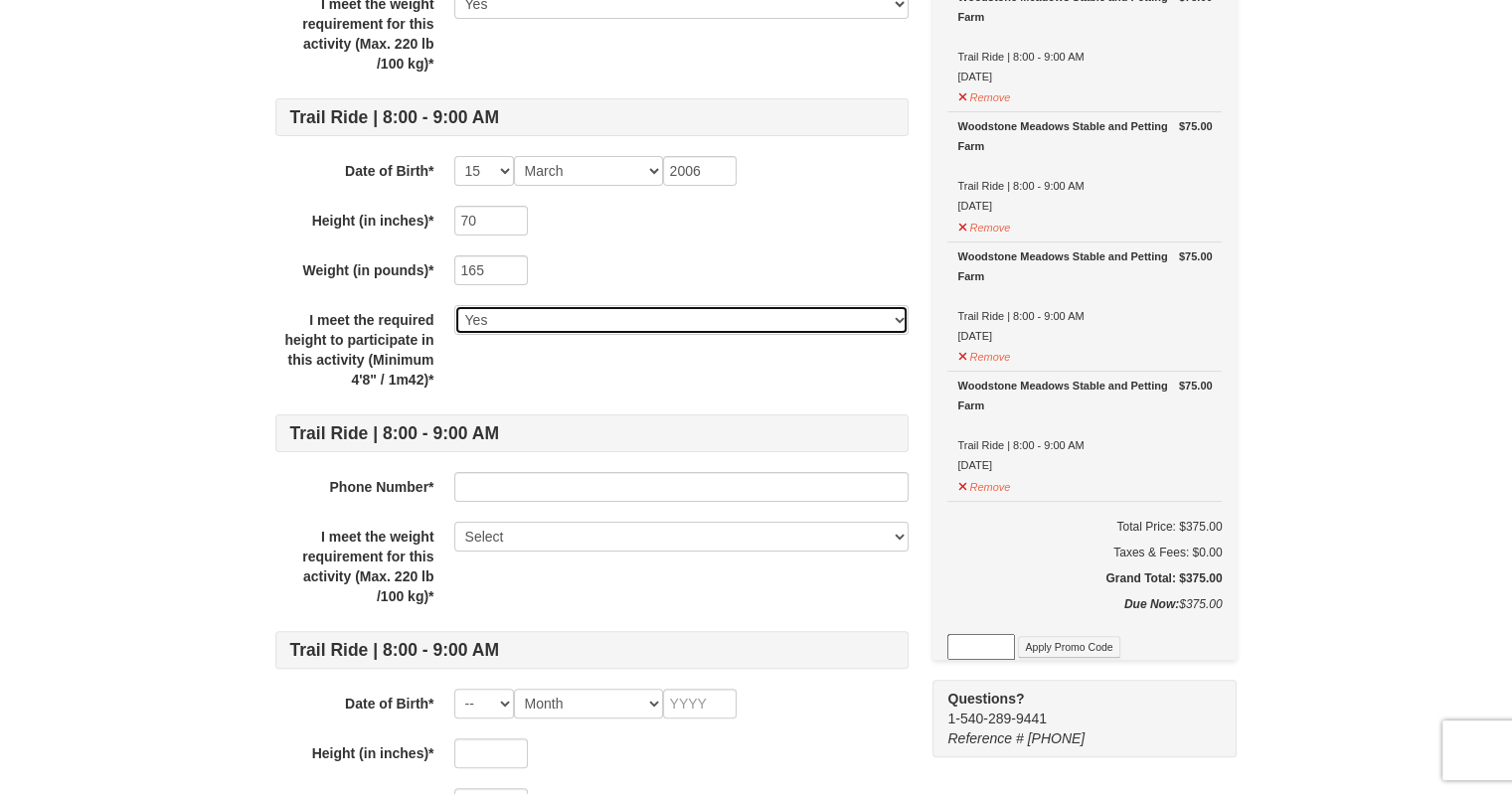 scroll, scrollTop: 397, scrollLeft: 0, axis: vertical 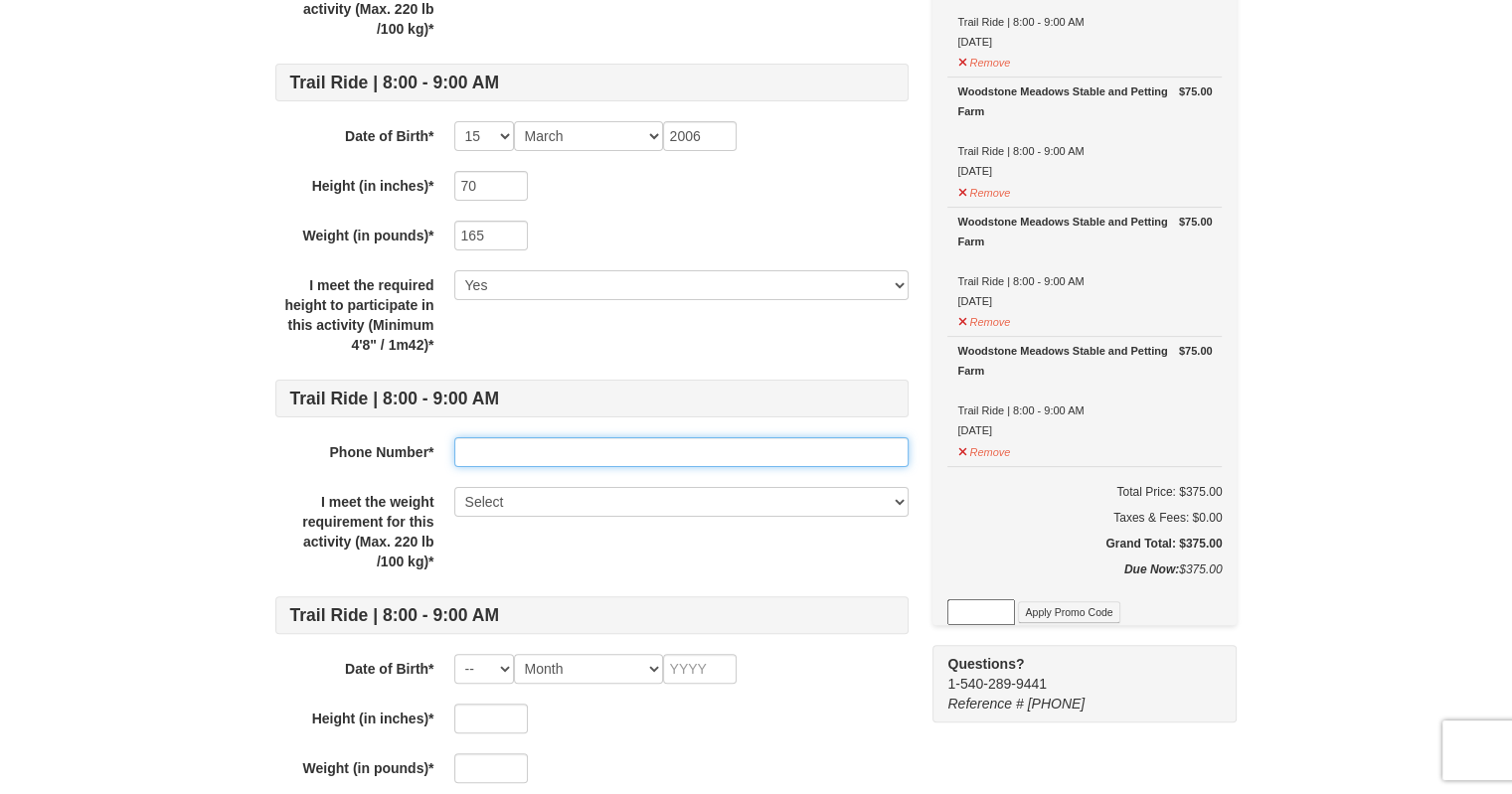 click at bounding box center [681, 452] 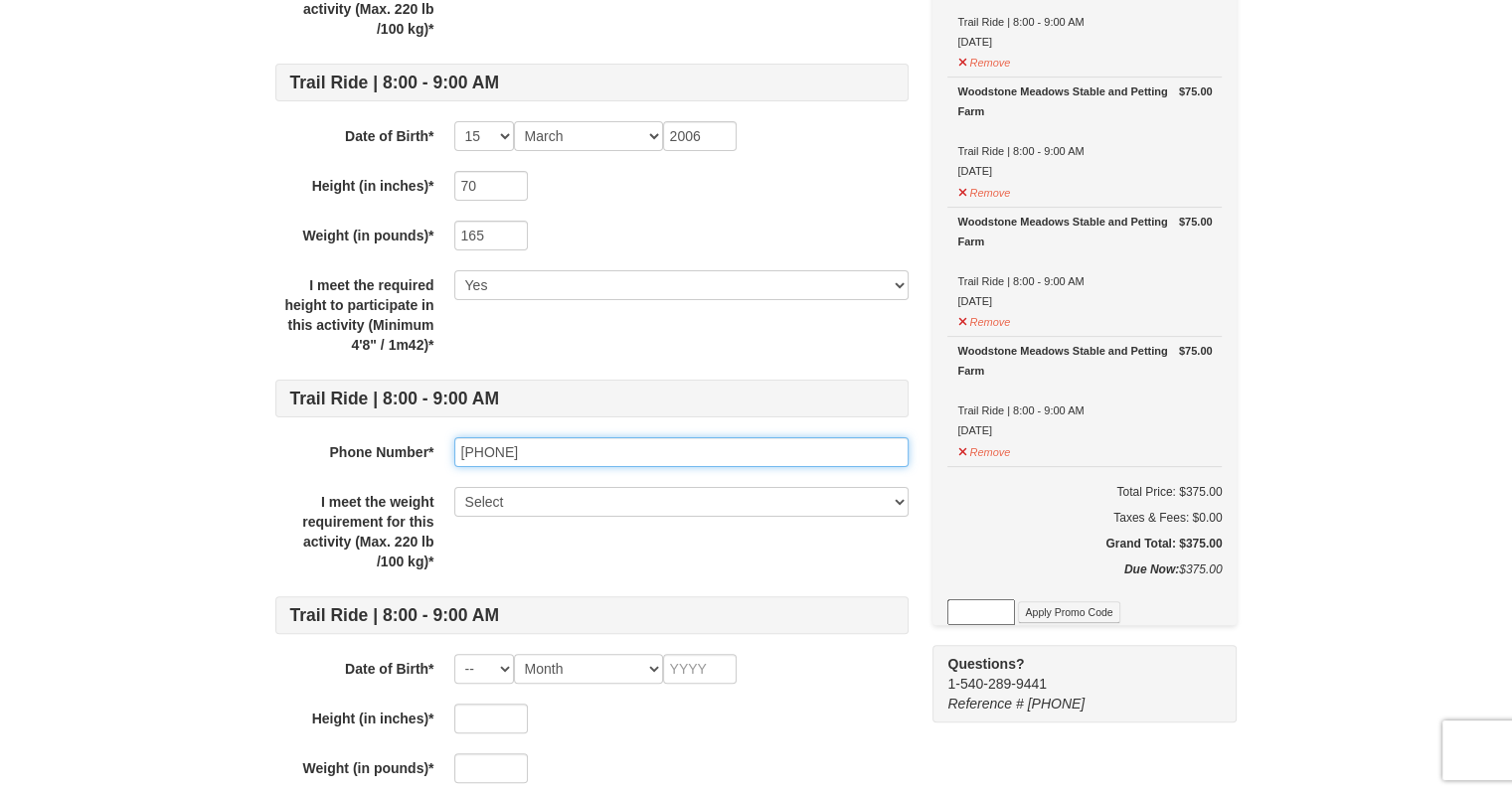 type on "3013380906" 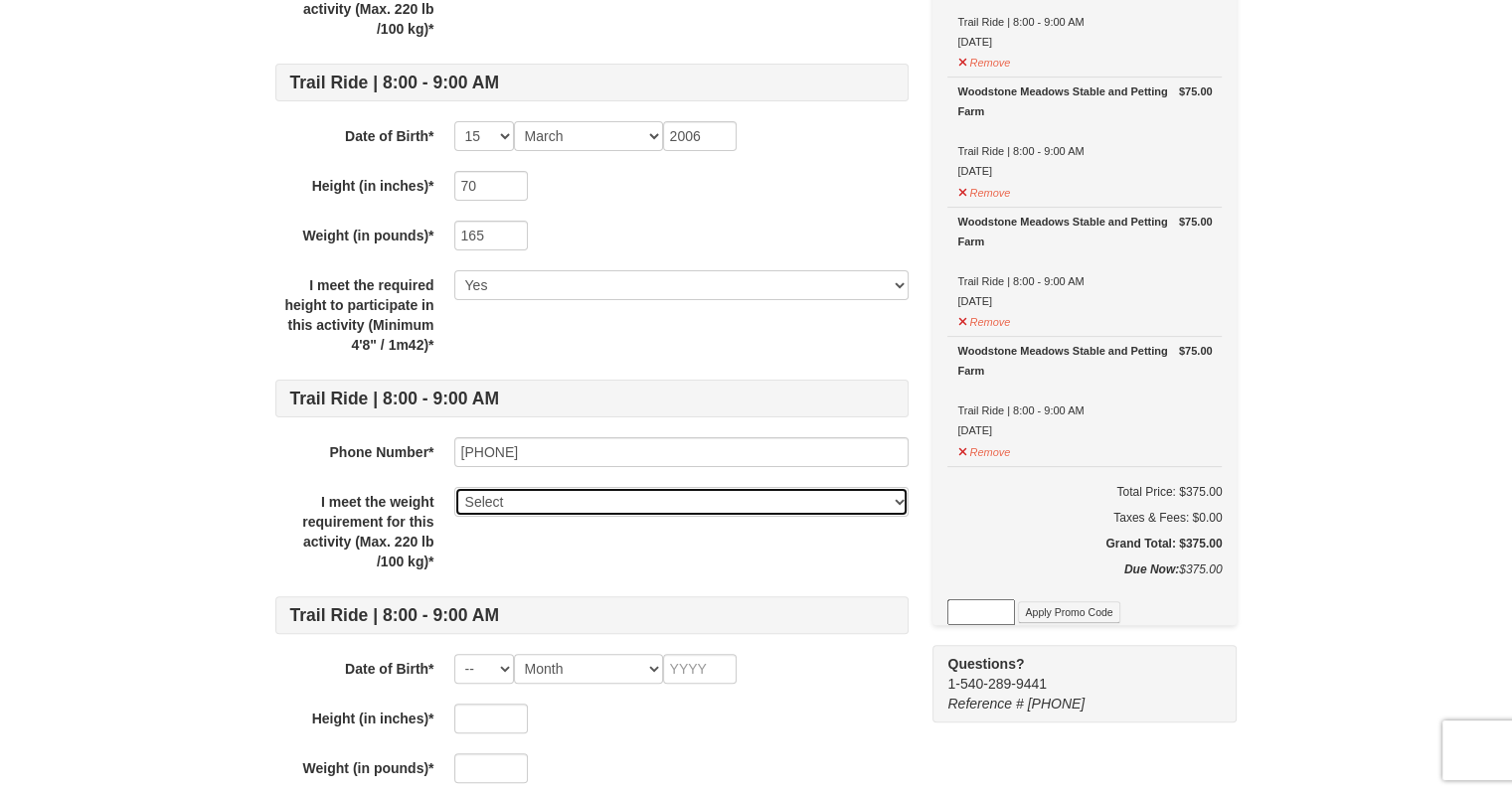 click on "Select Yes" at bounding box center (681, 502) 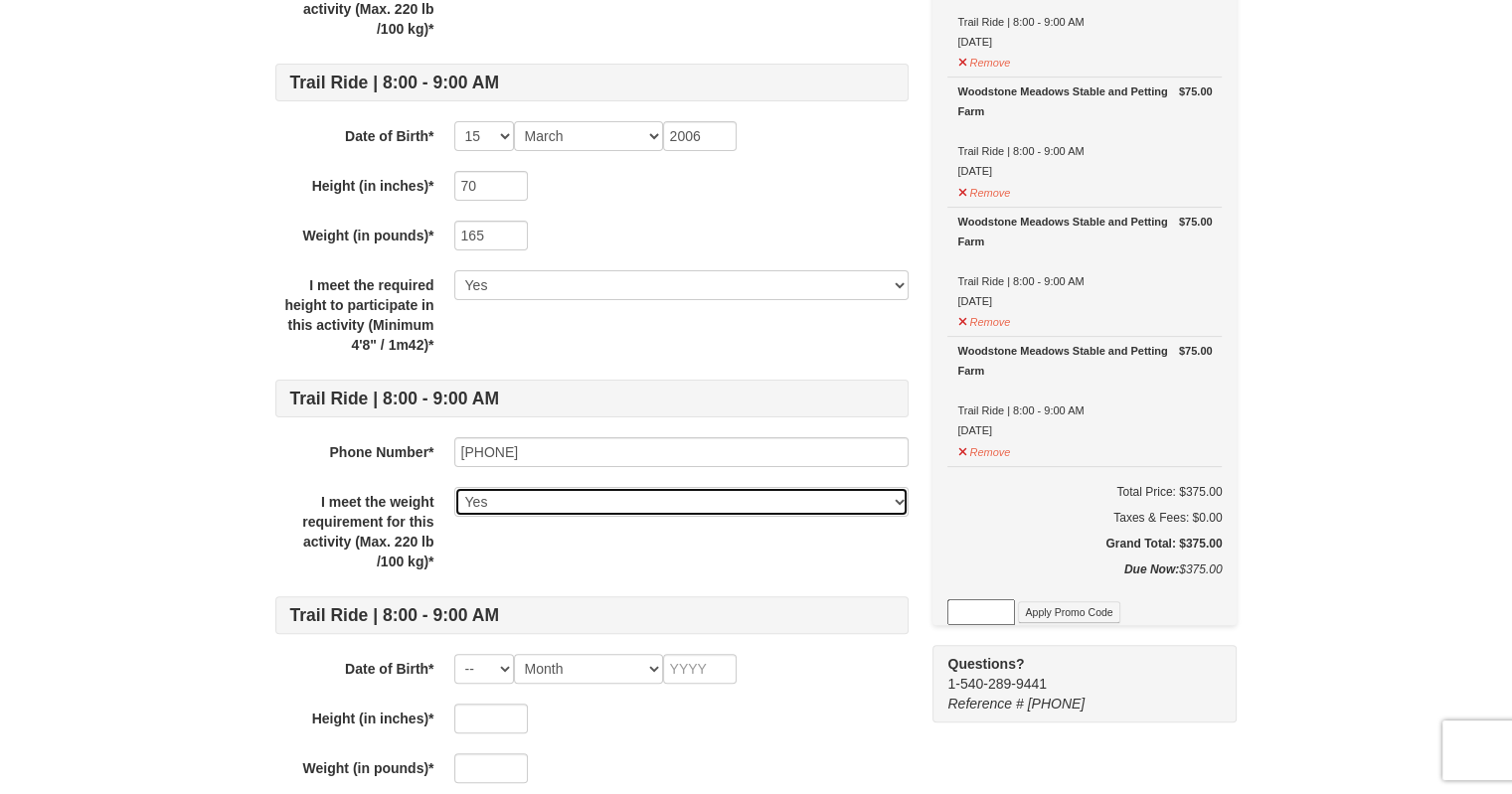 click on "Select Yes" at bounding box center [681, 502] 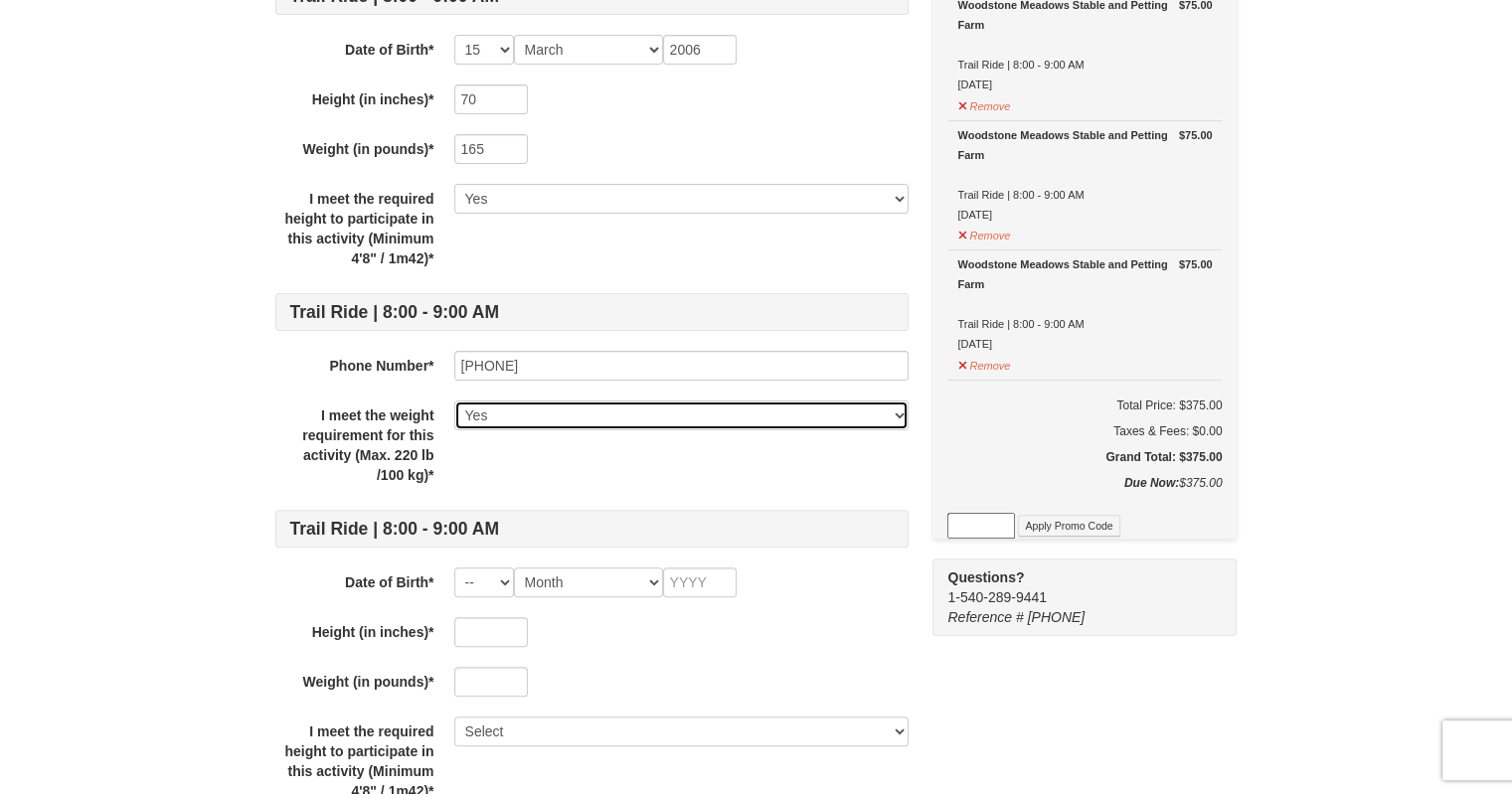 scroll, scrollTop: 596, scrollLeft: 0, axis: vertical 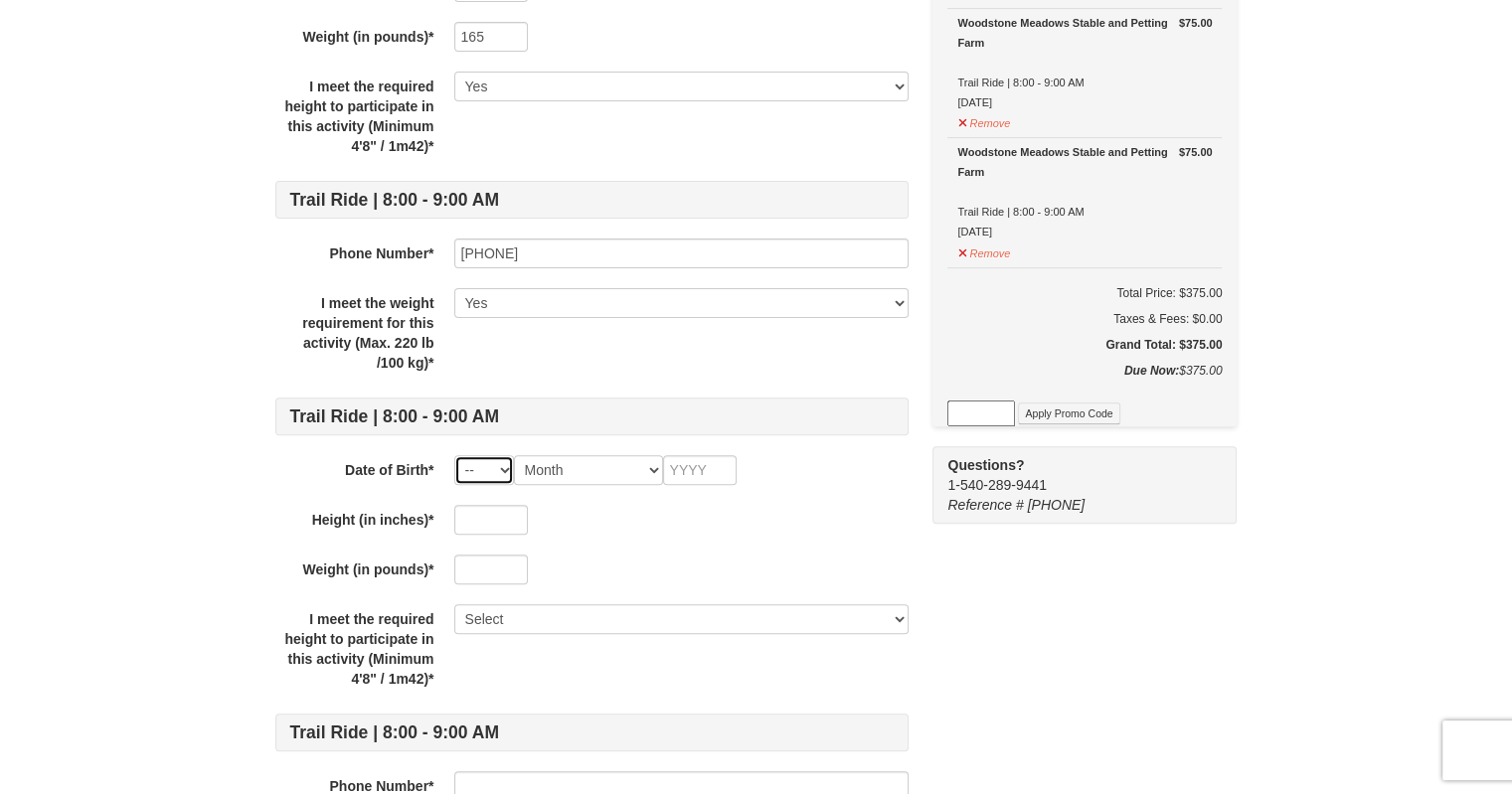 click on "-- 01 02 03 04 05 06 07 08 09 10 11 12 13 14 15 16 17 18 19 20 21 22 23 24 25 26 27 28 29 30 31" at bounding box center [484, 470] 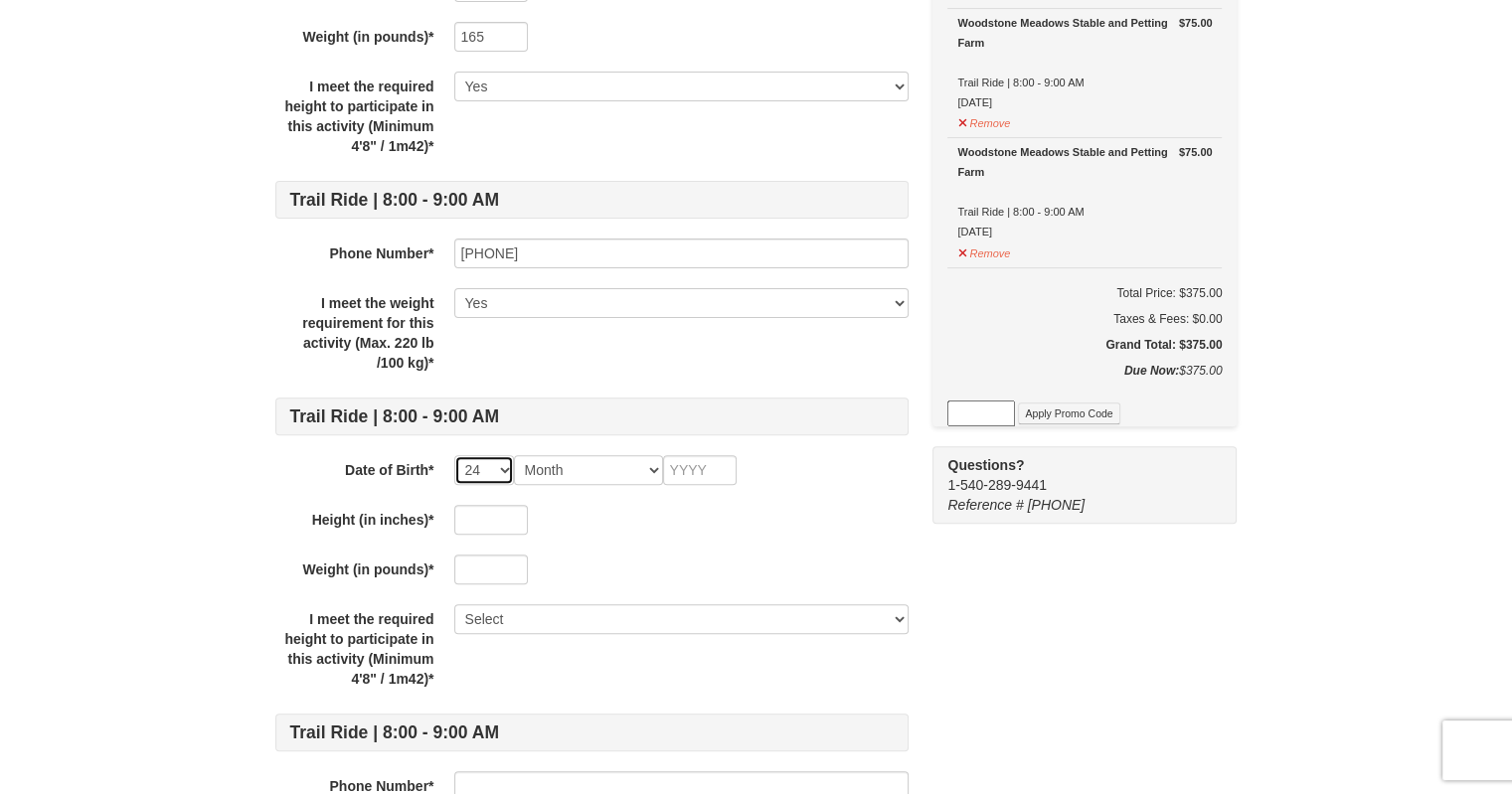 click on "-- 01 02 03 04 05 06 07 08 09 10 11 12 13 14 15 16 17 18 19 20 21 22 23 24 25 26 27 28 29 30 31" at bounding box center [484, 470] 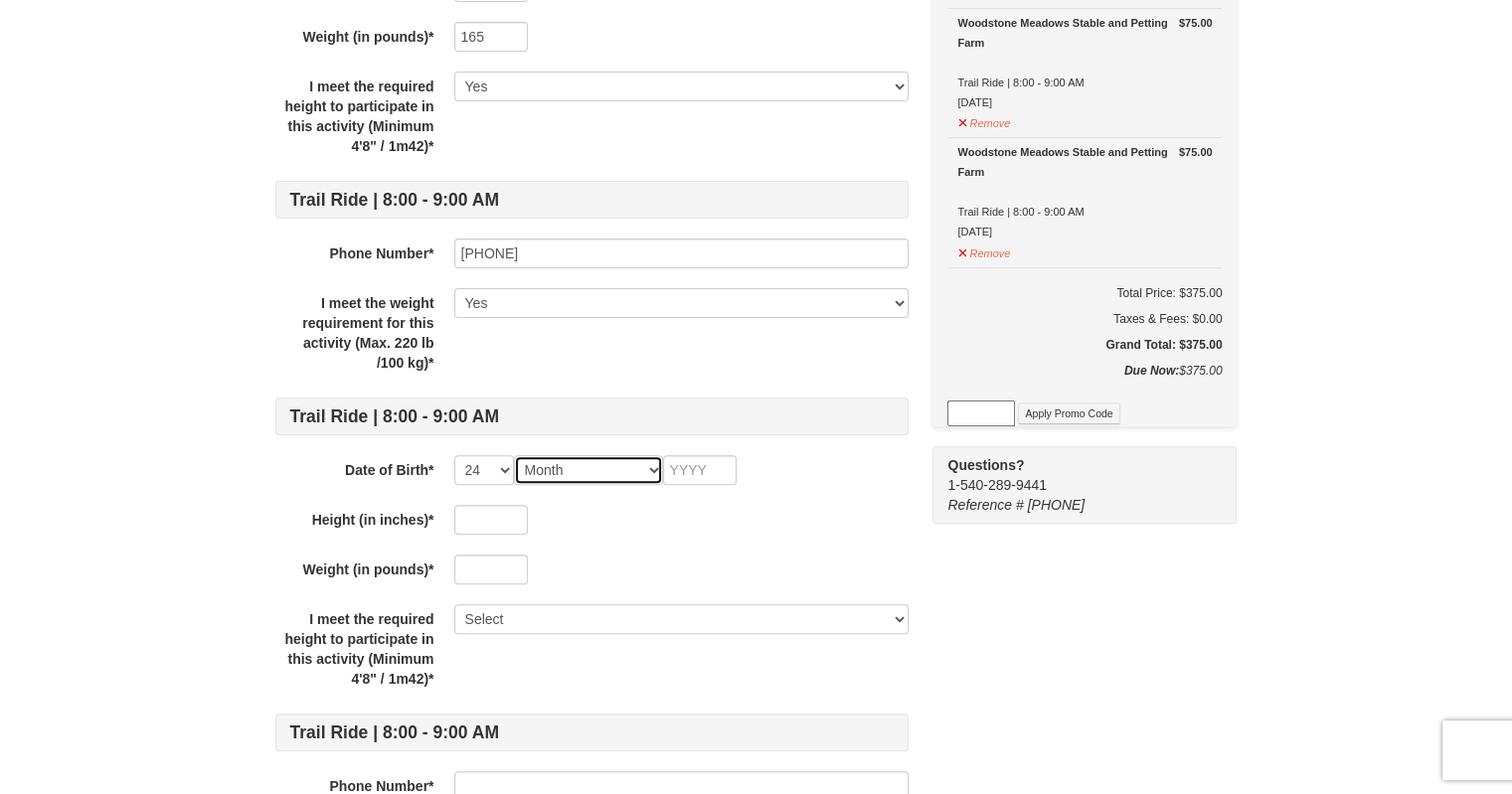 click on "Month January February March April May June July August September October November December" at bounding box center (588, 470) 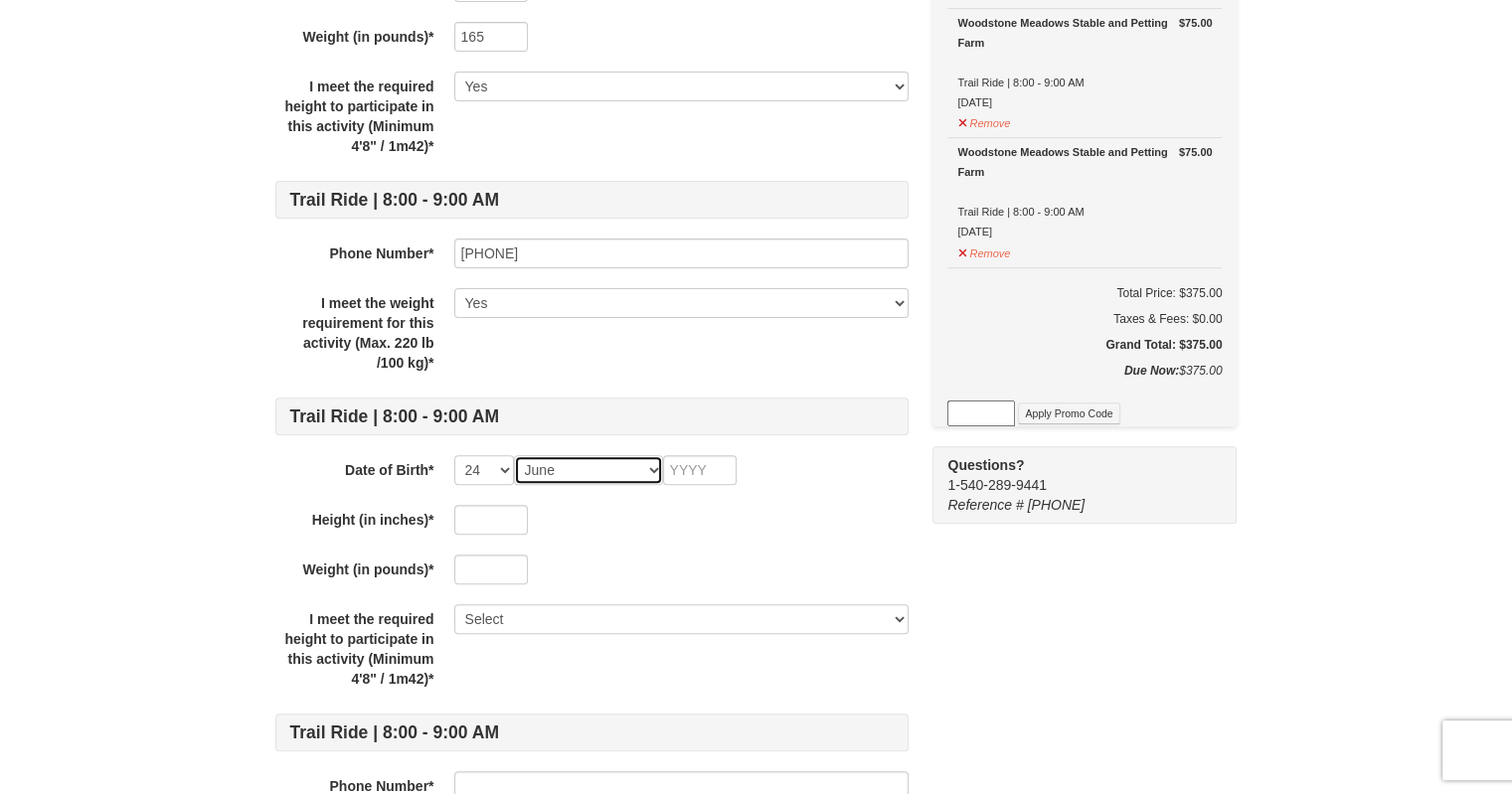 click on "Month January February March April May June July August September October November December" at bounding box center (588, 470) 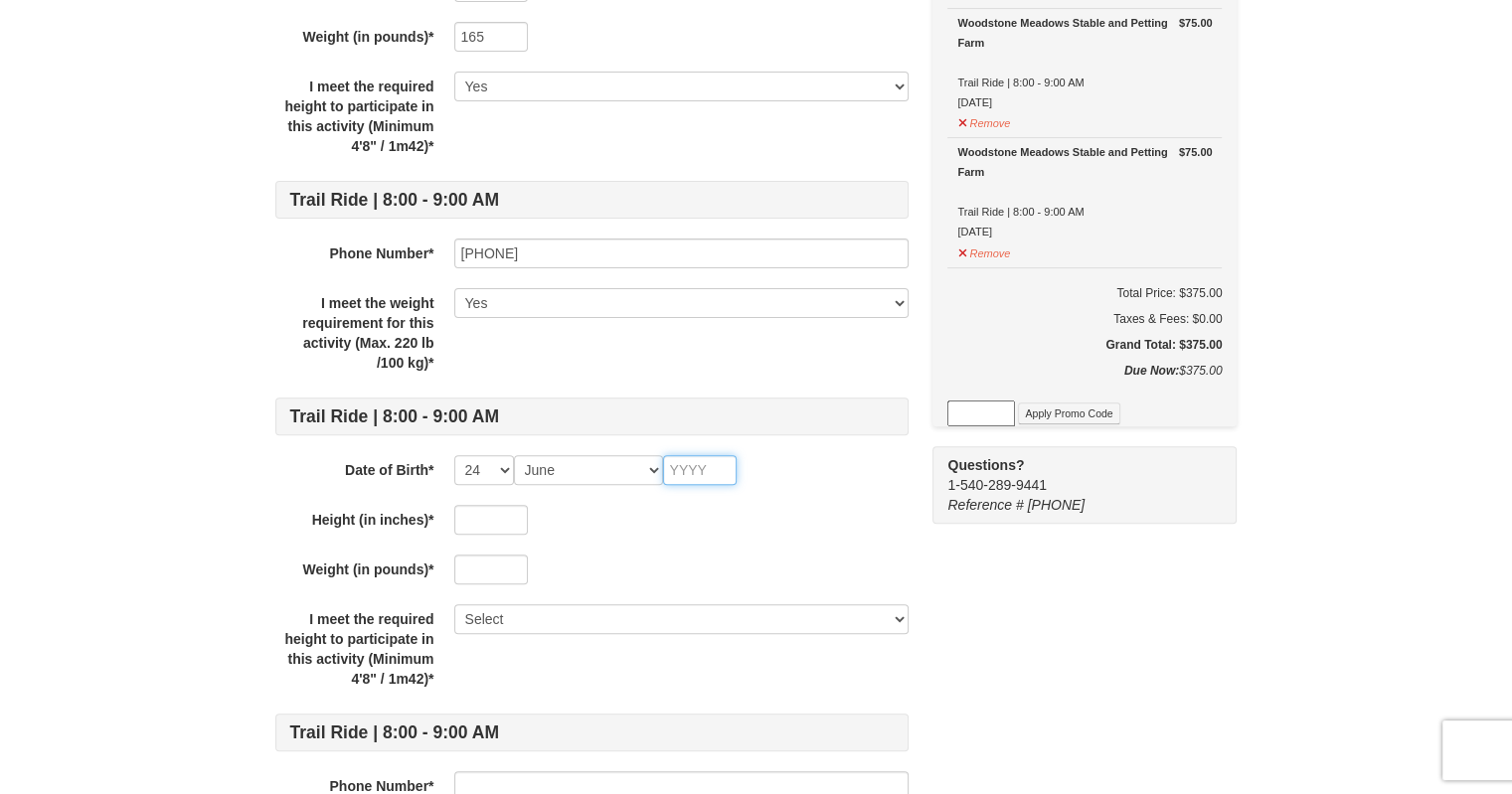 click at bounding box center (700, 470) 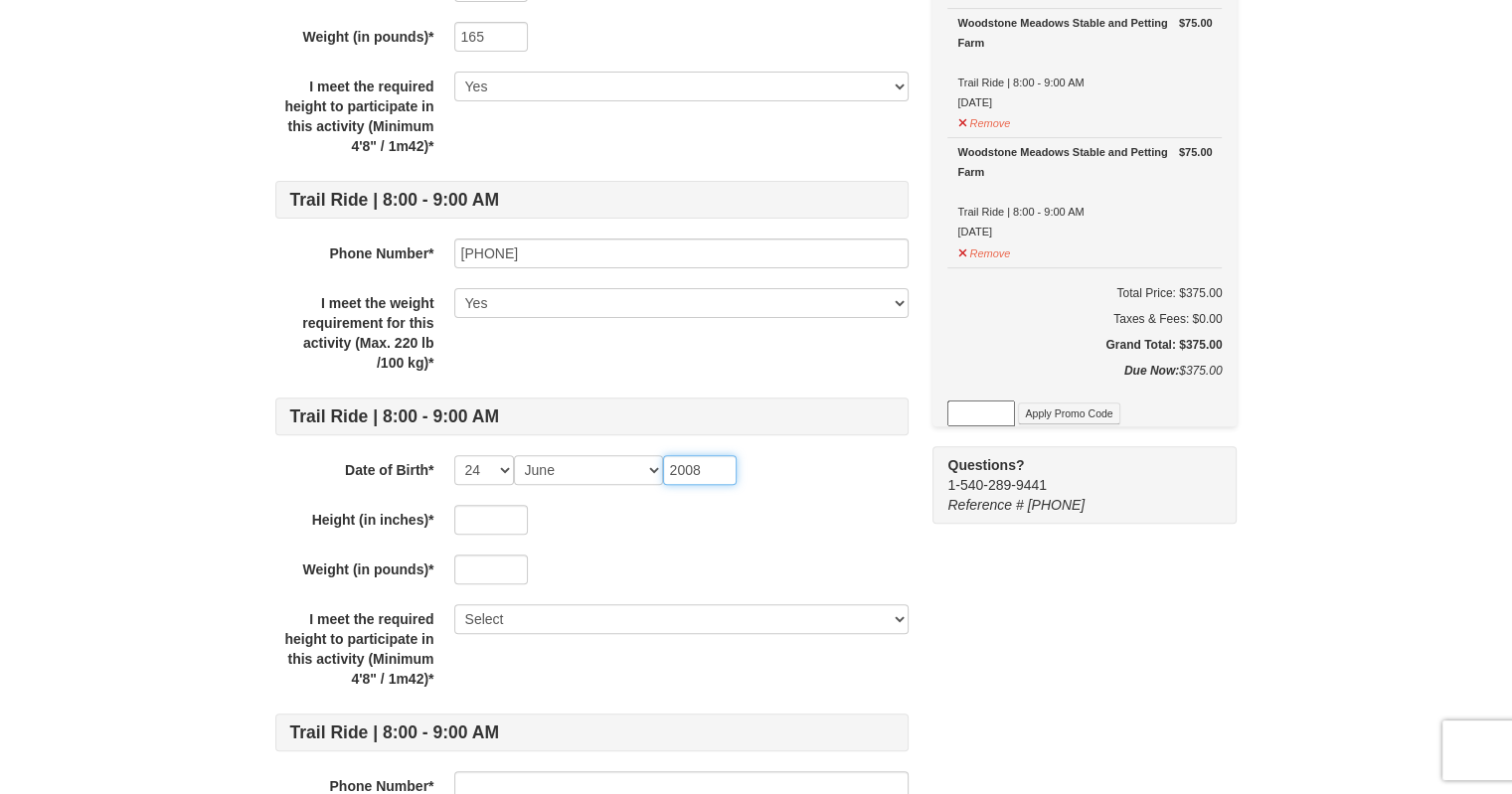 type on "2008" 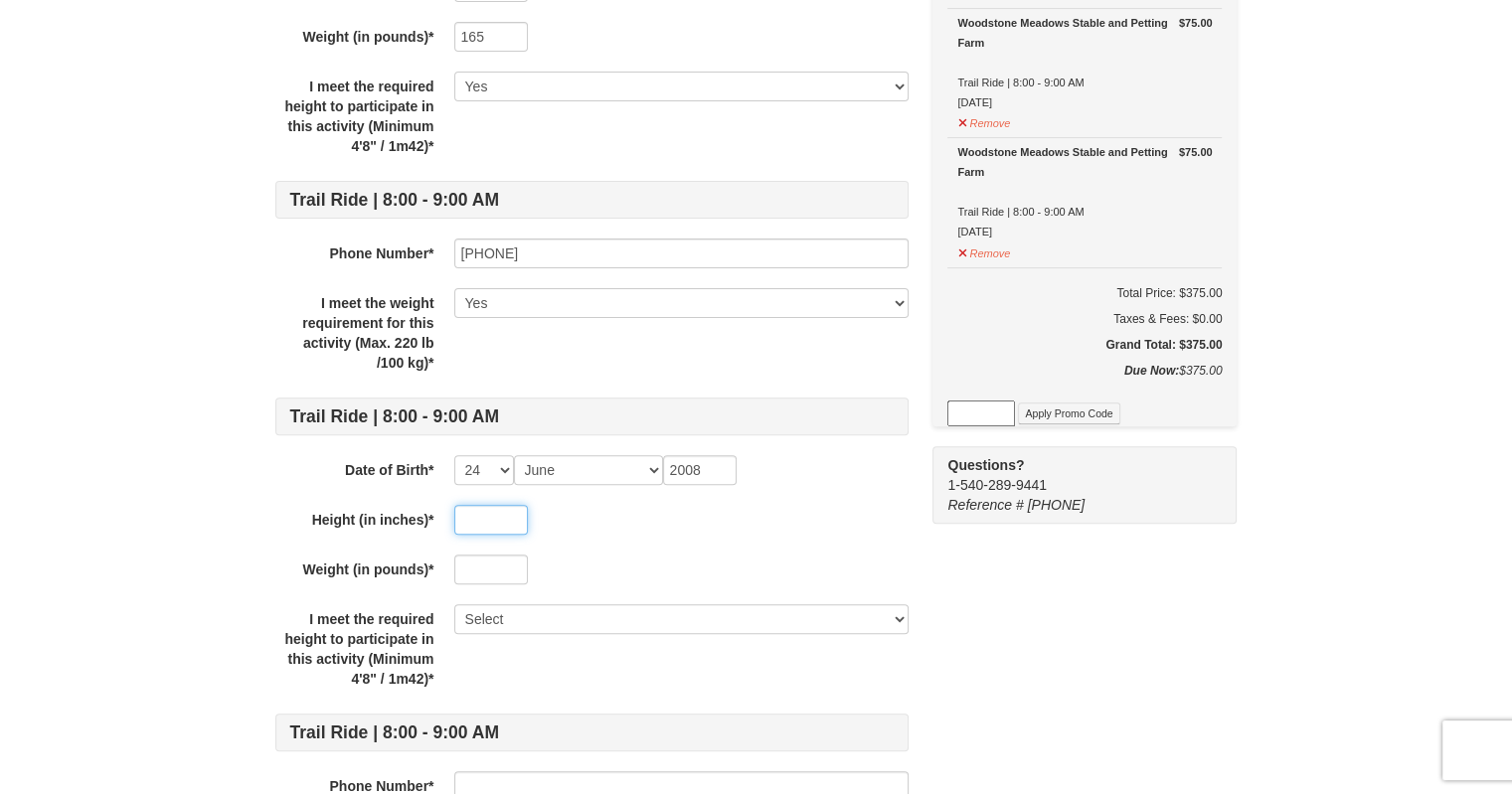 click at bounding box center [491, 520] 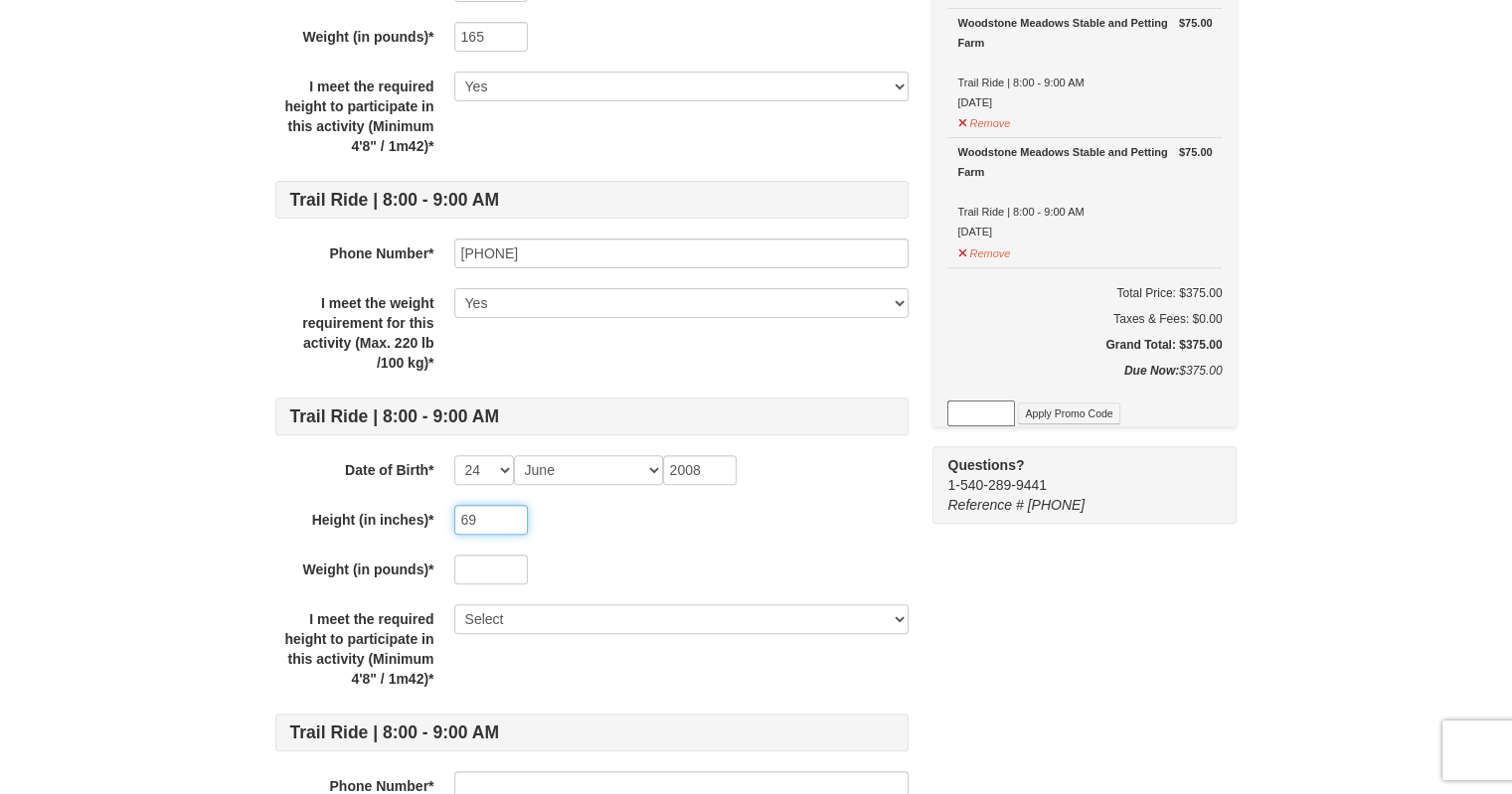 type on "69" 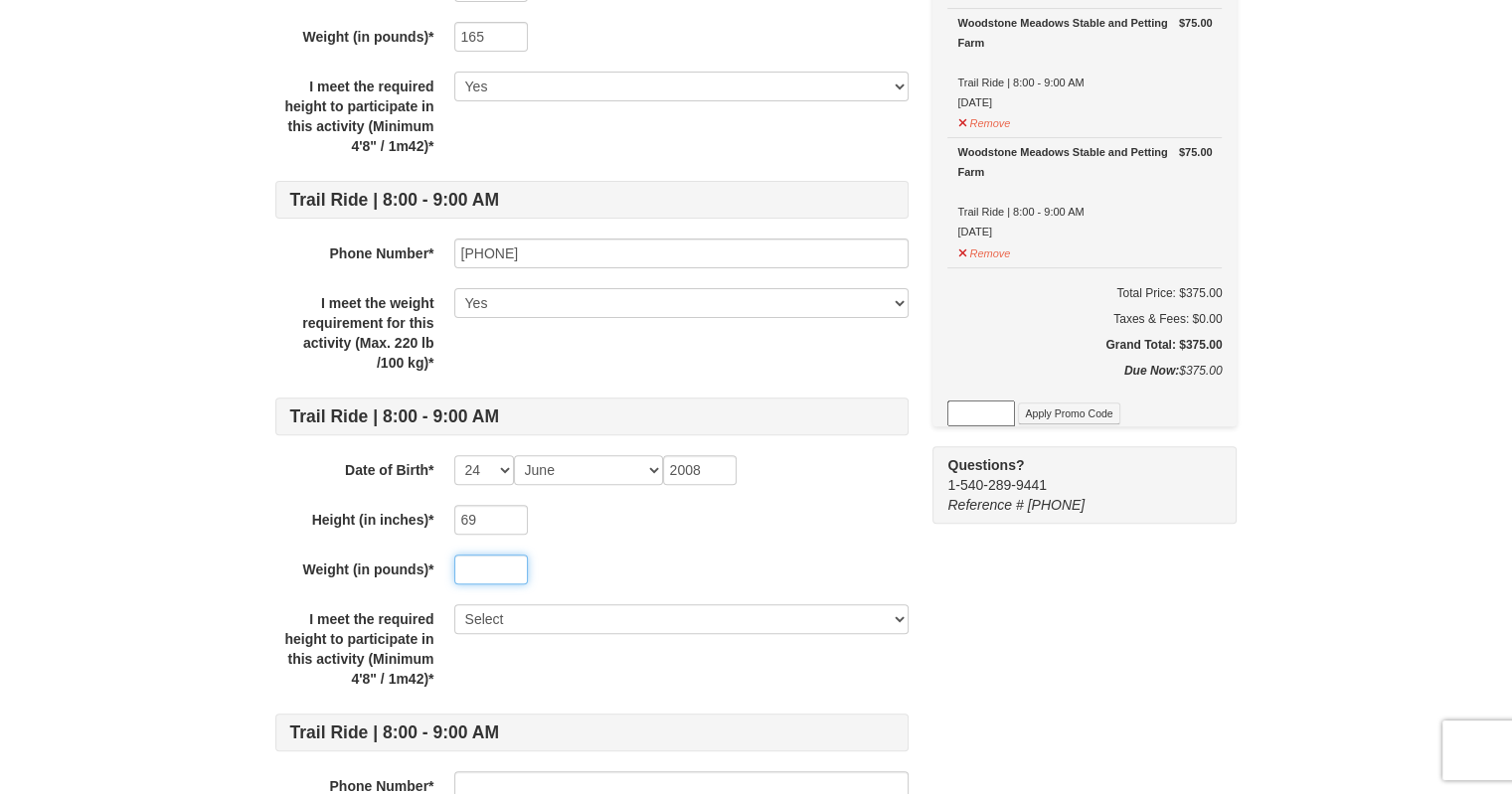 click at bounding box center [491, 569] 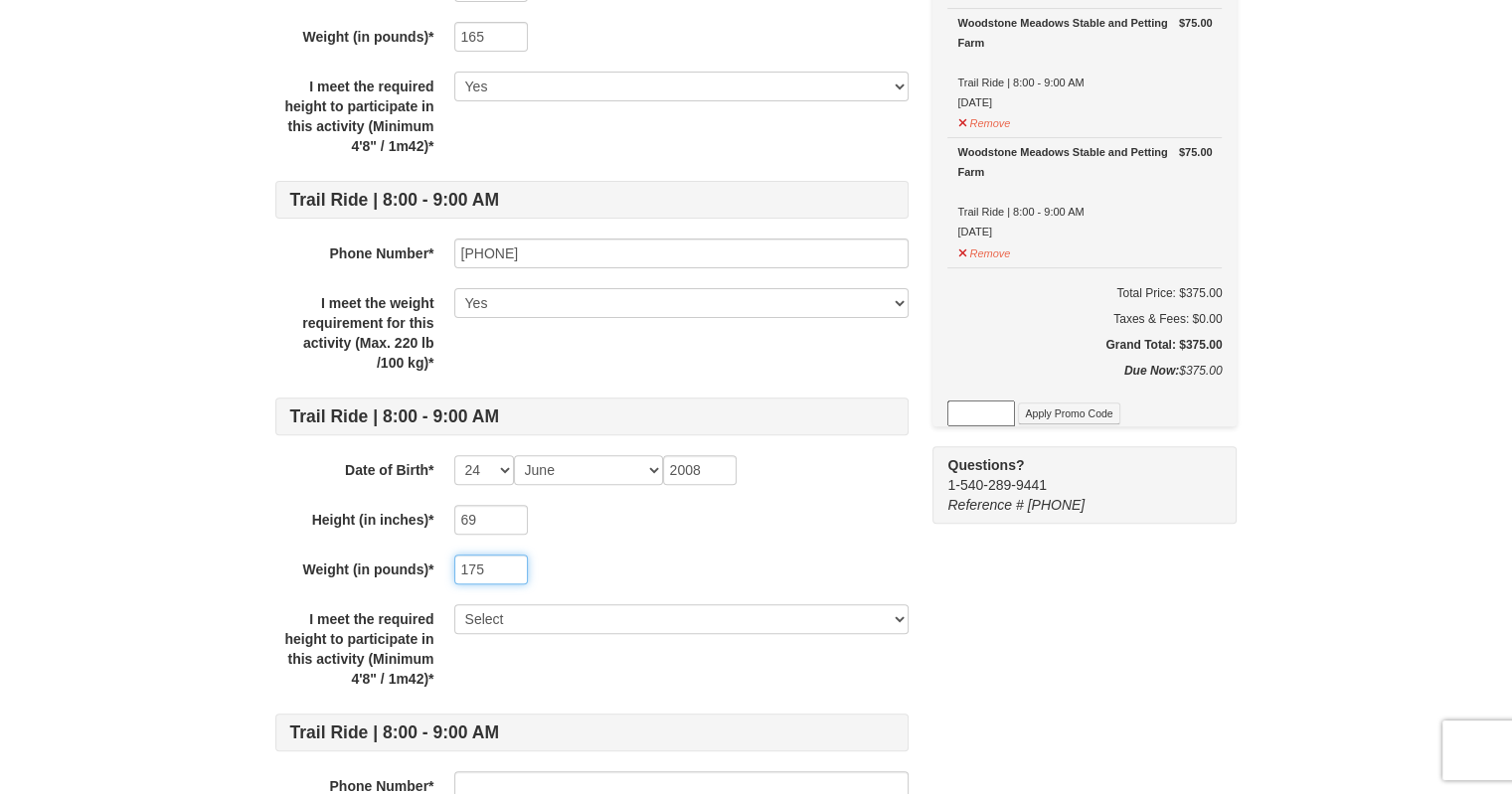 type on "175" 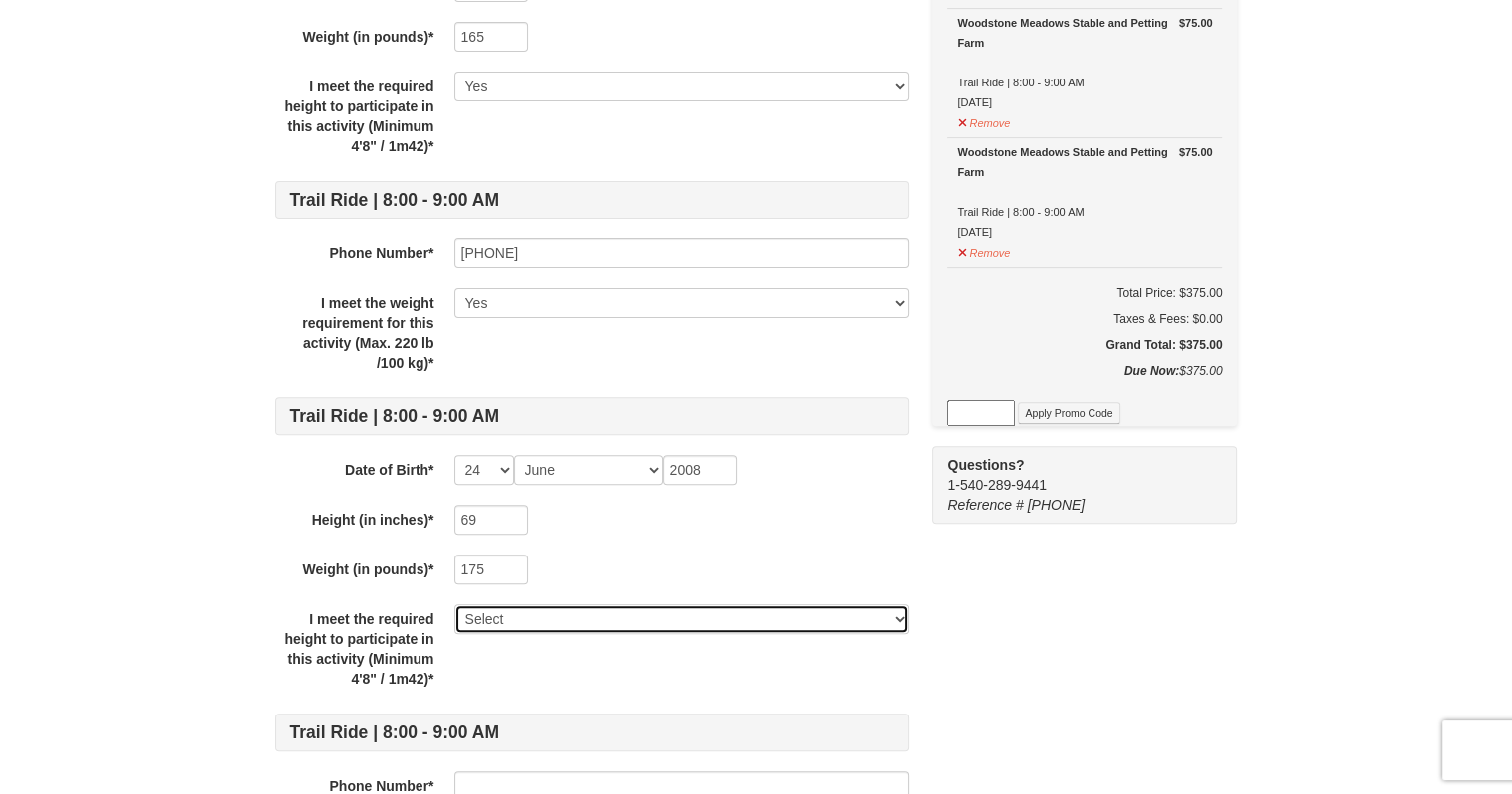 click on "Select Yes" at bounding box center [681, 619] 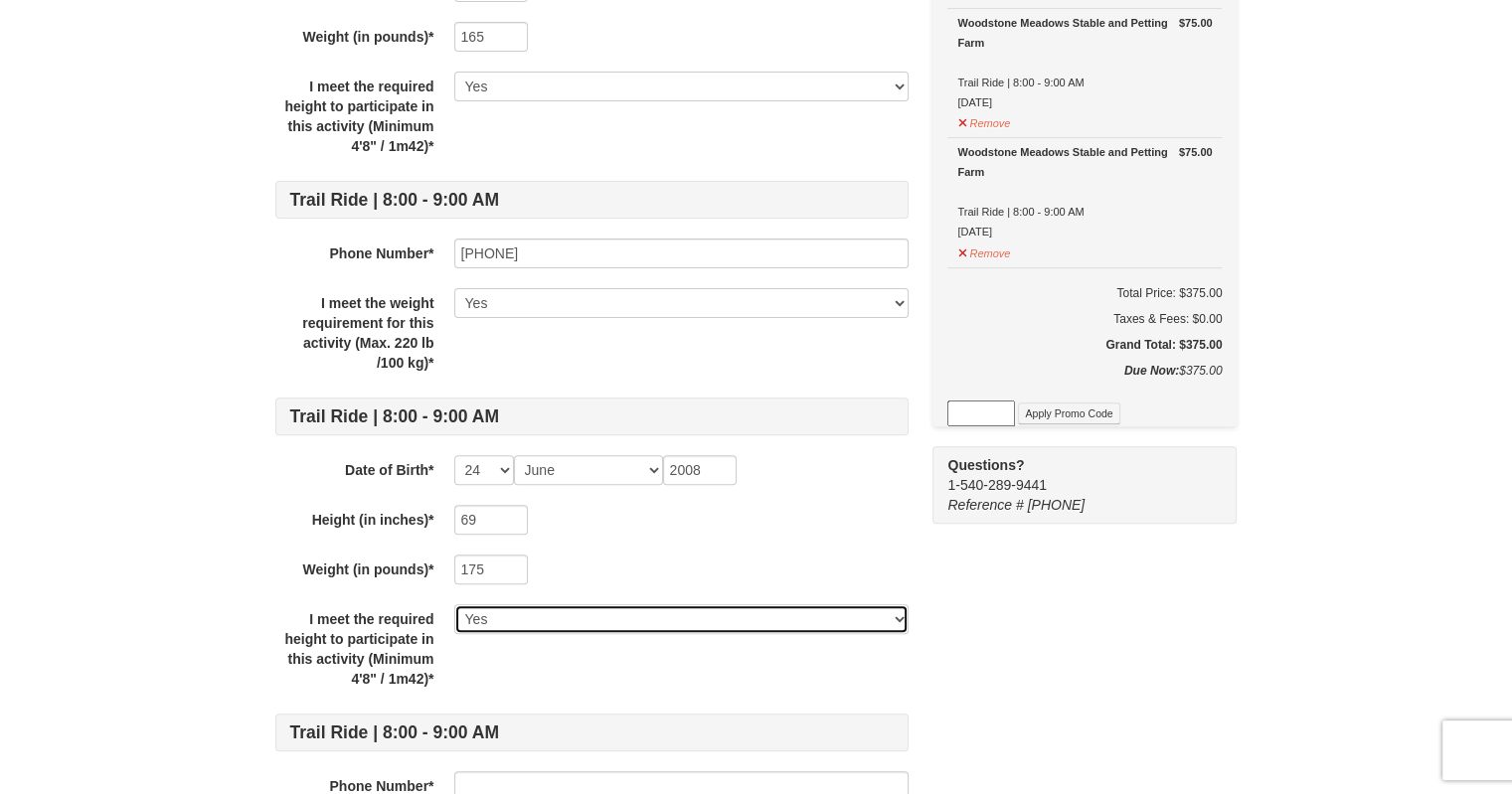 click on "Select Yes" at bounding box center (681, 619) 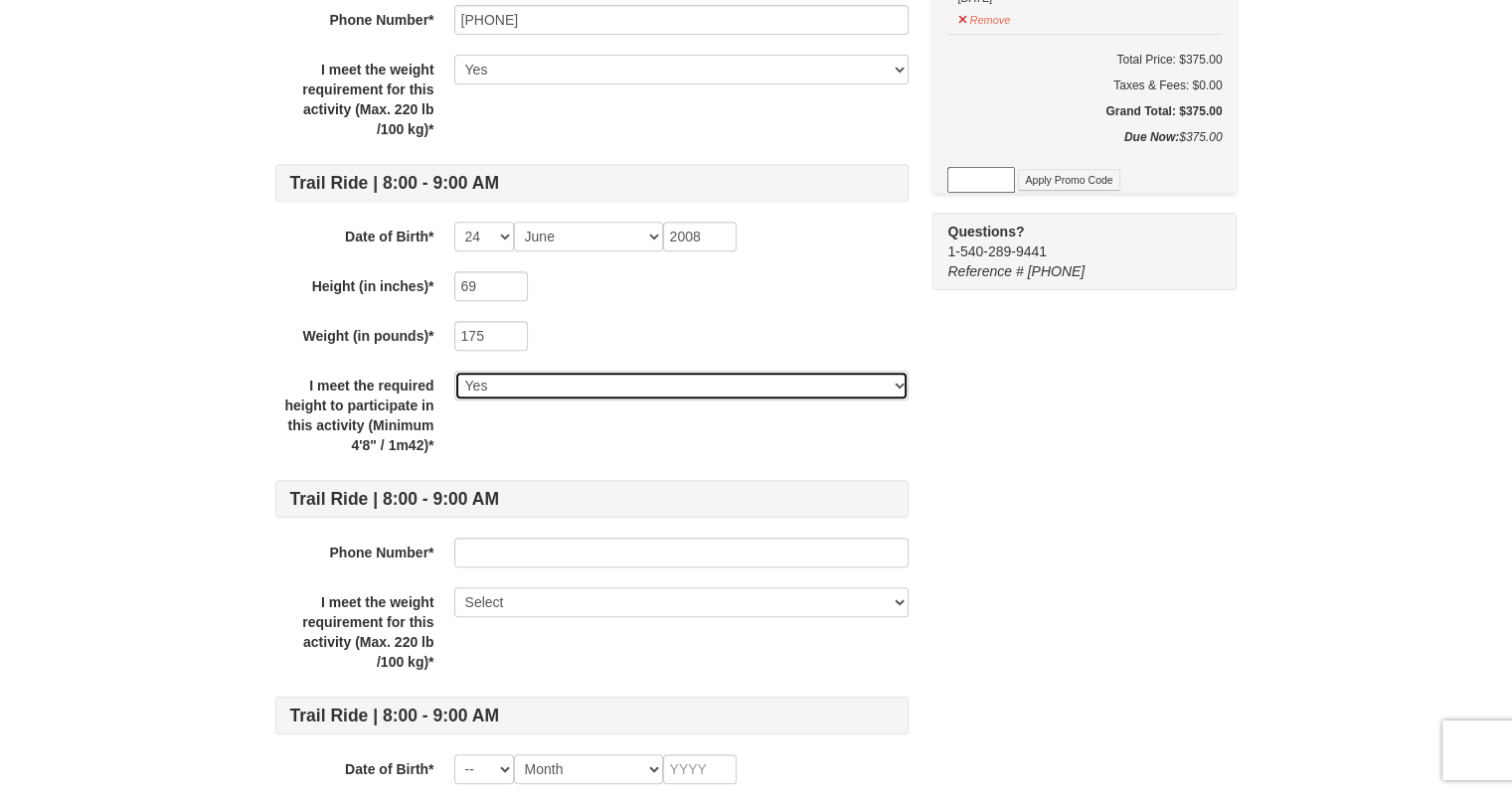 scroll, scrollTop: 894, scrollLeft: 0, axis: vertical 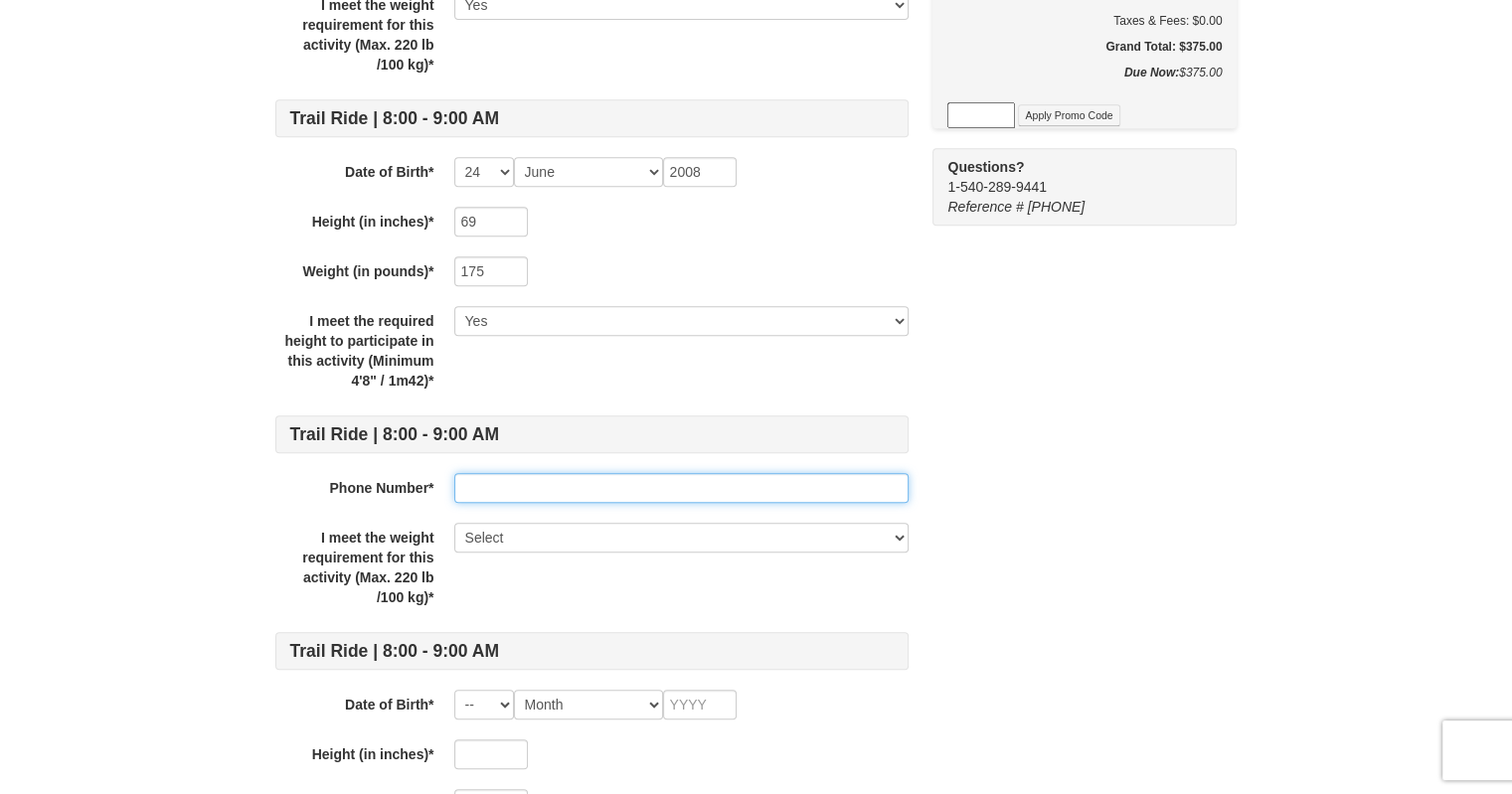 click at bounding box center (681, 488) 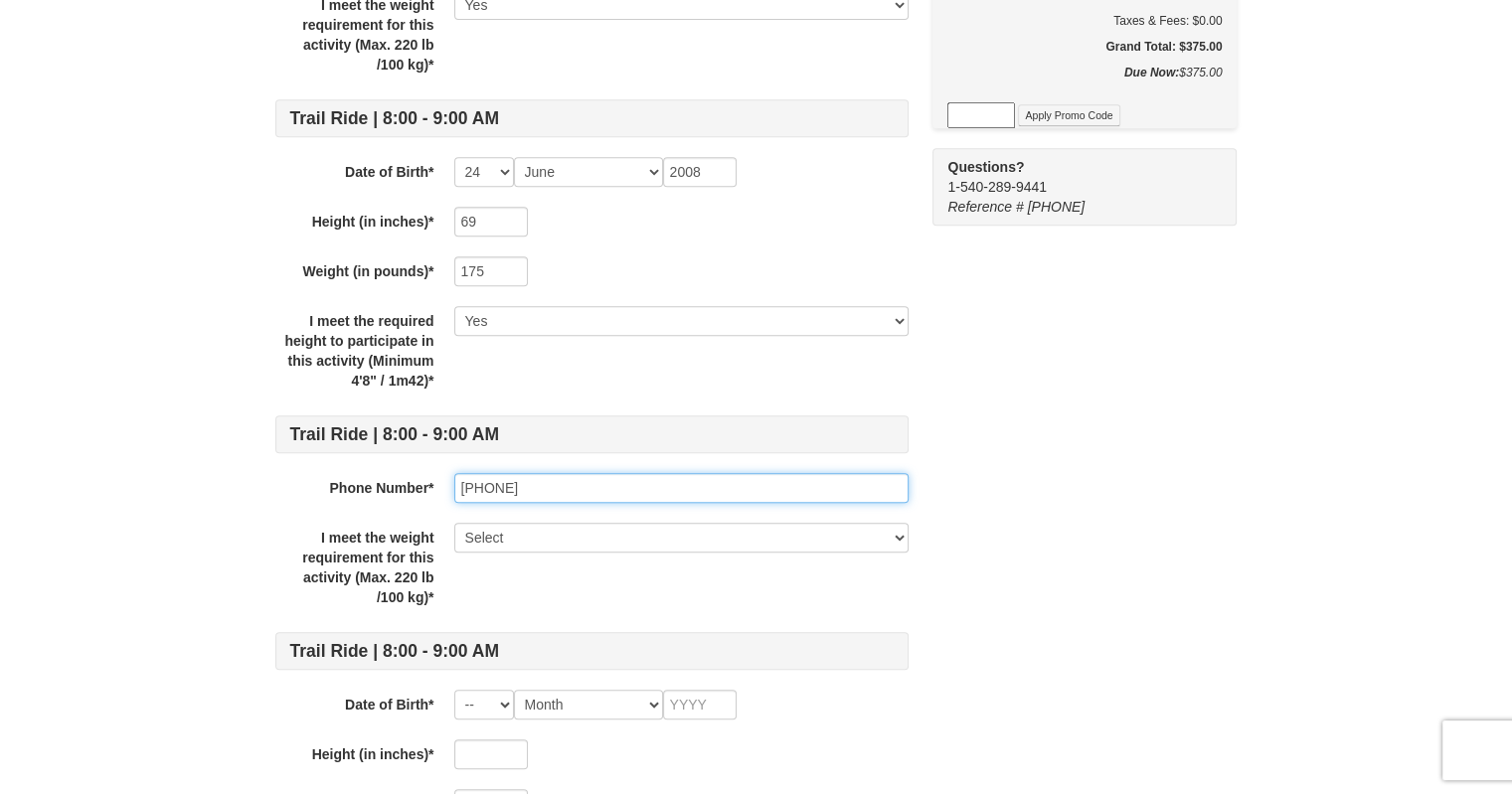 type on "[PHONE]" 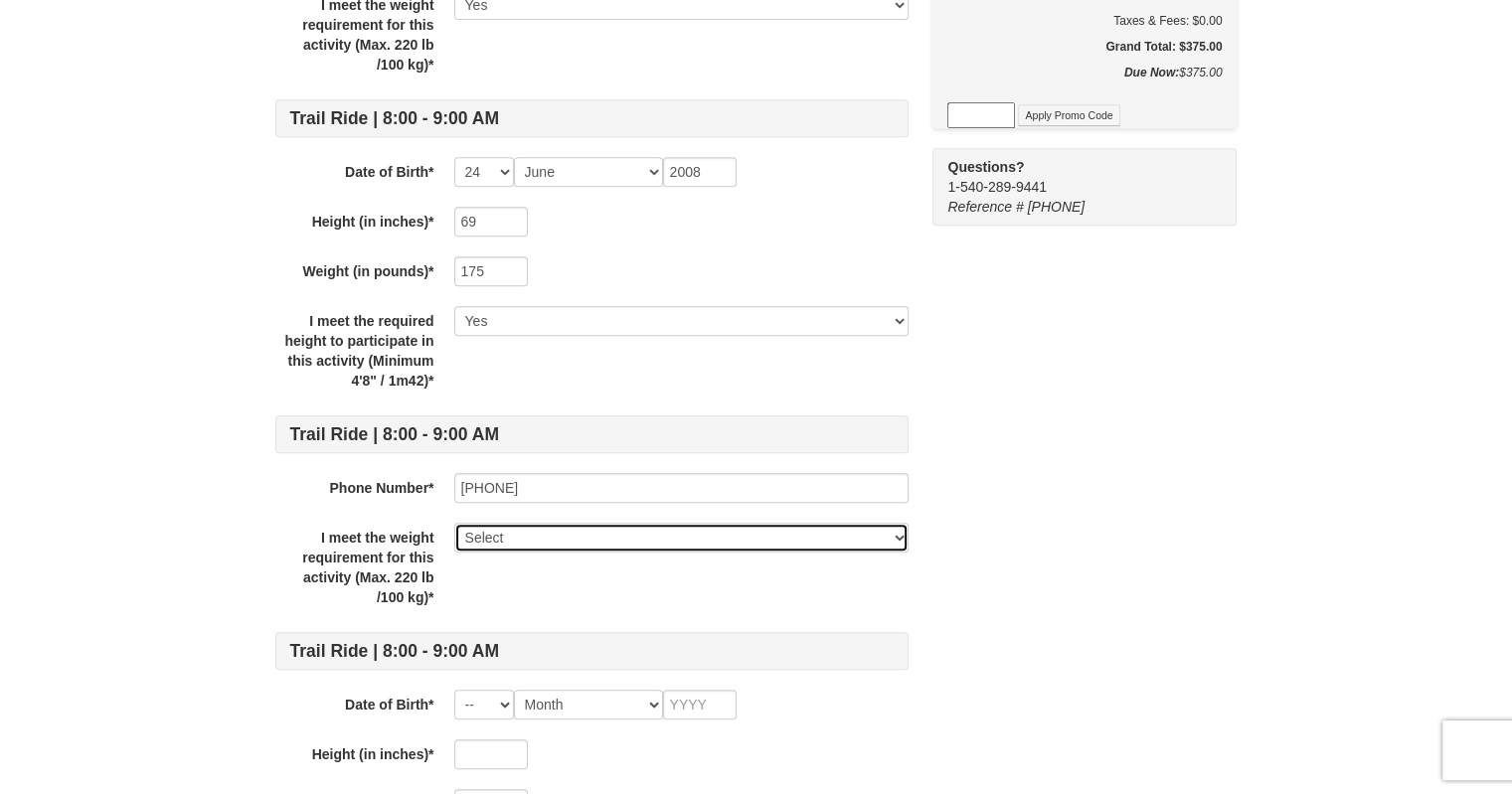 click on "Select Yes" at bounding box center (681, 538) 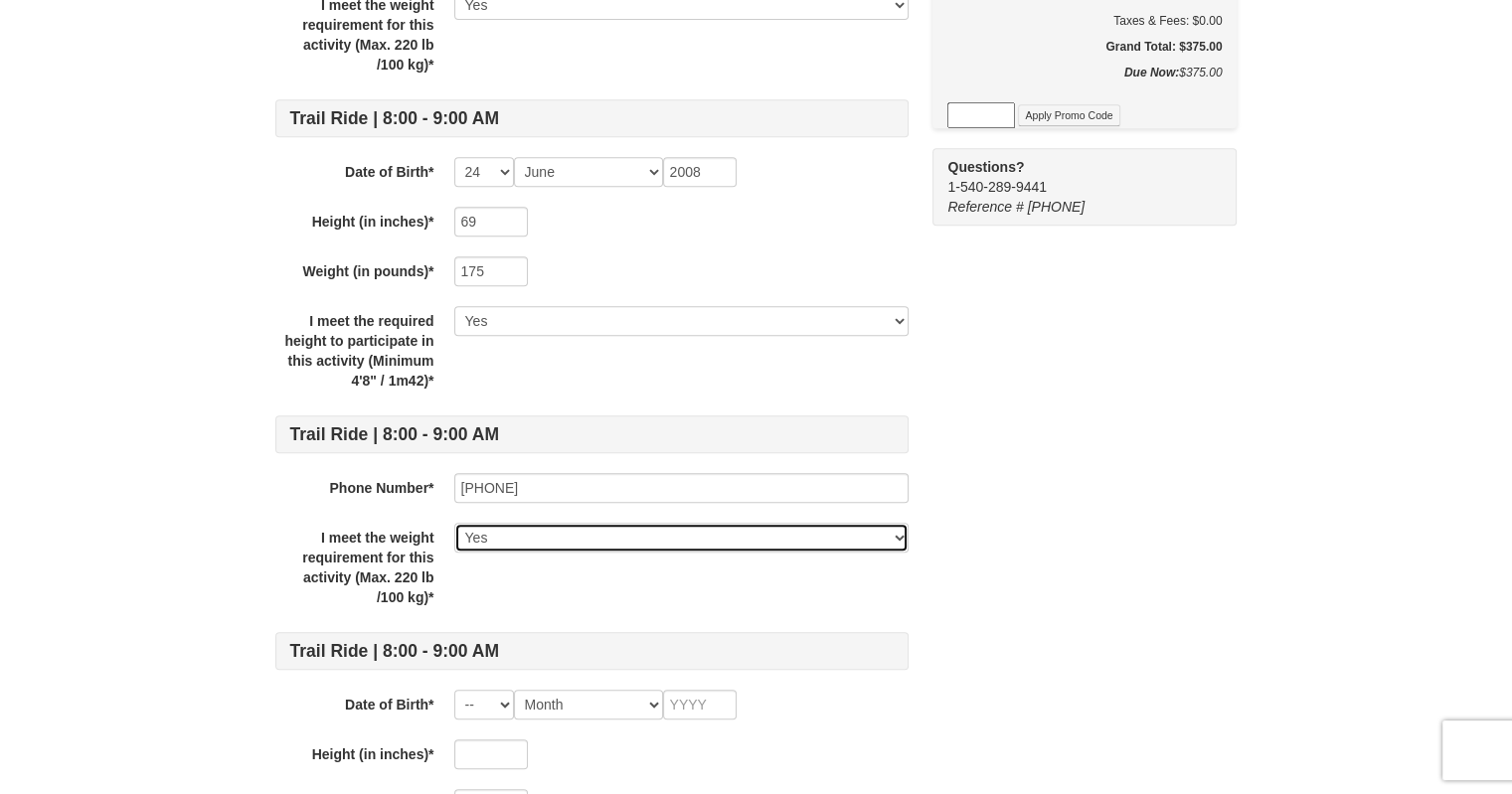 click on "Select Yes" at bounding box center (681, 538) 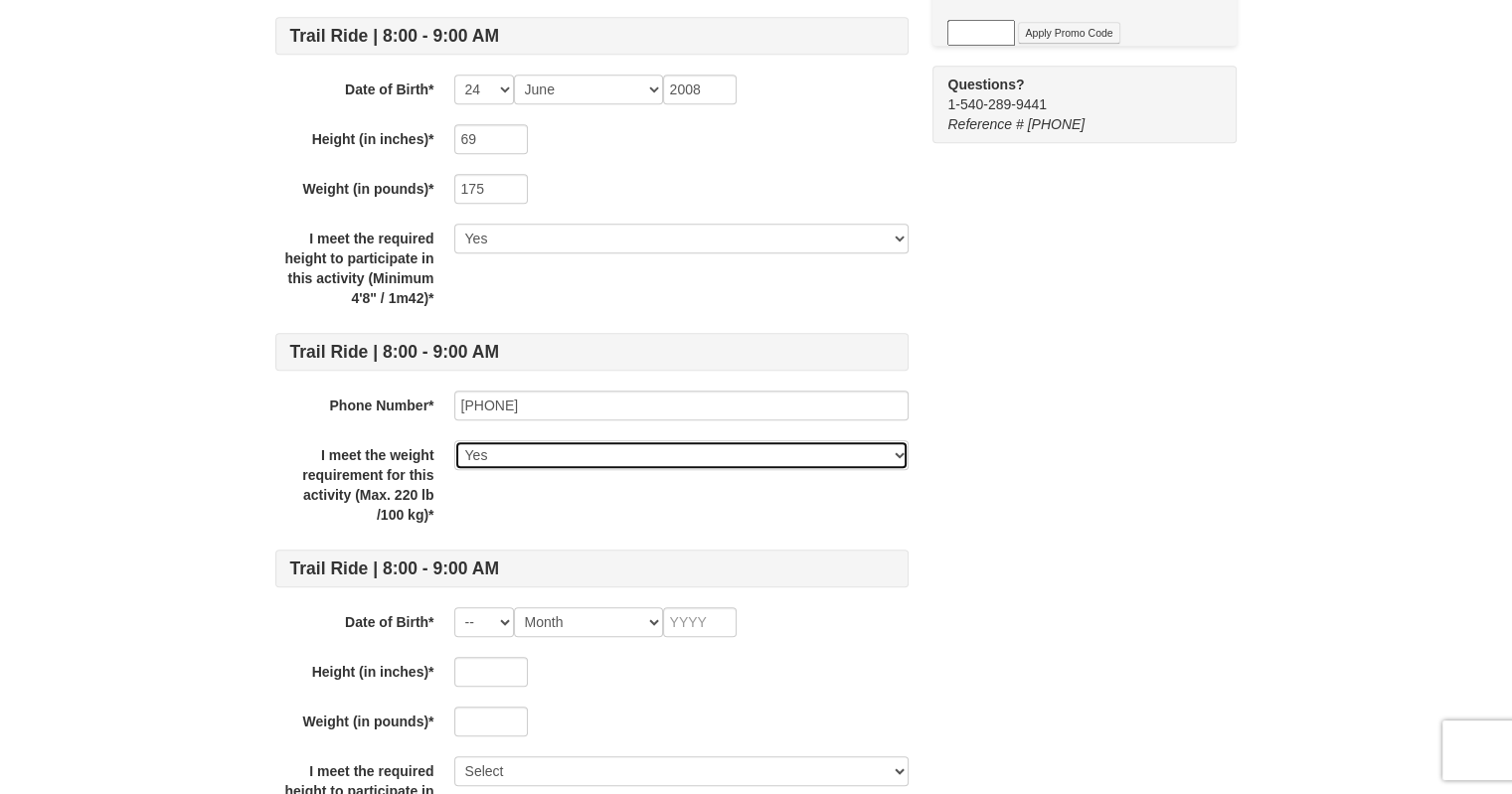 scroll, scrollTop: 1192, scrollLeft: 0, axis: vertical 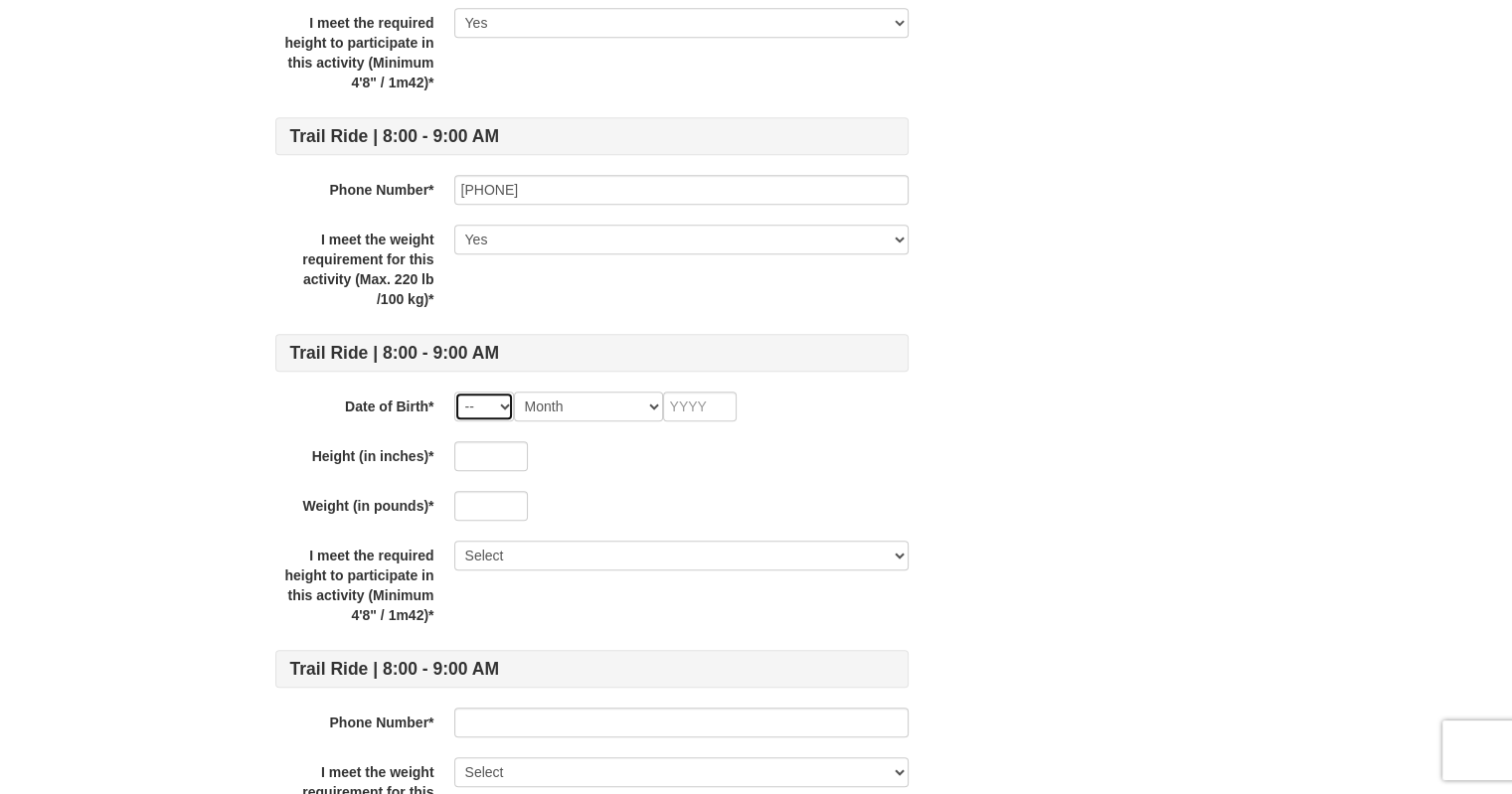 click on "-- 01 02 03 04 05 06 07 08 09 10 11 12 13 14 15 16 17 18 19 20 21 22 23 24 25 26 27 28 29 30 31" at bounding box center (484, 406) 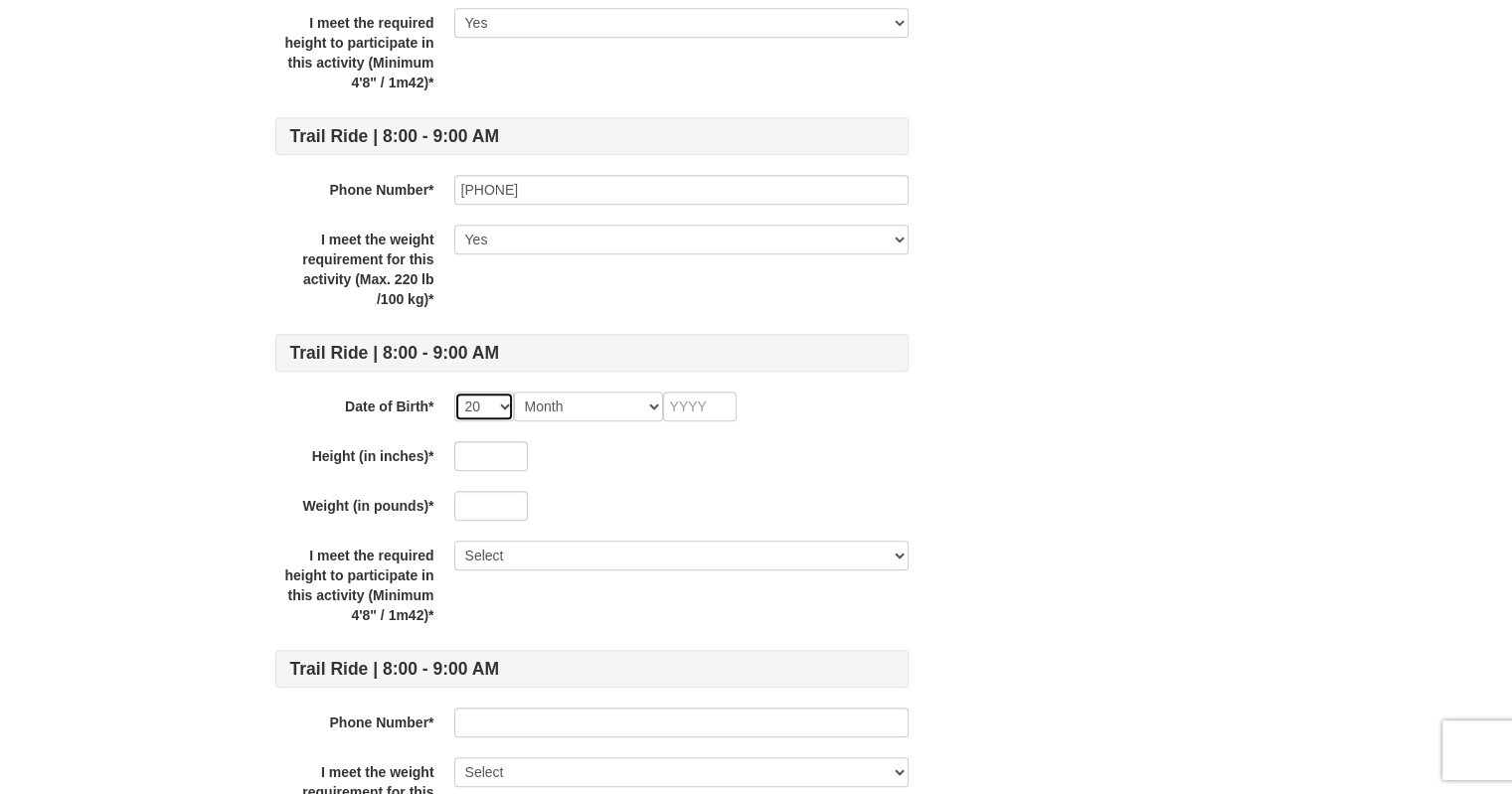 click on "-- 01 02 03 04 05 06 07 08 09 10 11 12 13 14 15 16 17 18 19 20 21 22 23 24 25 26 27 28 29 30 31" at bounding box center [484, 406] 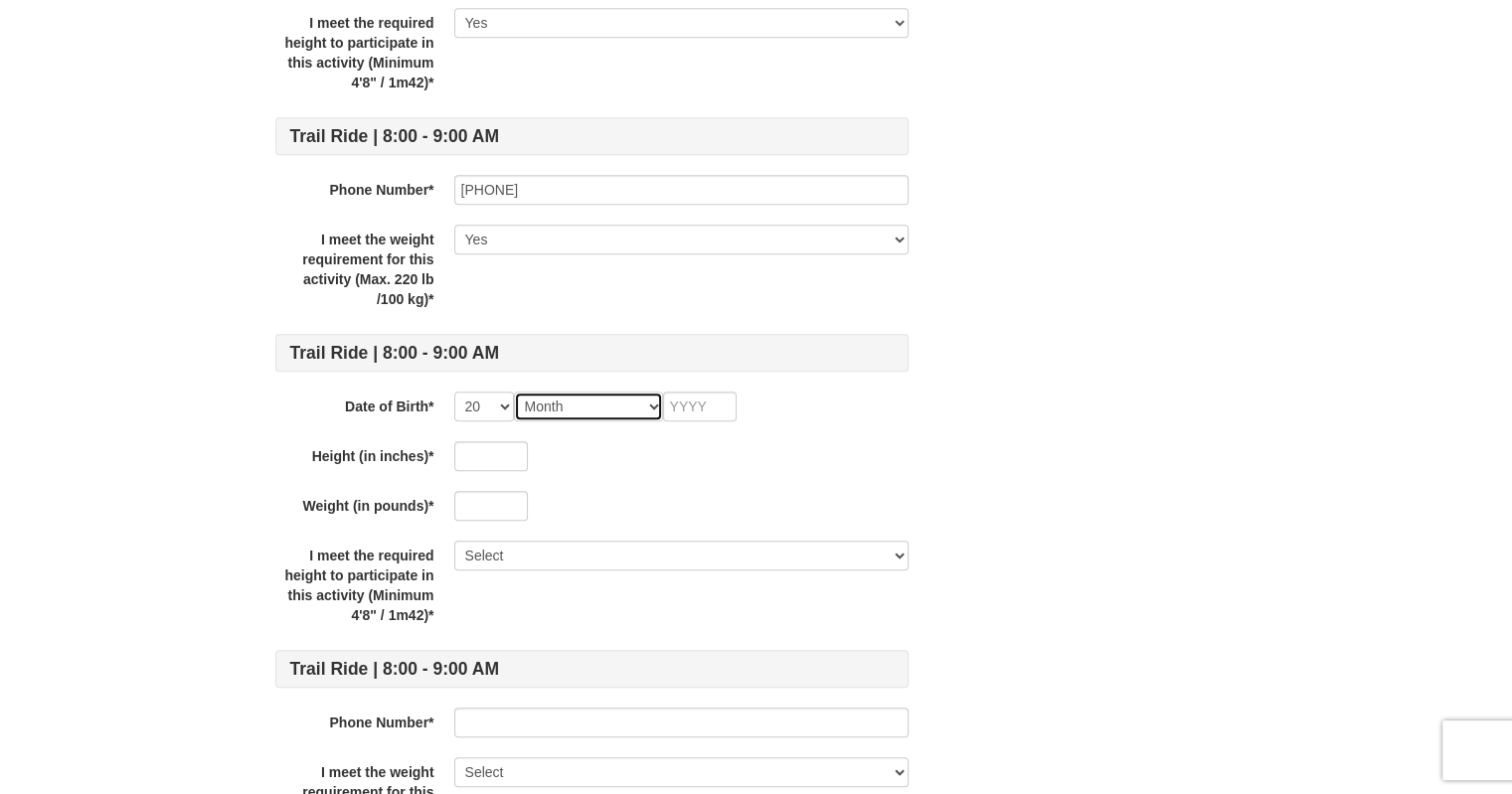 click on "Month January February March April May June July August September October November December" at bounding box center (588, 406) 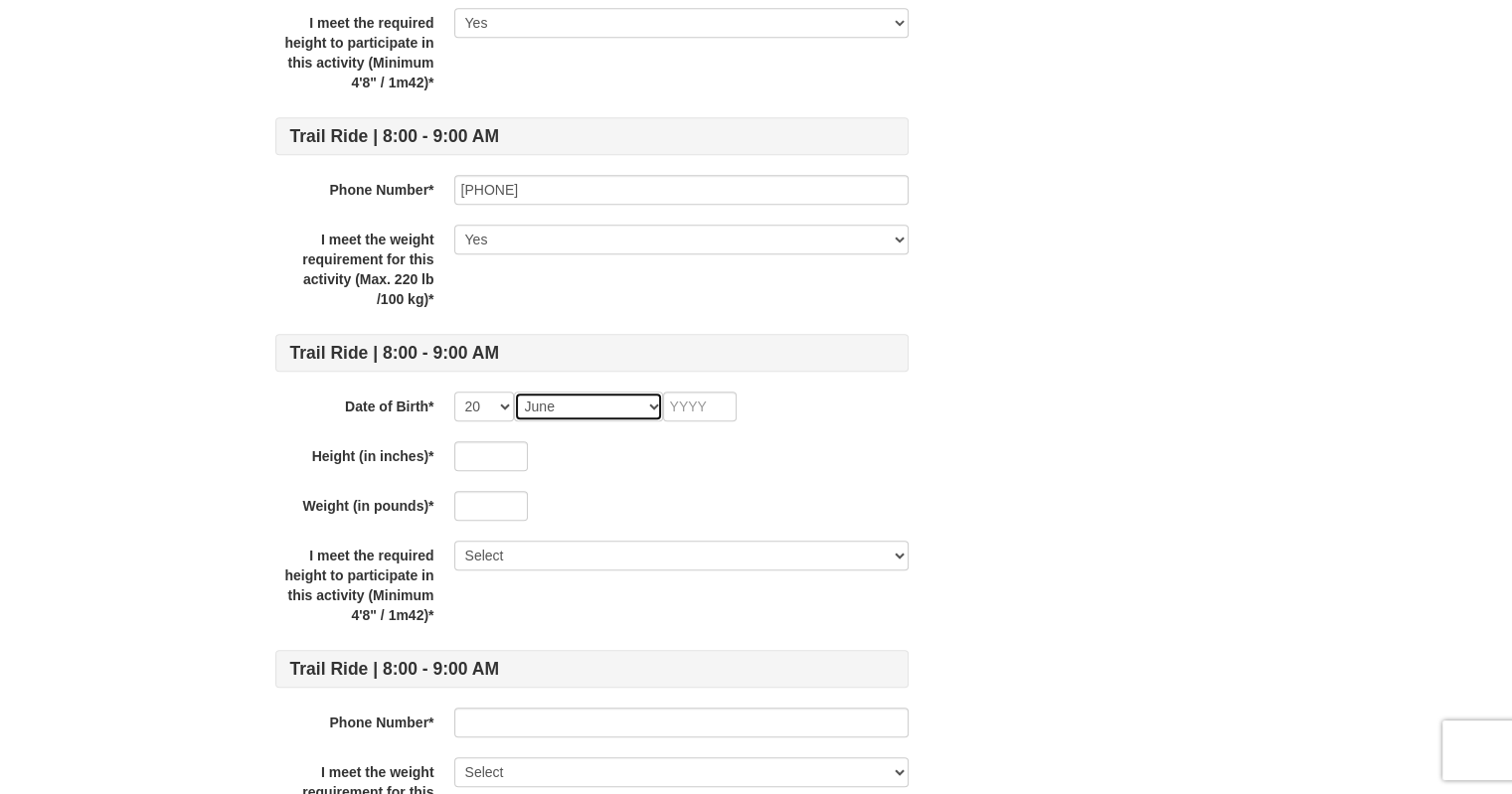 click on "Month January February March April May June July August September October November December" at bounding box center (588, 406) 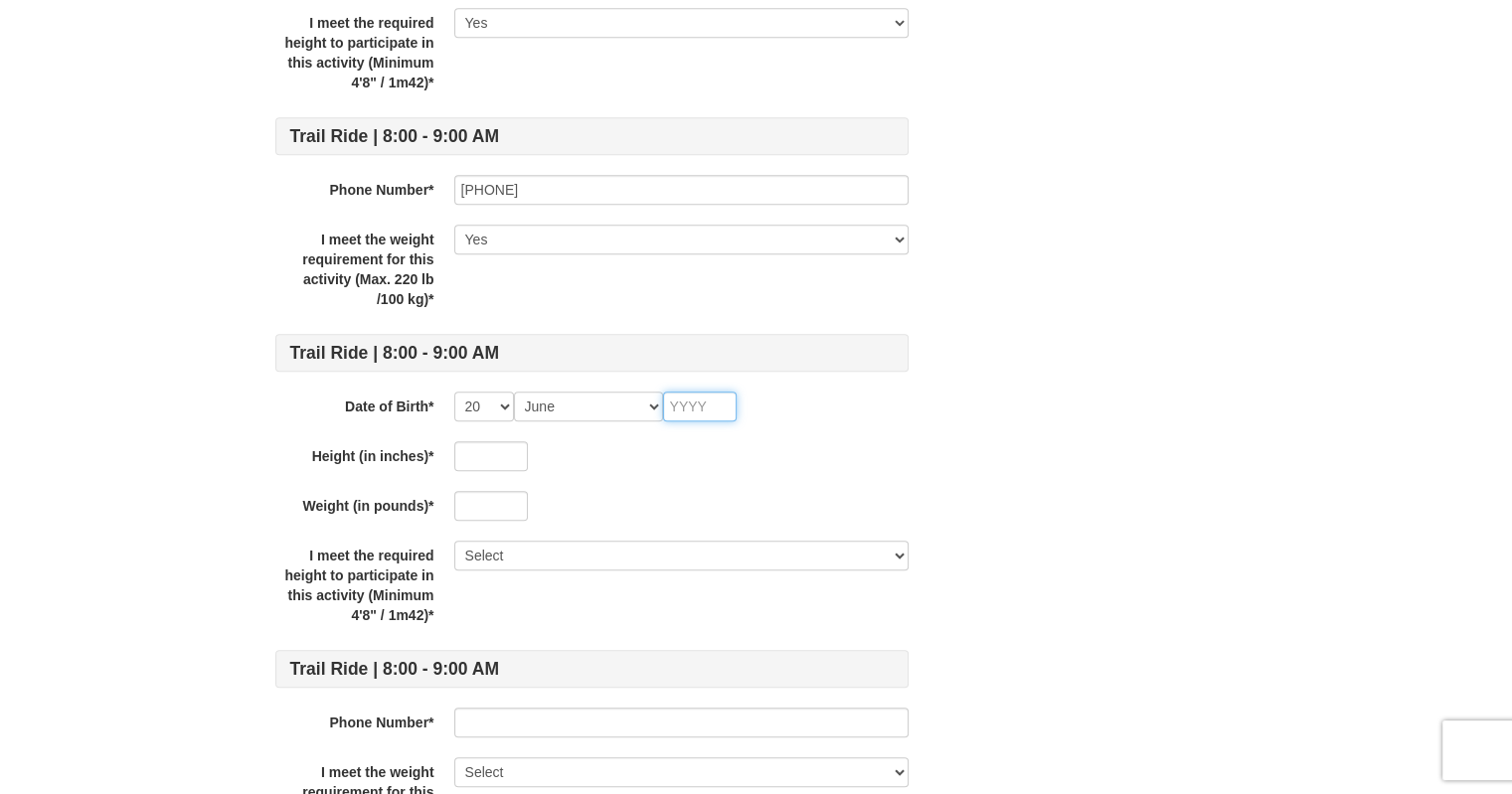 click at bounding box center [700, 406] 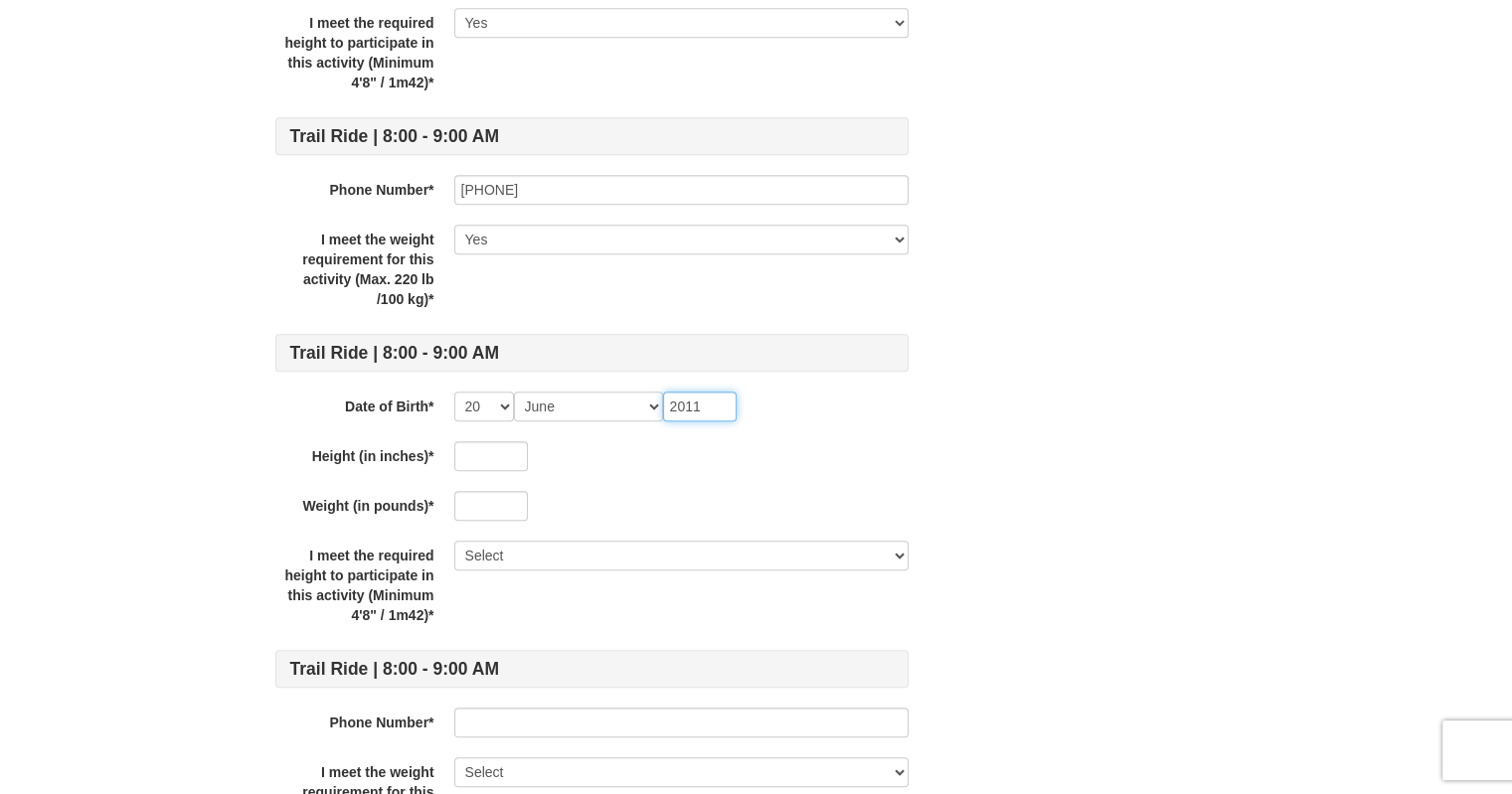 type on "2011" 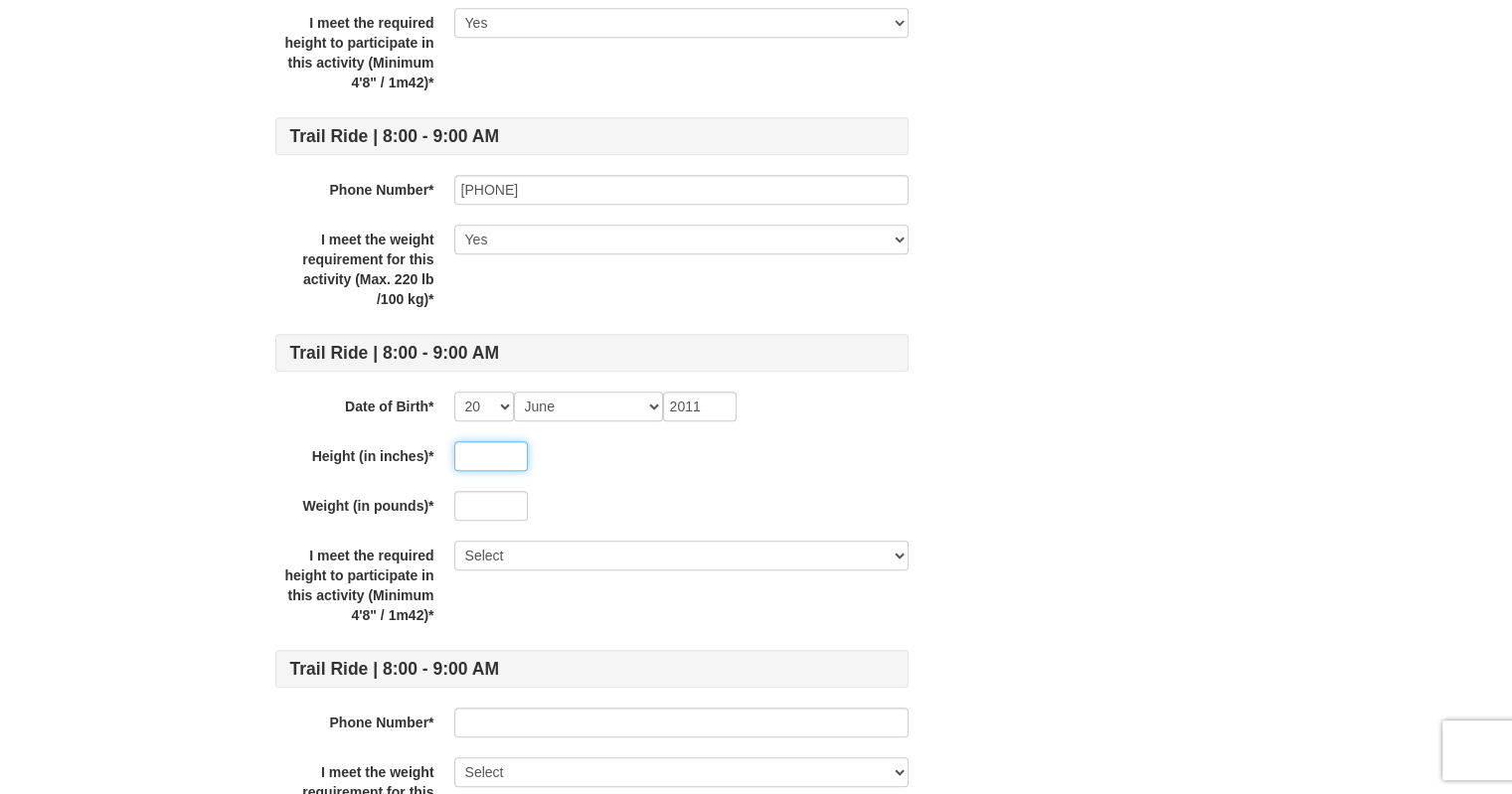 click at bounding box center [491, 456] 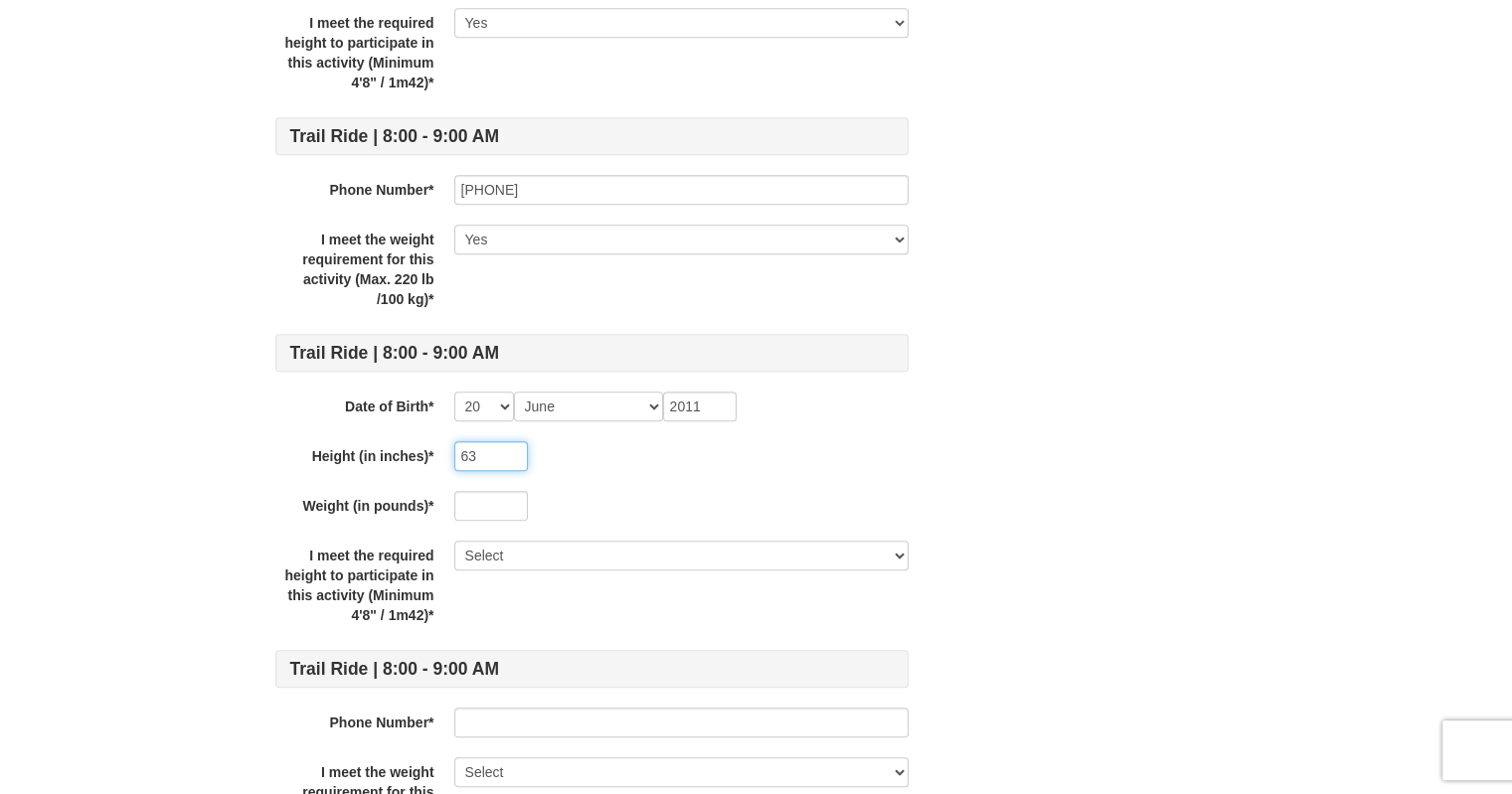 type on "63" 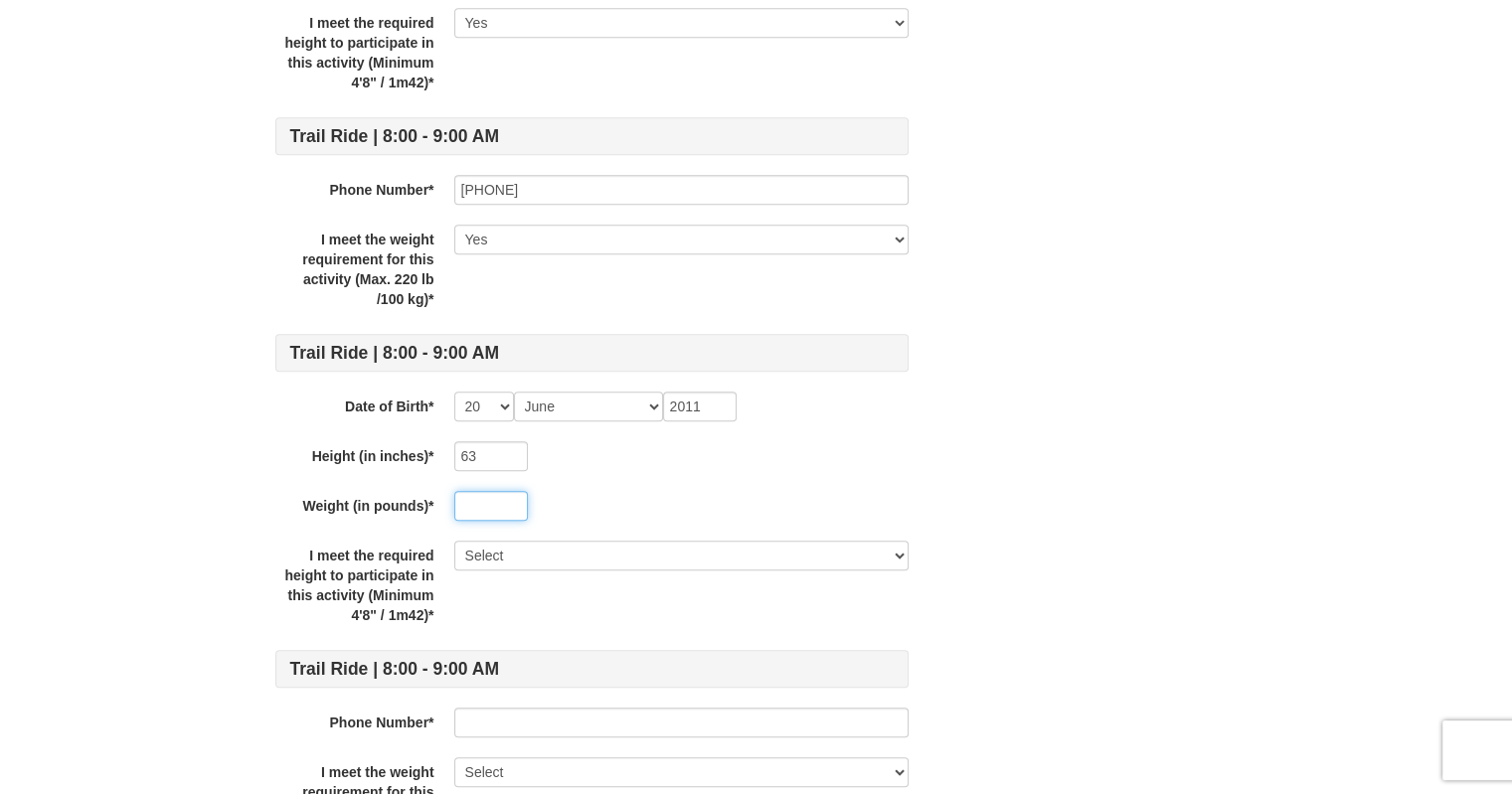 click at bounding box center [491, 506] 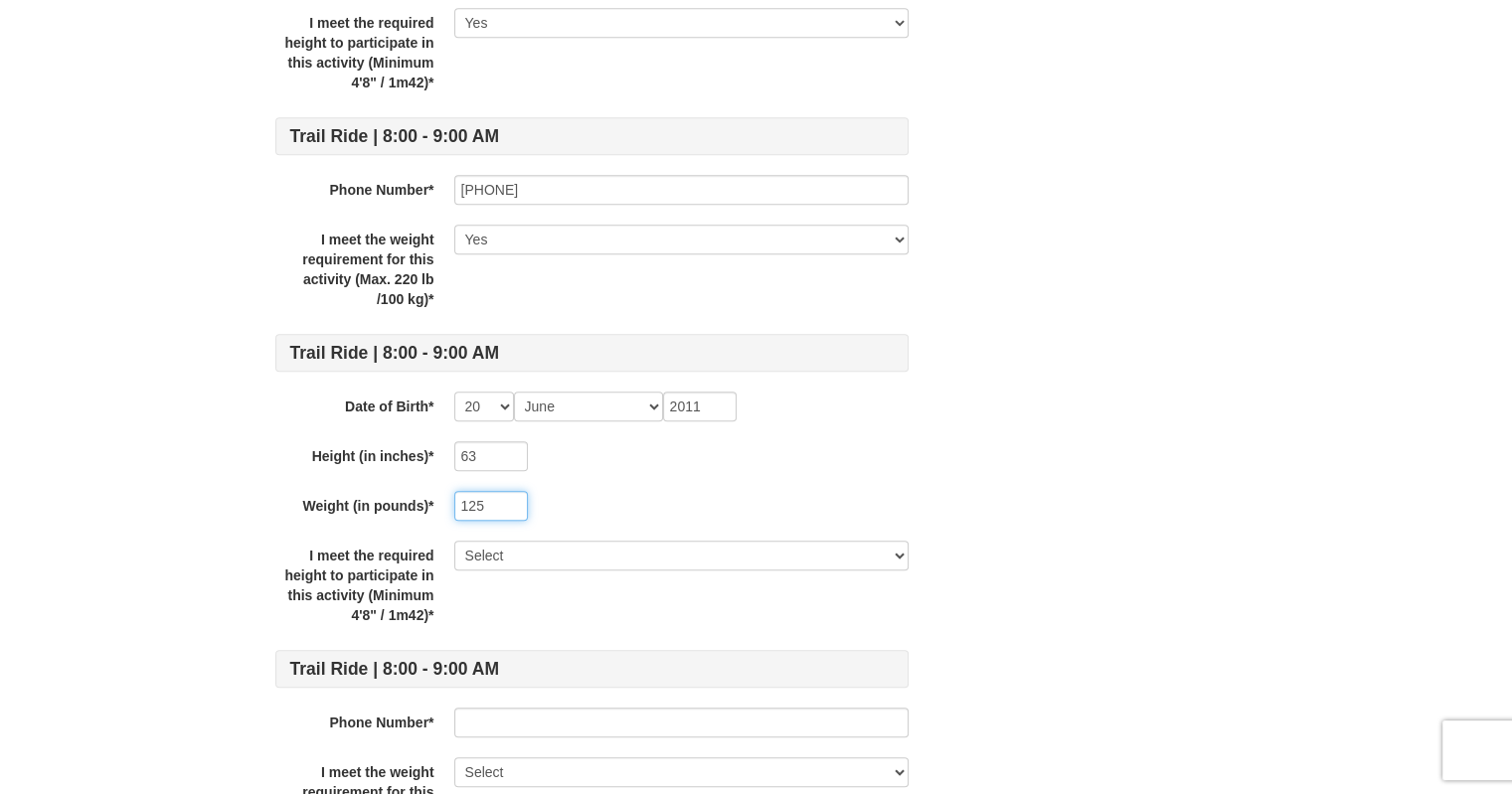 type on "125" 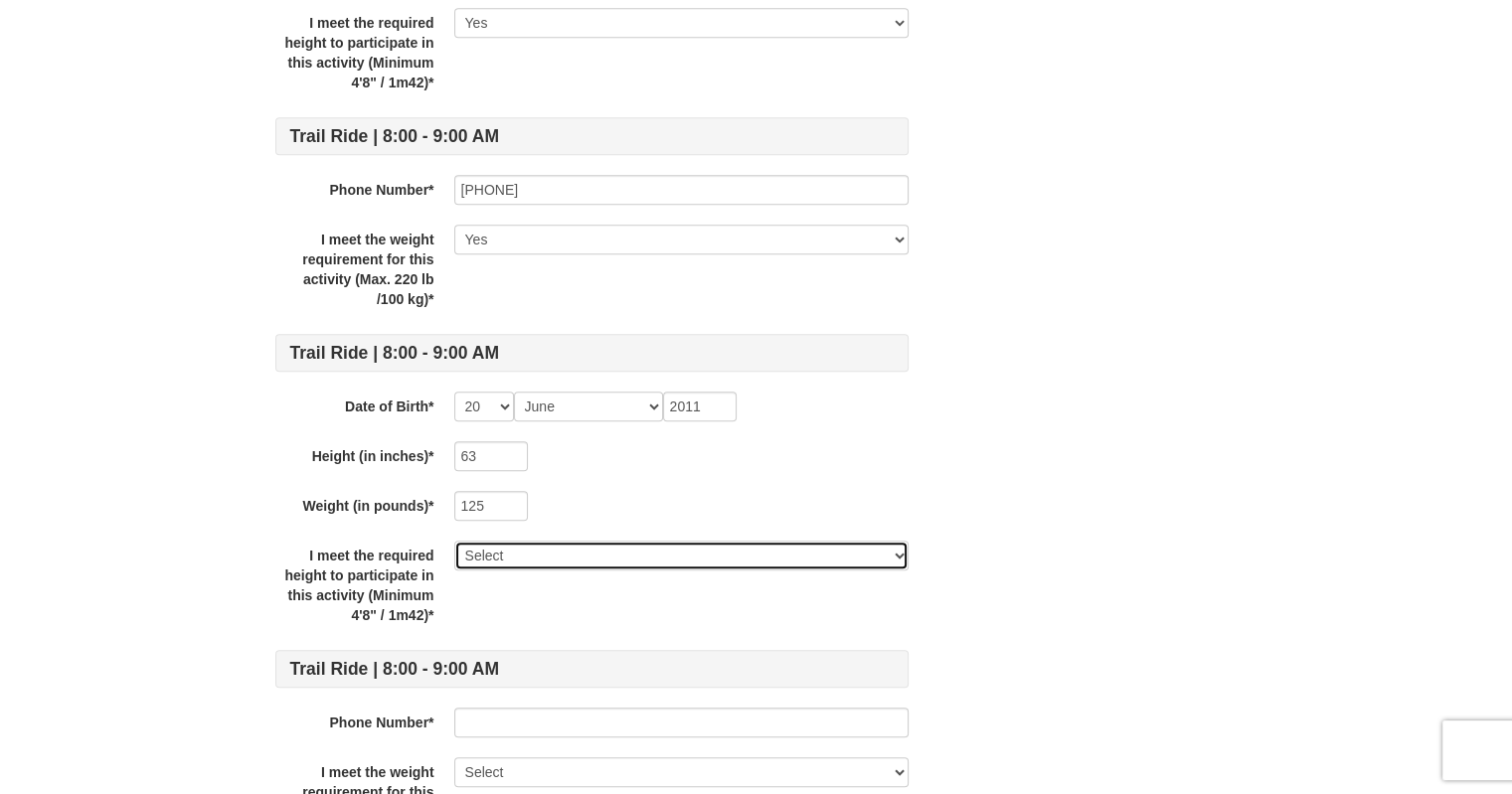 click on "Select Yes" at bounding box center (681, 556) 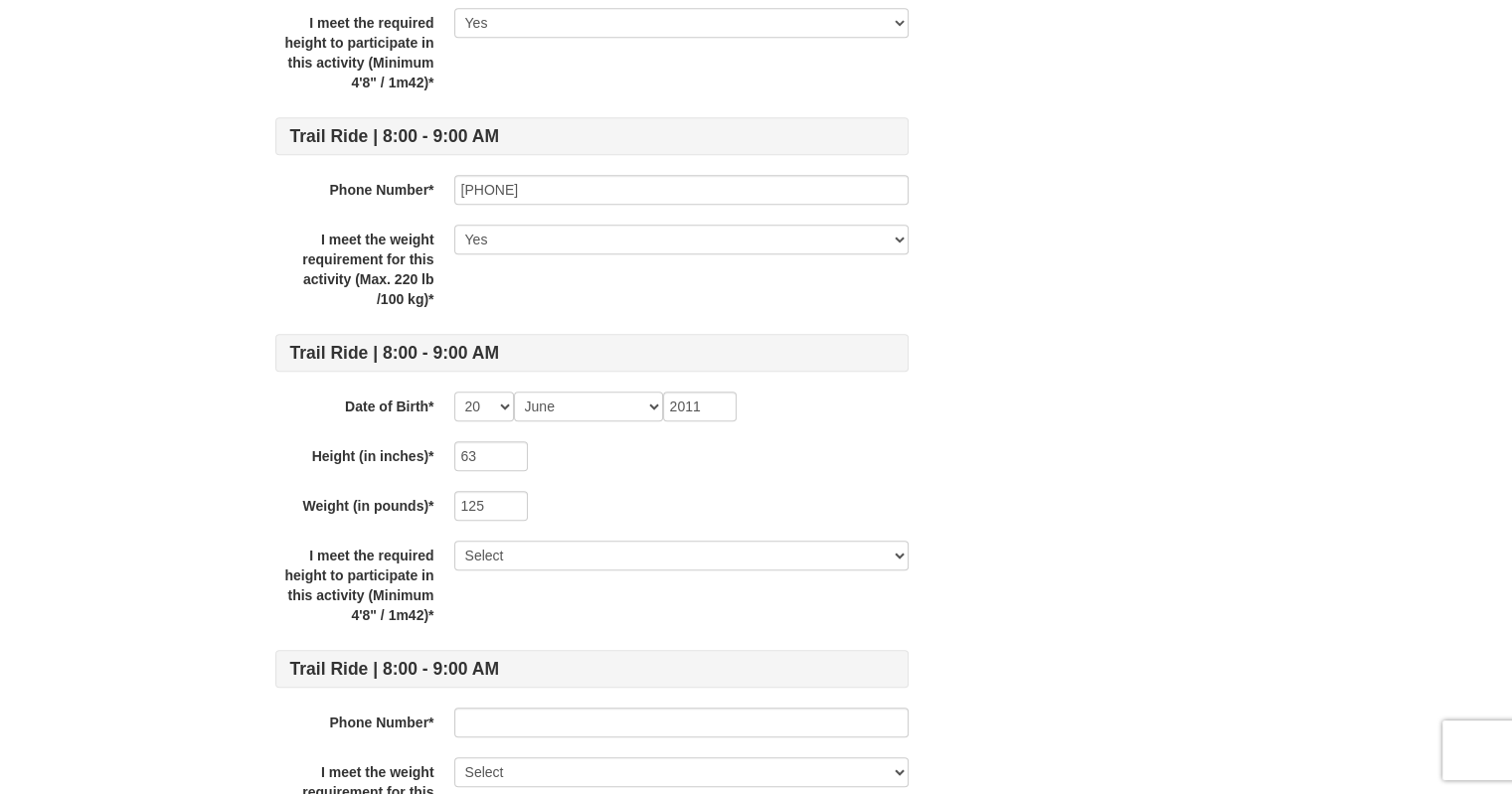 click on "I meet the required height to participate in this activity (Minimum 4'8" / 1m42)* Select Yes" at bounding box center (591, 585) 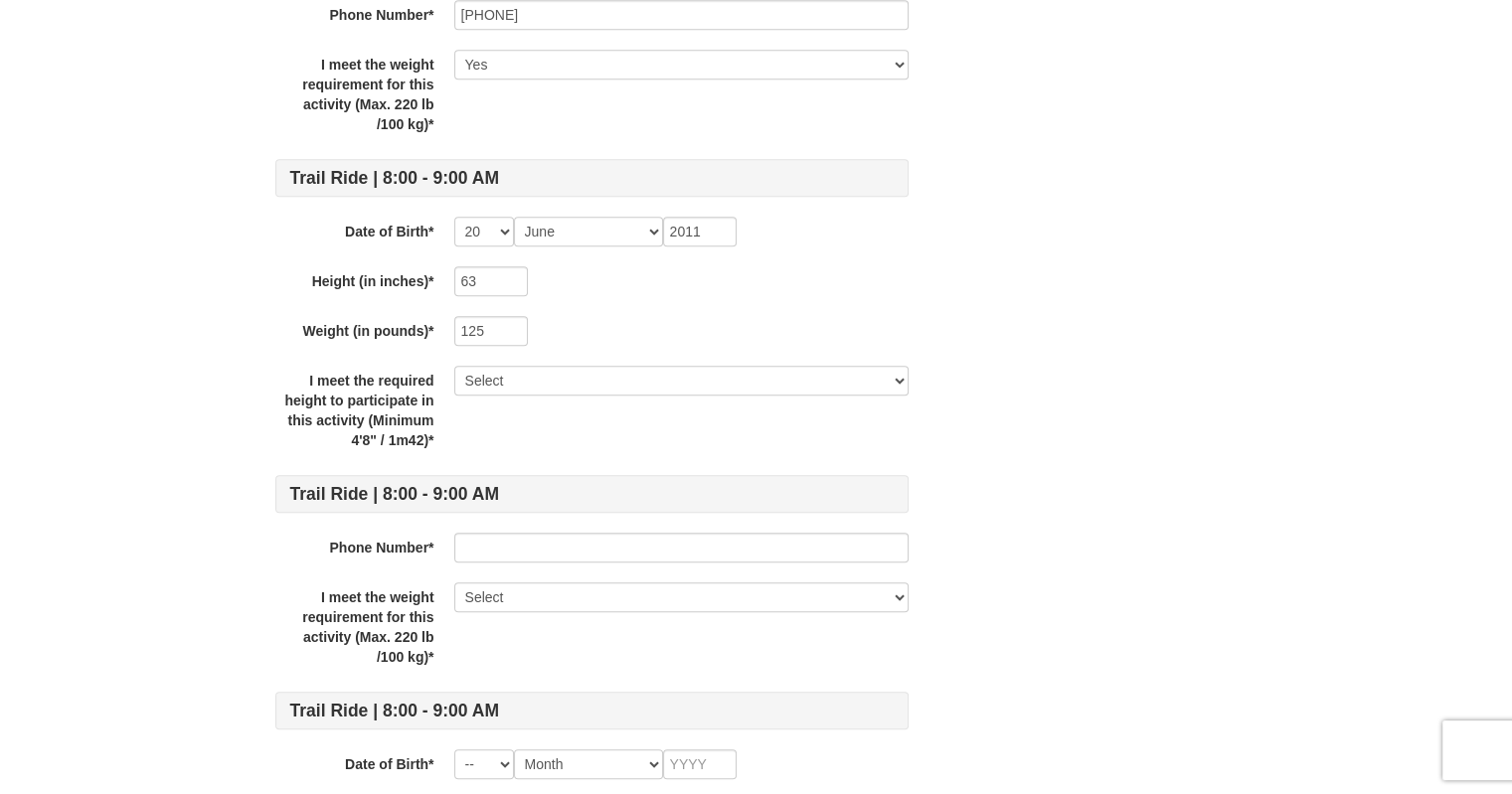 scroll, scrollTop: 1590, scrollLeft: 0, axis: vertical 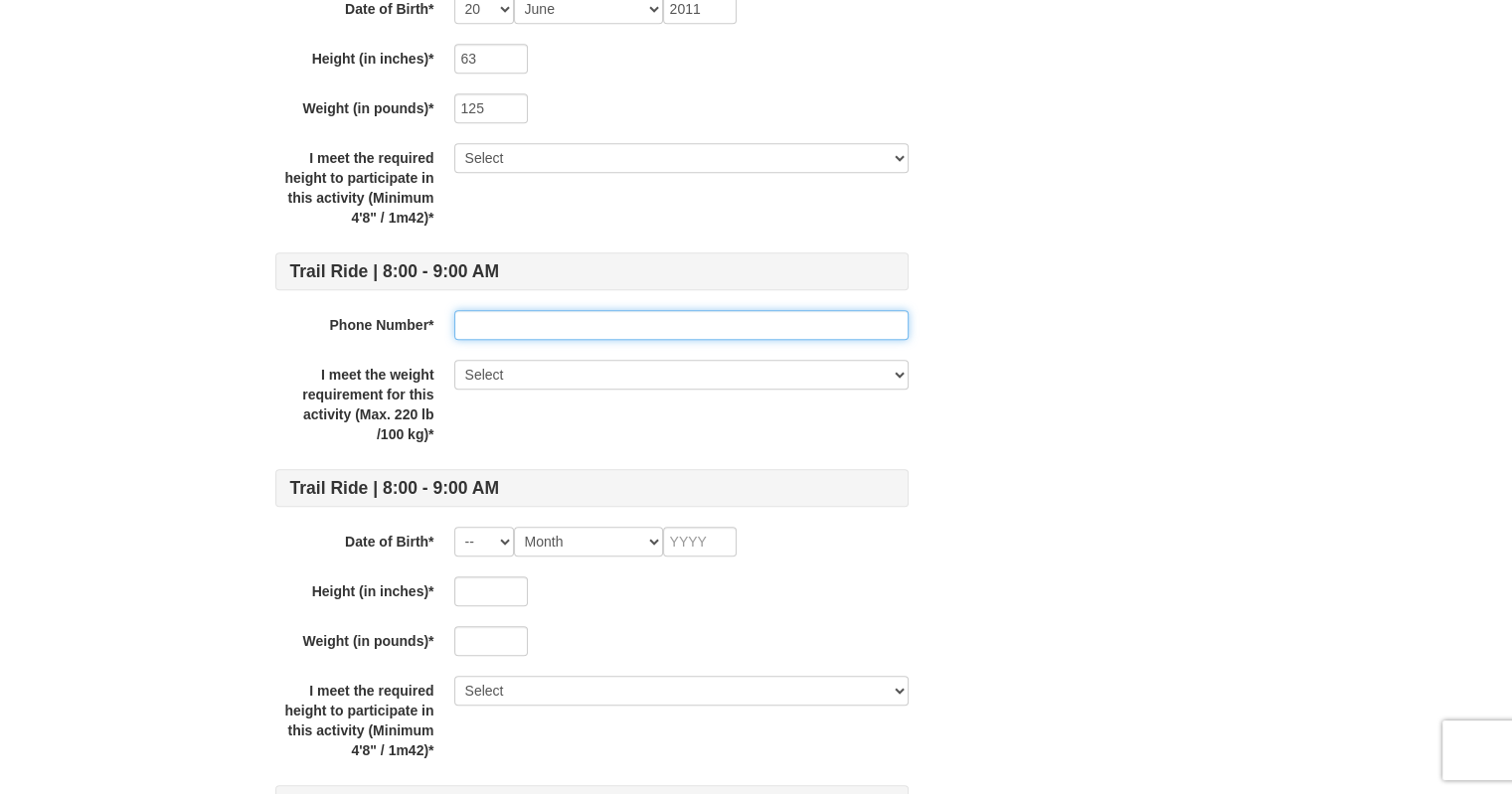click at bounding box center [681, 325] 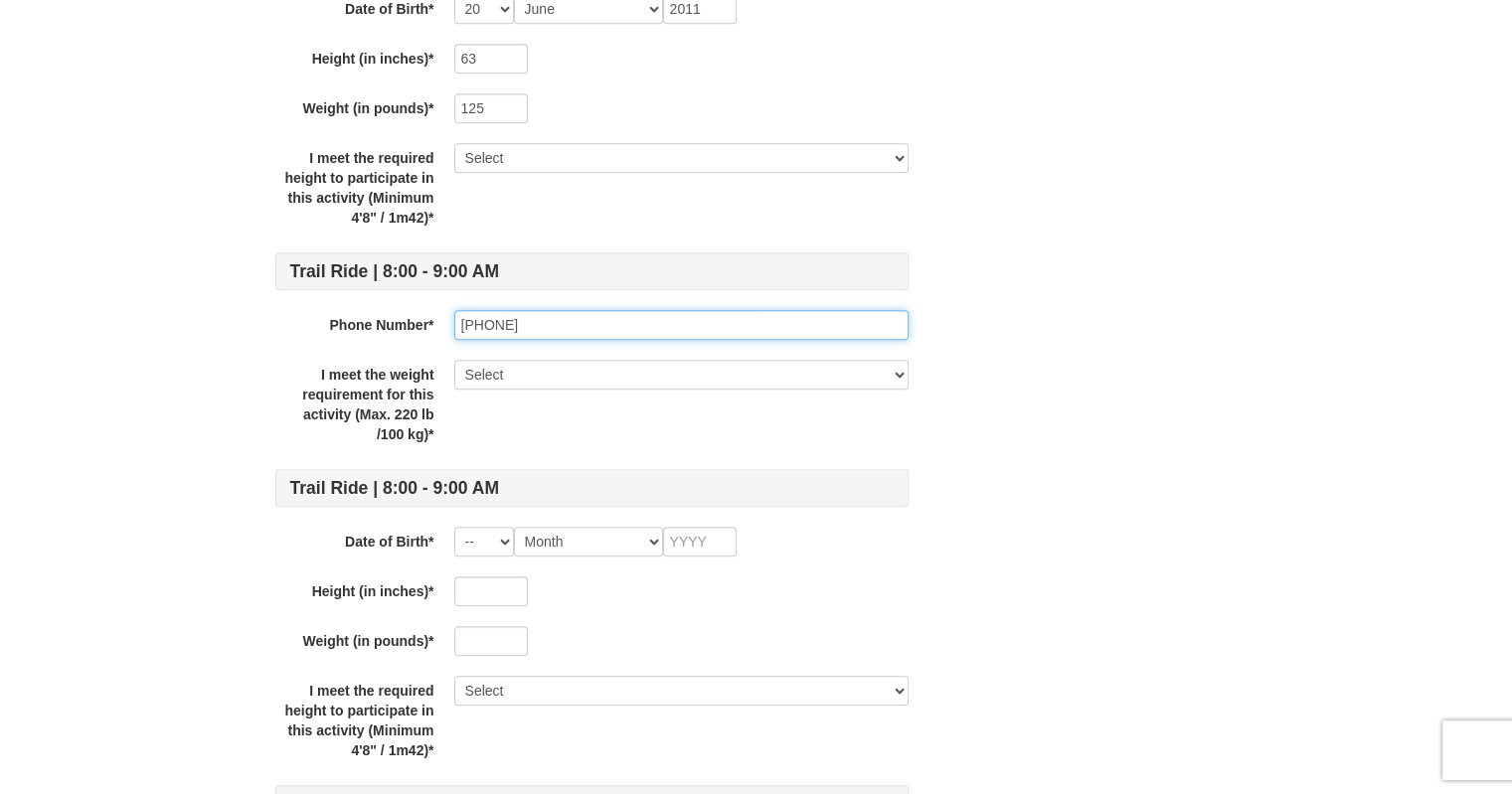 type on "[PHONE]" 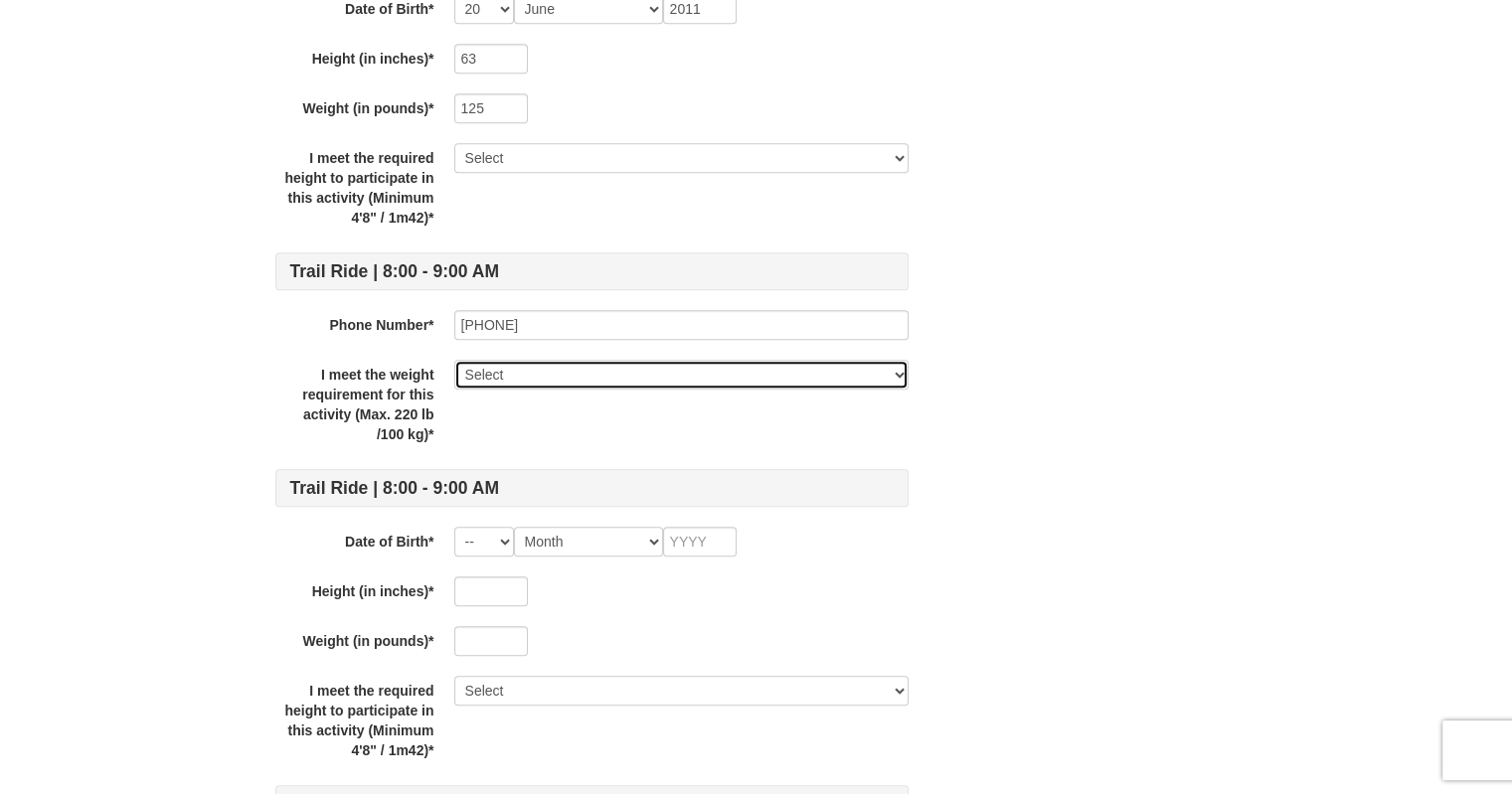 click on "Select Yes" at bounding box center [681, 375] 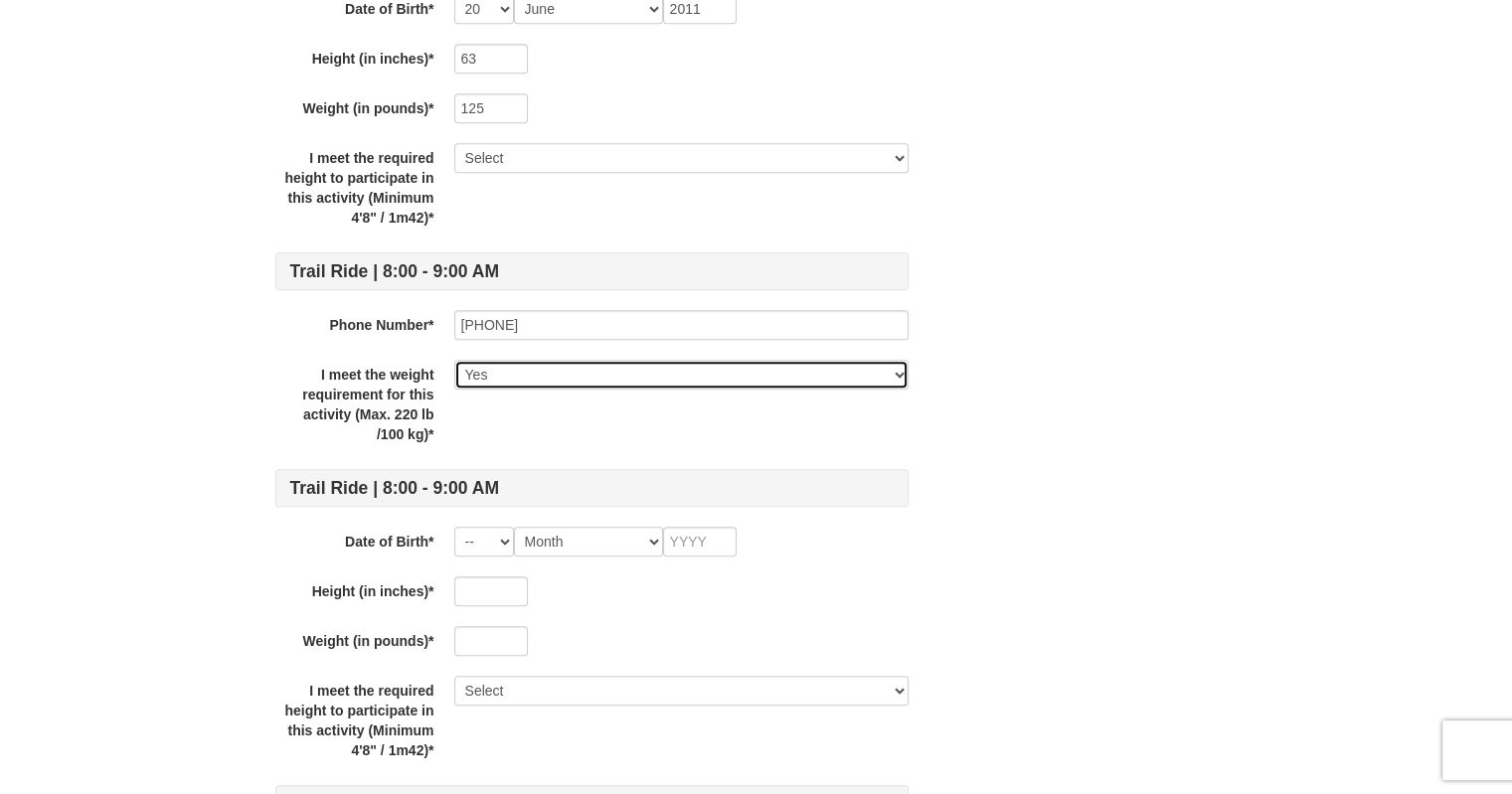 click on "Select Yes" at bounding box center [681, 375] 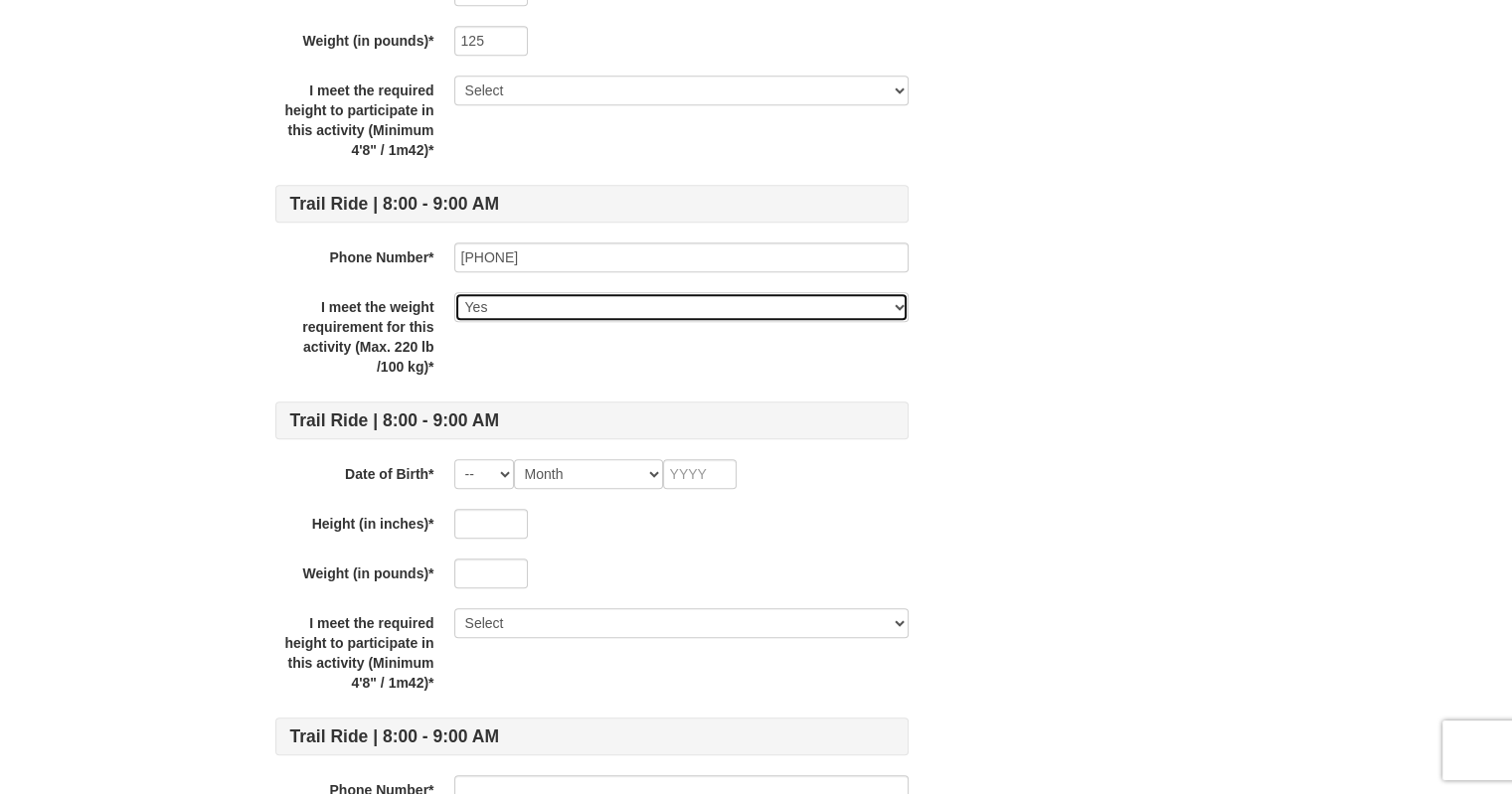 scroll, scrollTop: 1987, scrollLeft: 0, axis: vertical 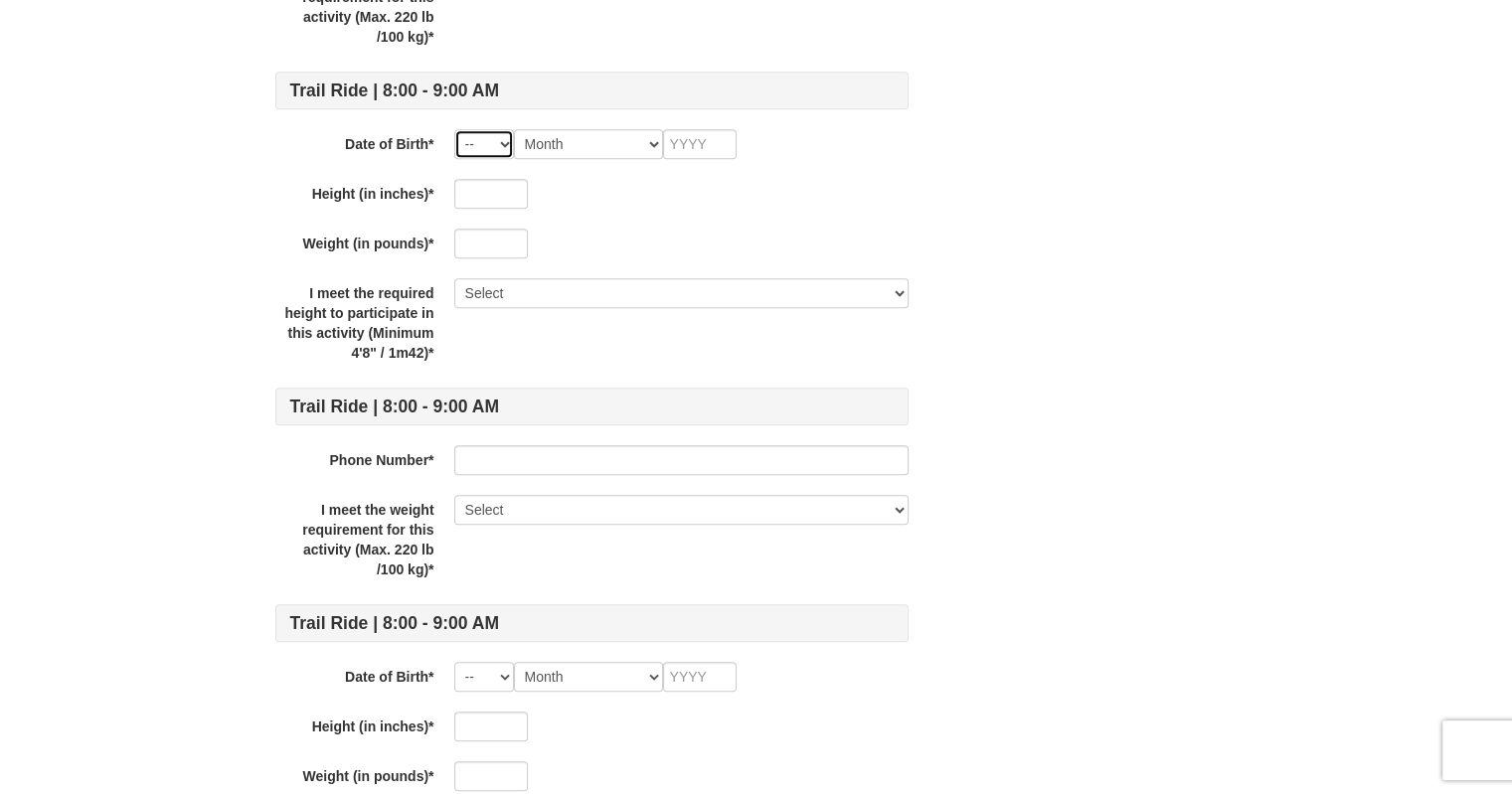click on "-- 01 02 03 04 05 06 07 08 09 10 11 12 13 14 15 16 17 18 19 20 21 22 23 24 25 26 27 28 29 30 31" at bounding box center (484, 144) 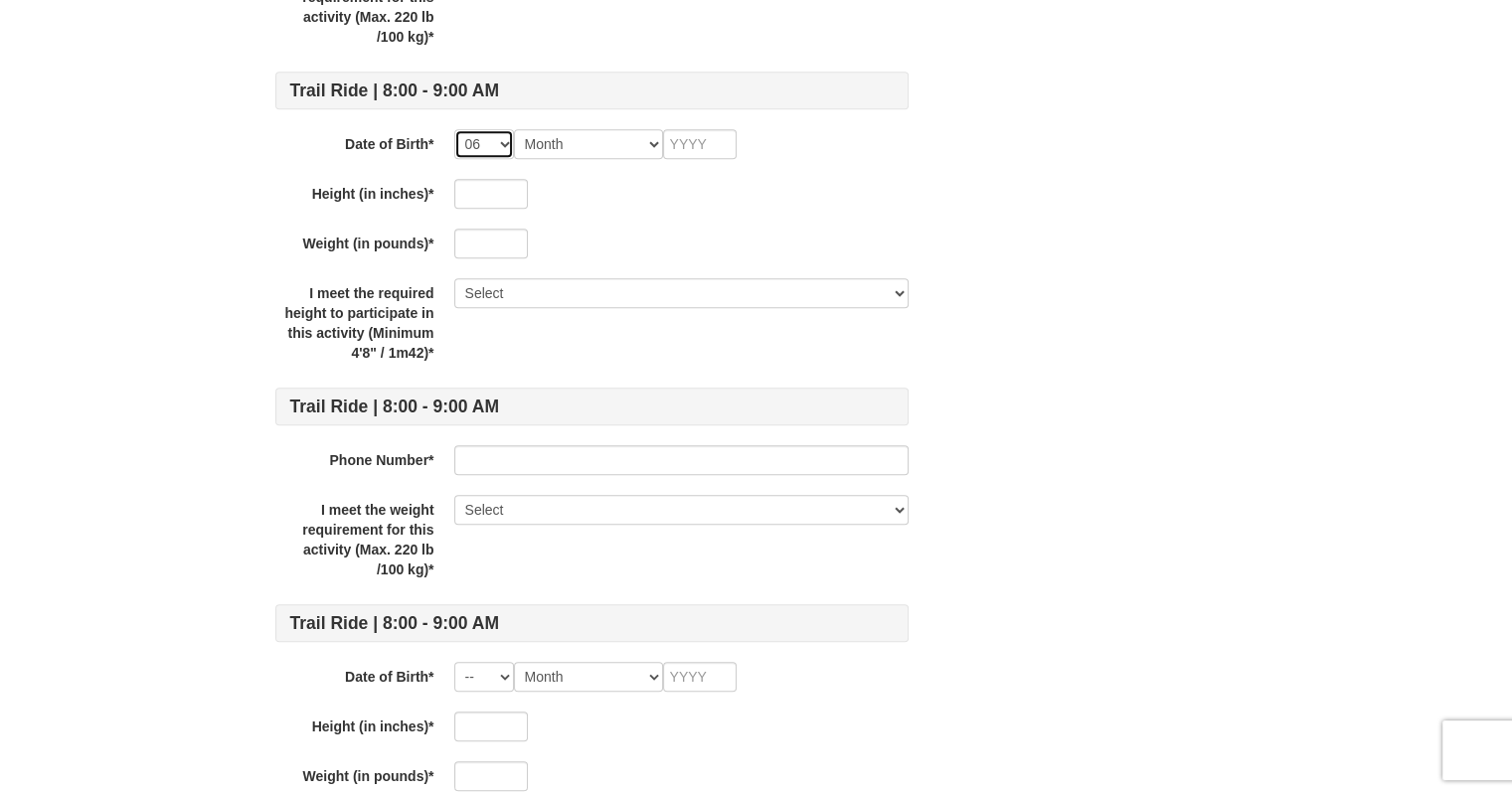 click on "-- 01 02 03 04 05 06 07 08 09 10 11 12 13 14 15 16 17 18 19 20 21 22 23 24 25 26 27 28 29 30 31" at bounding box center (484, 144) 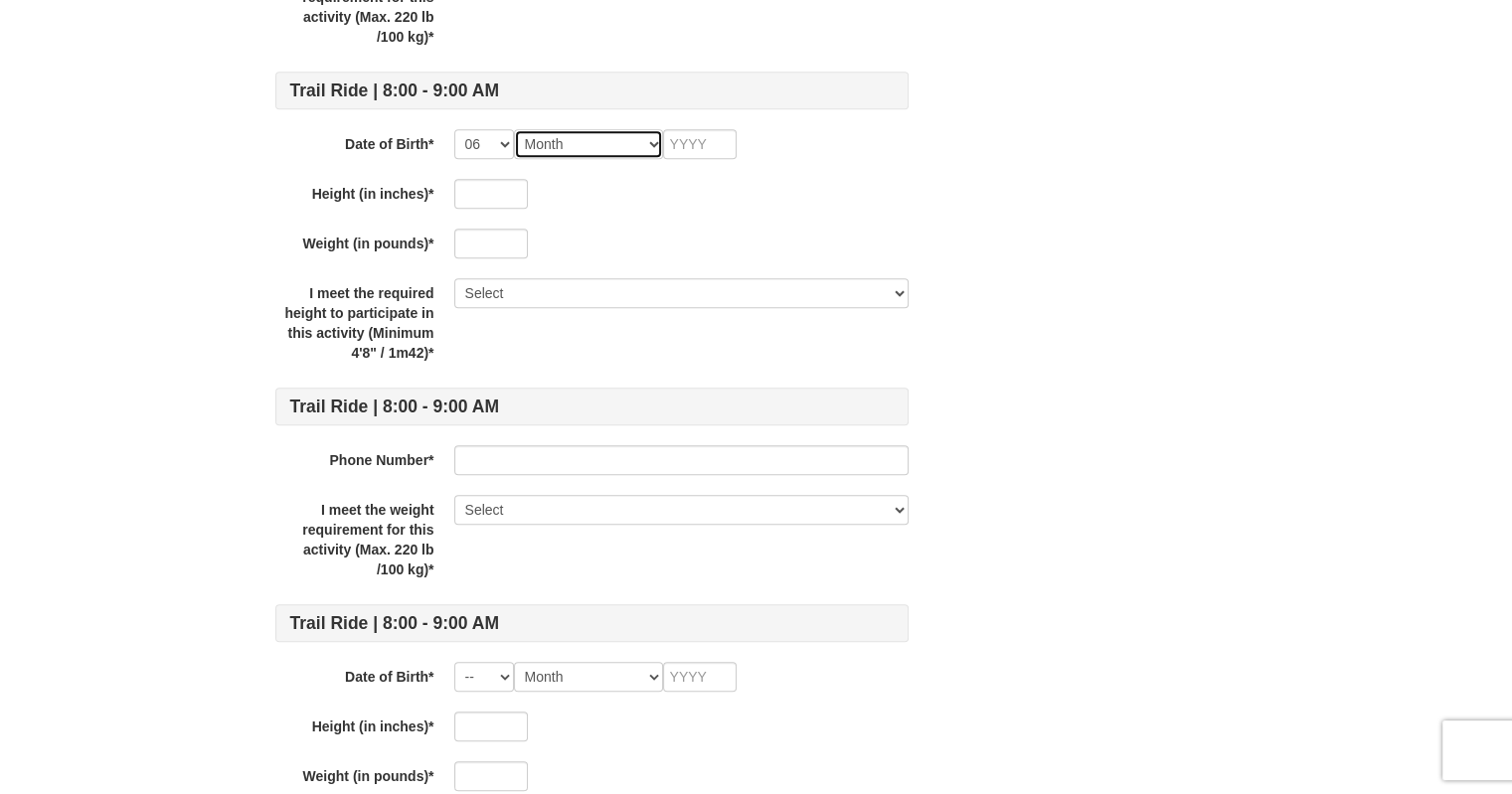 click on "Month January February March April May June July August September October November December" at bounding box center (588, 144) 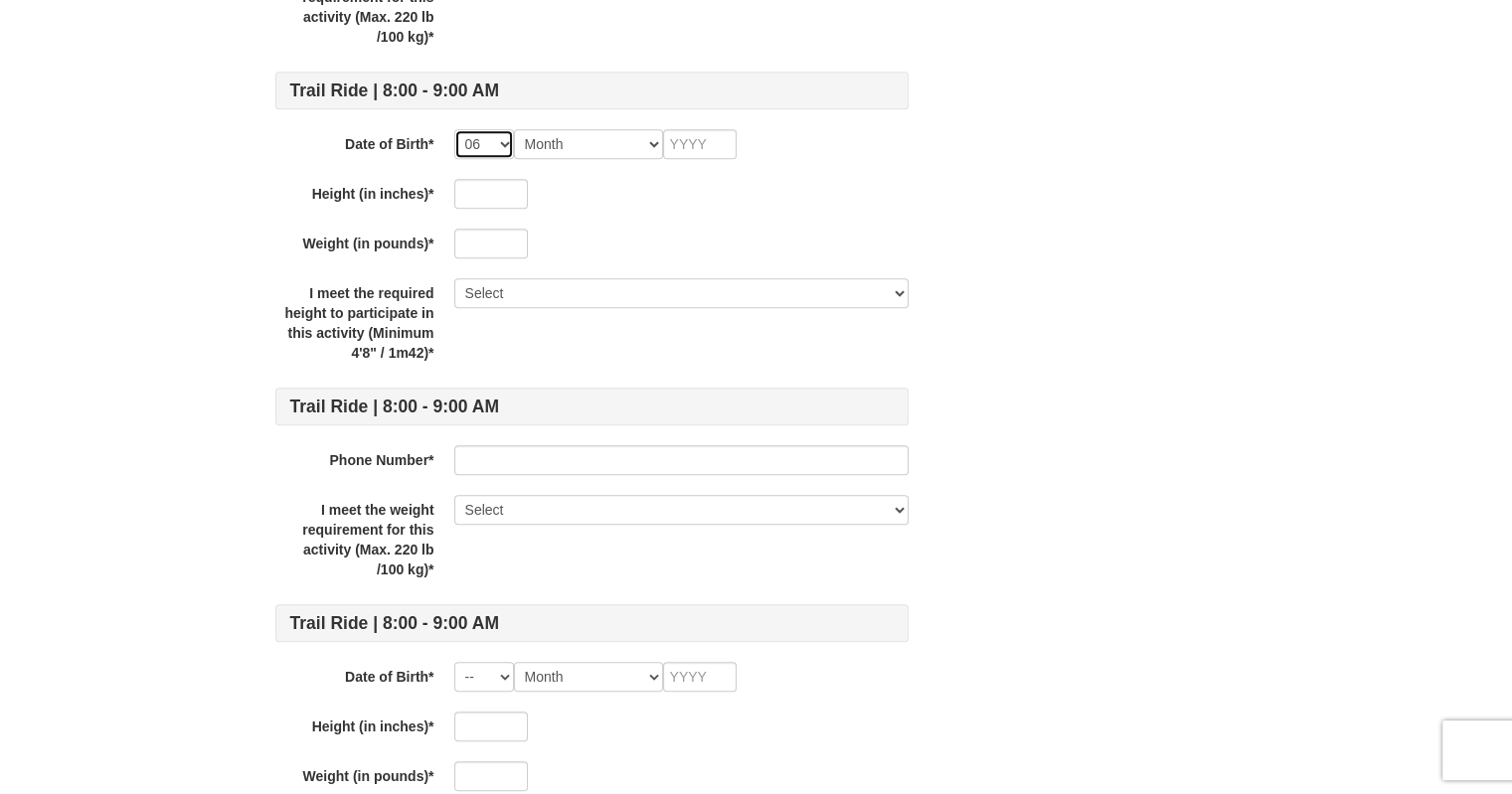 click on "-- 01 02 03 04 05 06 07 08 09 10 11 12 13 14 15 16 17 18 19 20 21 22 23 24 25 26 27 28 29 30 31" at bounding box center [484, 144] 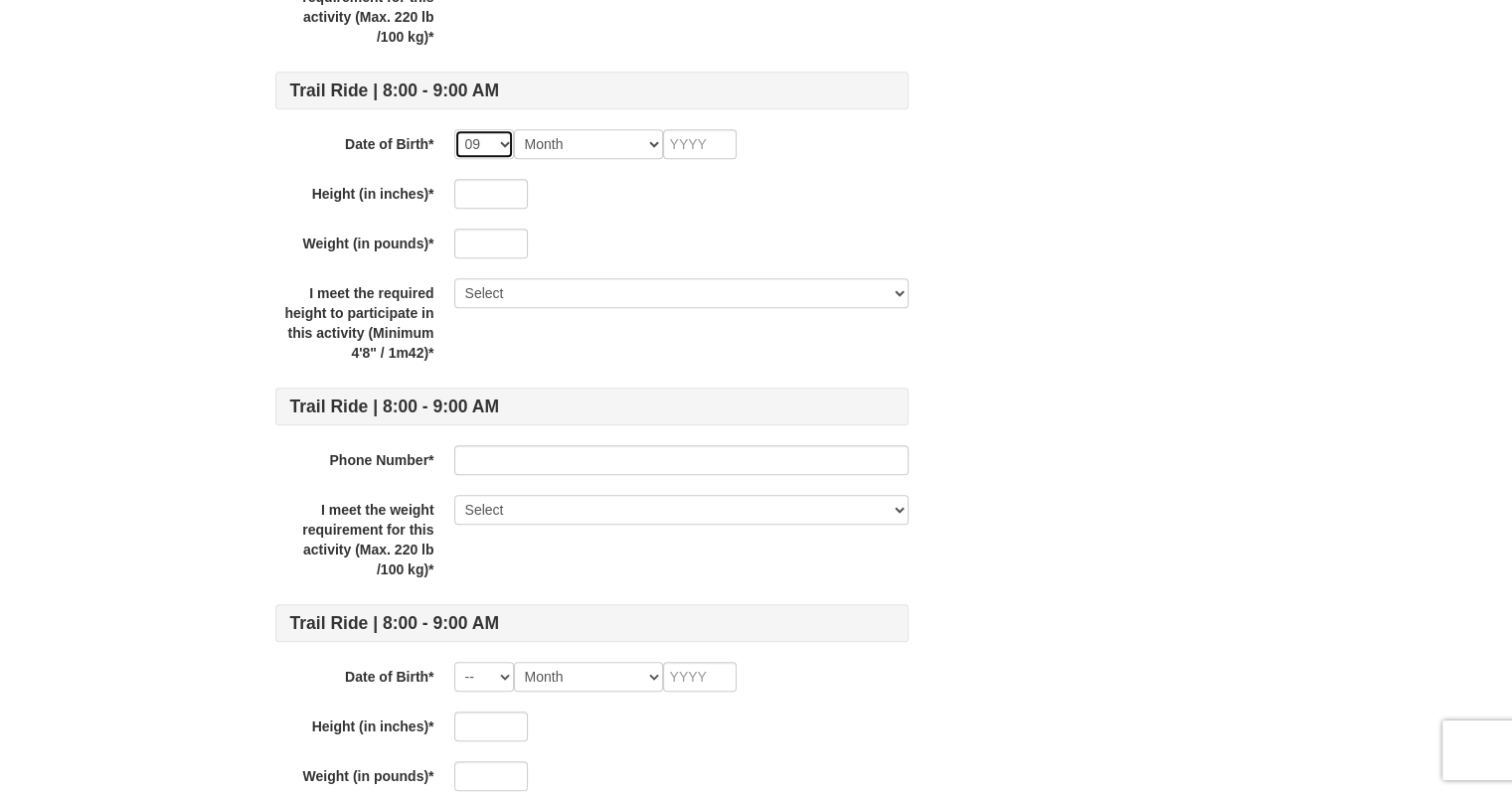 click on "-- 01 02 03 04 05 06 07 08 09 10 11 12 13 14 15 16 17 18 19 20 21 22 23 24 25 26 27 28 29 30 31" at bounding box center [484, 144] 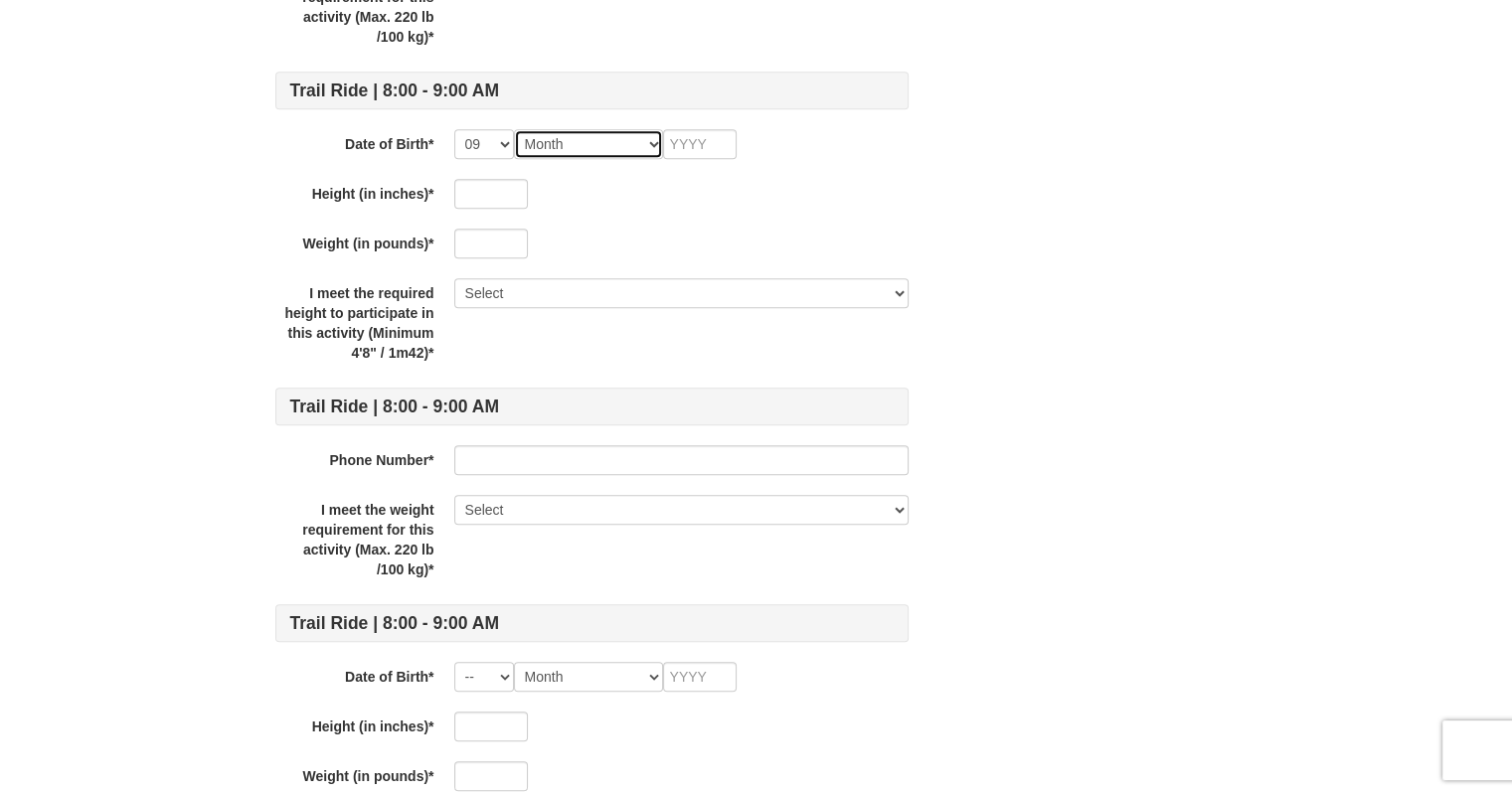 click on "Month January February March April May June July August September October November December" at bounding box center [588, 144] 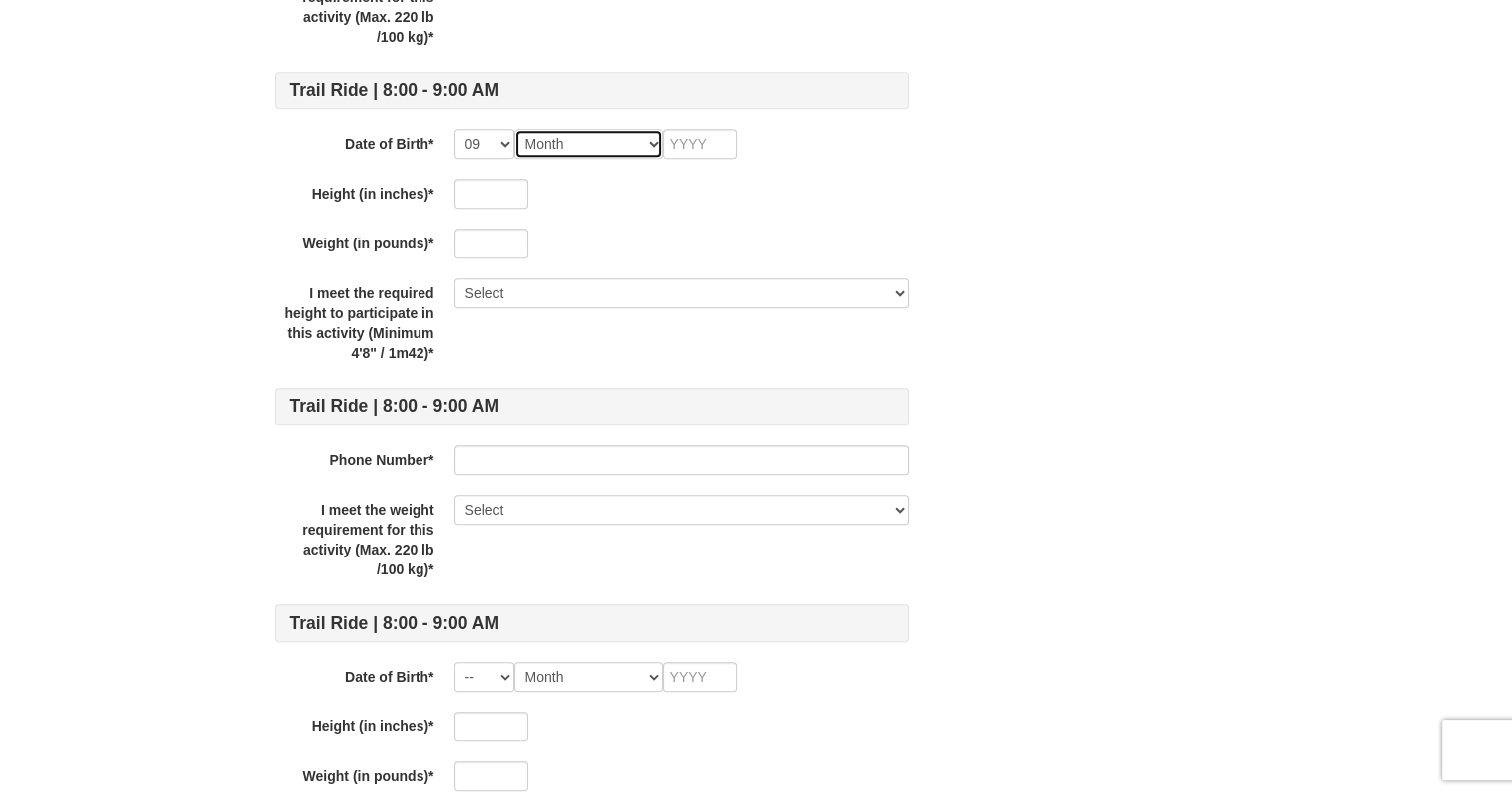 select on "06" 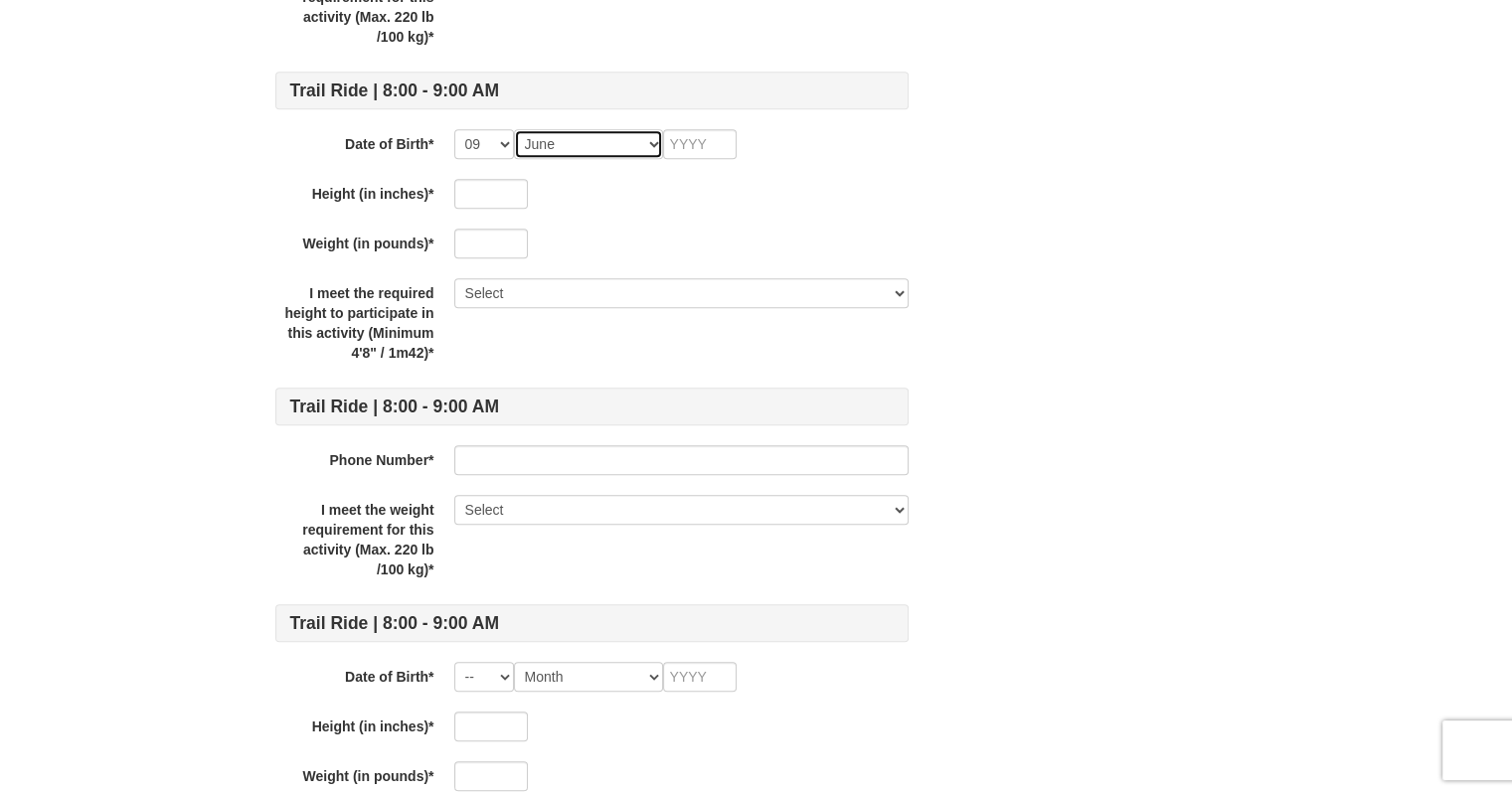 click on "Month January February March April May June July August September October November December" at bounding box center [588, 144] 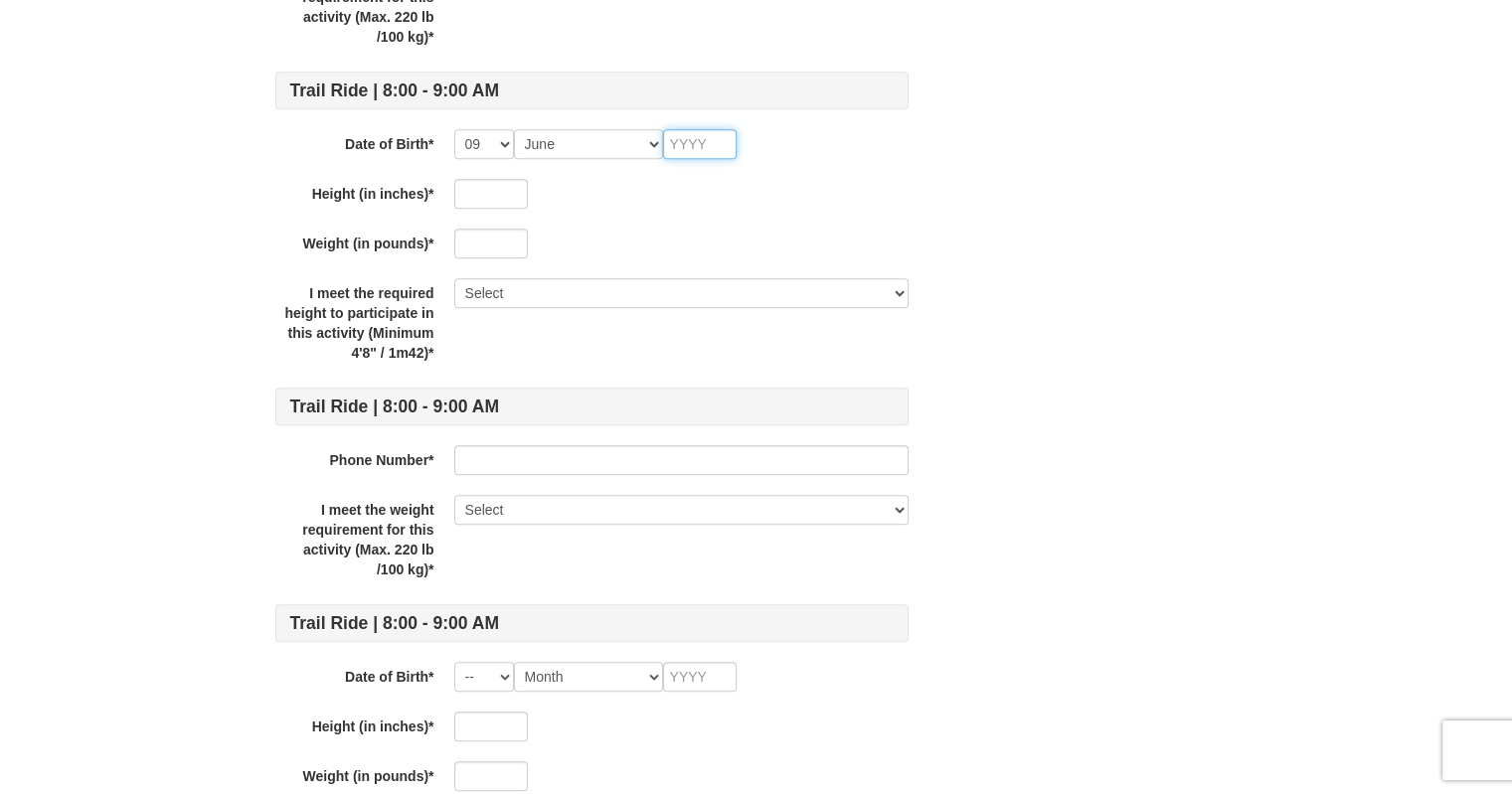 click at bounding box center [700, 144] 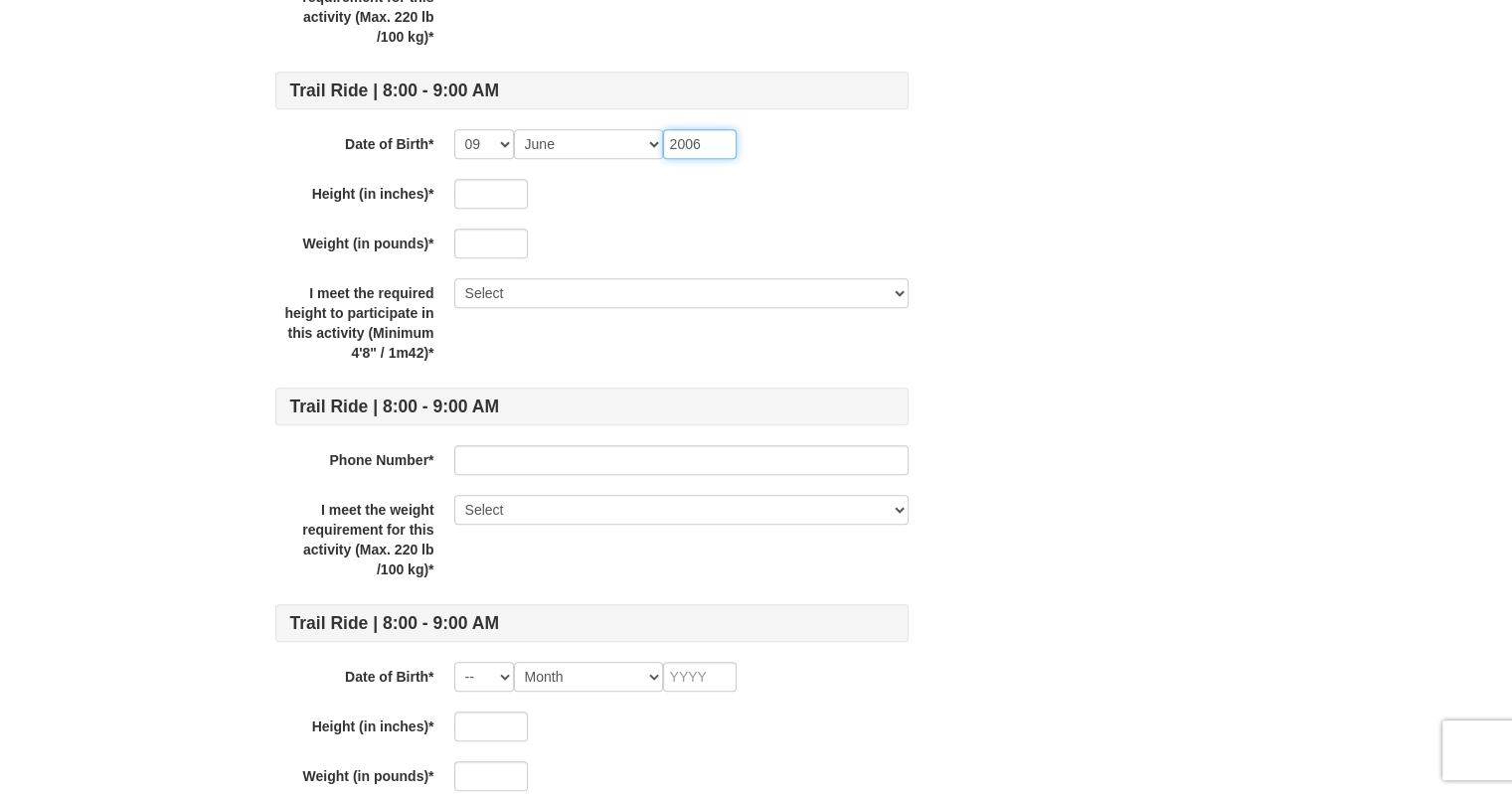 type on "2006" 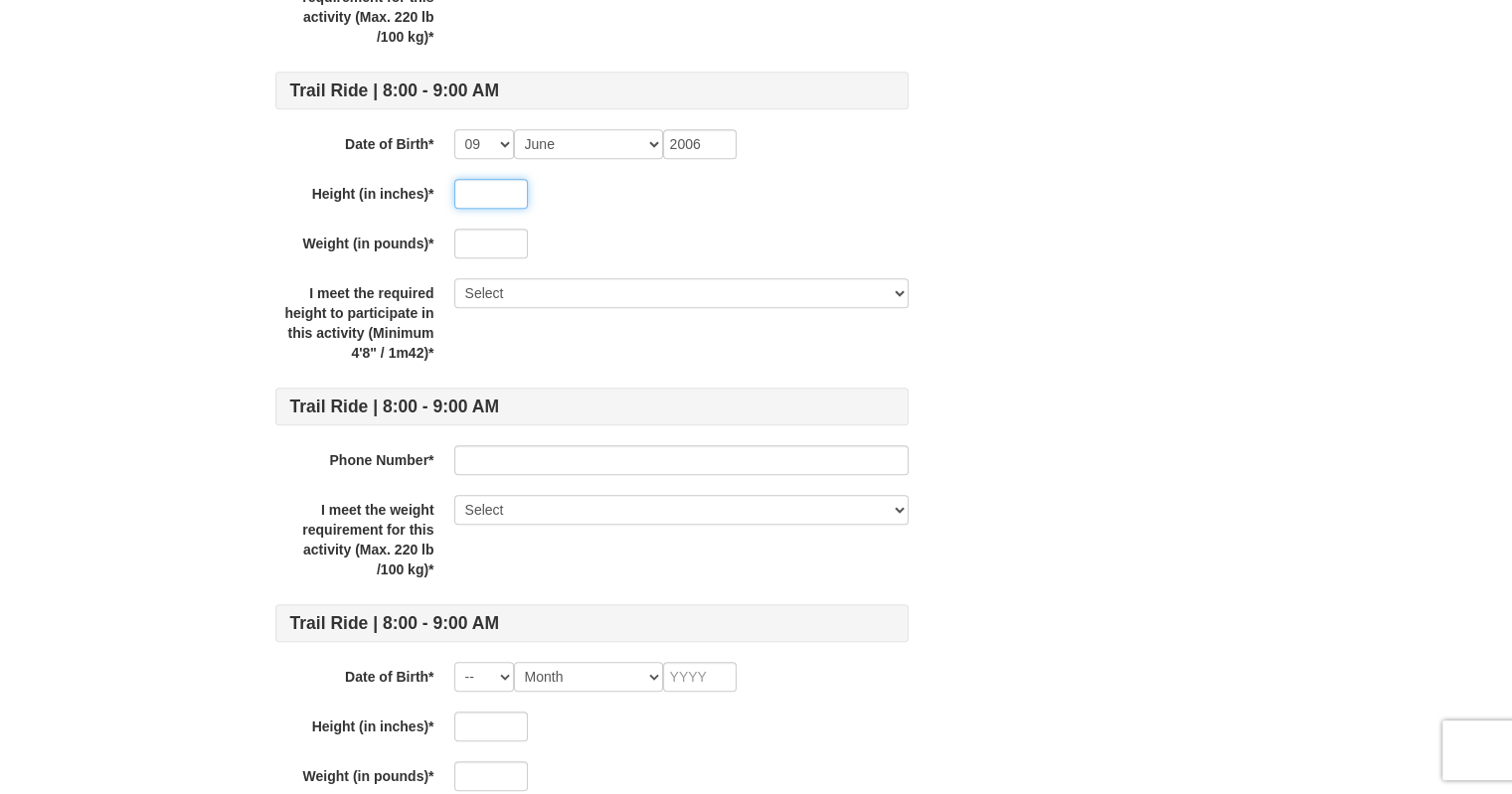 click at bounding box center [491, 194] 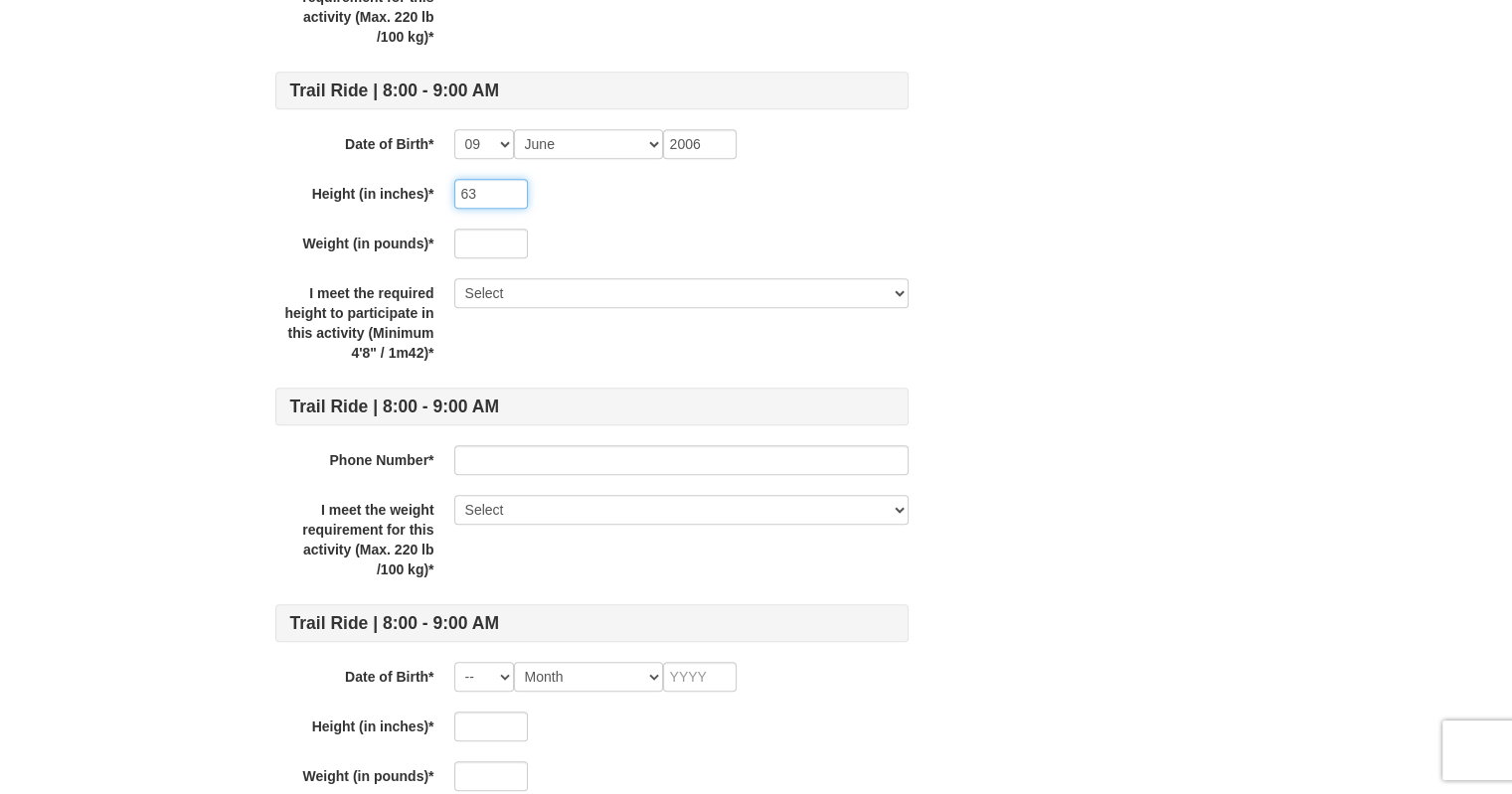 type on "63" 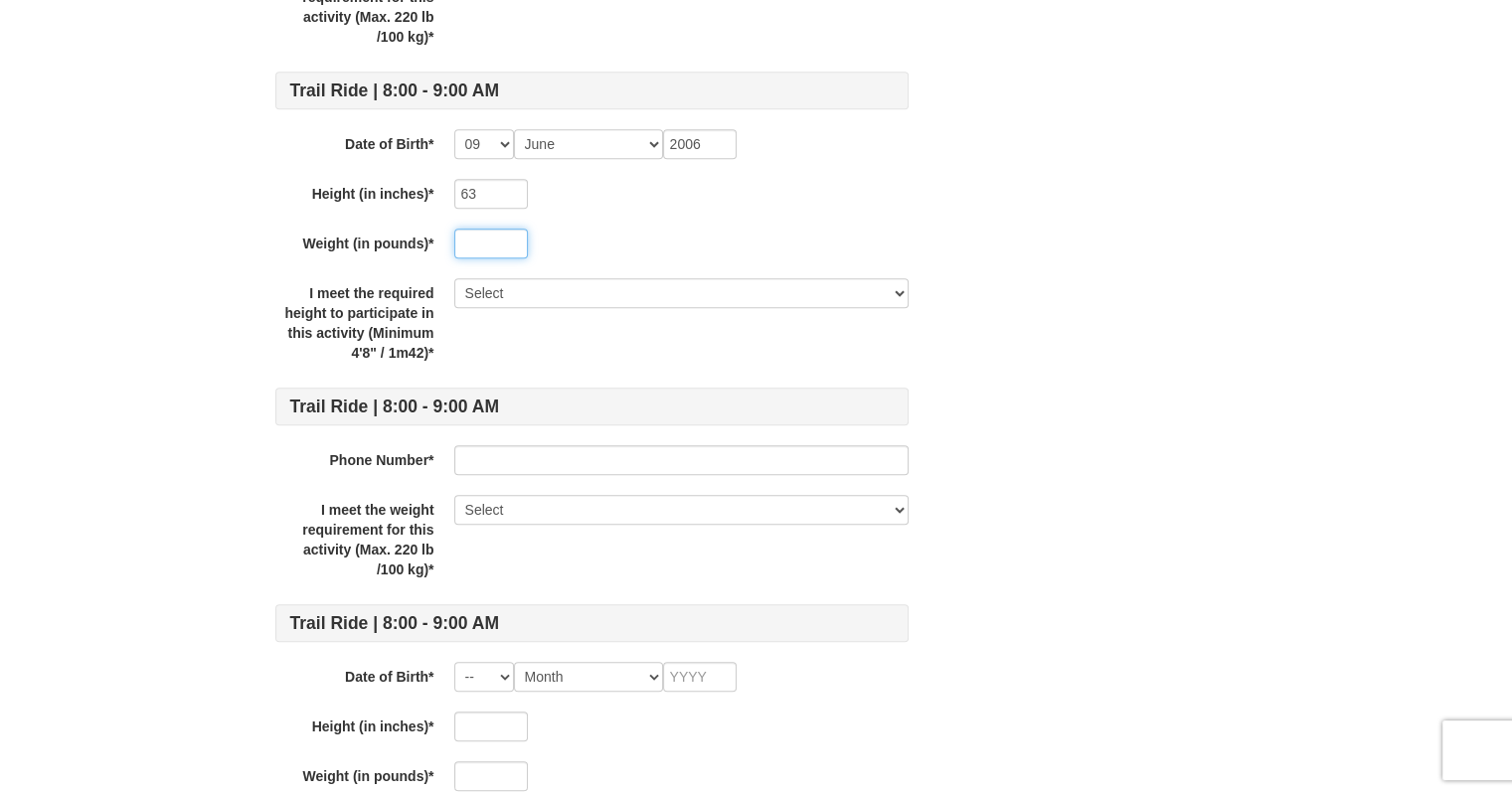 click at bounding box center (491, 243) 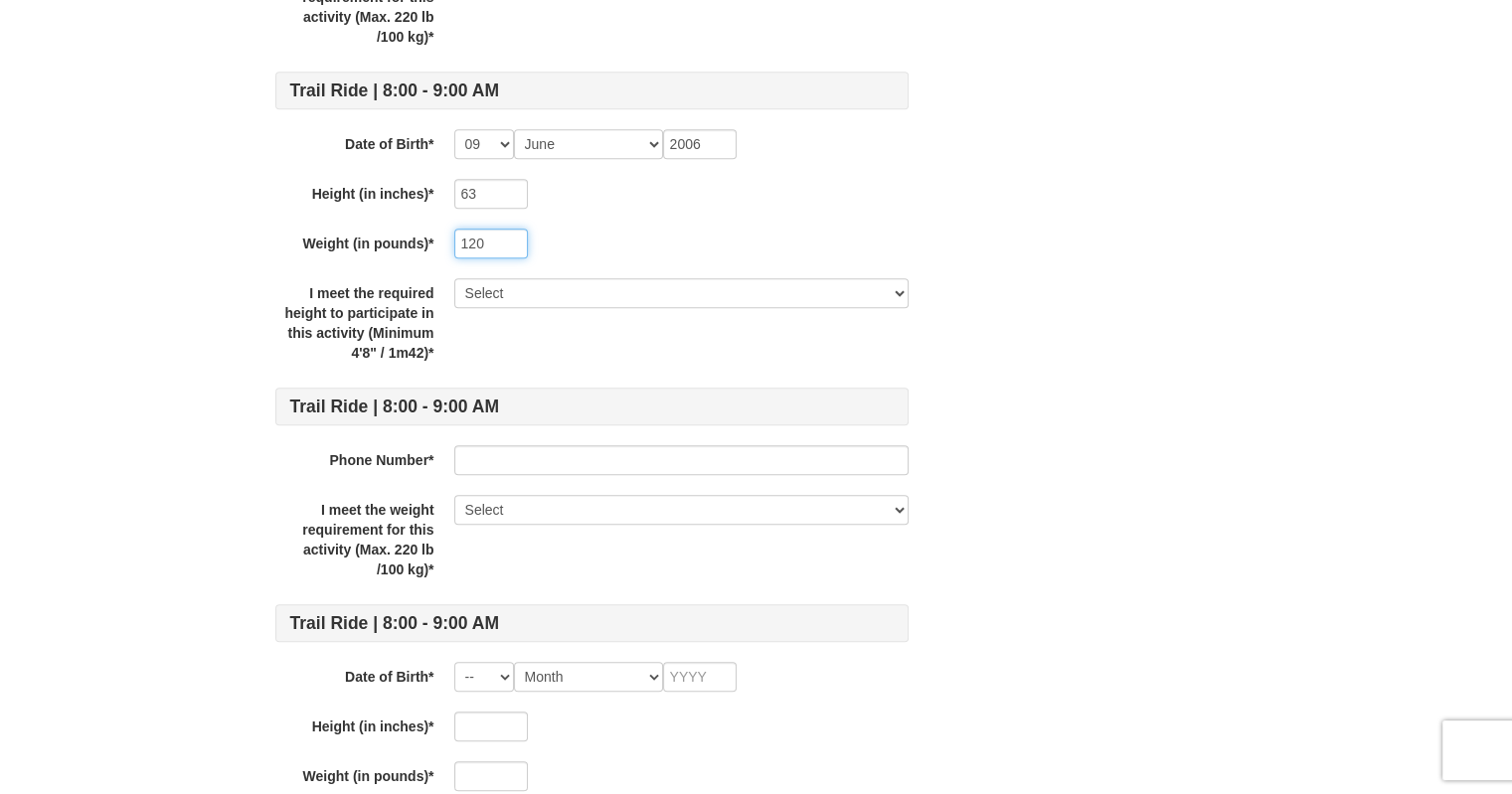 type on "120" 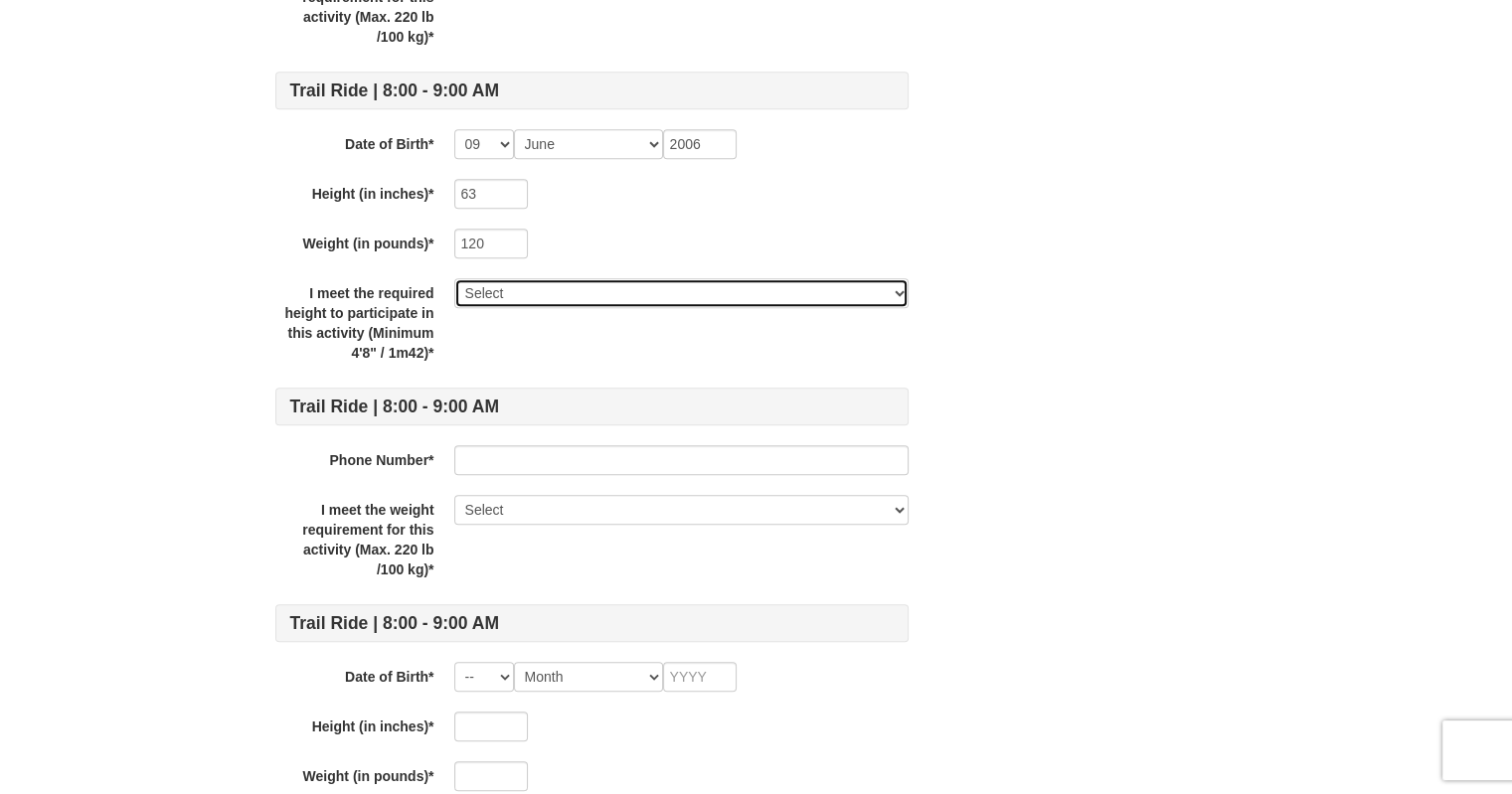 click on "Select Yes" at bounding box center (681, 293) 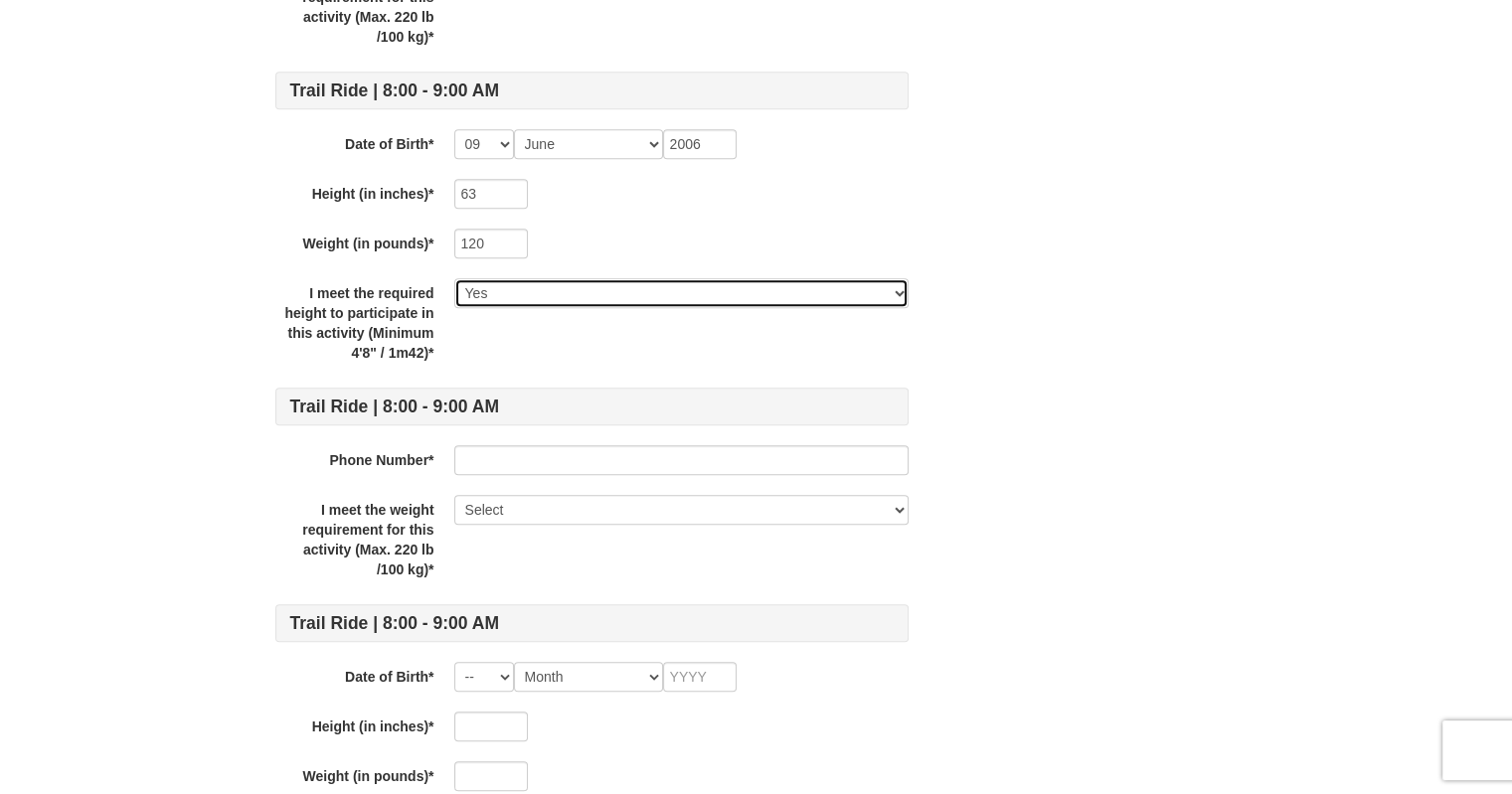 click on "Select Yes" at bounding box center [681, 293] 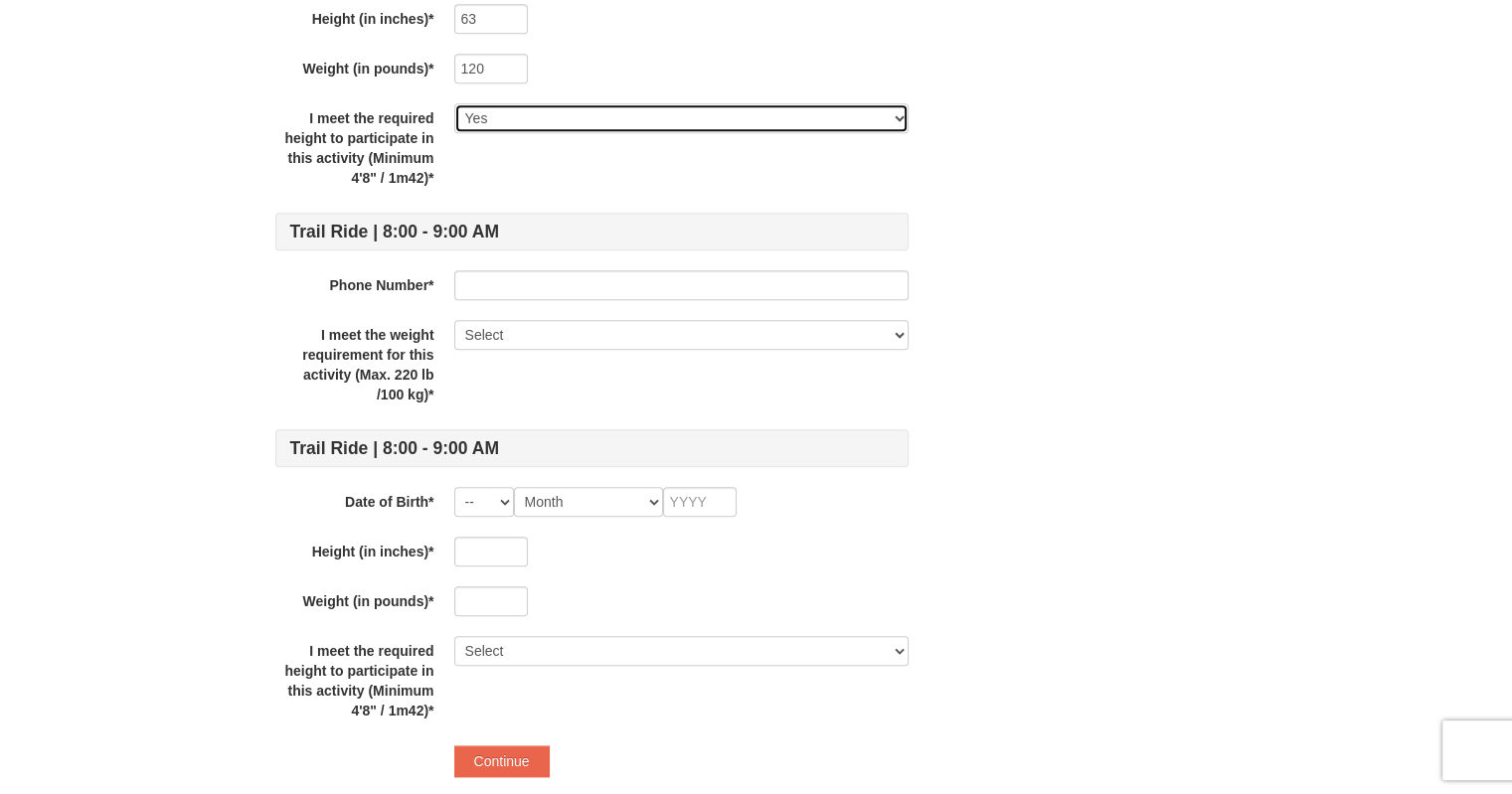 scroll, scrollTop: 2186, scrollLeft: 0, axis: vertical 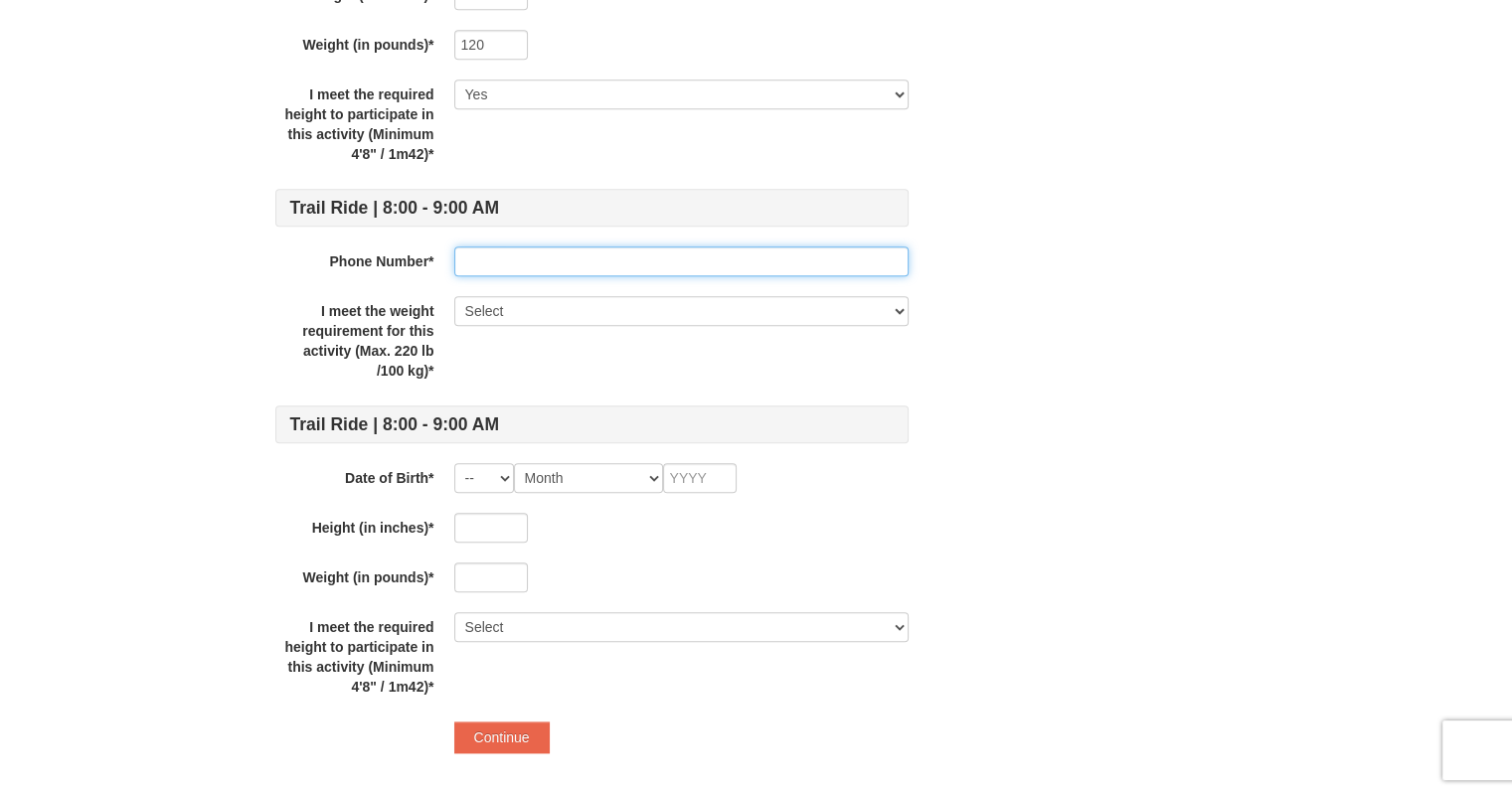 click at bounding box center (681, 261) 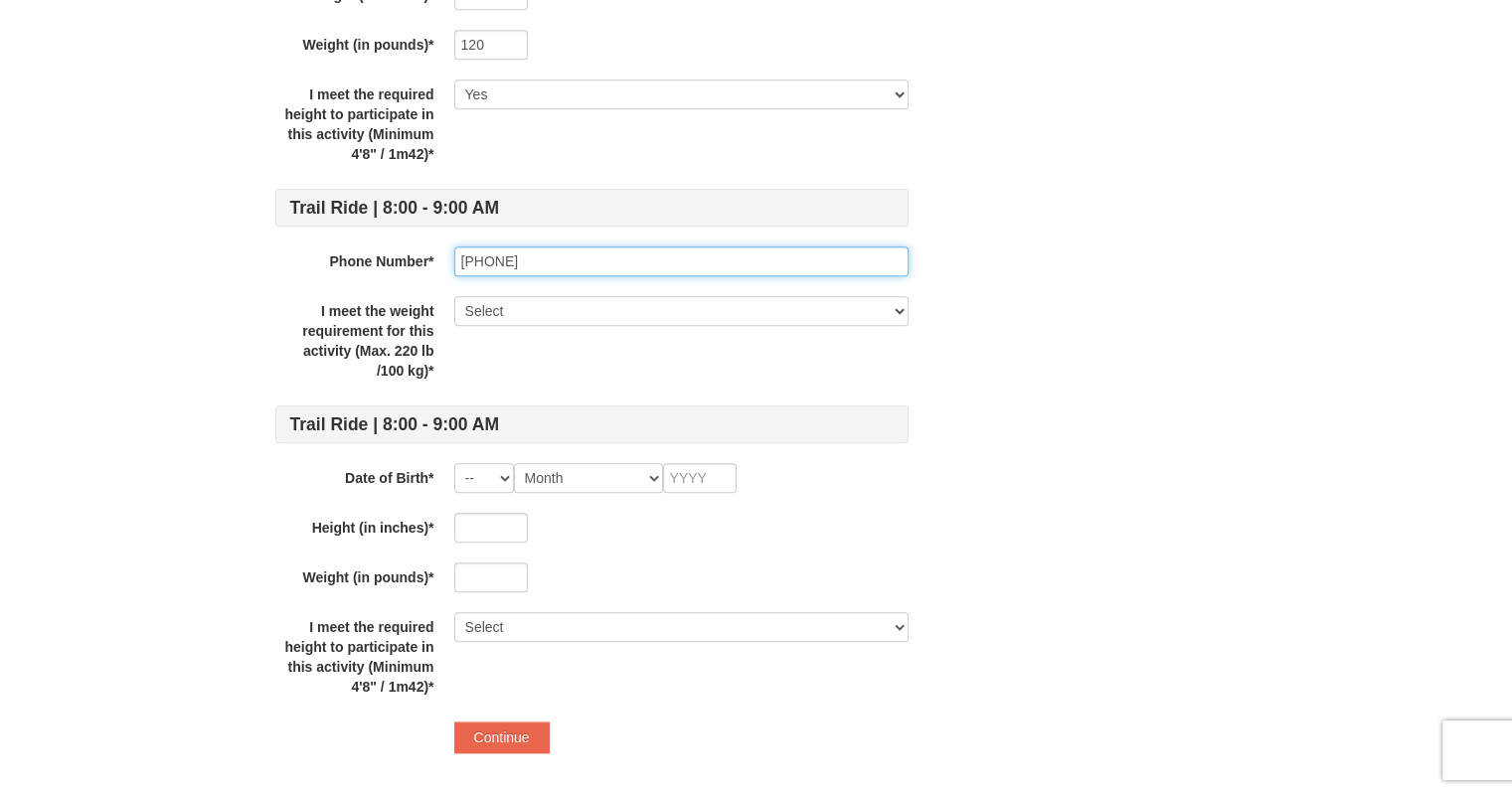 type on "3013380906" 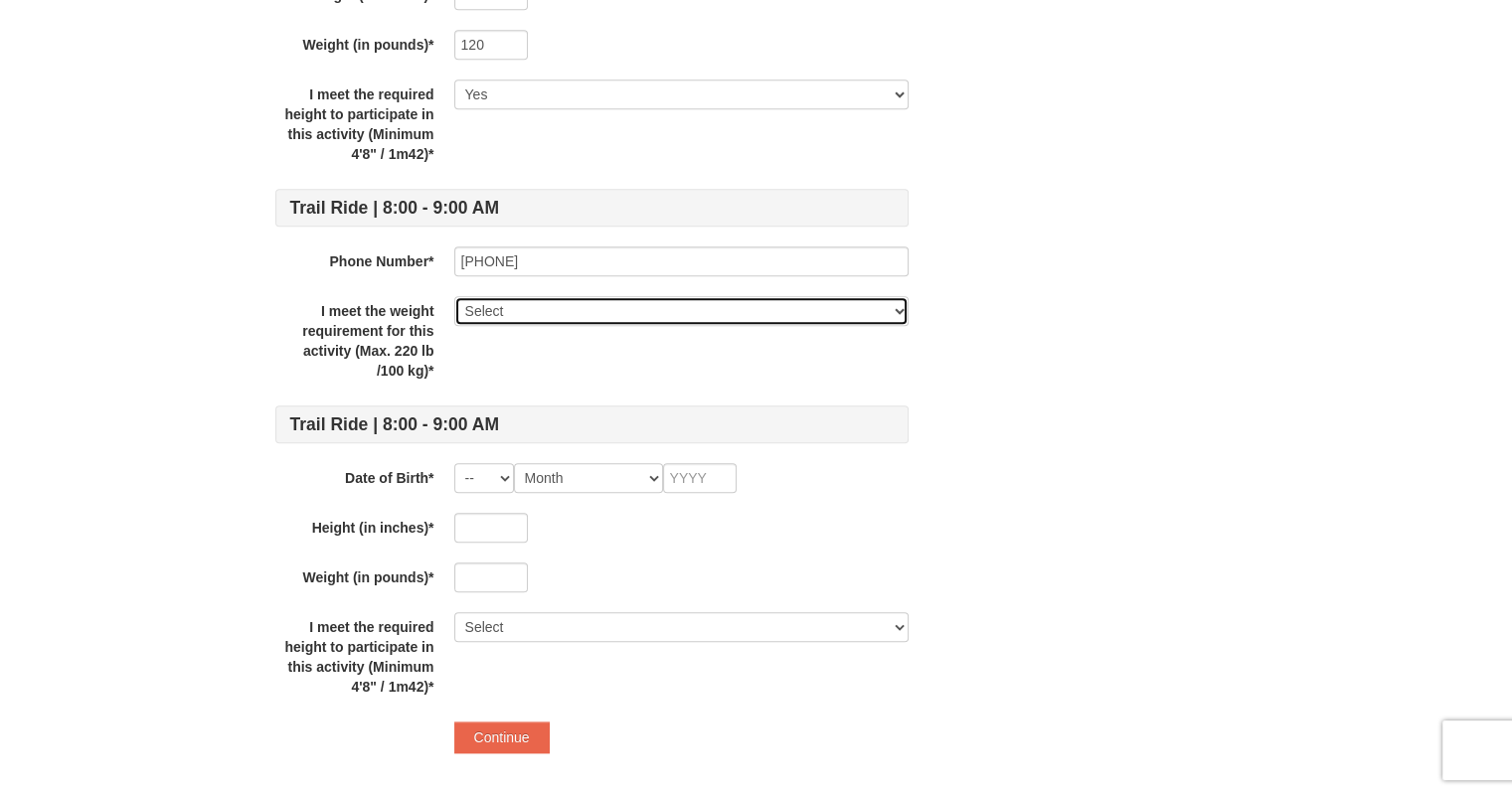 click on "Select Yes" at bounding box center [681, 311] 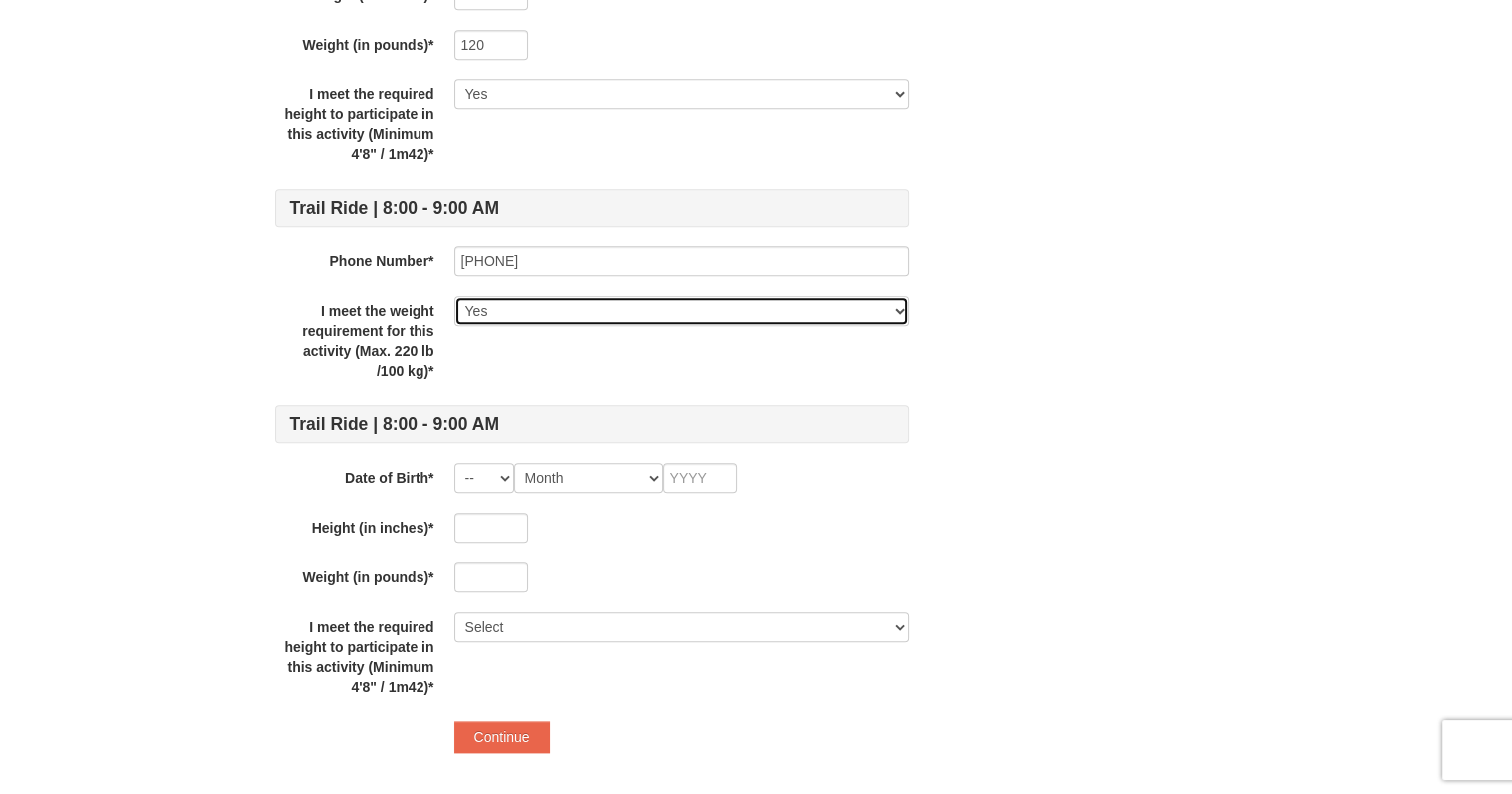 click on "Select Yes" at bounding box center (681, 311) 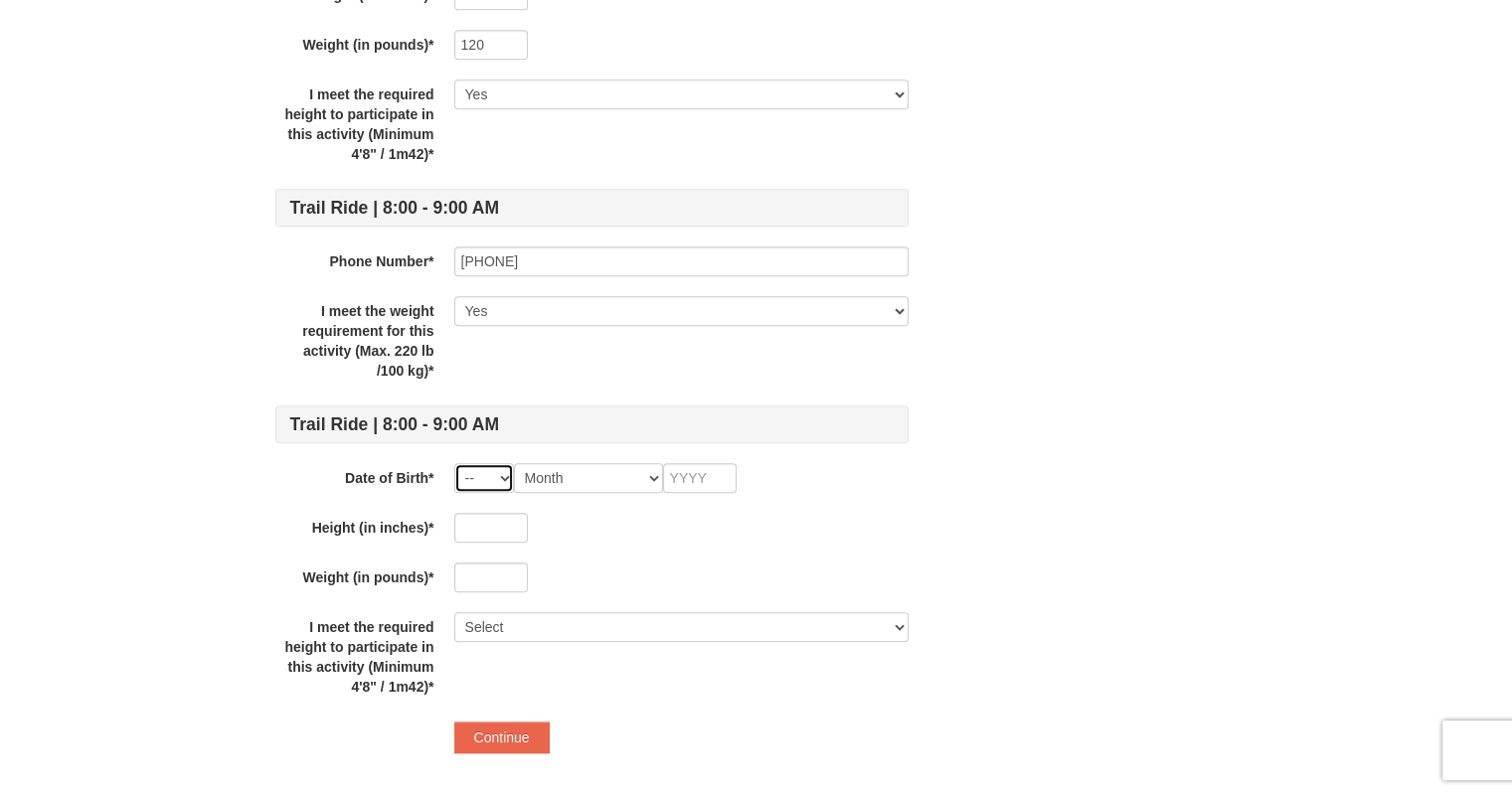 click on "-- 01 02 03 04 05 06 07 08 09 10 11 12 13 14 15 16 17 18 19 20 21 22 23 24 25 26 27 28 29 30 31" at bounding box center [484, 478] 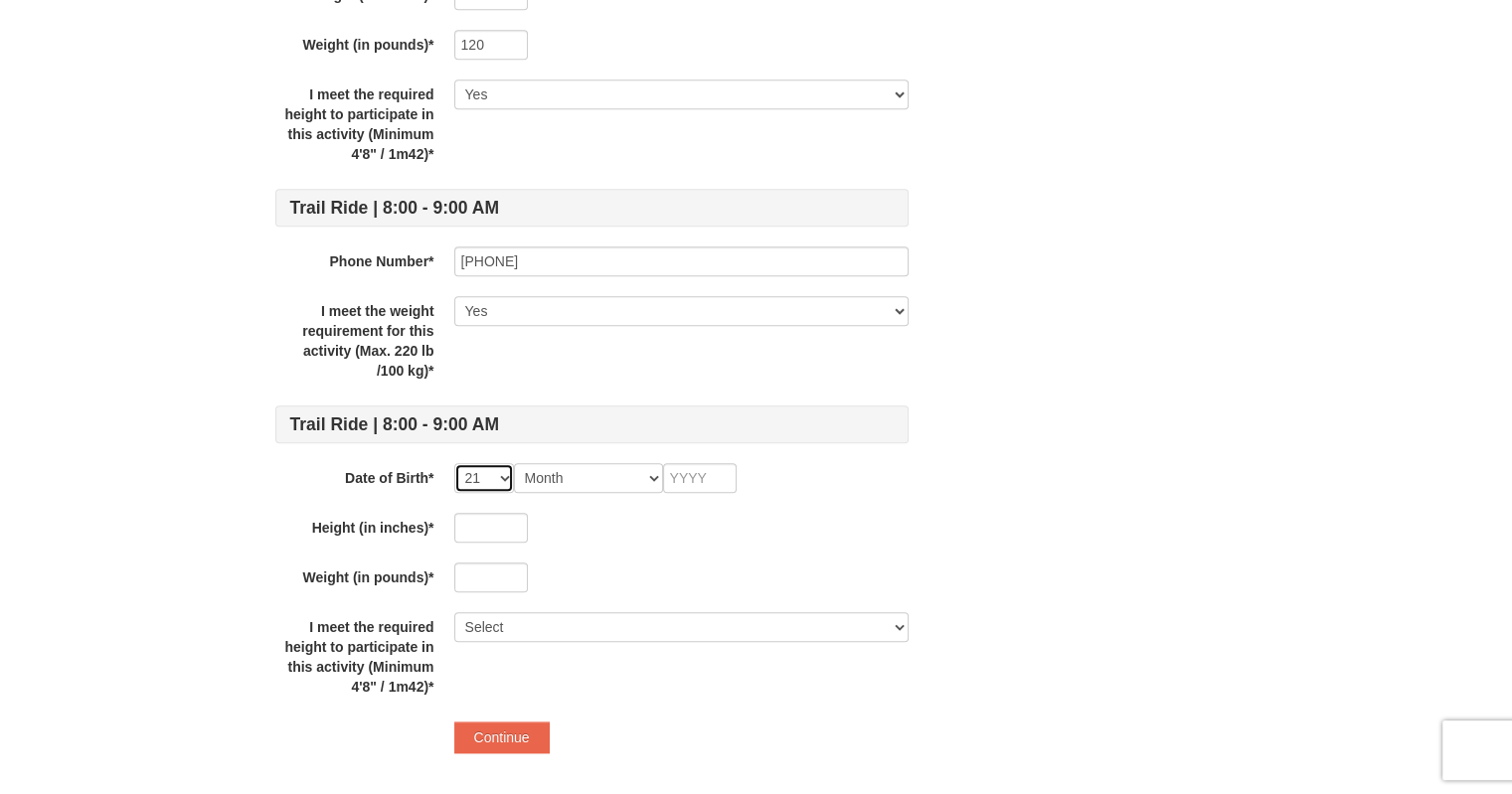 click on "-- 01 02 03 04 05 06 07 08 09 10 11 12 13 14 15 16 17 18 19 20 21 22 23 24 25 26 27 28 29 30 31" at bounding box center (484, 478) 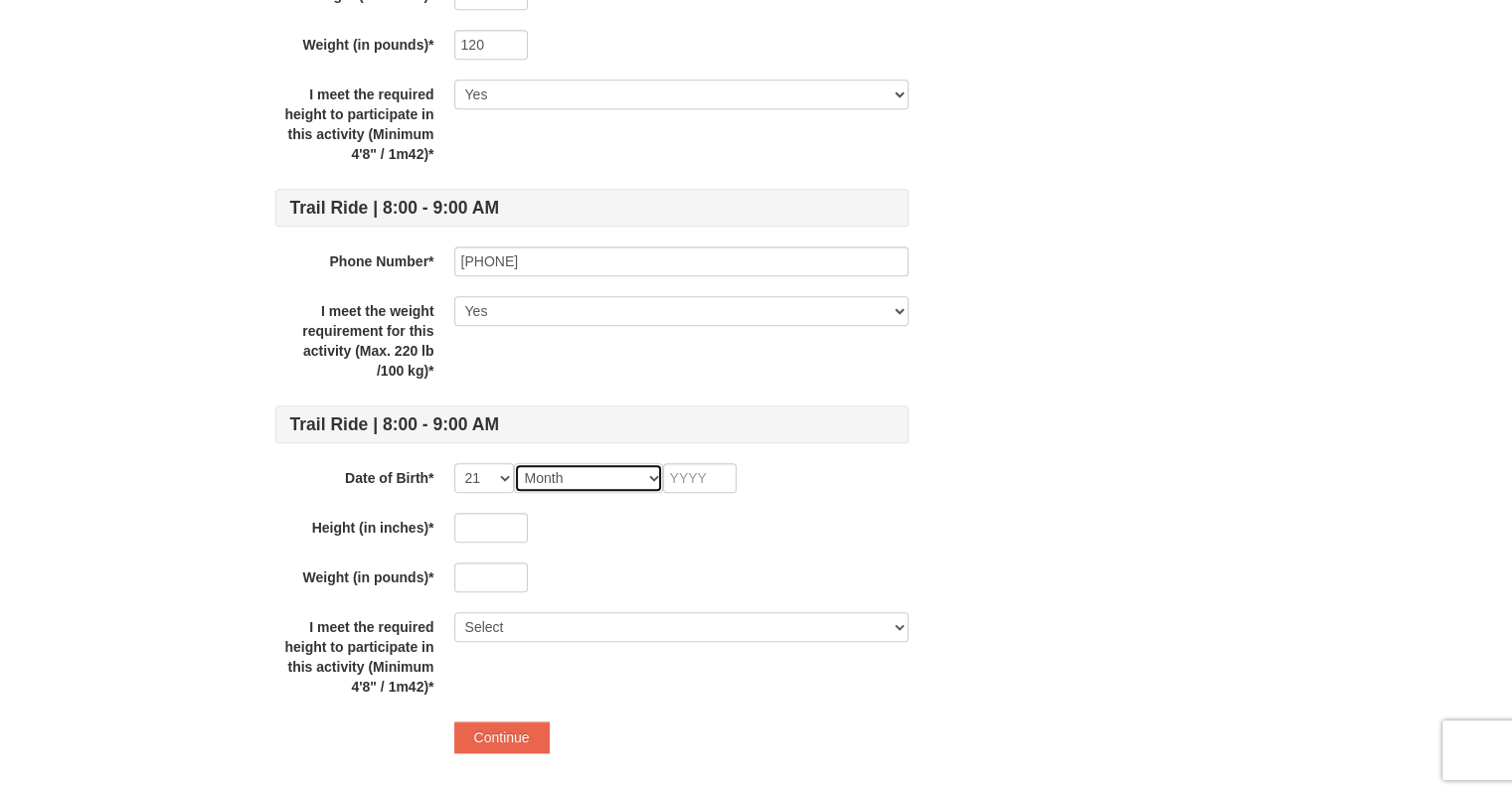 click on "Month January February March April May June July August September October November December" at bounding box center [588, 478] 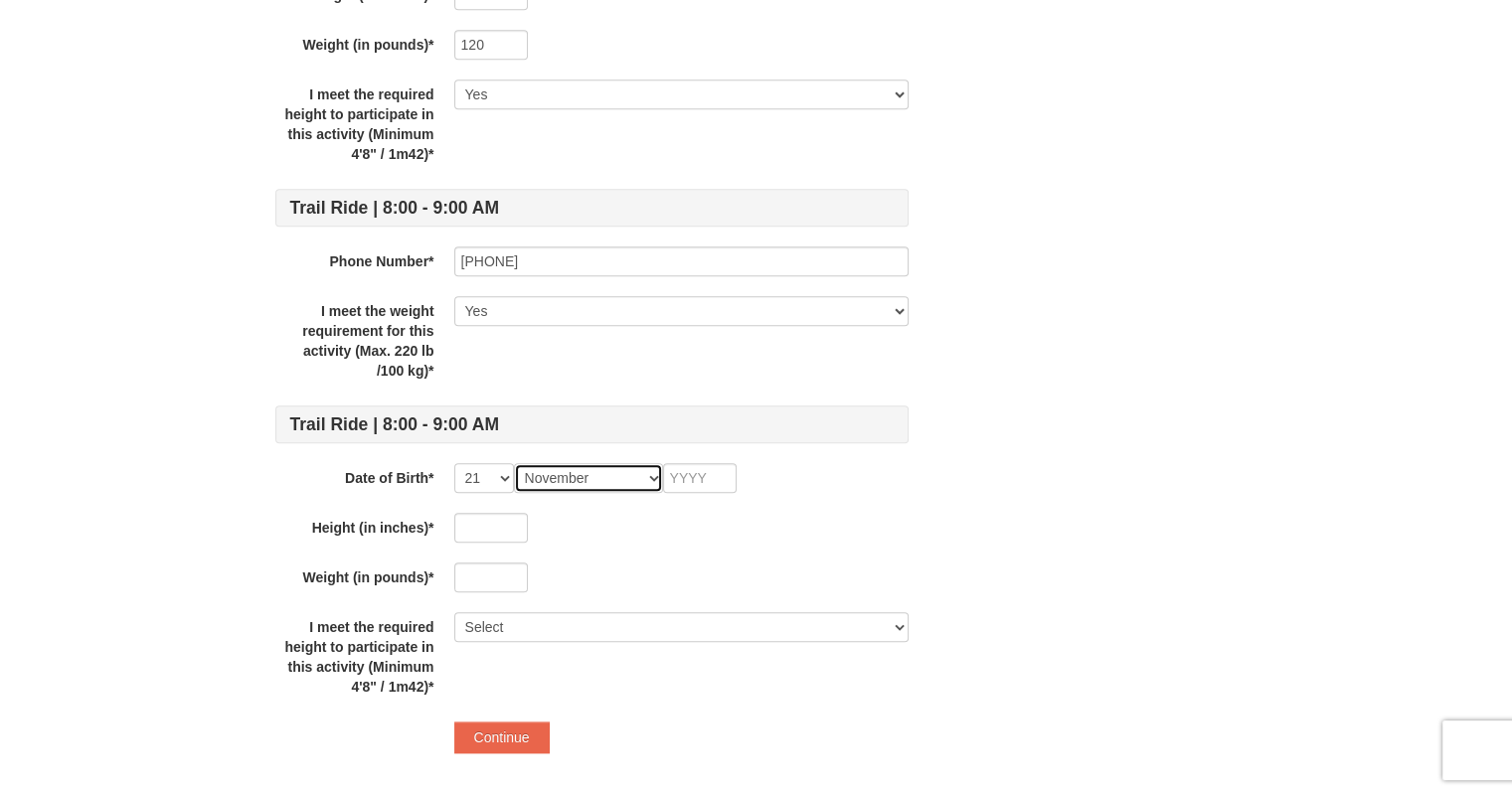 click on "Month January February March April May June July August September October November December" at bounding box center [588, 478] 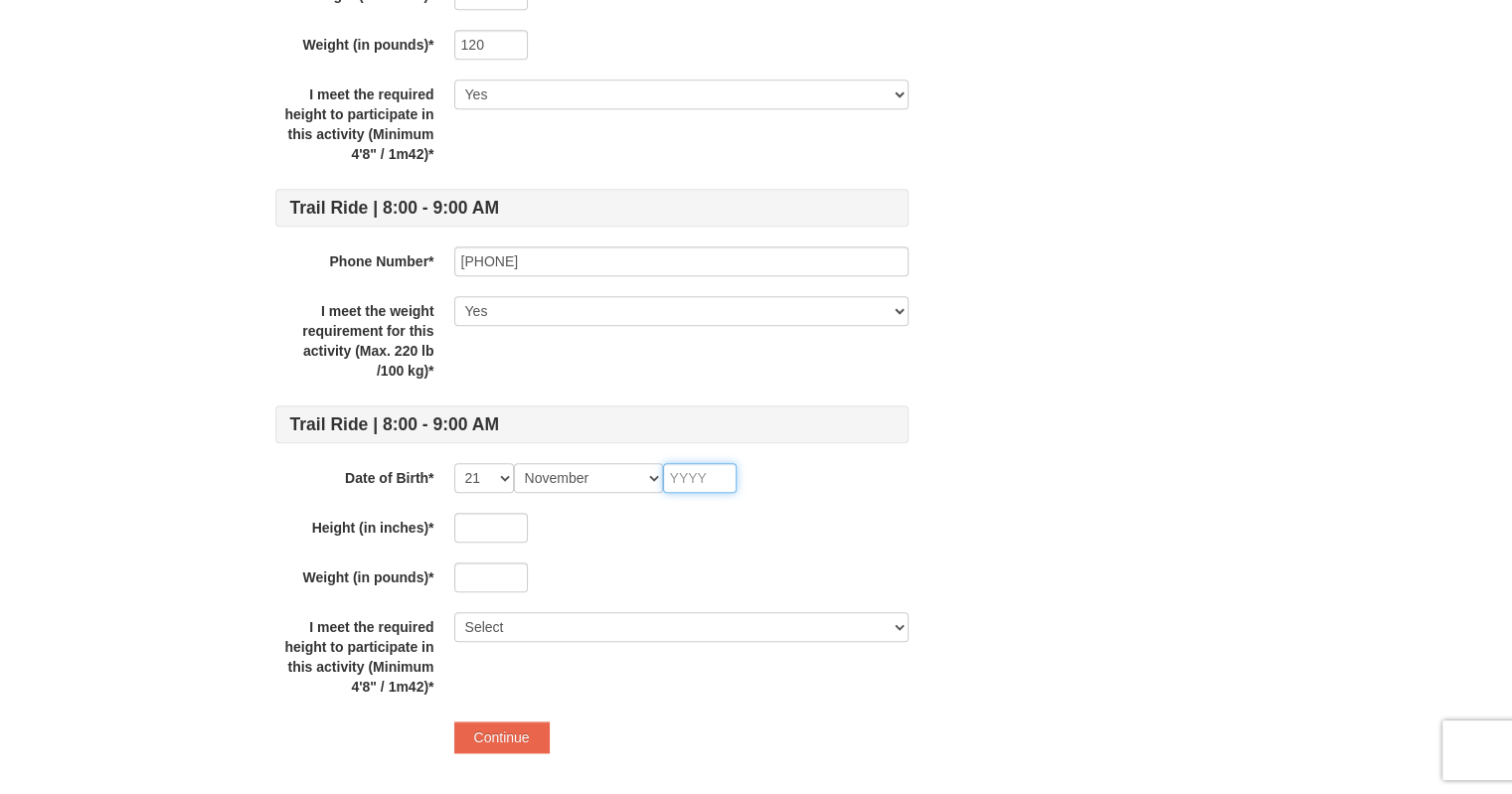 click at bounding box center (700, 478) 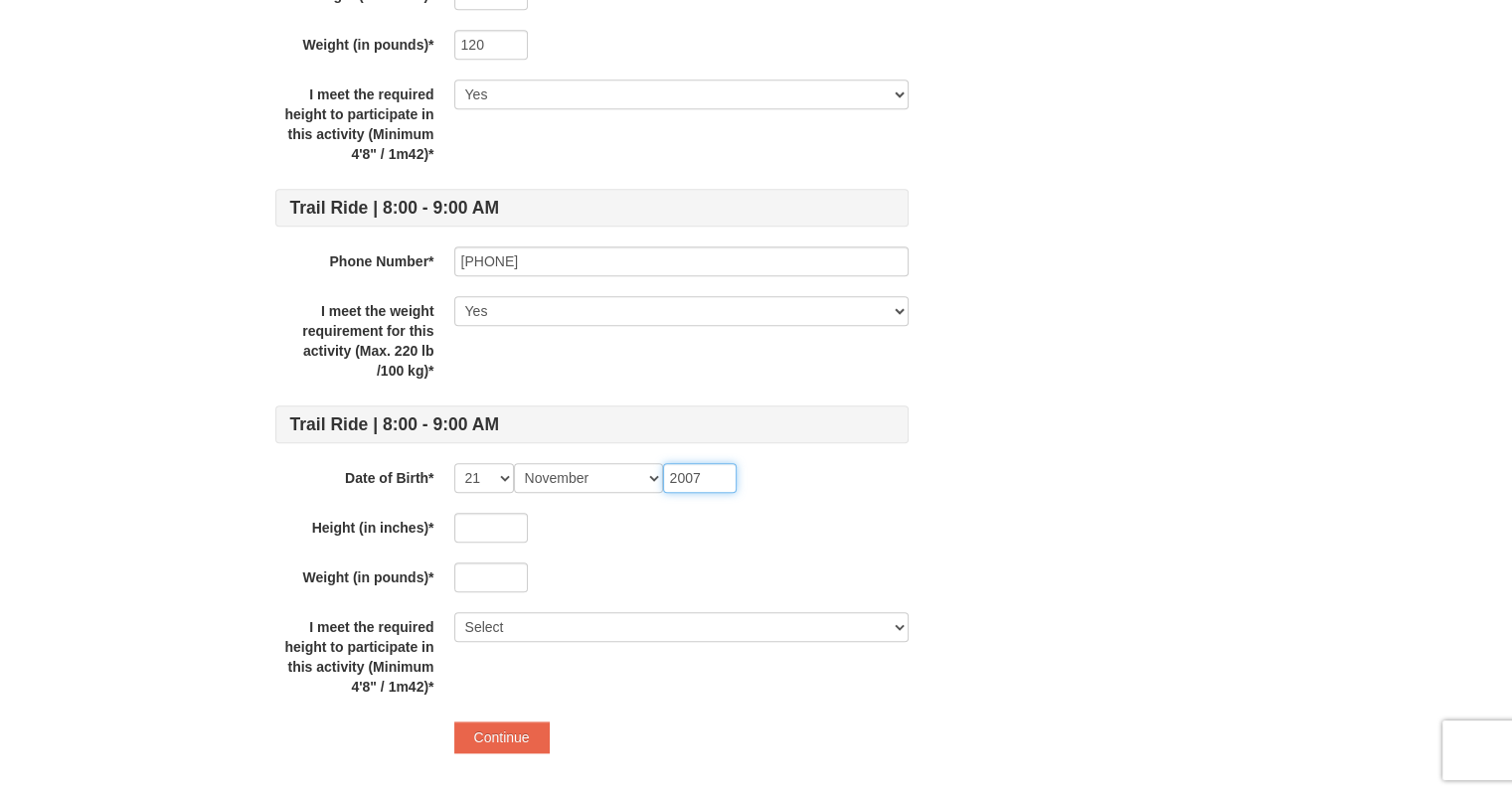 type on "2007" 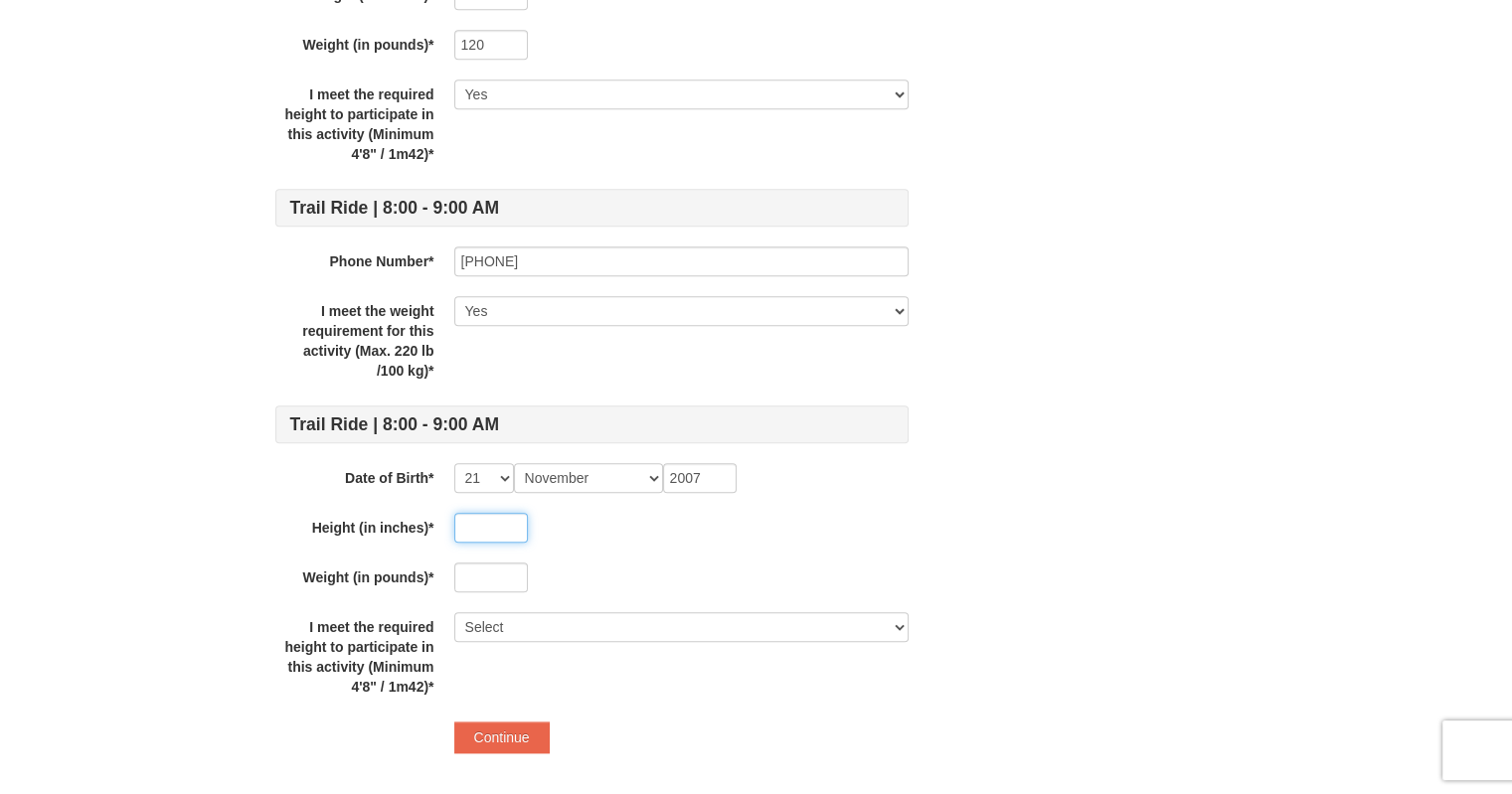click at bounding box center [491, 528] 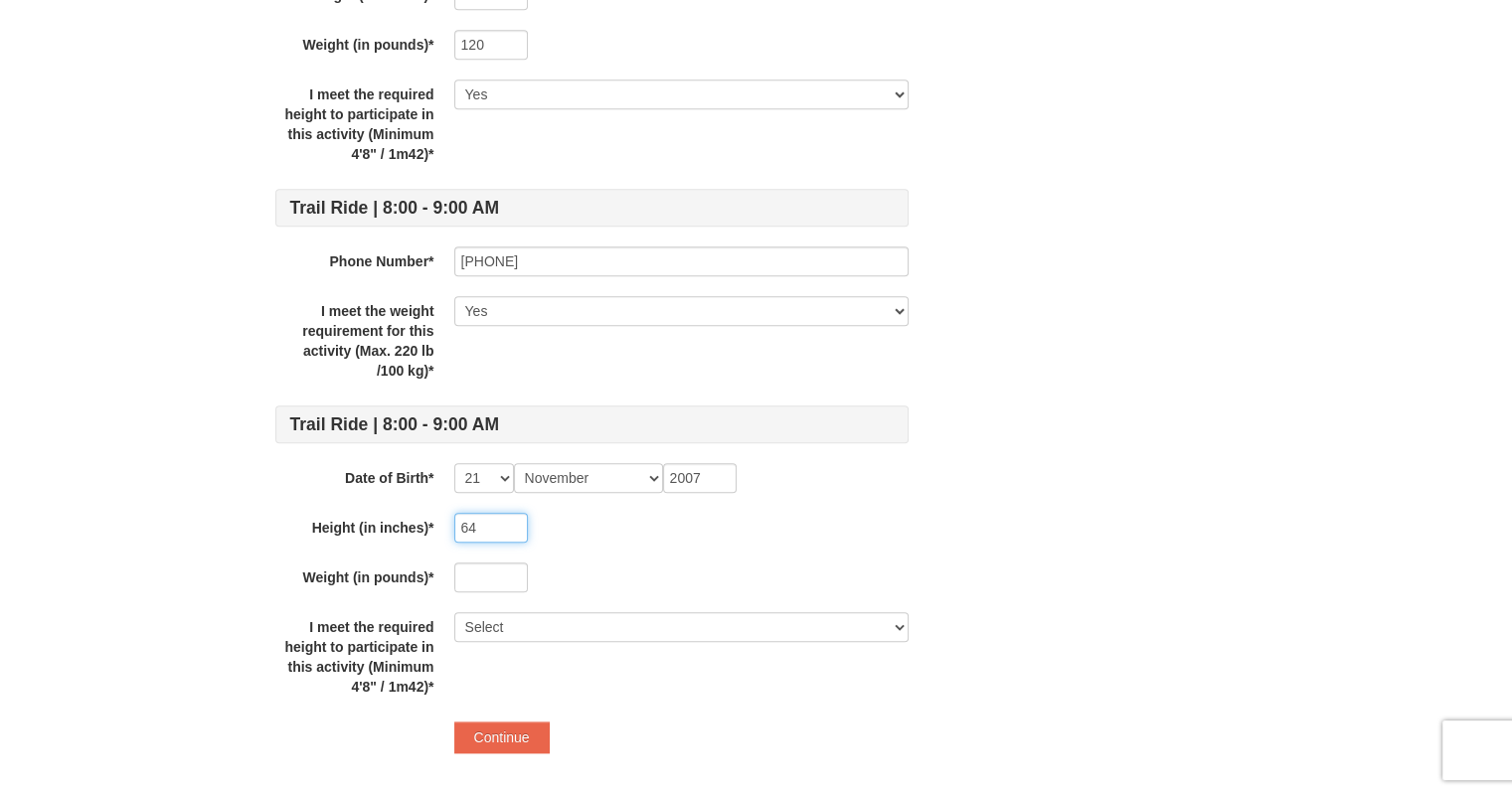 type on "64" 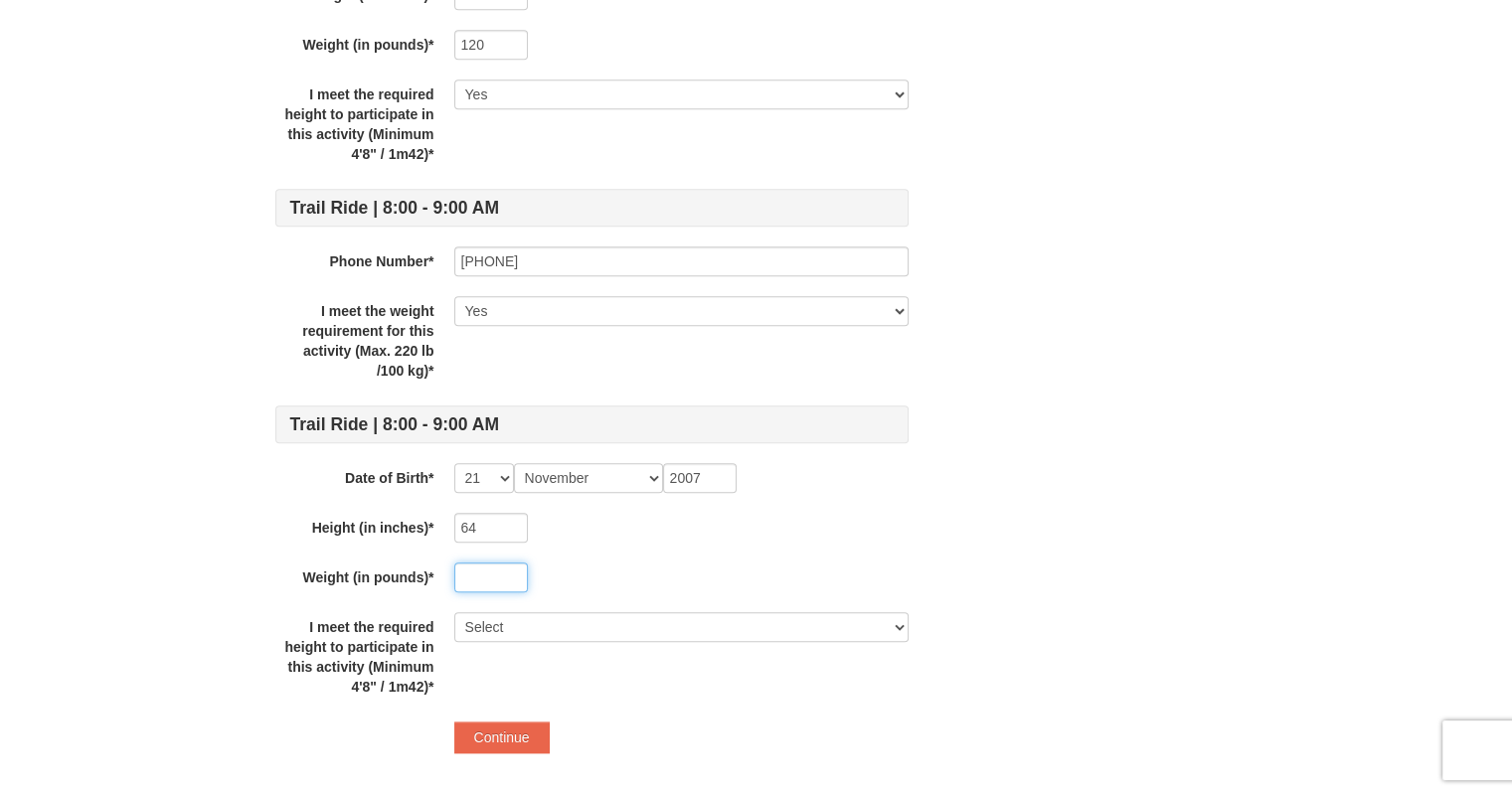 click at bounding box center (491, 577) 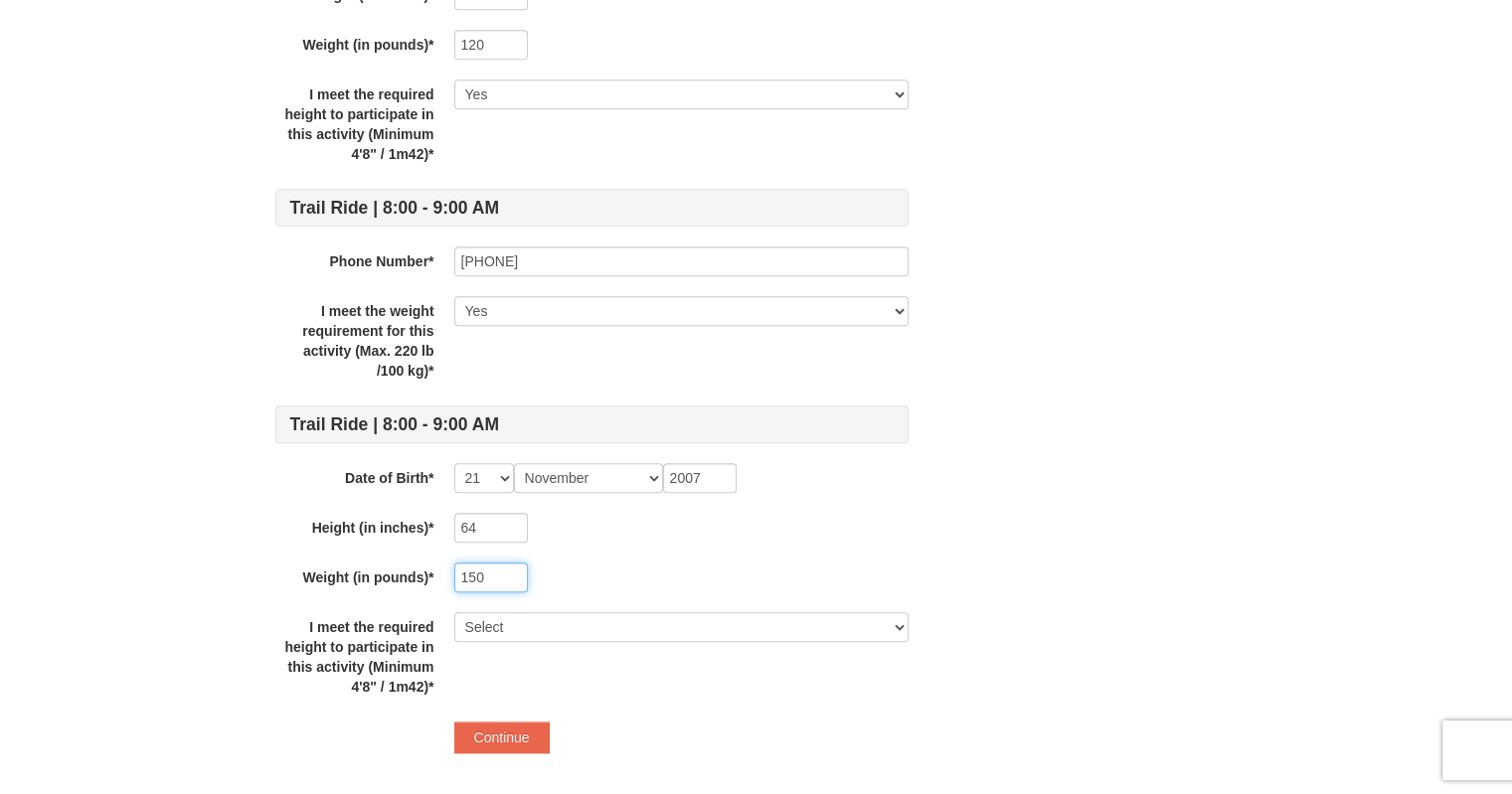 type on "150" 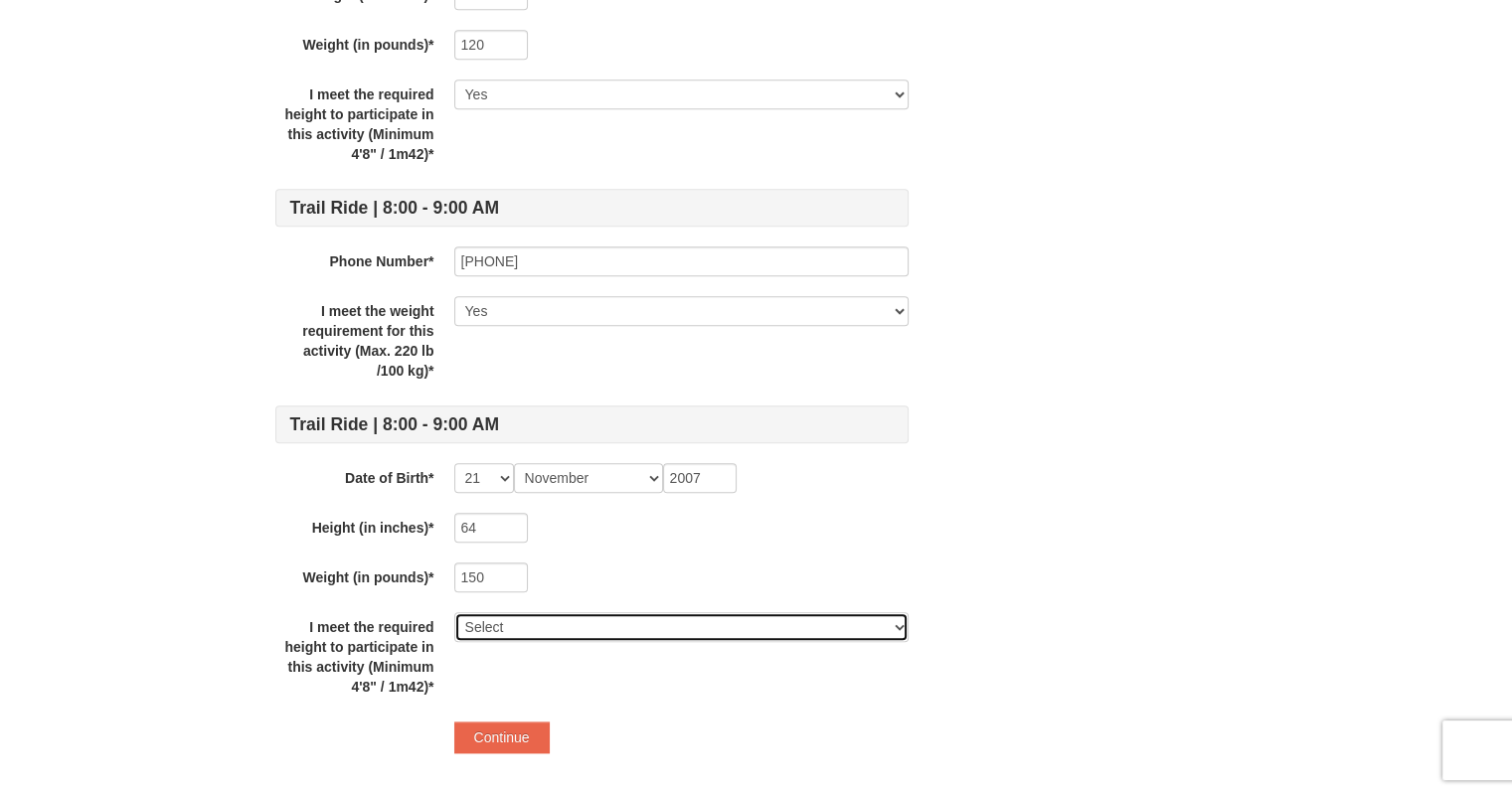click on "Select Yes" at bounding box center (681, 627) 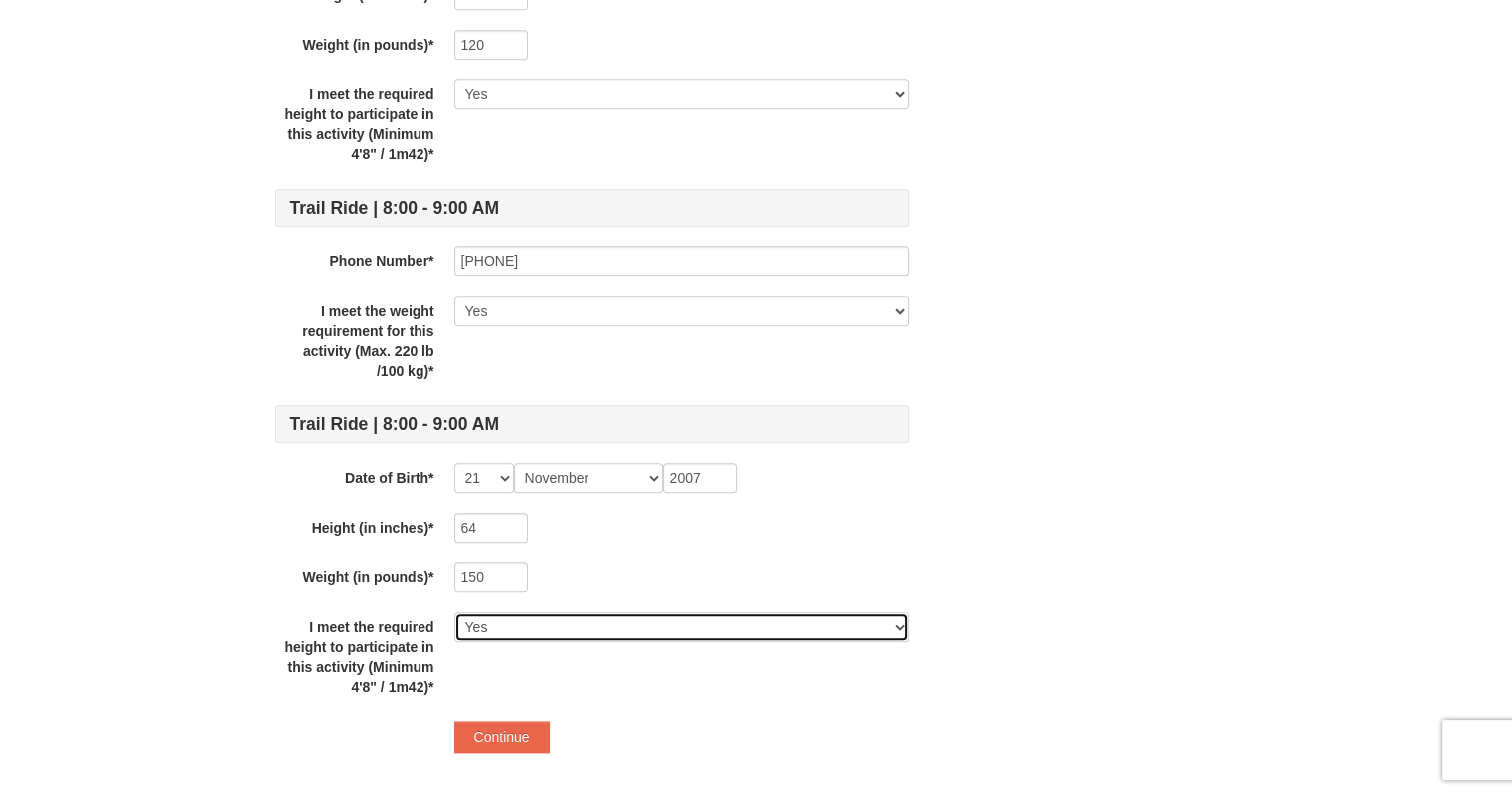 click on "Select Yes" at bounding box center [681, 627] 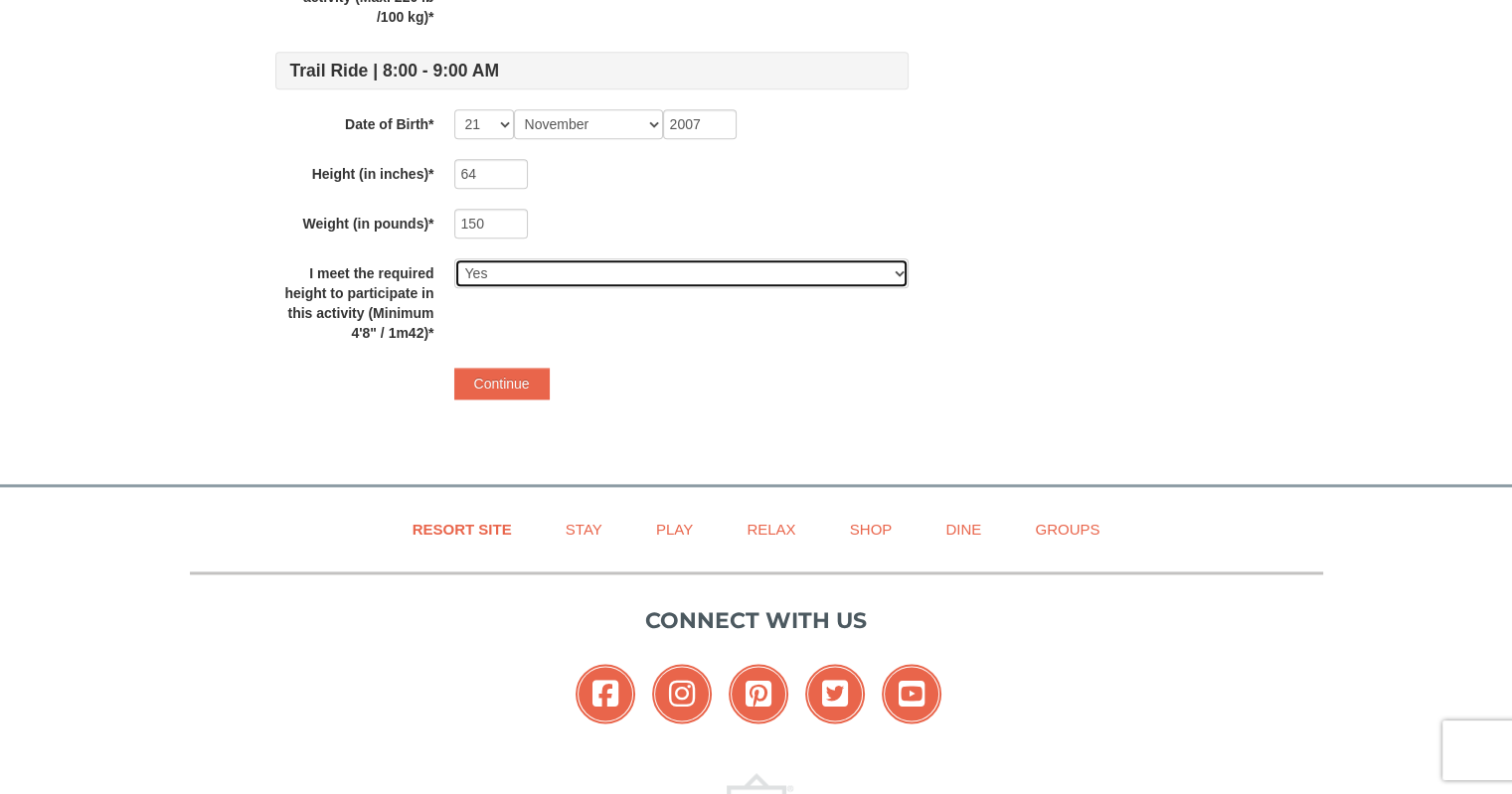 scroll, scrollTop: 2385, scrollLeft: 0, axis: vertical 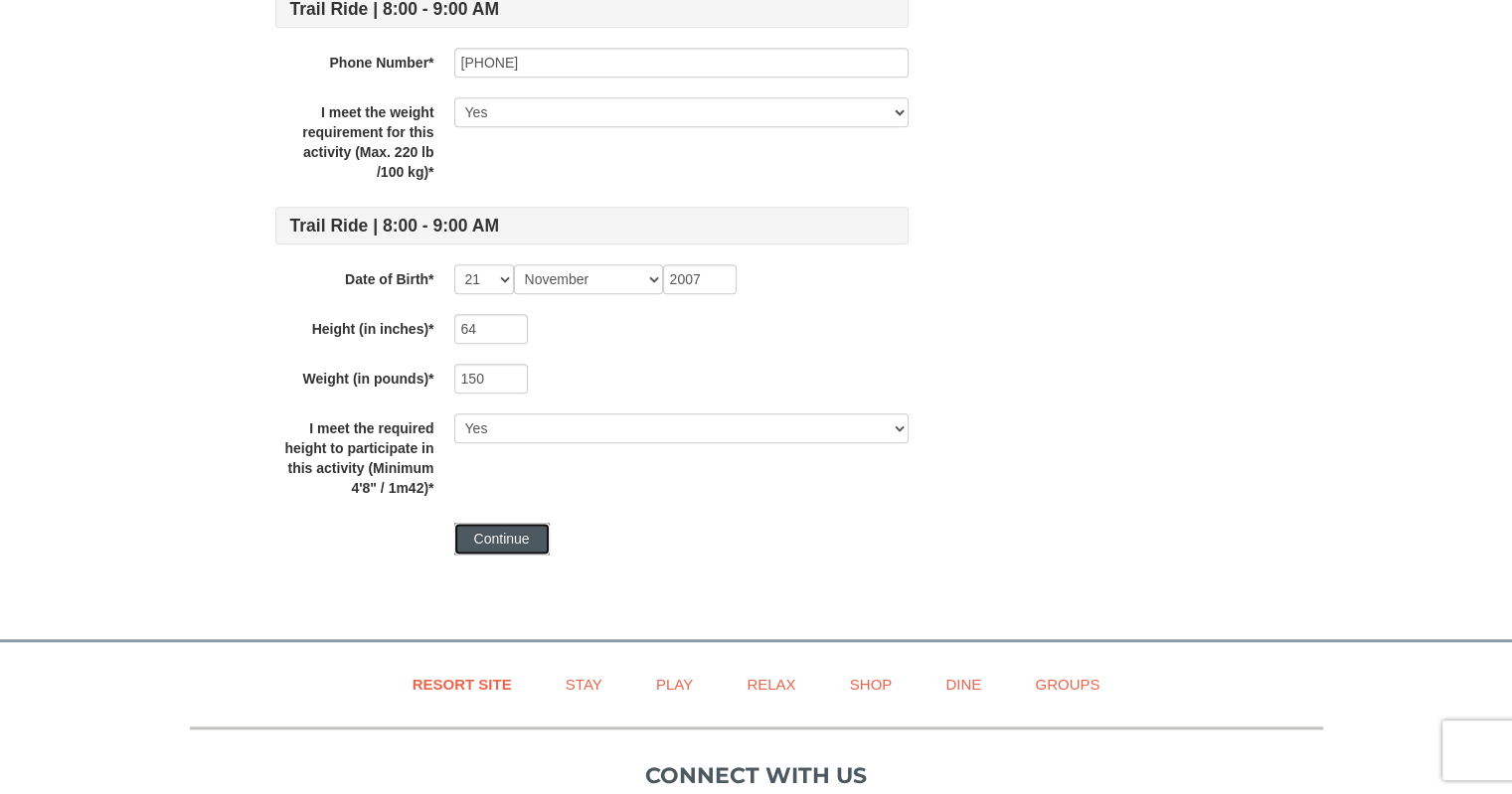 click on "Continue" at bounding box center [502, 539] 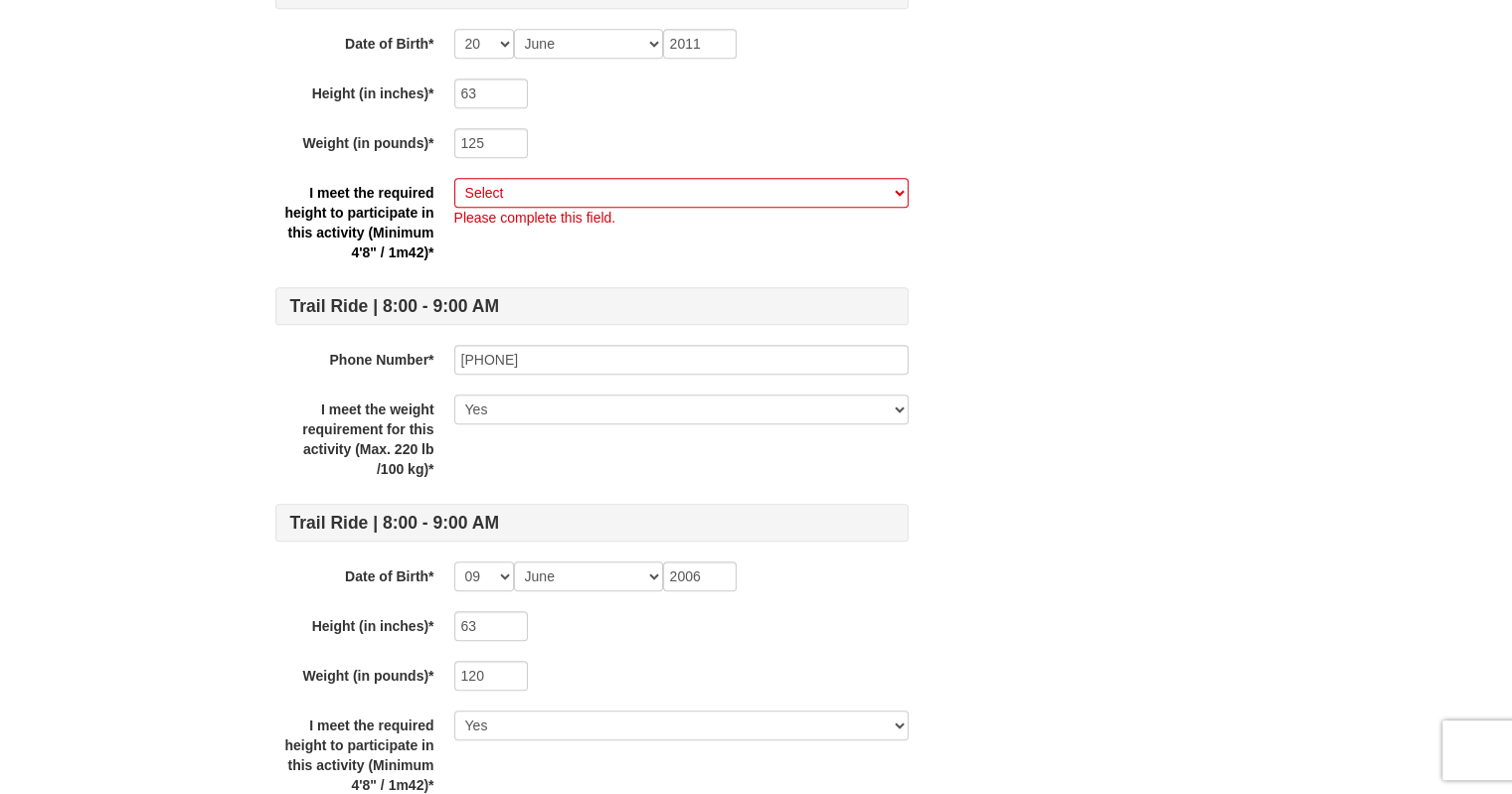 scroll, scrollTop: 1391, scrollLeft: 0, axis: vertical 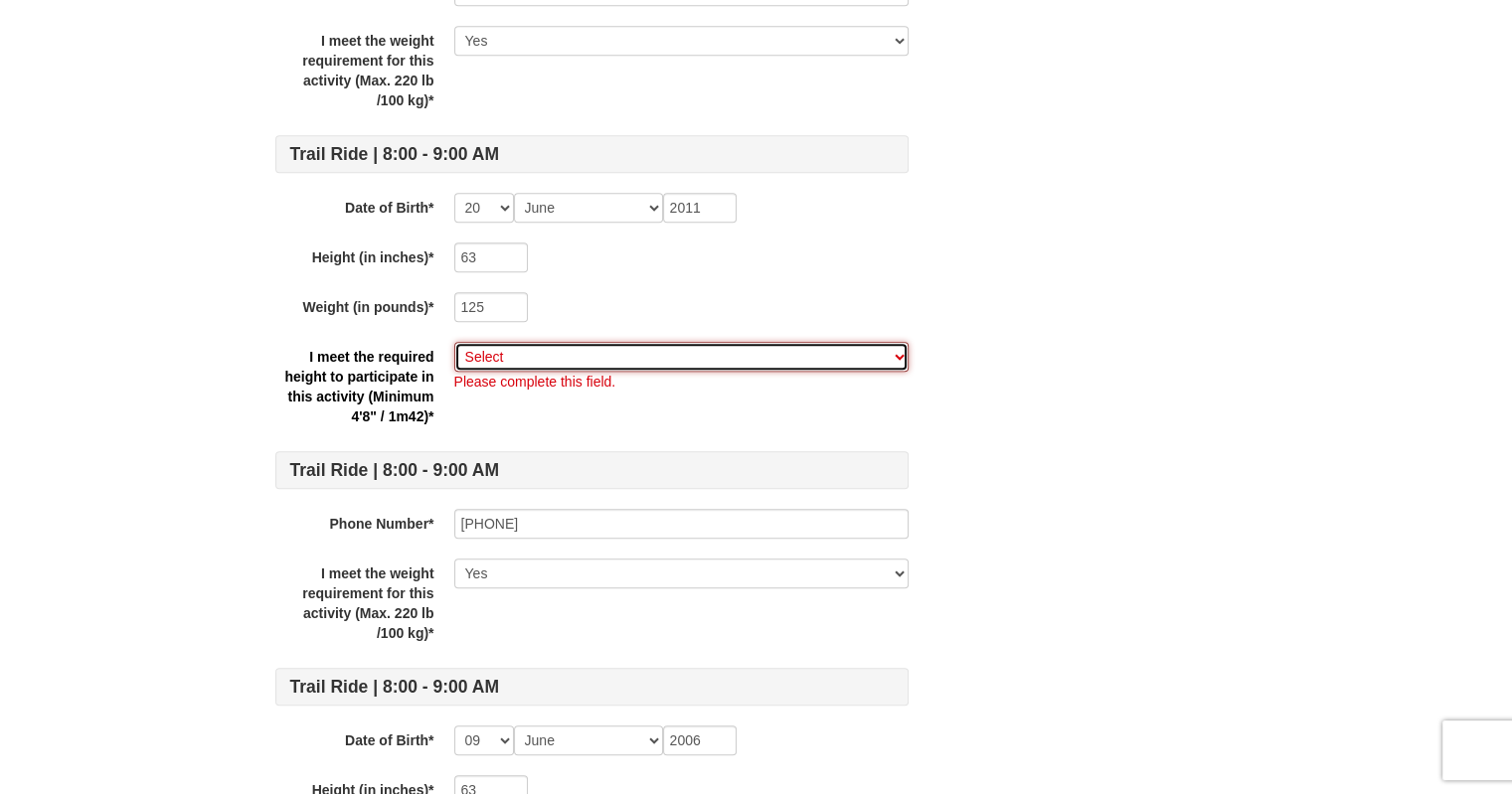 click on "Select Yes" at bounding box center (681, 357) 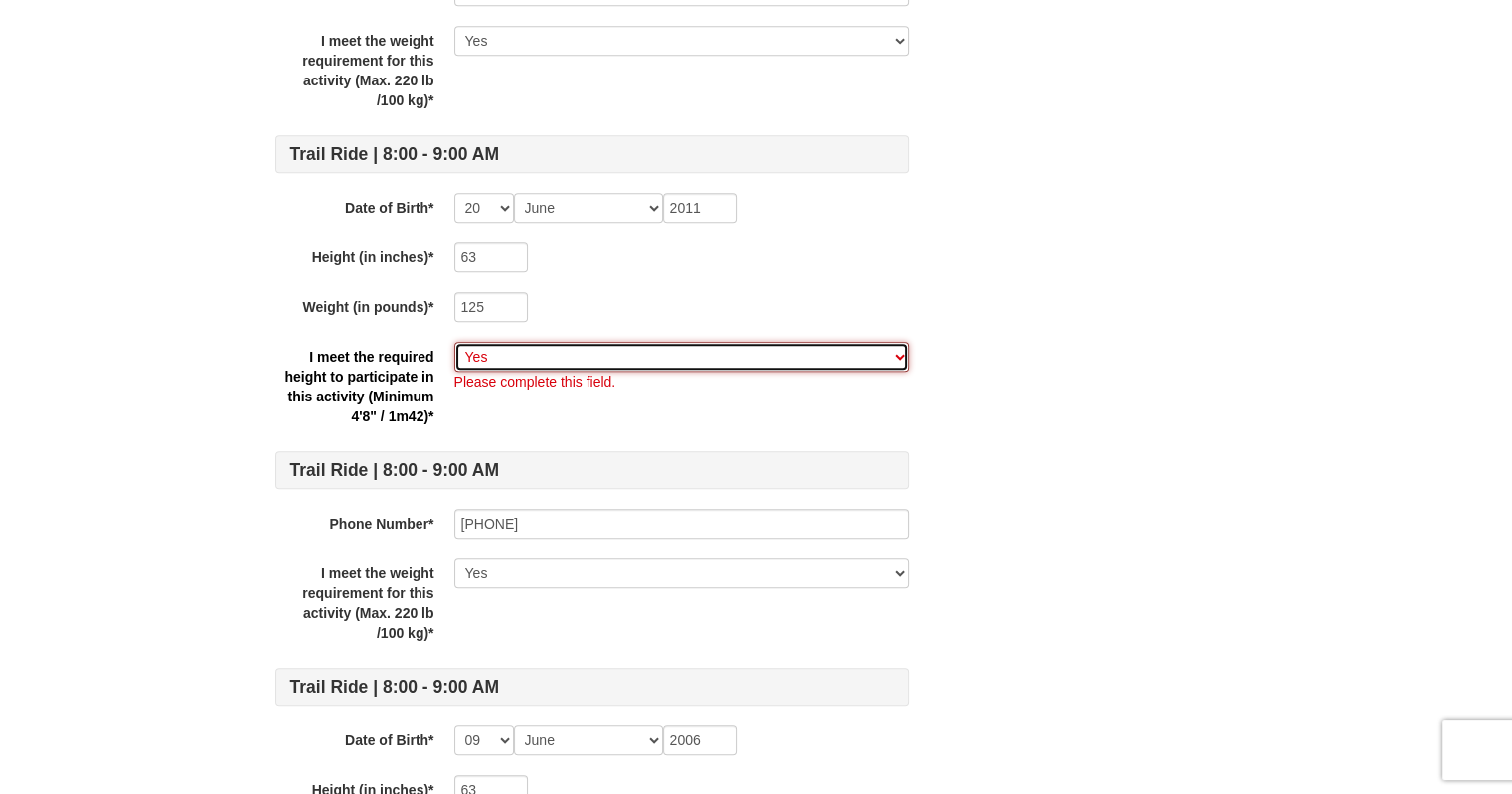 click on "Select Yes" at bounding box center [681, 357] 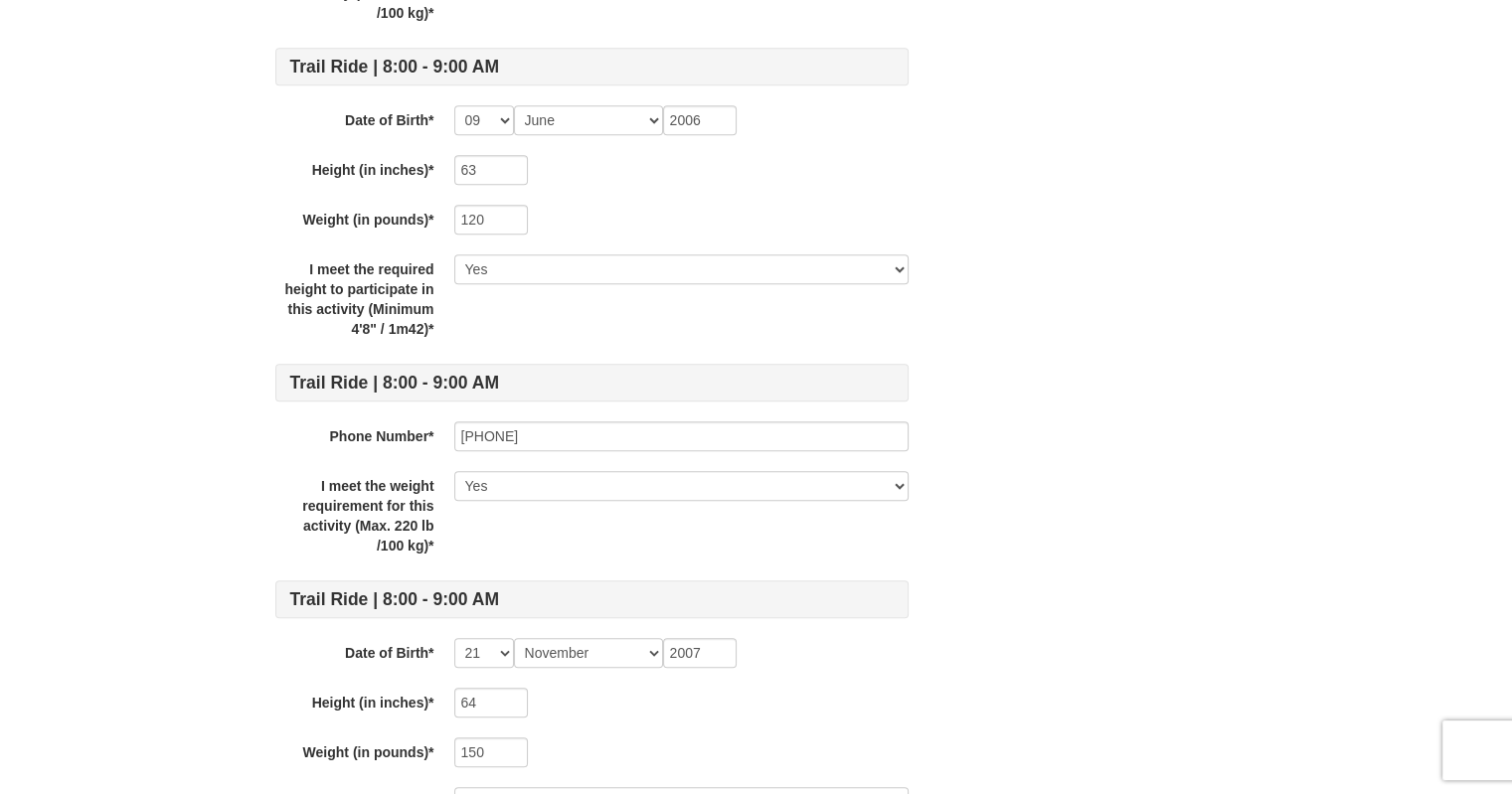 scroll, scrollTop: 2484, scrollLeft: 0, axis: vertical 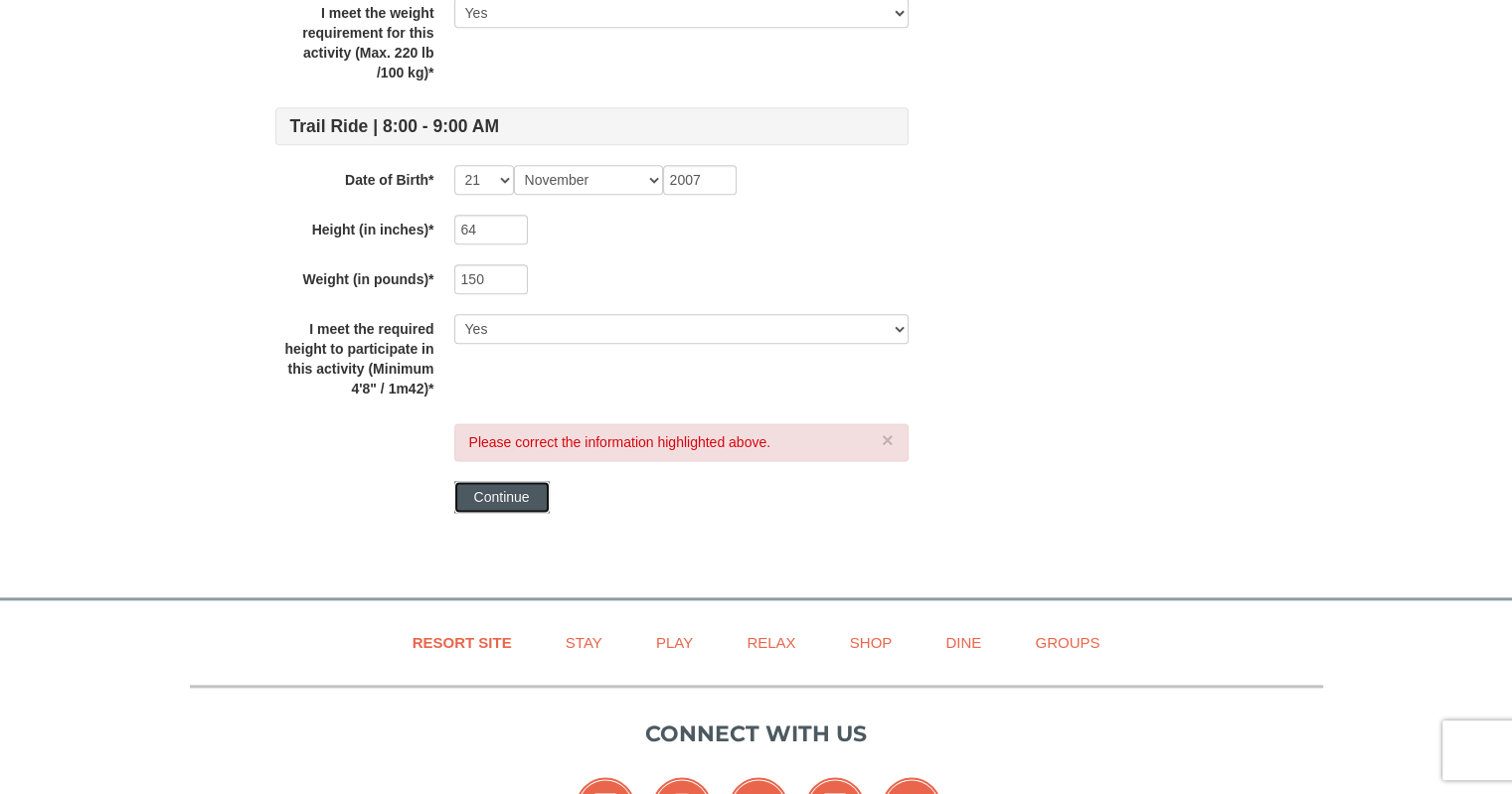 click on "Continue" at bounding box center (502, 497) 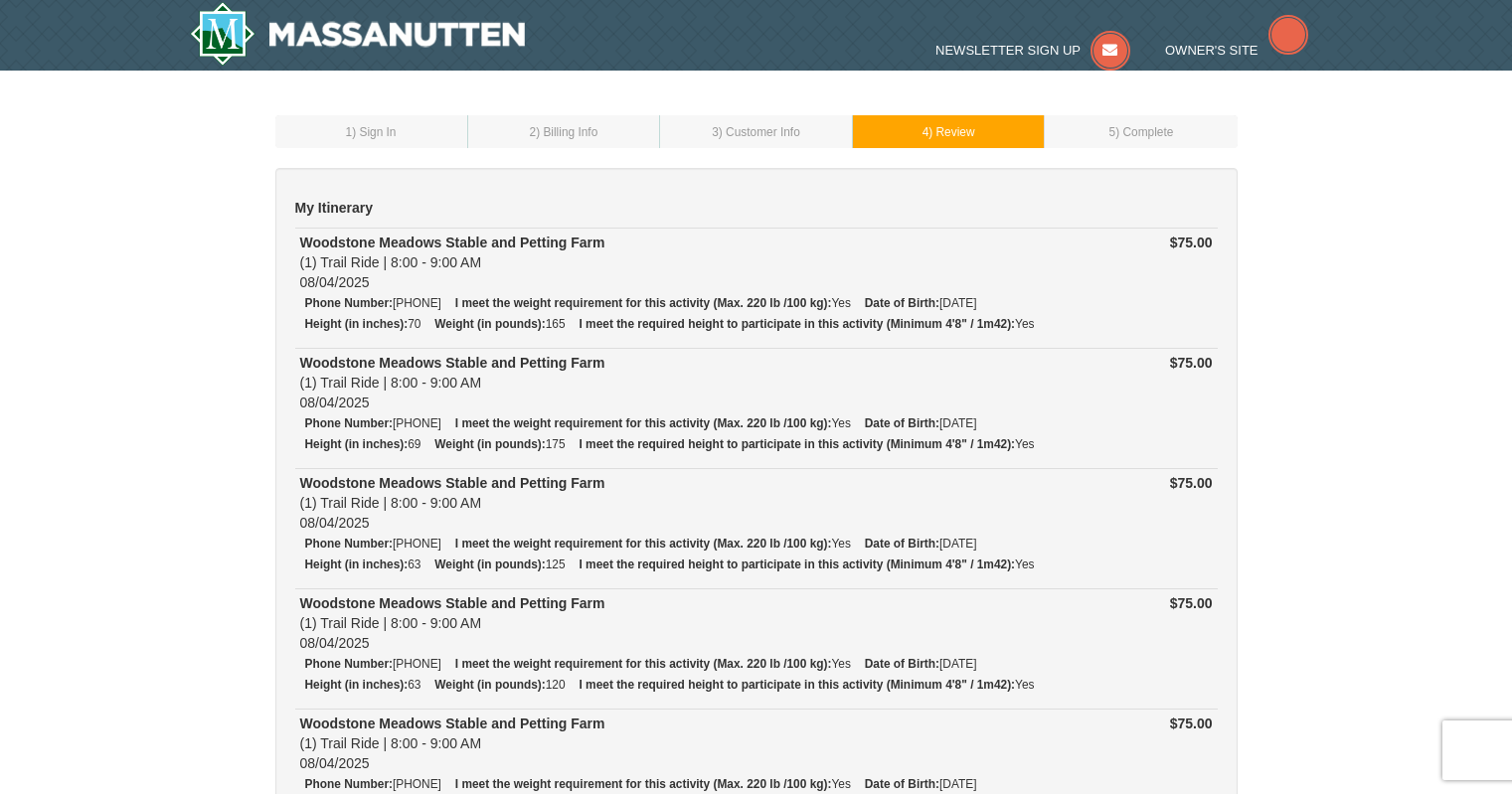 scroll, scrollTop: 0, scrollLeft: 0, axis: both 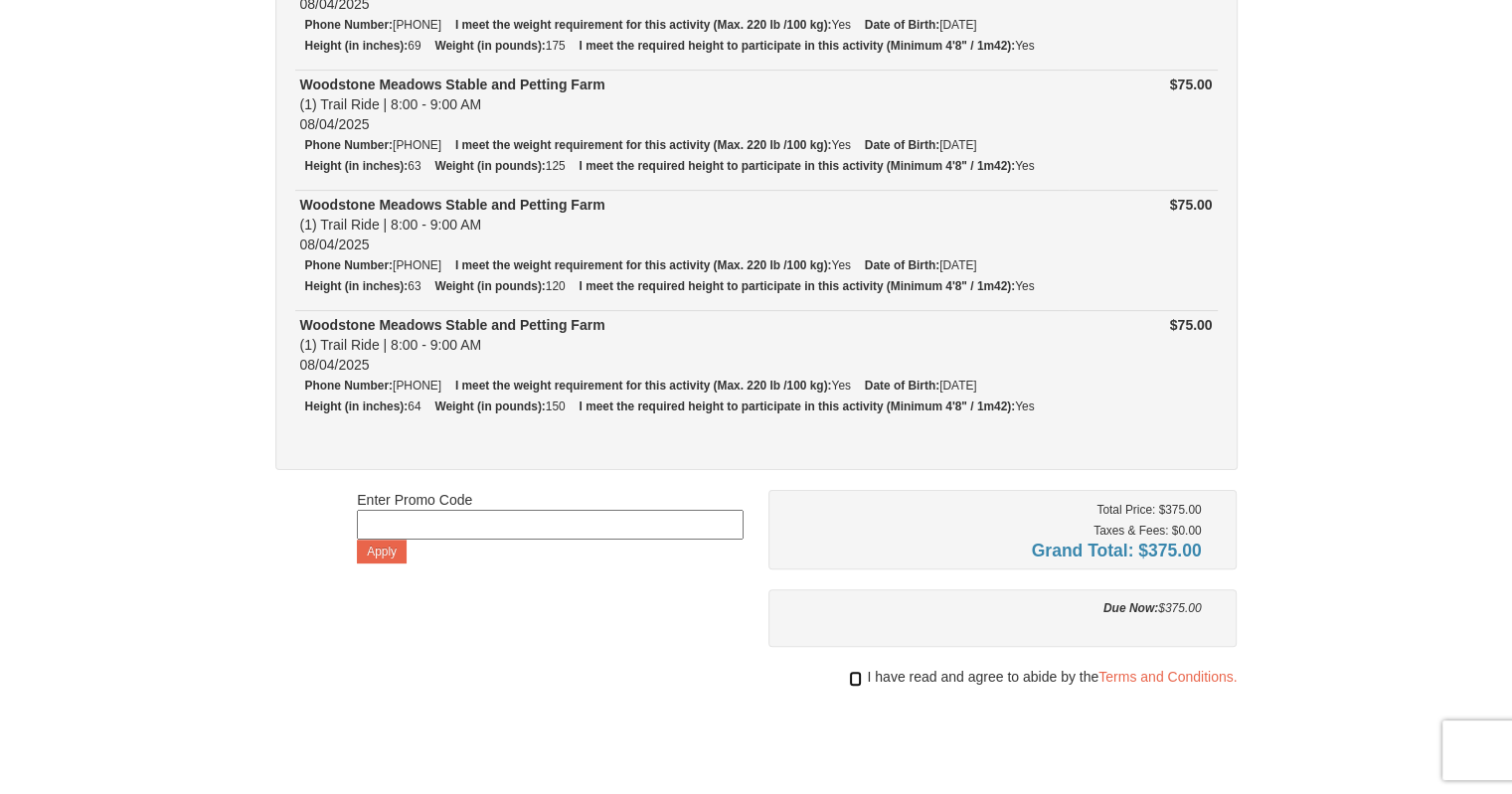 click at bounding box center (855, 679) 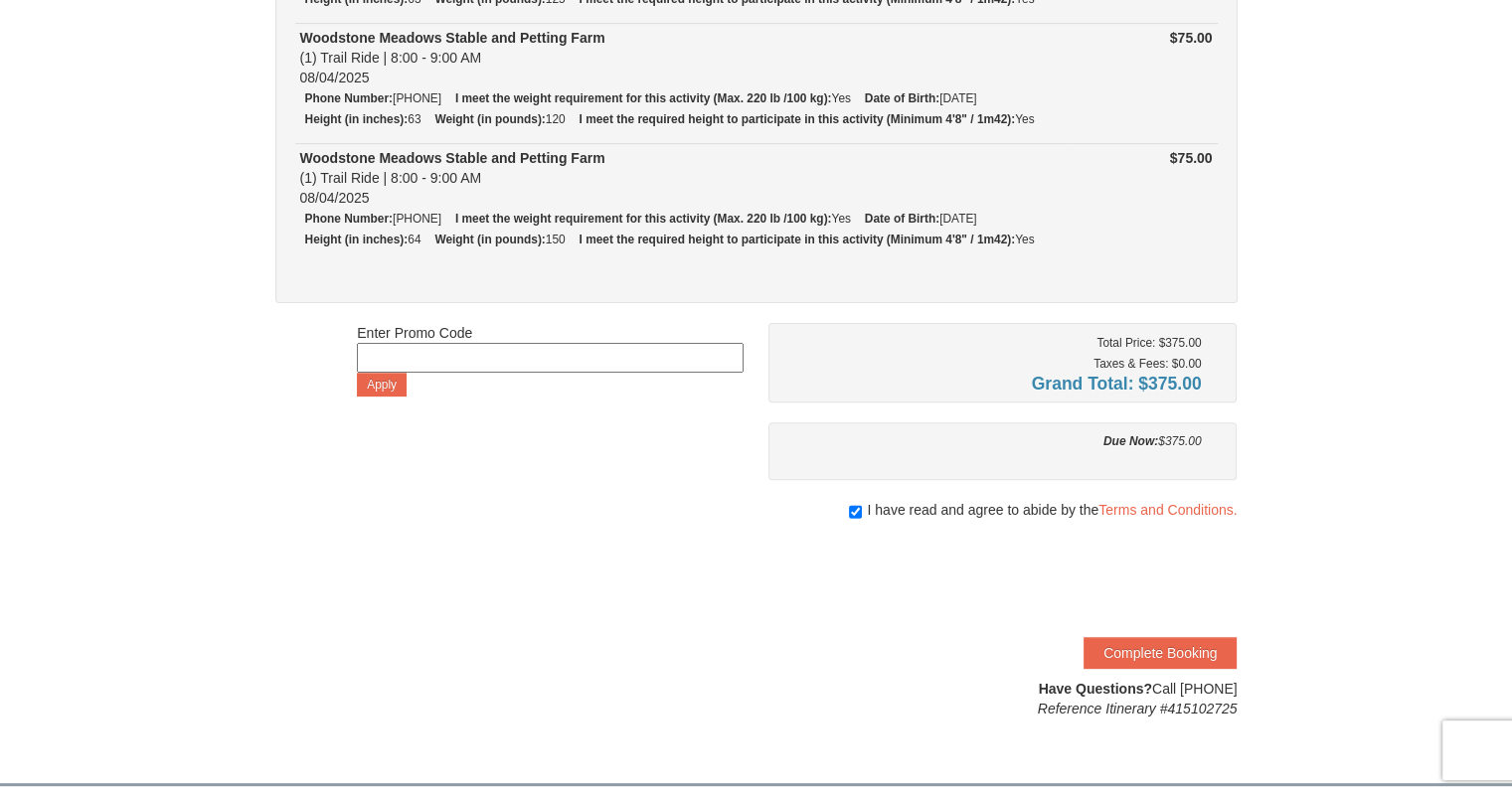 scroll, scrollTop: 894, scrollLeft: 0, axis: vertical 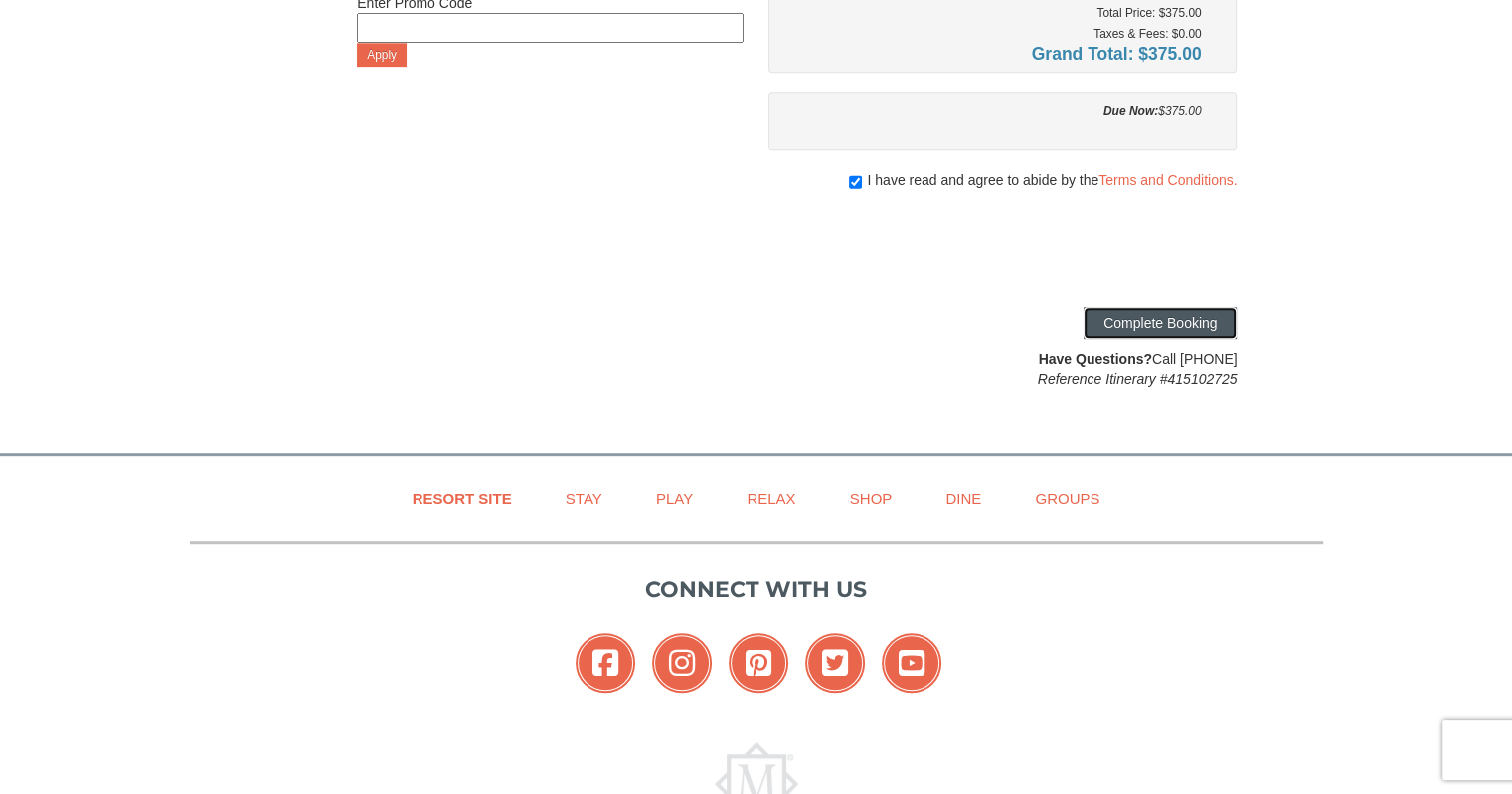 click on "Complete Booking" at bounding box center (1160, 323) 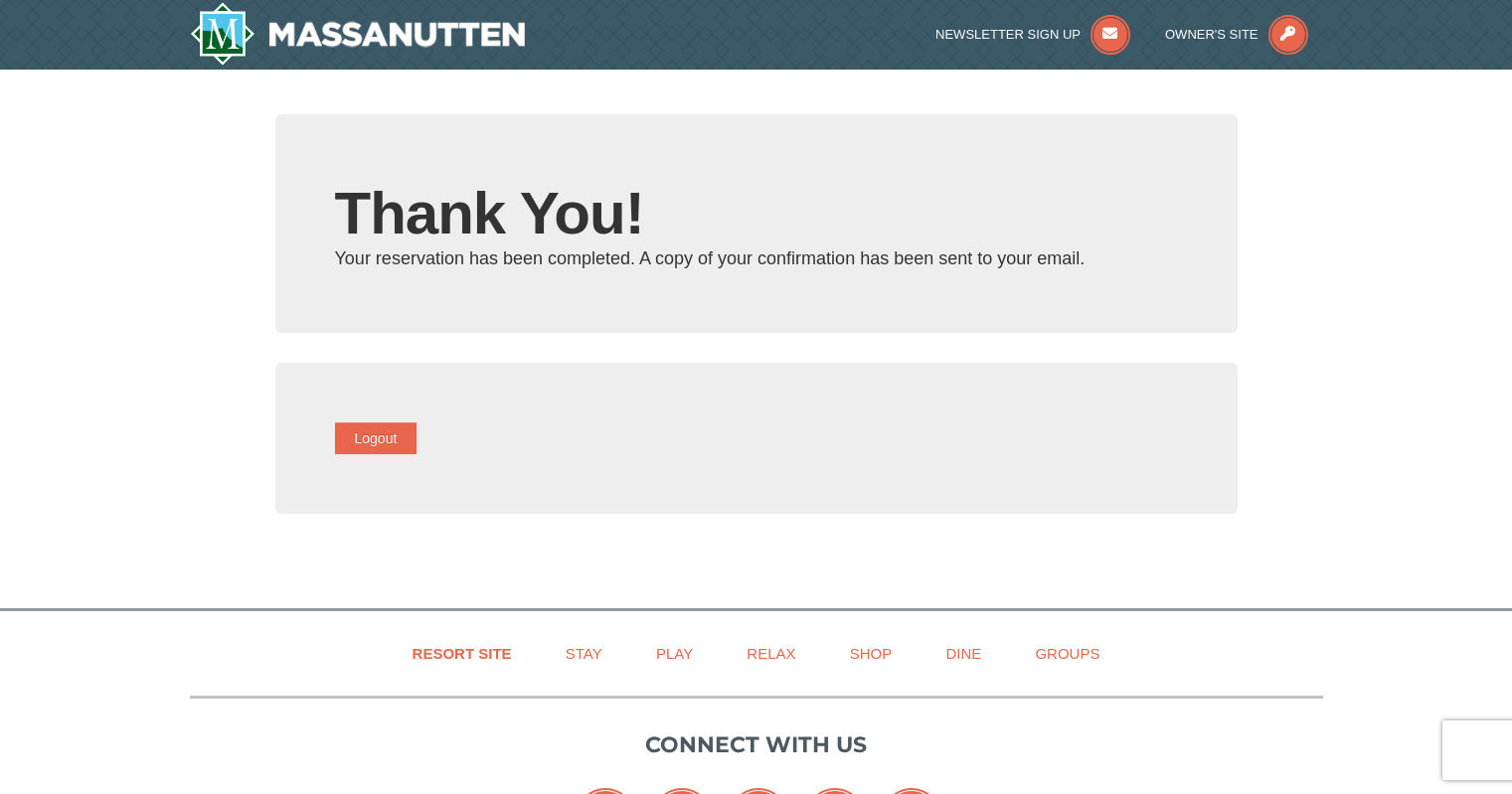 type on "derek.mcfarland0678@example.com" 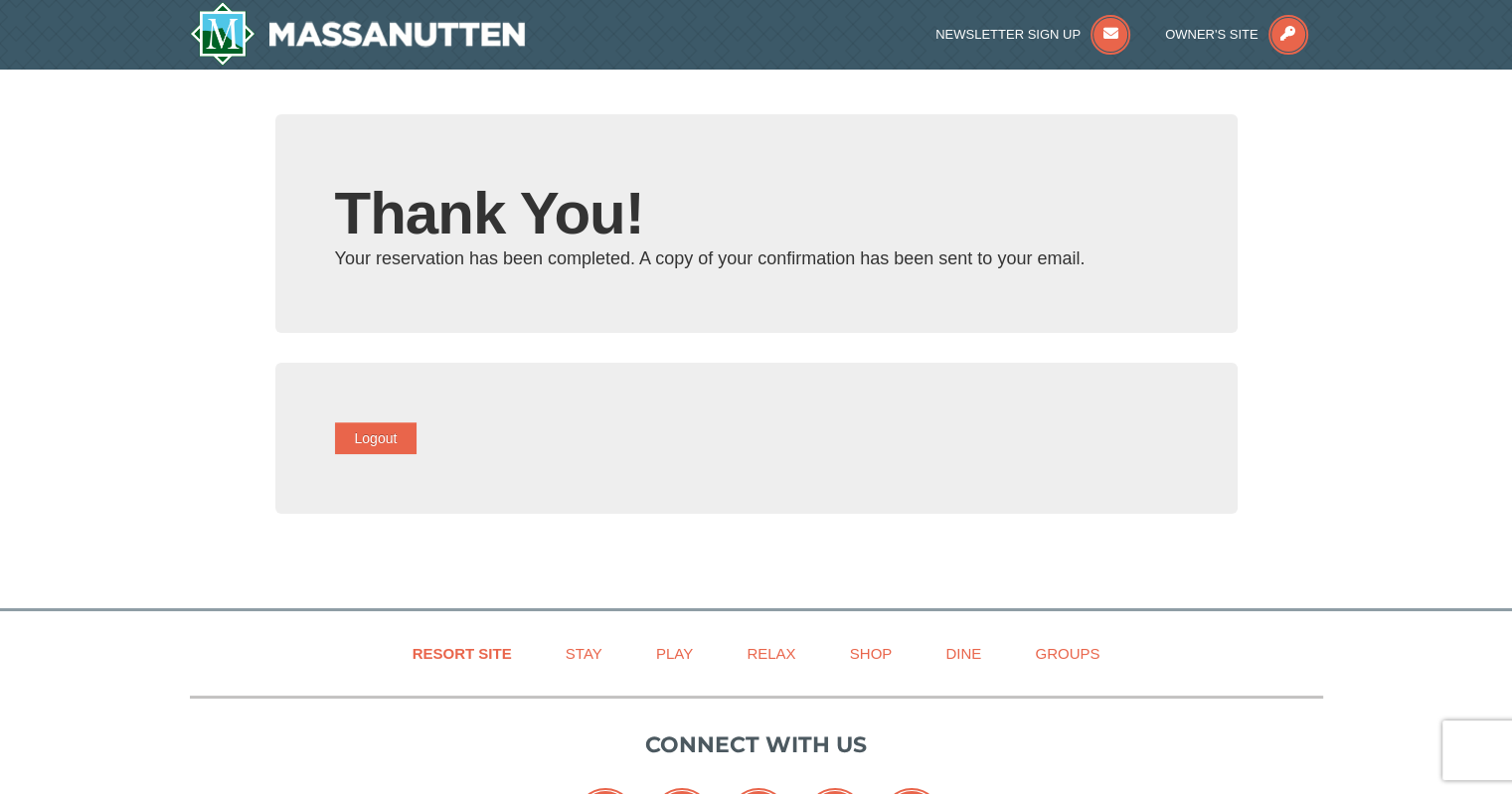 scroll, scrollTop: 0, scrollLeft: 0, axis: both 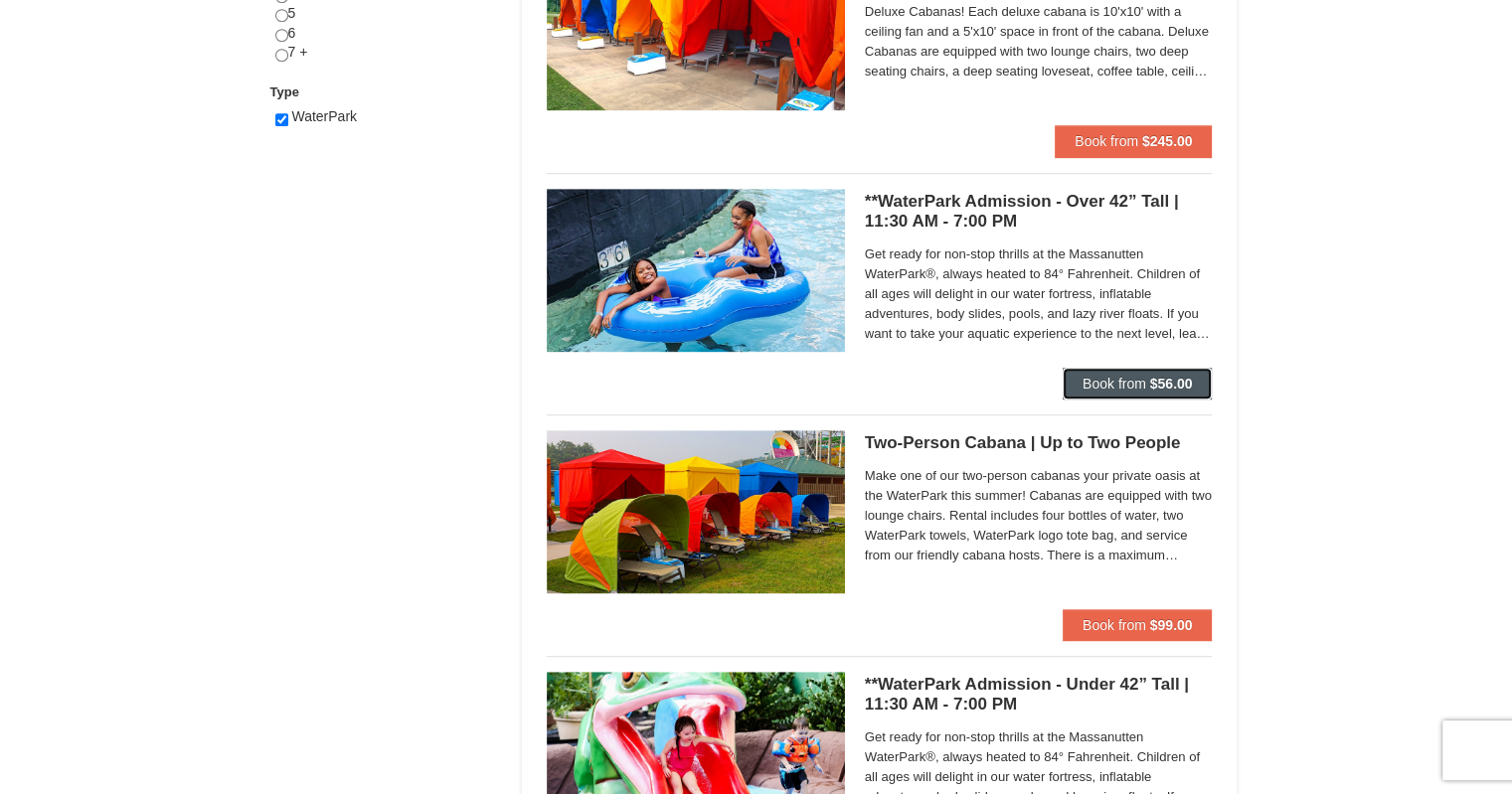 click on "Book from" at bounding box center (1114, 384) 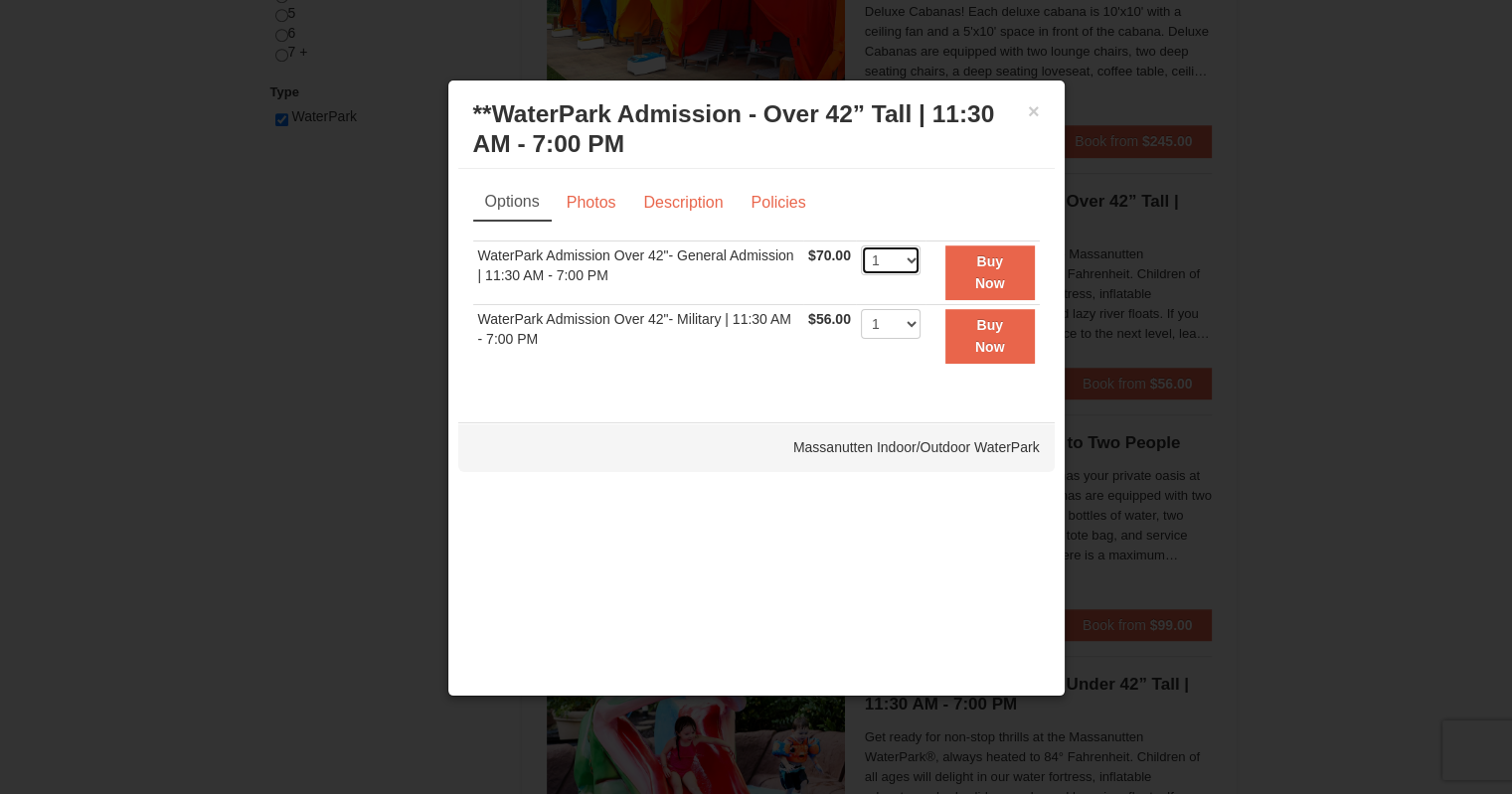 click on "1
2
3
4
5
6
7
8
9
10
11
12
13
14
15
16
17
18
19
20
21 22" at bounding box center [891, 260] 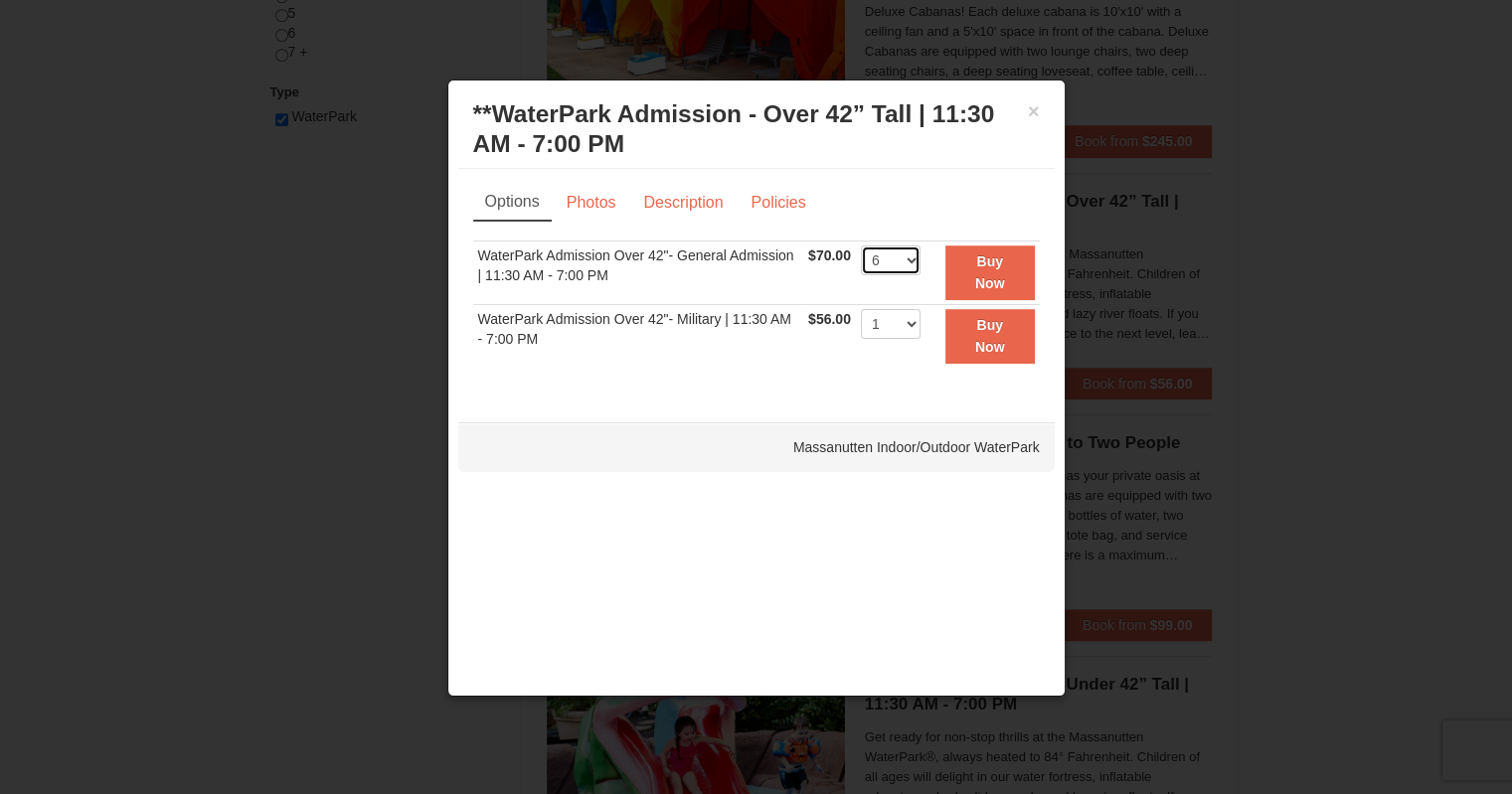 click on "1
2
3
4
5
6
7
8
9
10
11
12
13
14
15
16
17
18
19
20
21 22" at bounding box center [891, 260] 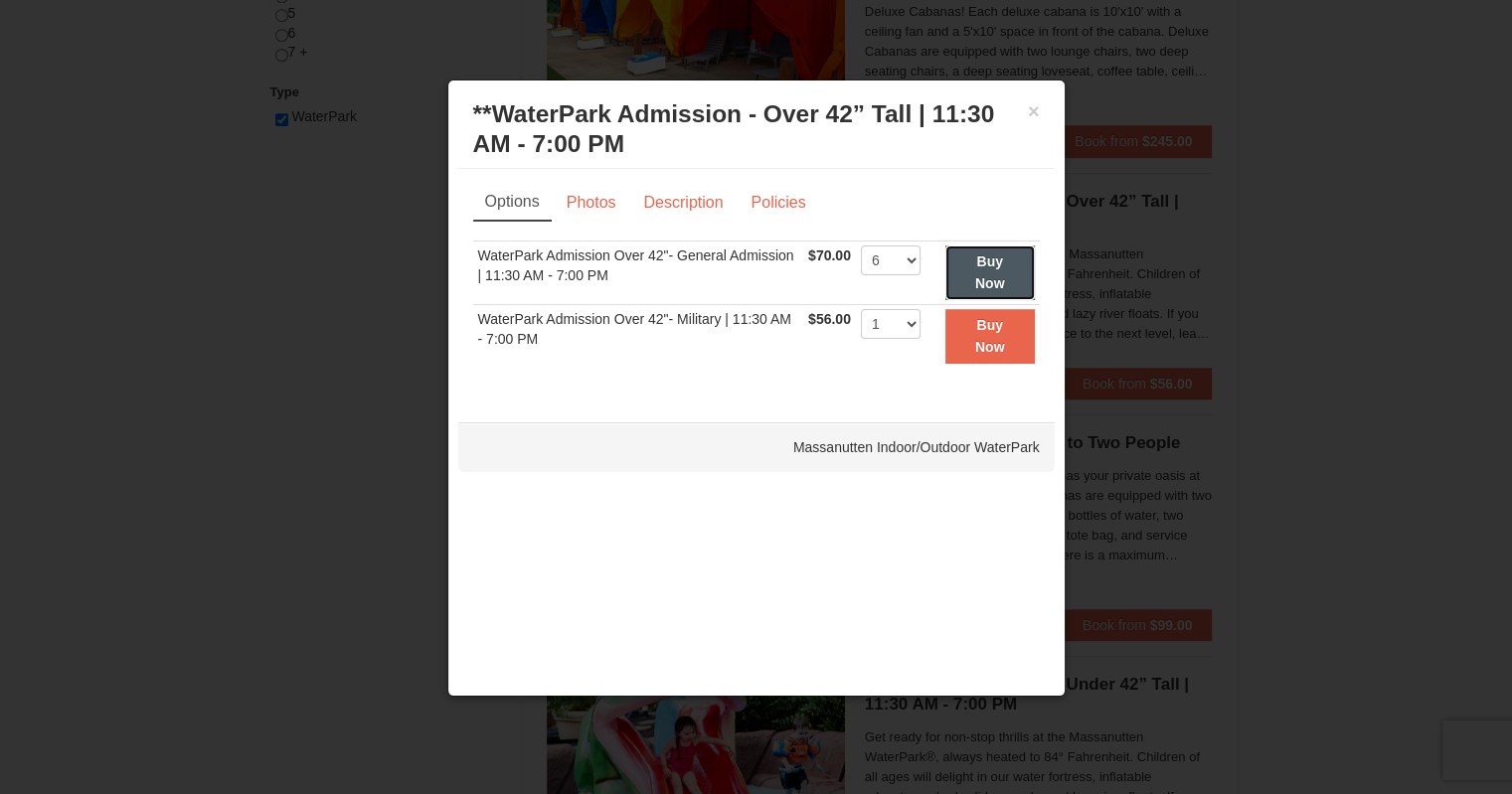click on "Buy Now" at bounding box center [990, 272] 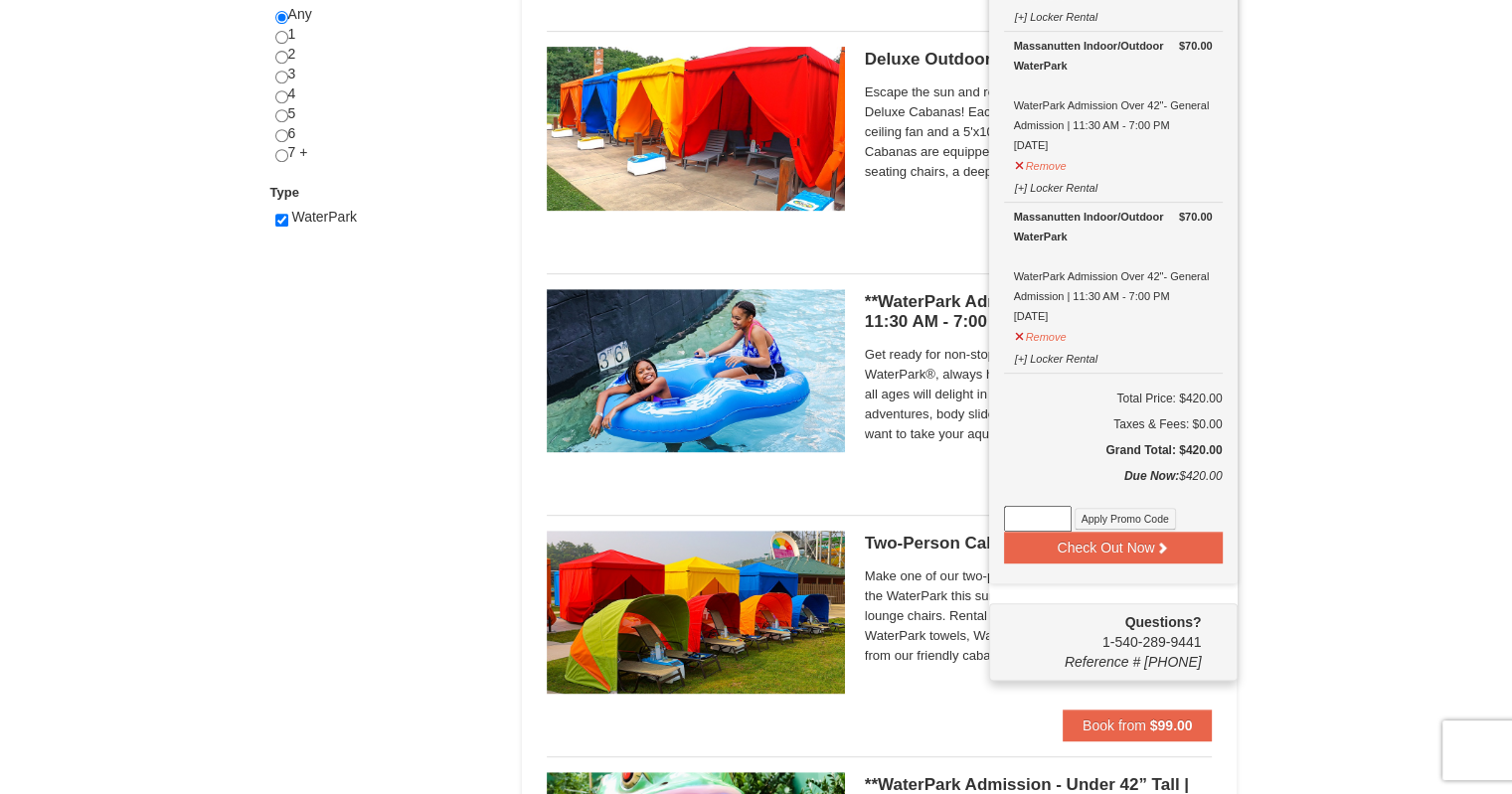 scroll, scrollTop: 900, scrollLeft: 0, axis: vertical 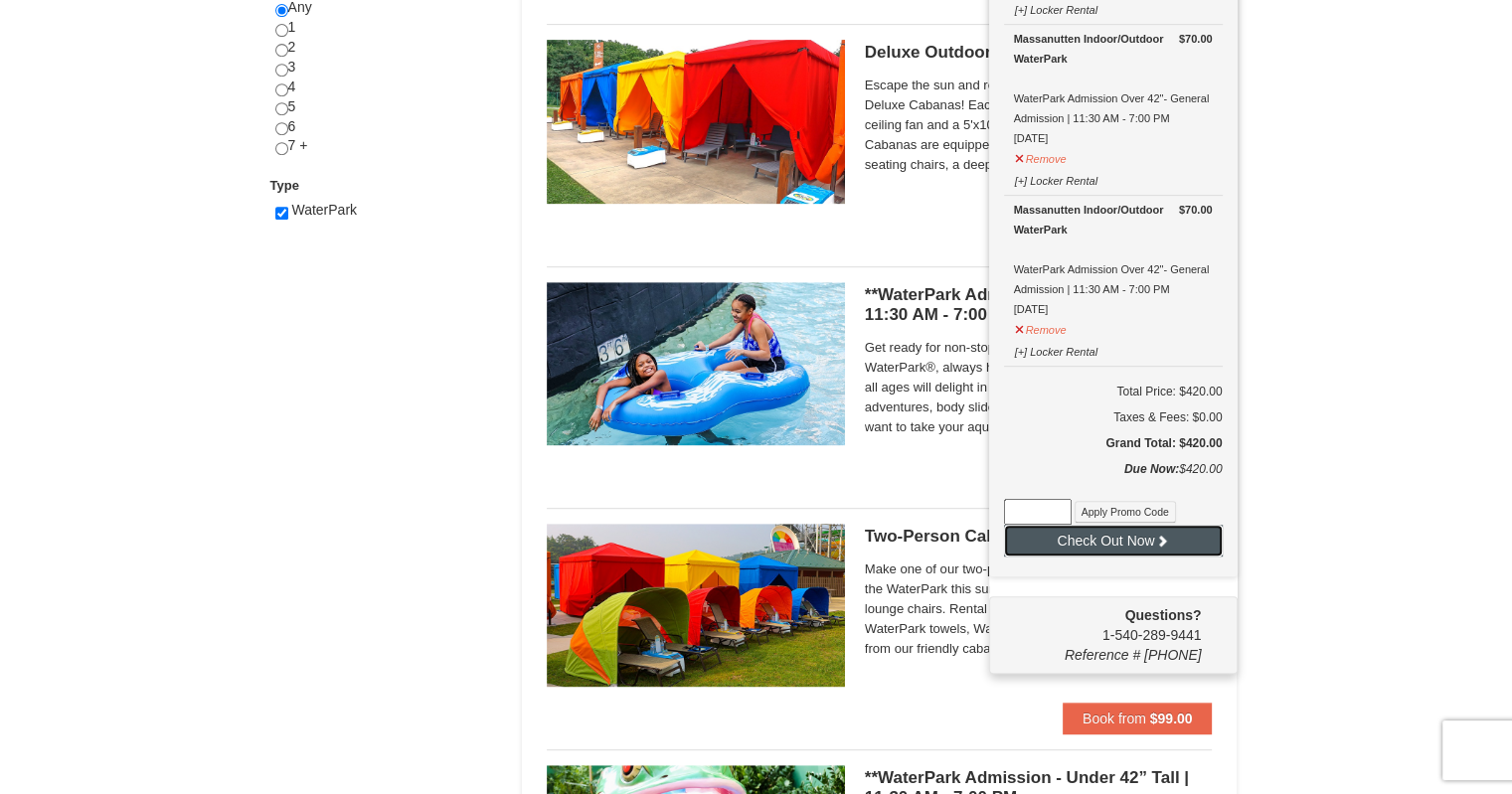 click on "Check Out Now" at bounding box center [1113, 541] 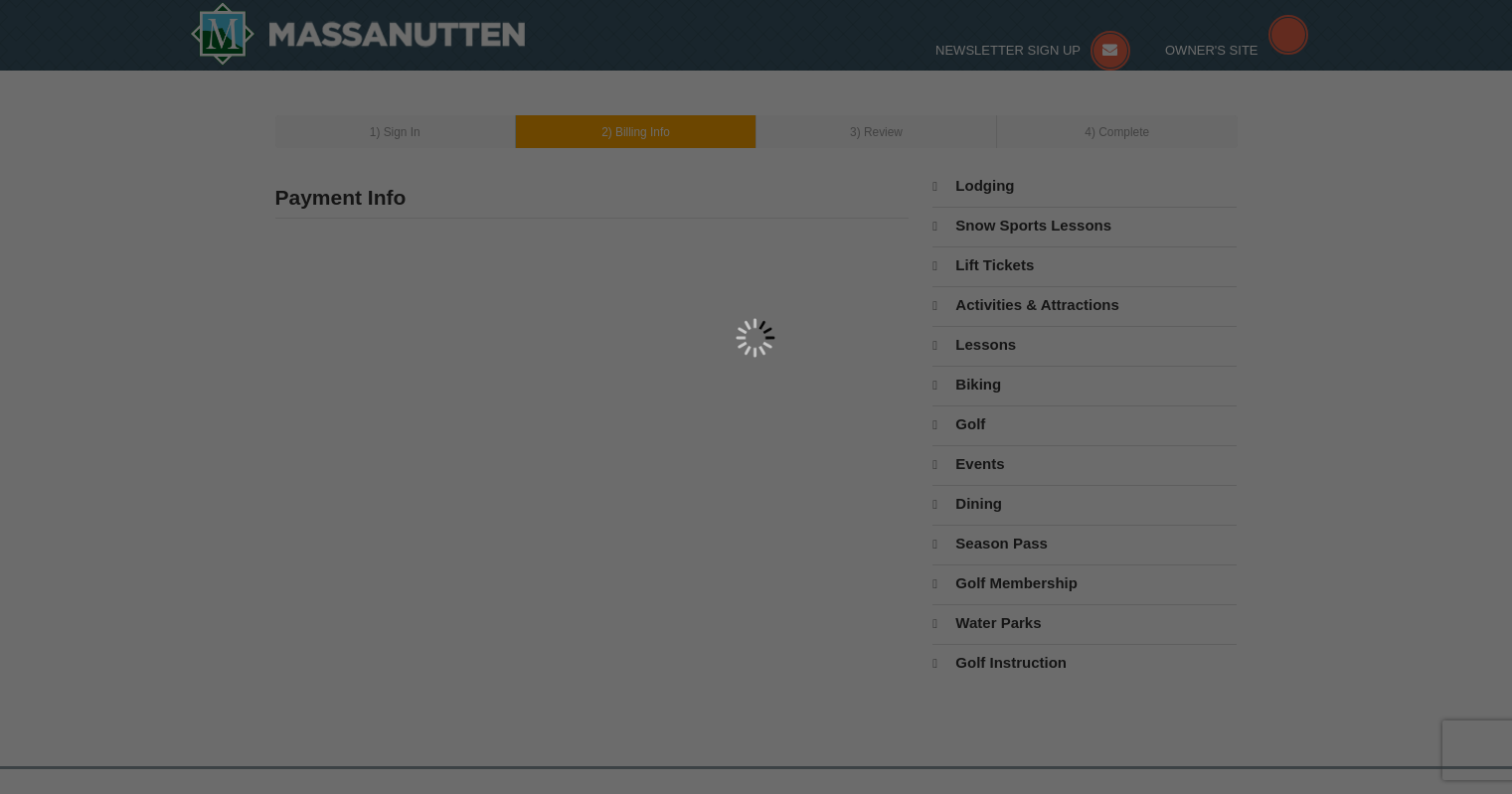 scroll, scrollTop: 0, scrollLeft: 0, axis: both 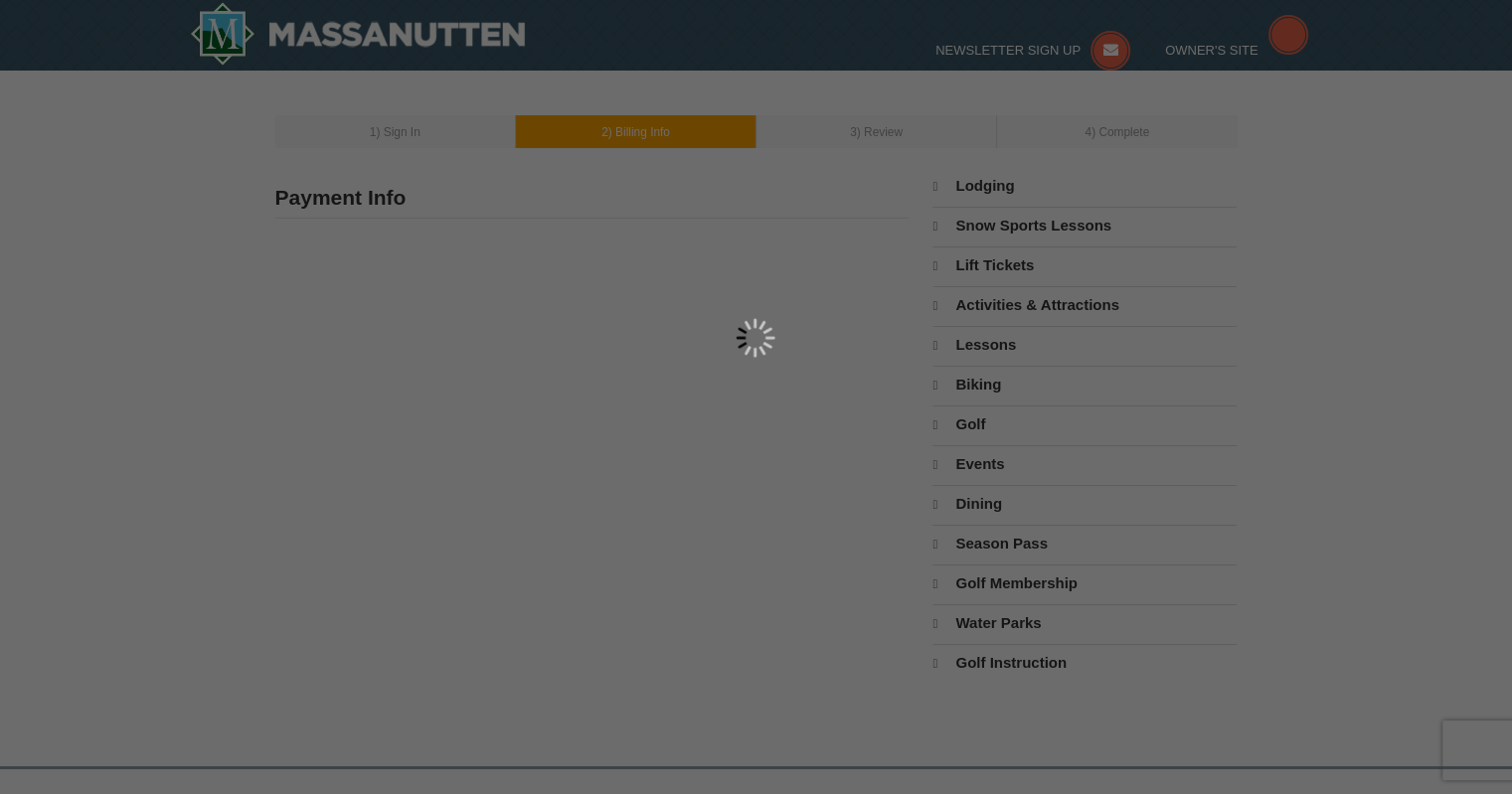 type on "[NUMBER] [STREET]" 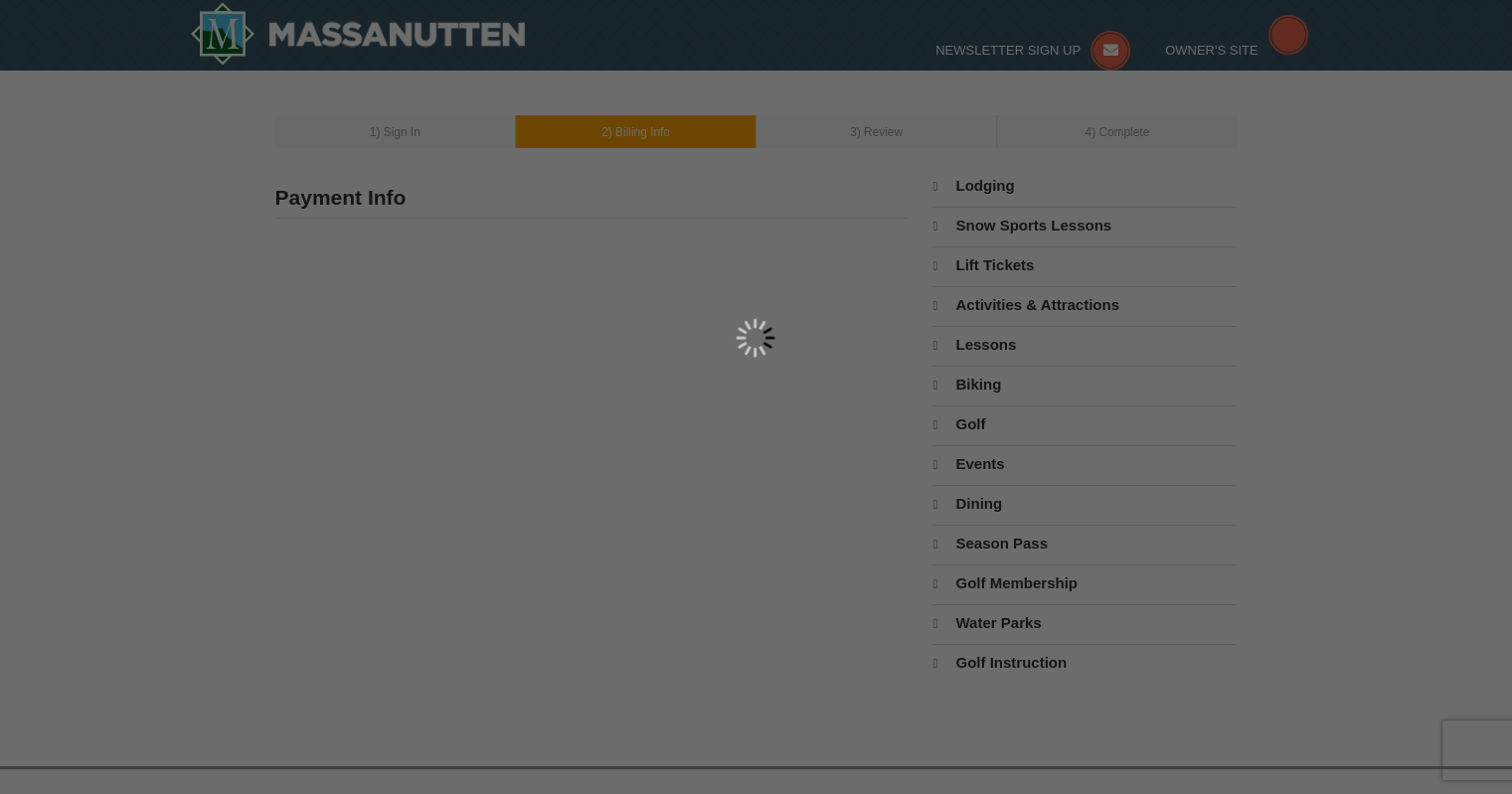 type on "[CITY]" 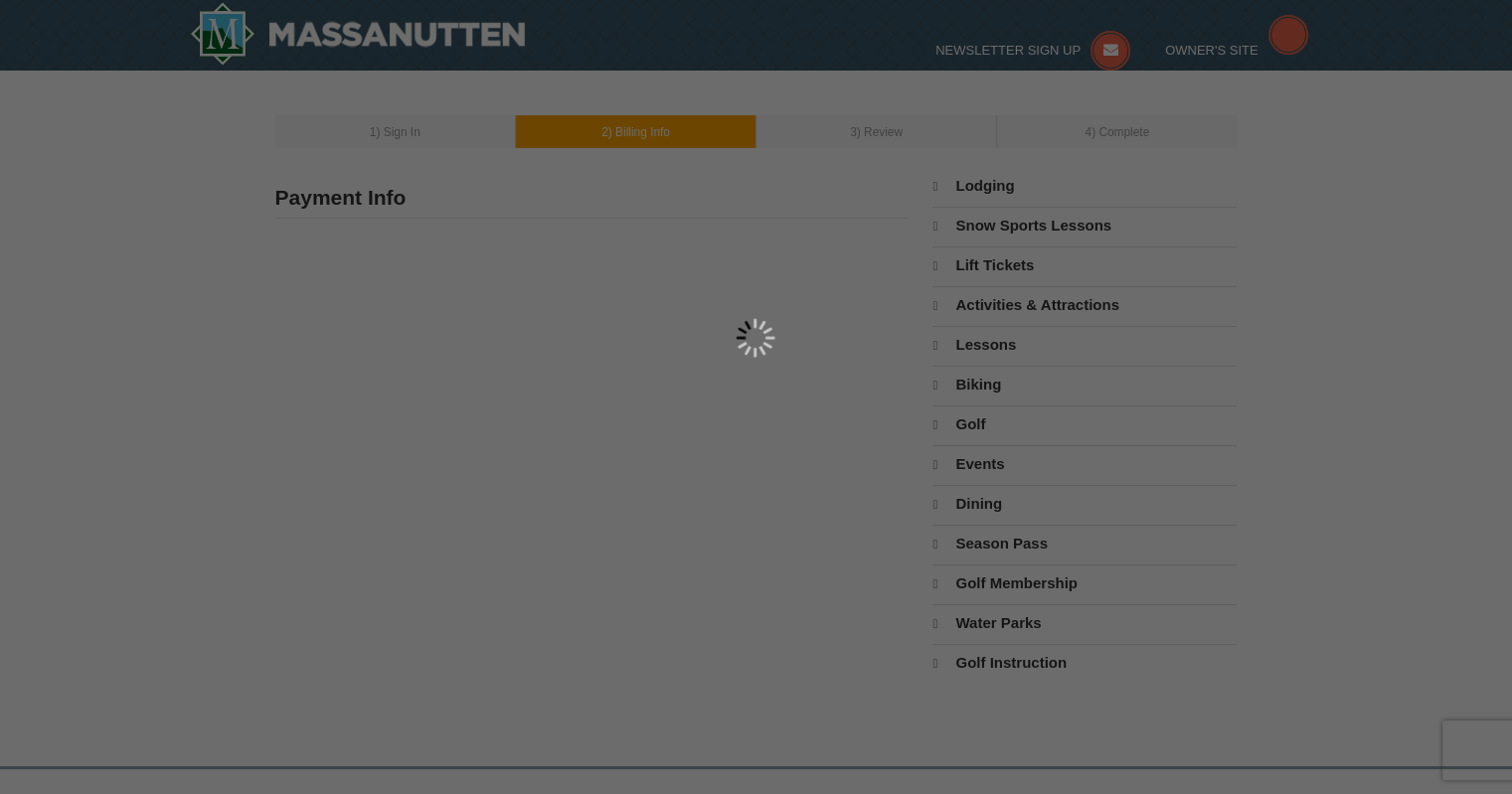 type on "[POSTAL_CODE]" 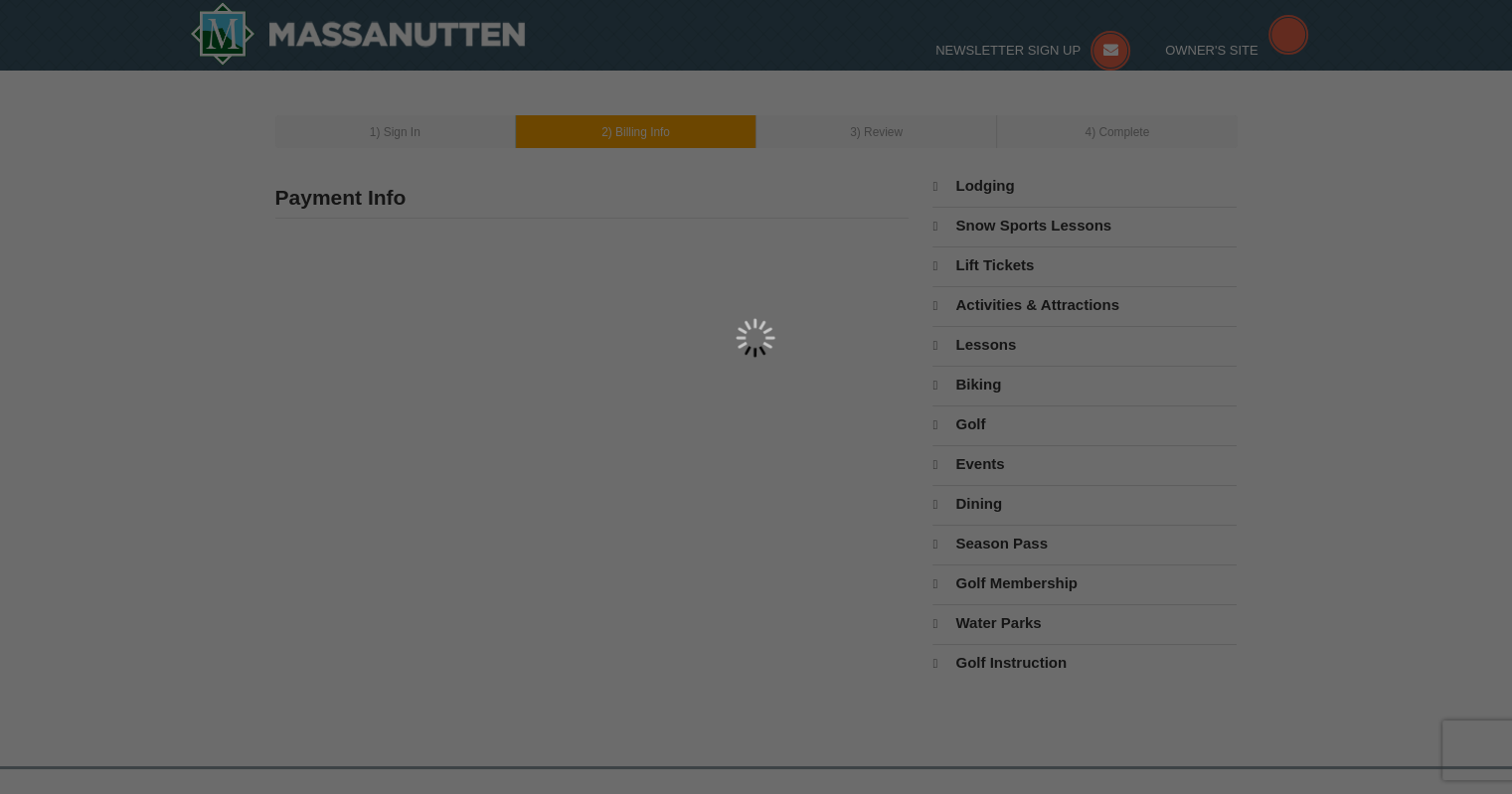 type on "301" 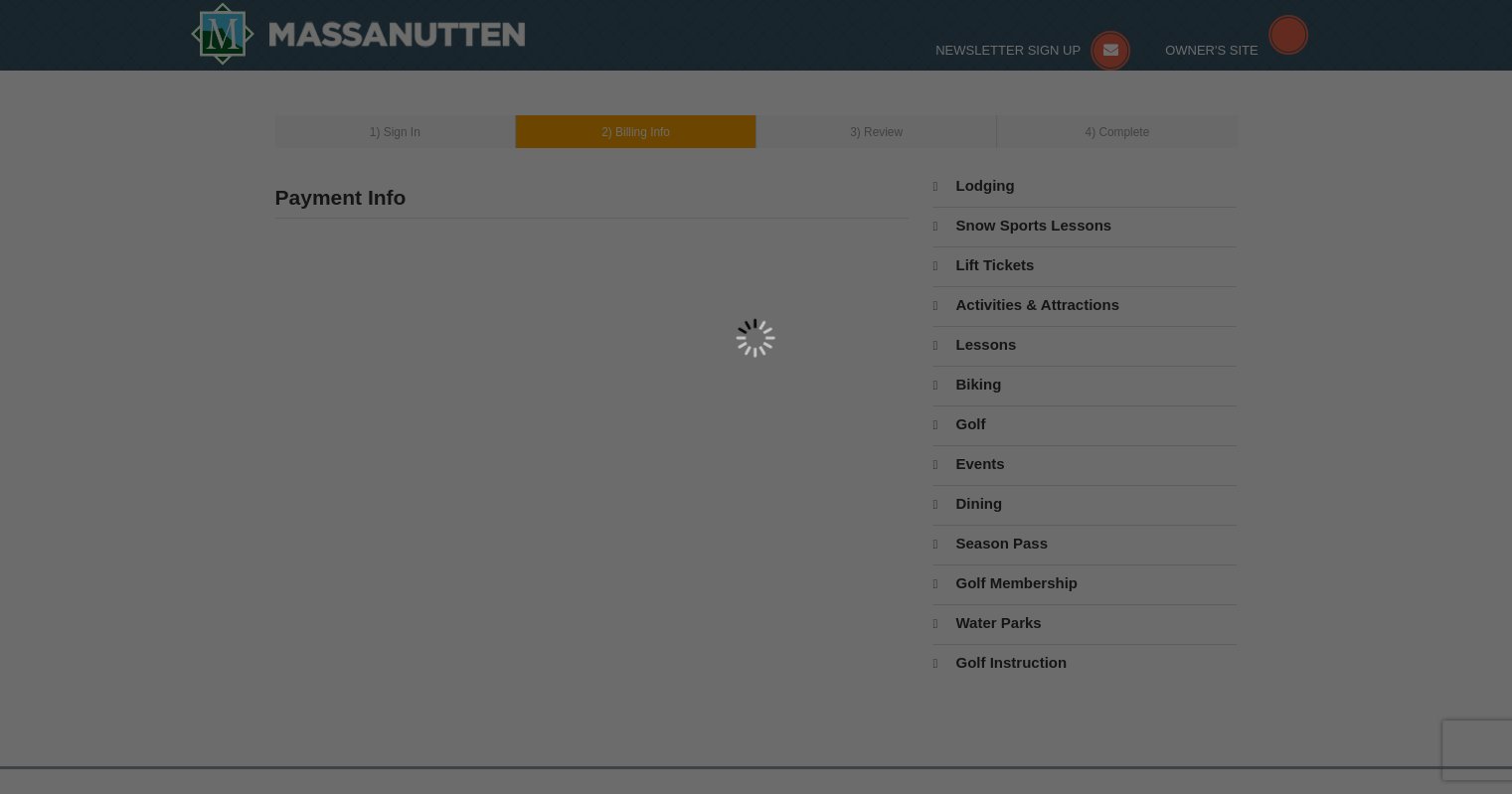 type on "338" 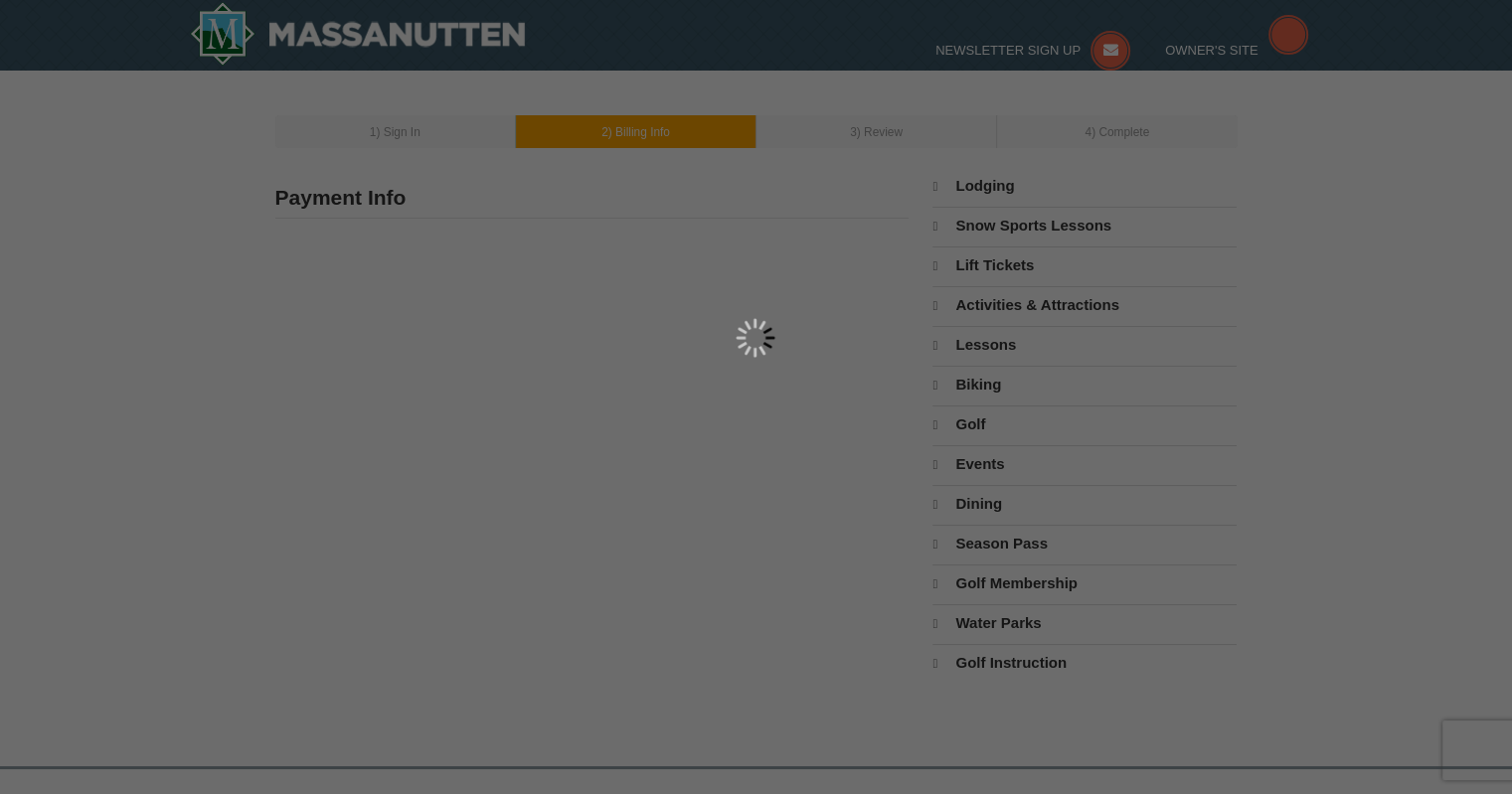 type on "0906" 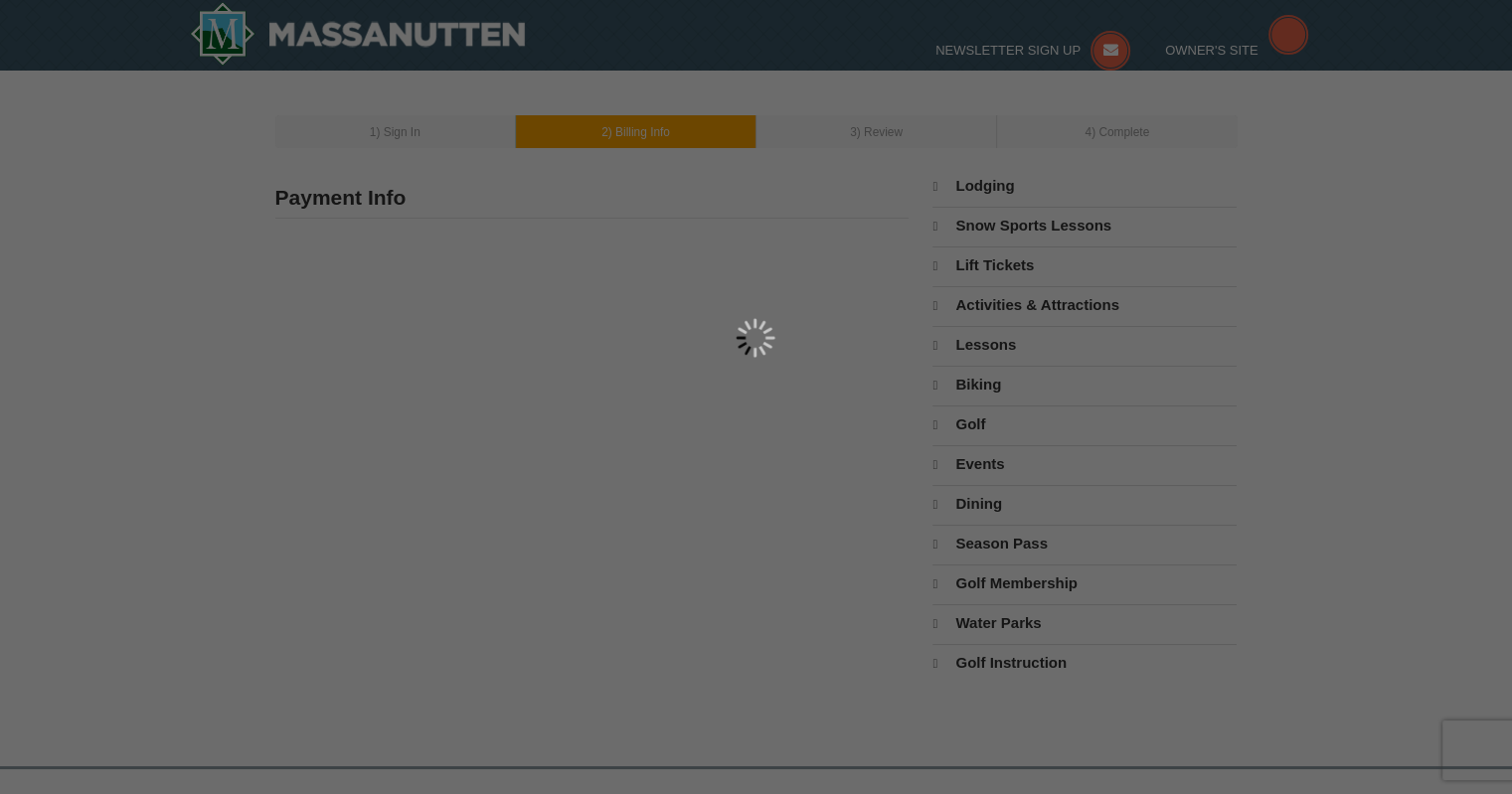 type on "[USERNAME]@[DOMAIN]" 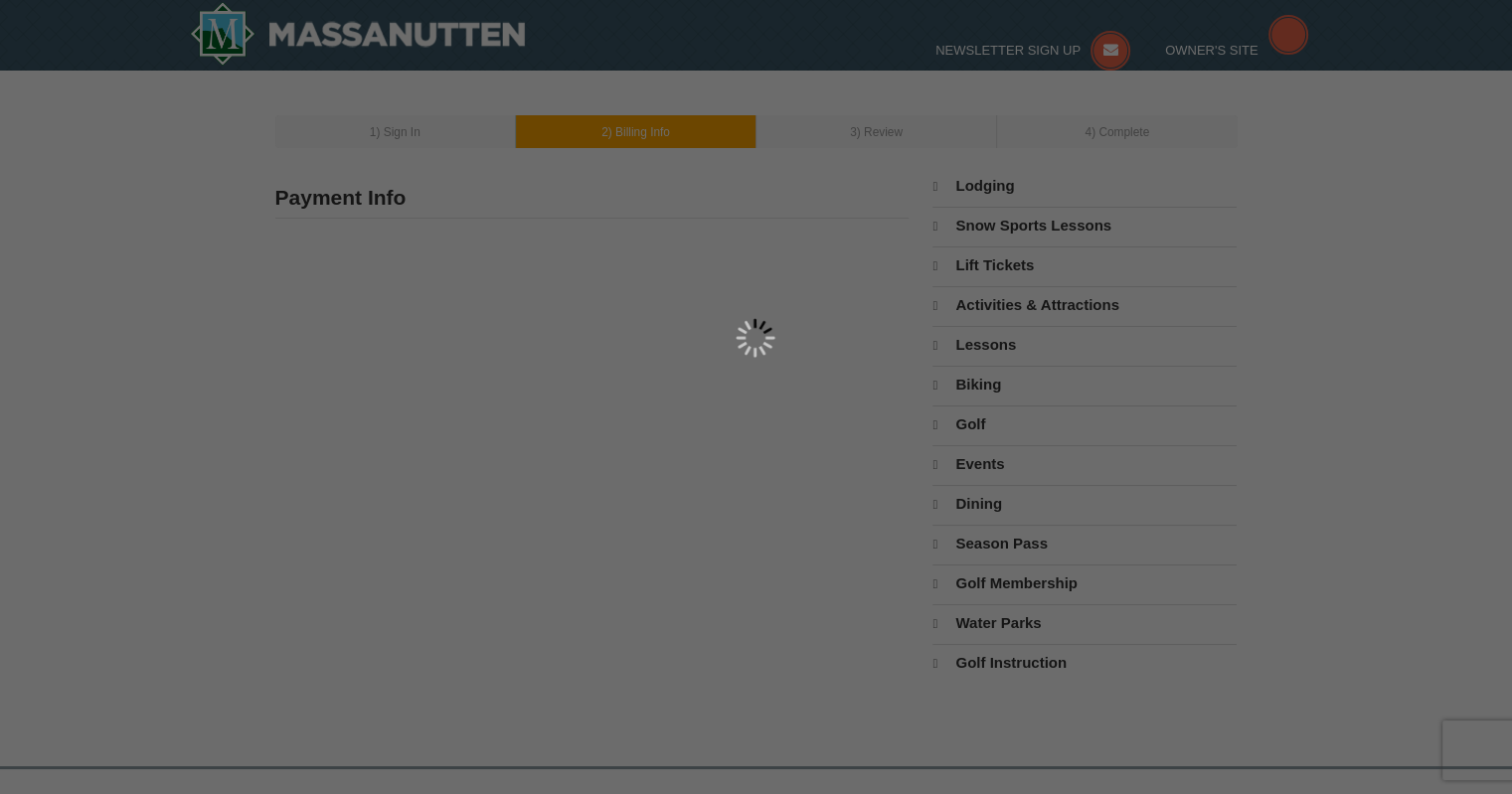 select on "MD" 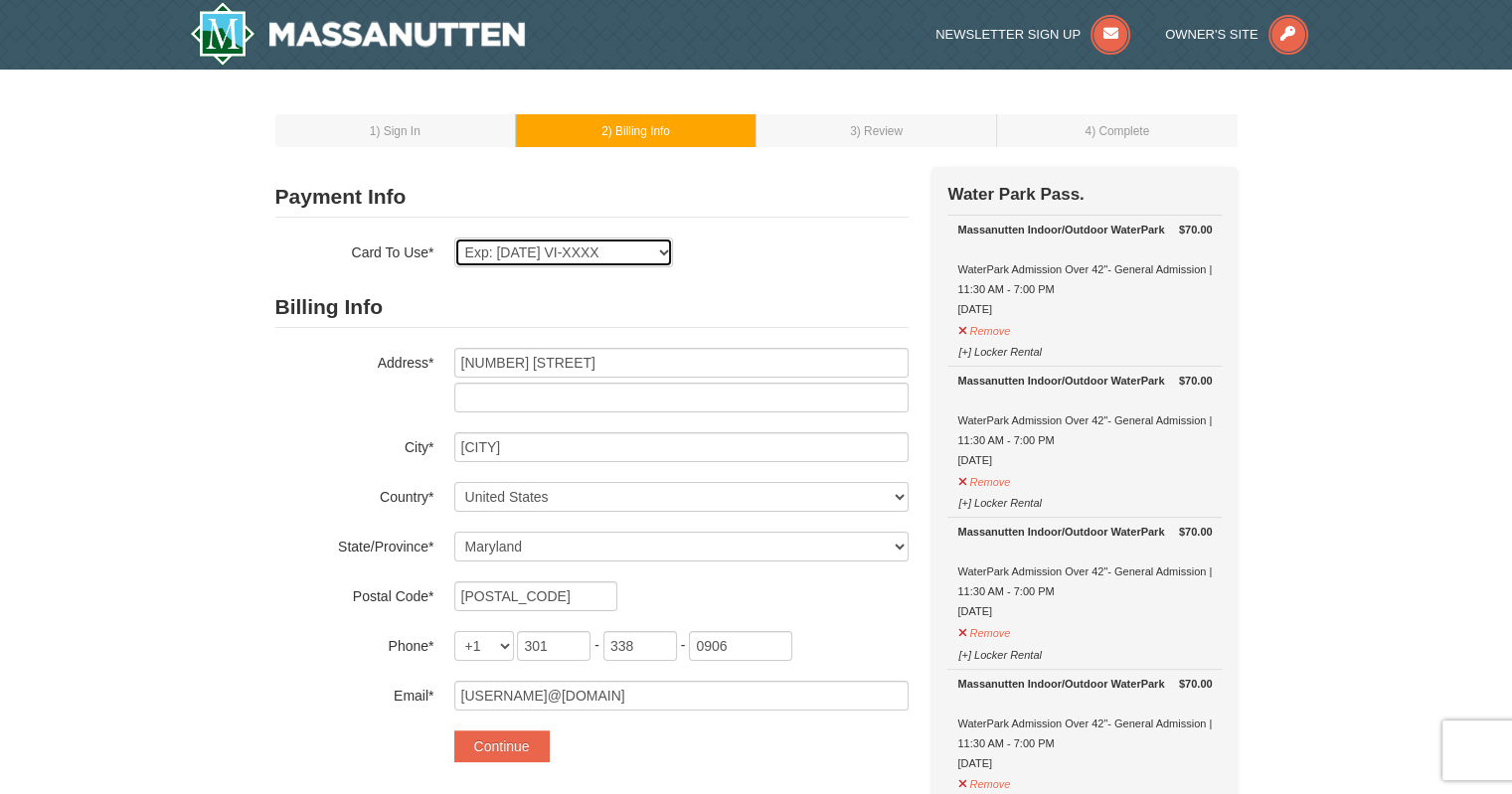 click on "Exp: 08/28      VI-XXXX New Card" at bounding box center [564, 252] 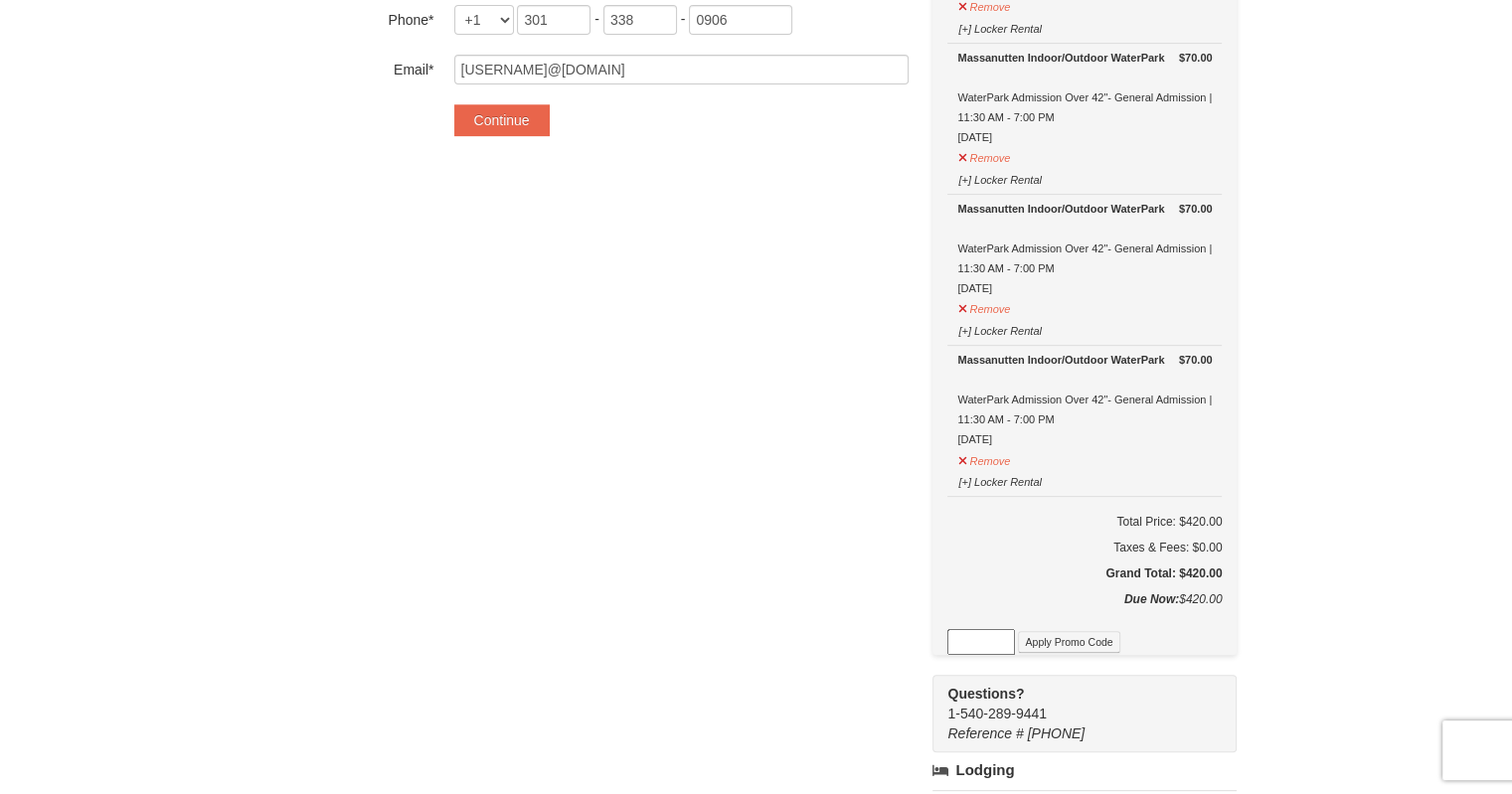 scroll, scrollTop: 696, scrollLeft: 0, axis: vertical 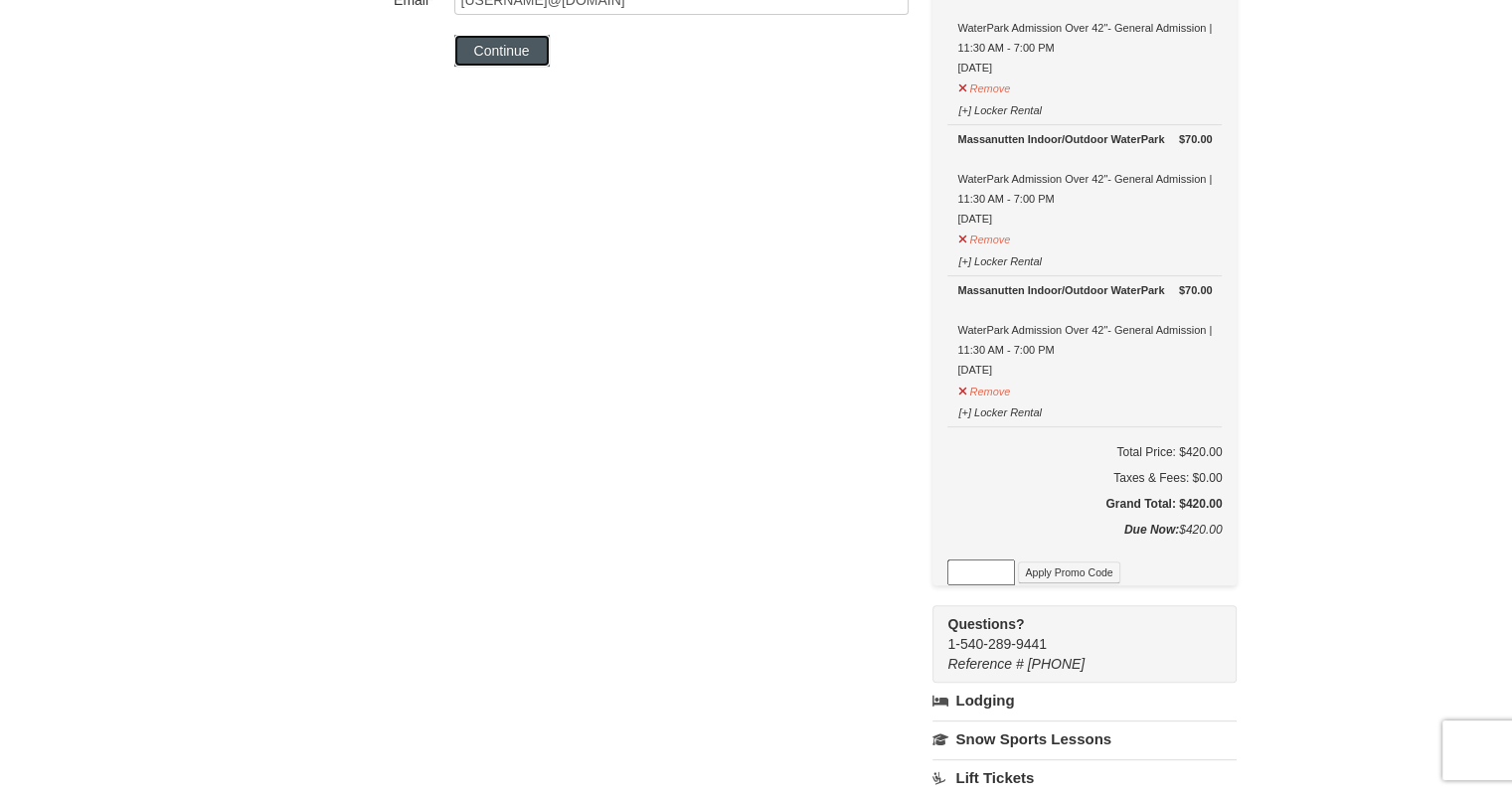 click on "Continue" at bounding box center (502, 51) 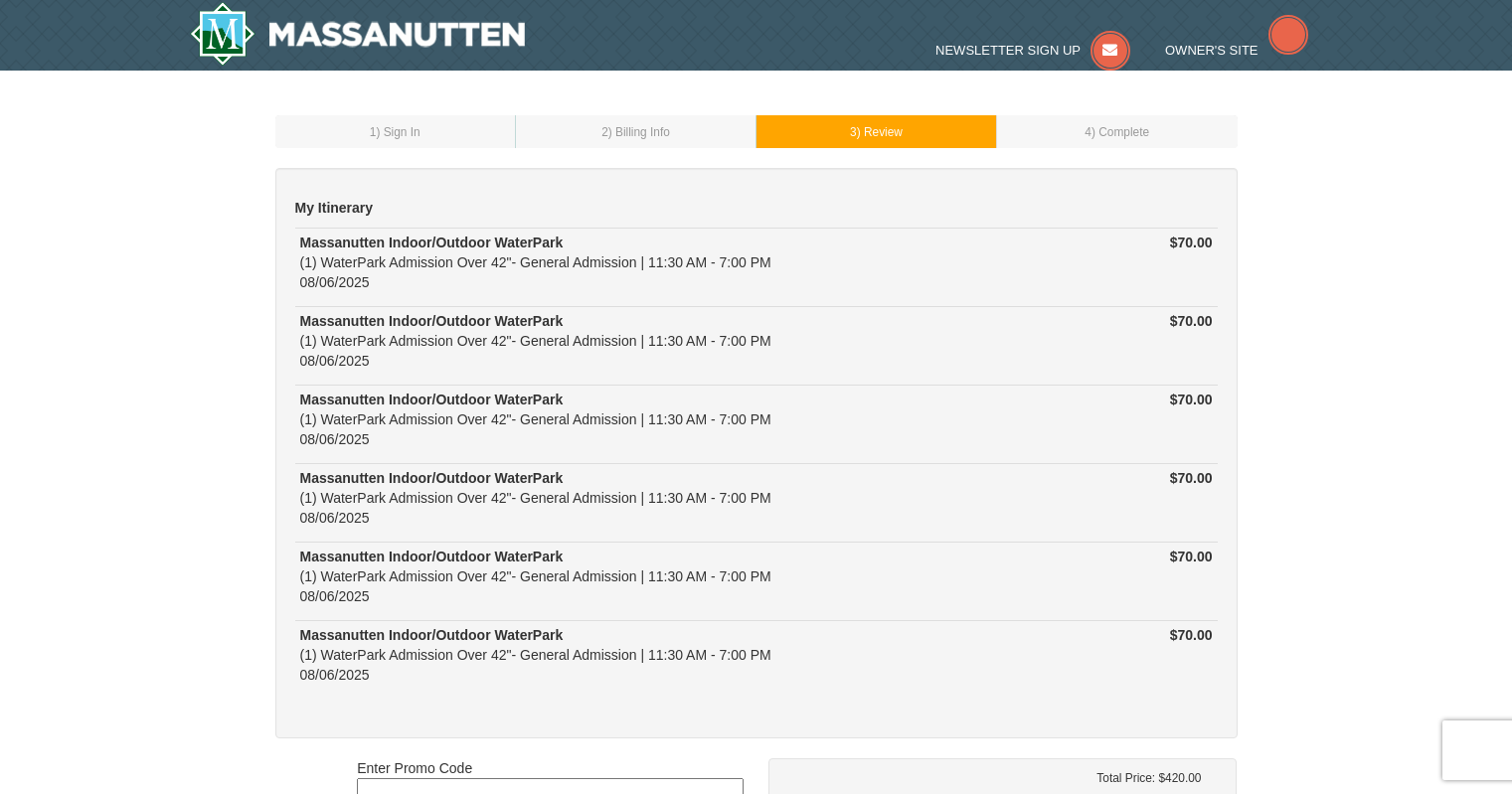 scroll, scrollTop: 0, scrollLeft: 0, axis: both 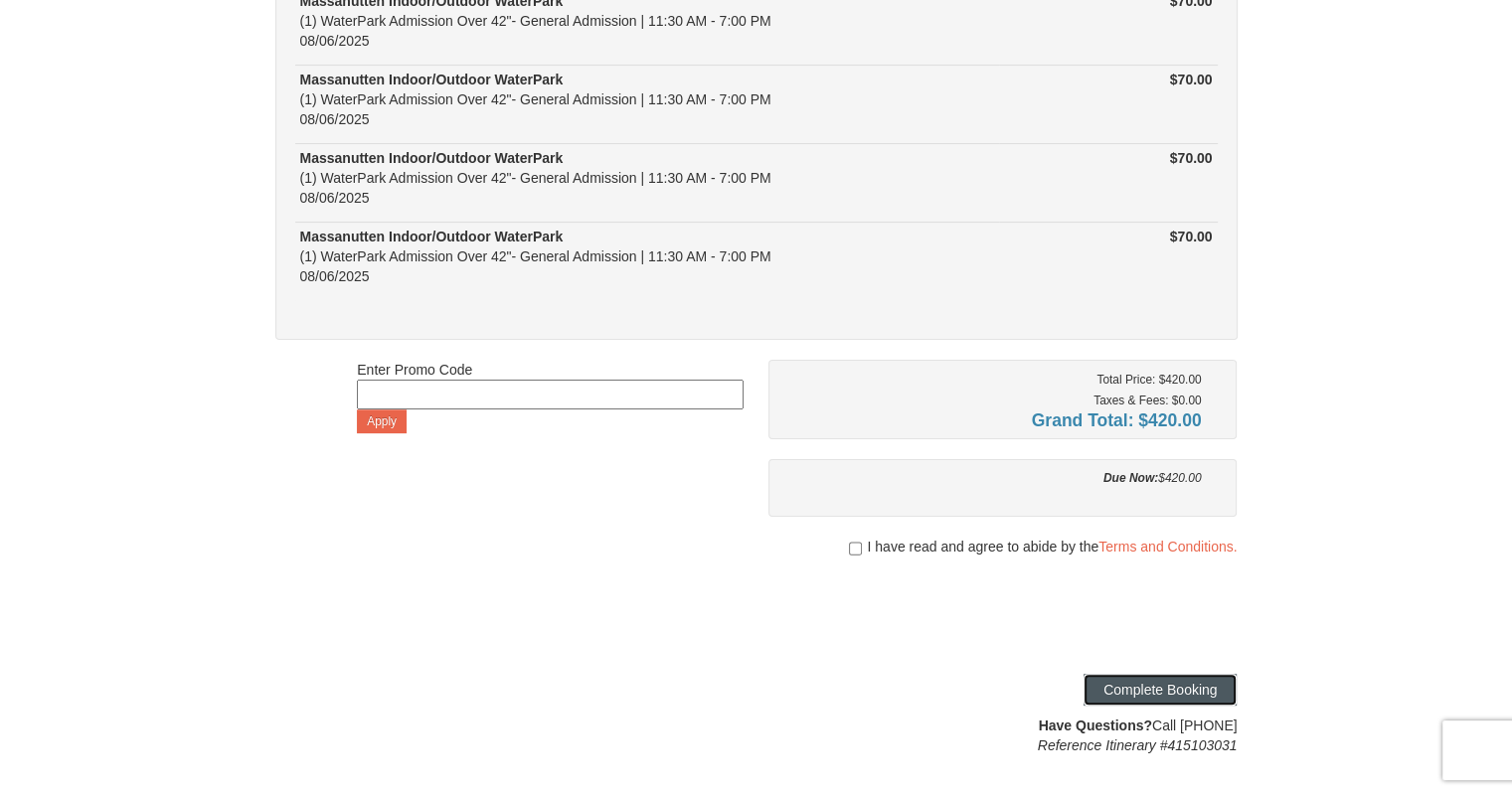 click on "Complete Booking" at bounding box center (1160, 690) 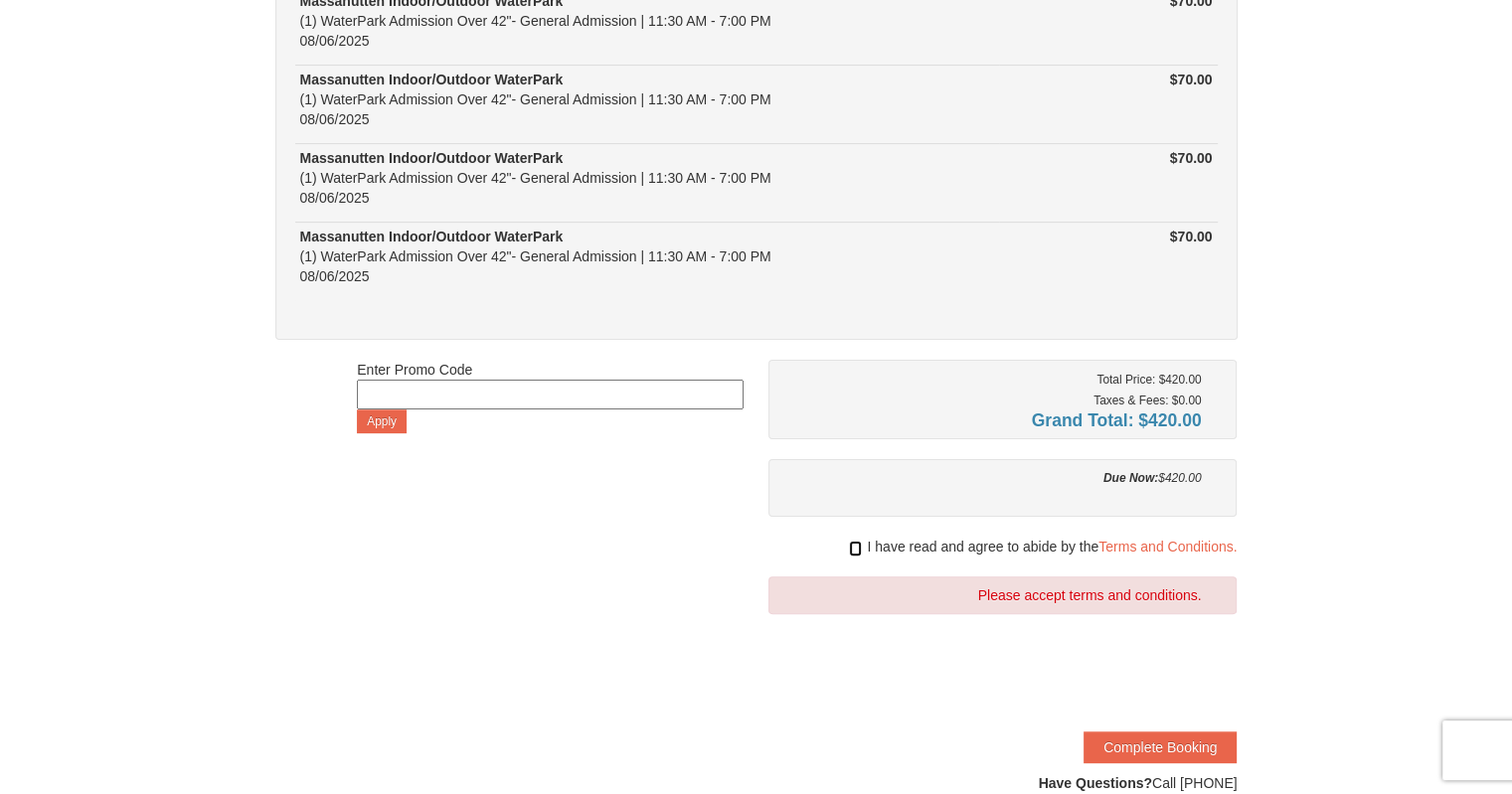 click at bounding box center [855, 549] 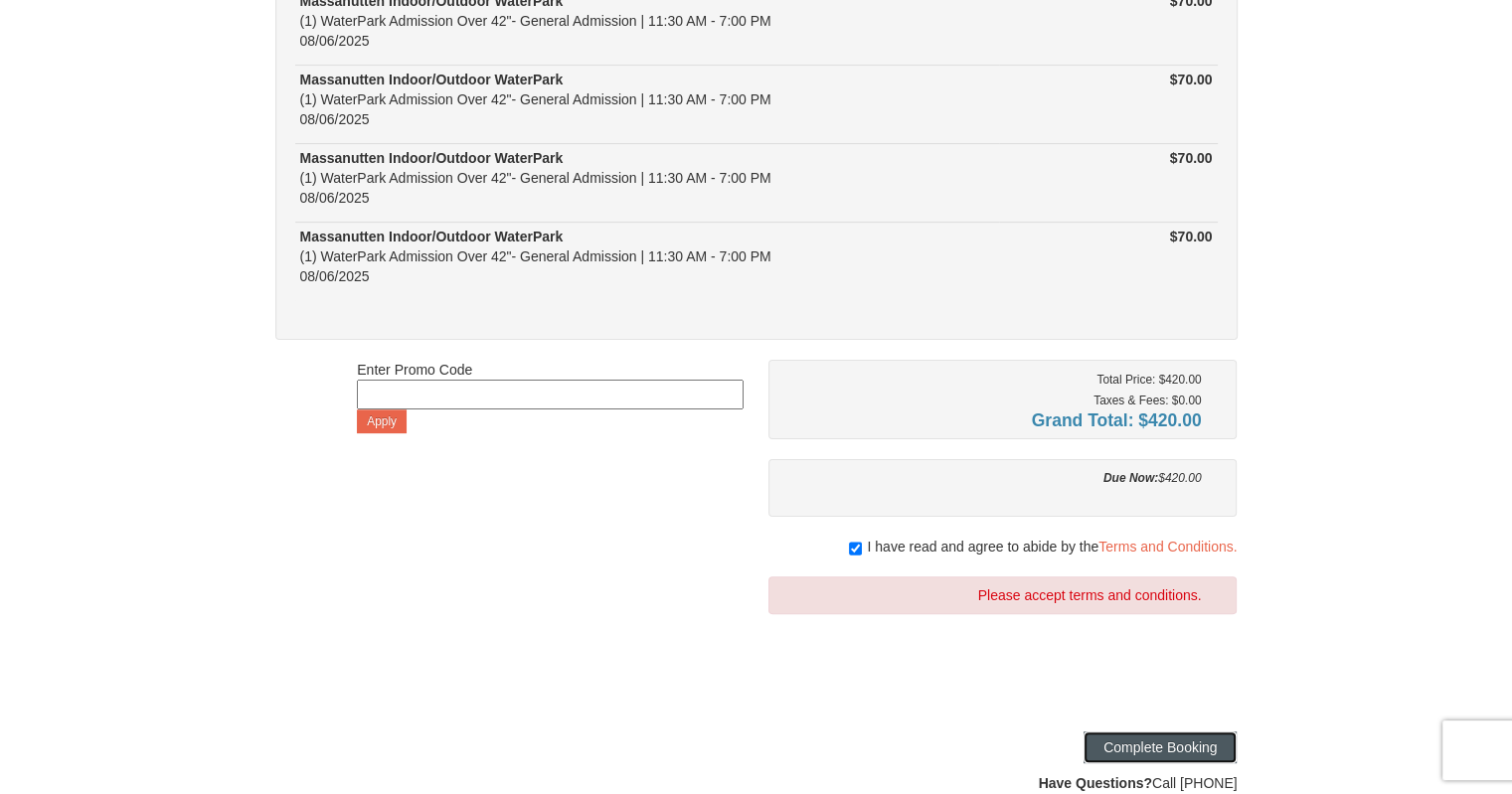click on "Complete Booking" at bounding box center [1160, 747] 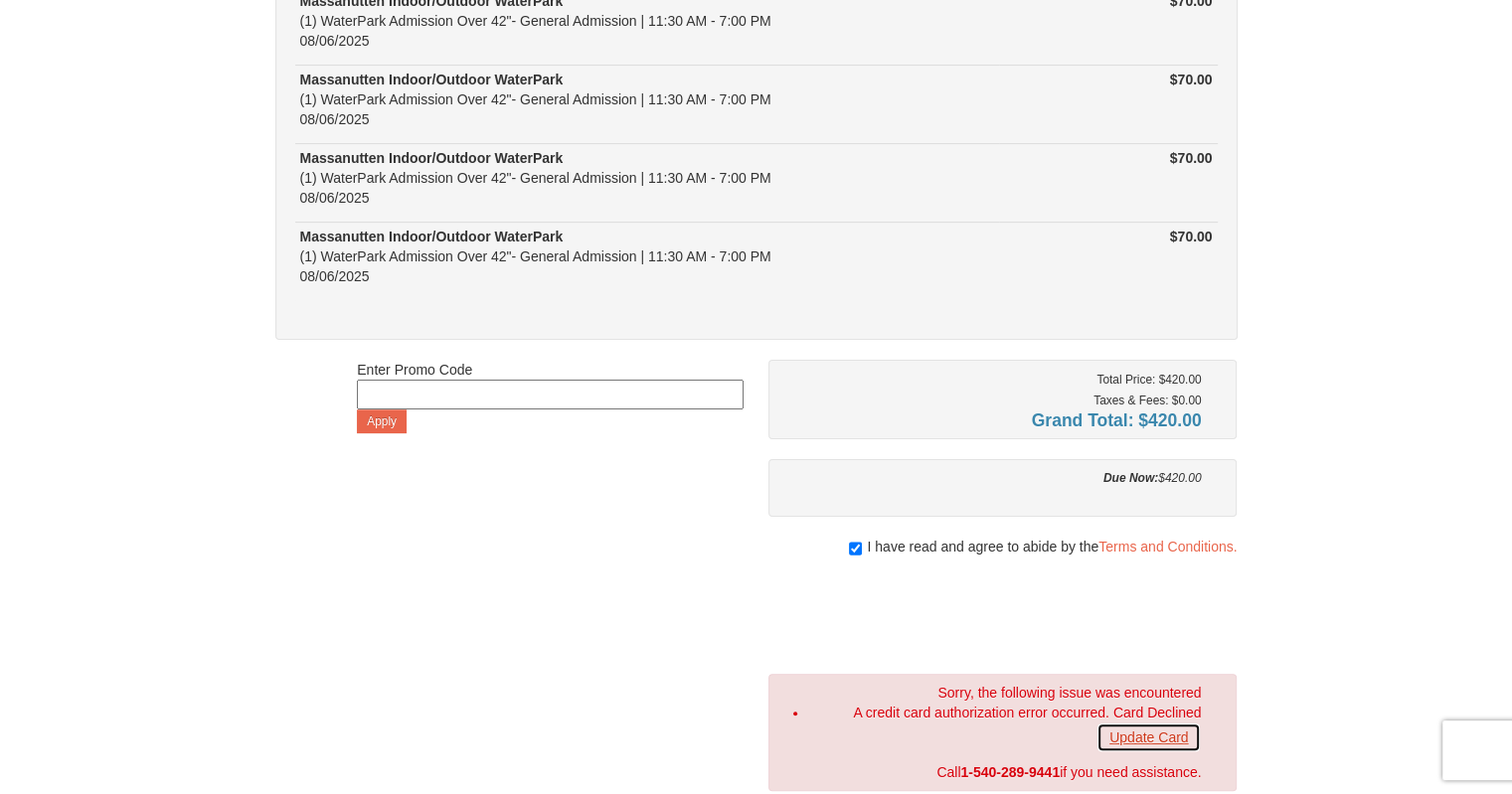 click on "Update Card" at bounding box center [1148, 737] 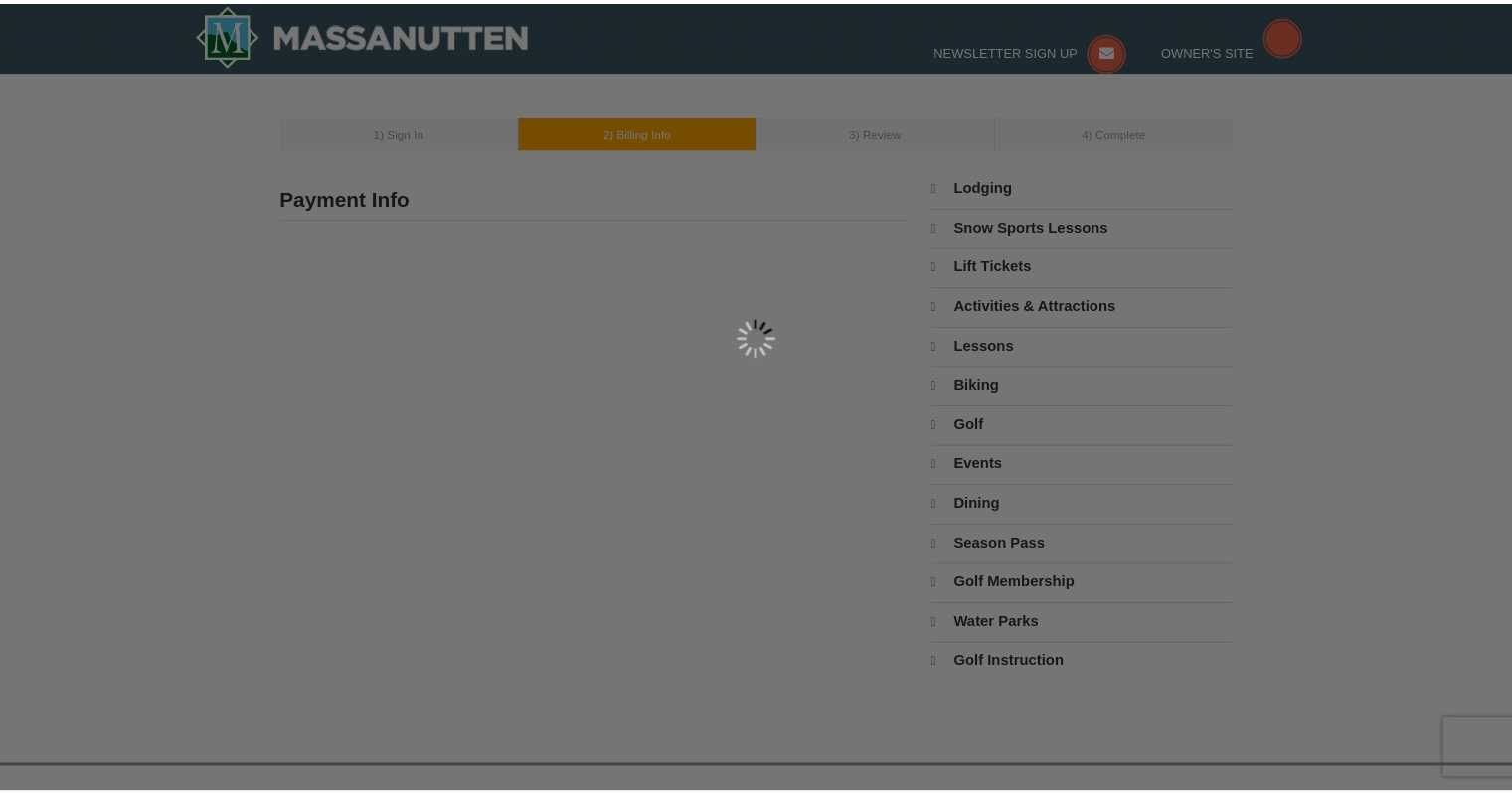 scroll, scrollTop: 0, scrollLeft: 0, axis: both 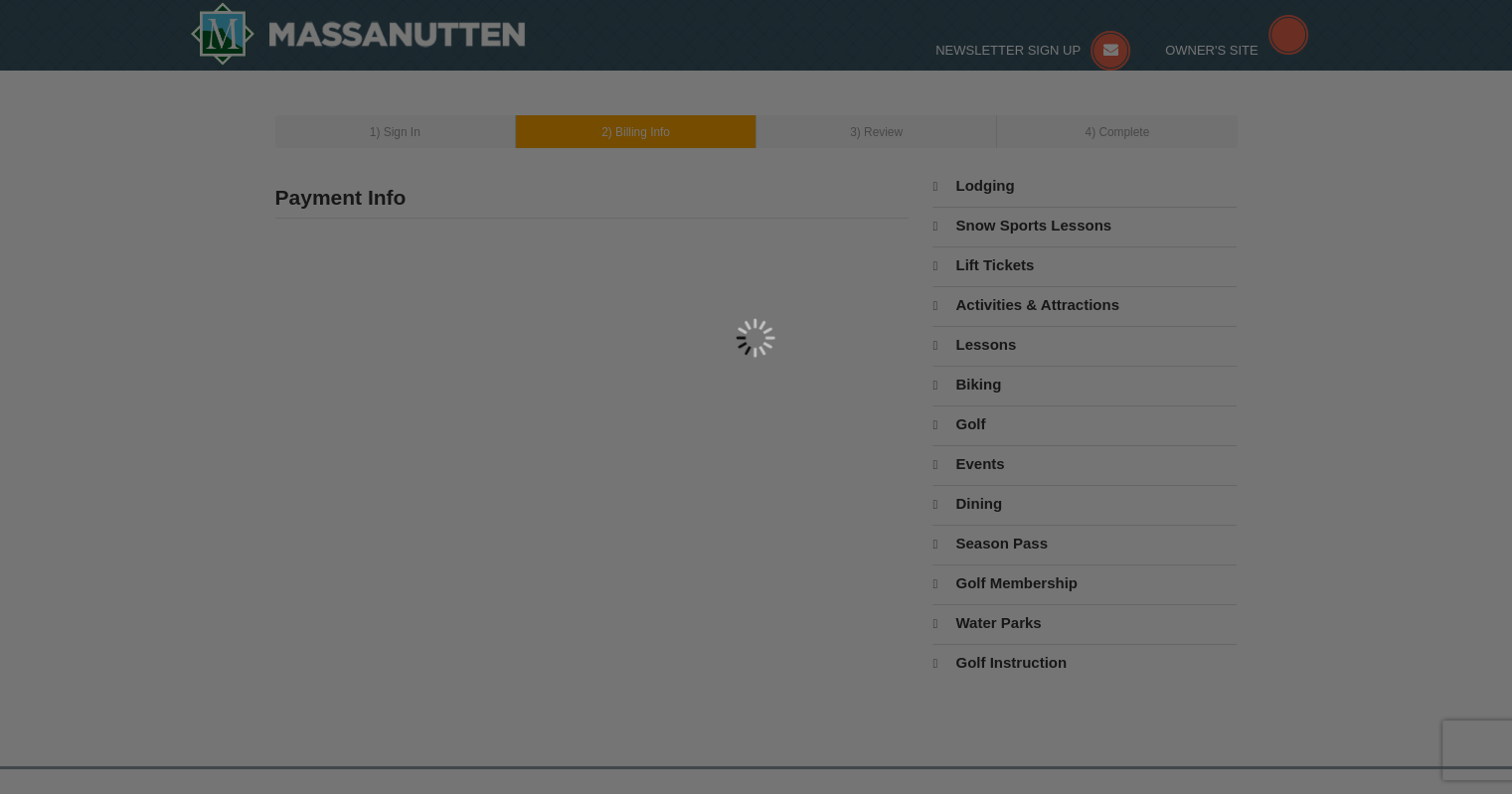 type on "[NUMBER] [STREET]" 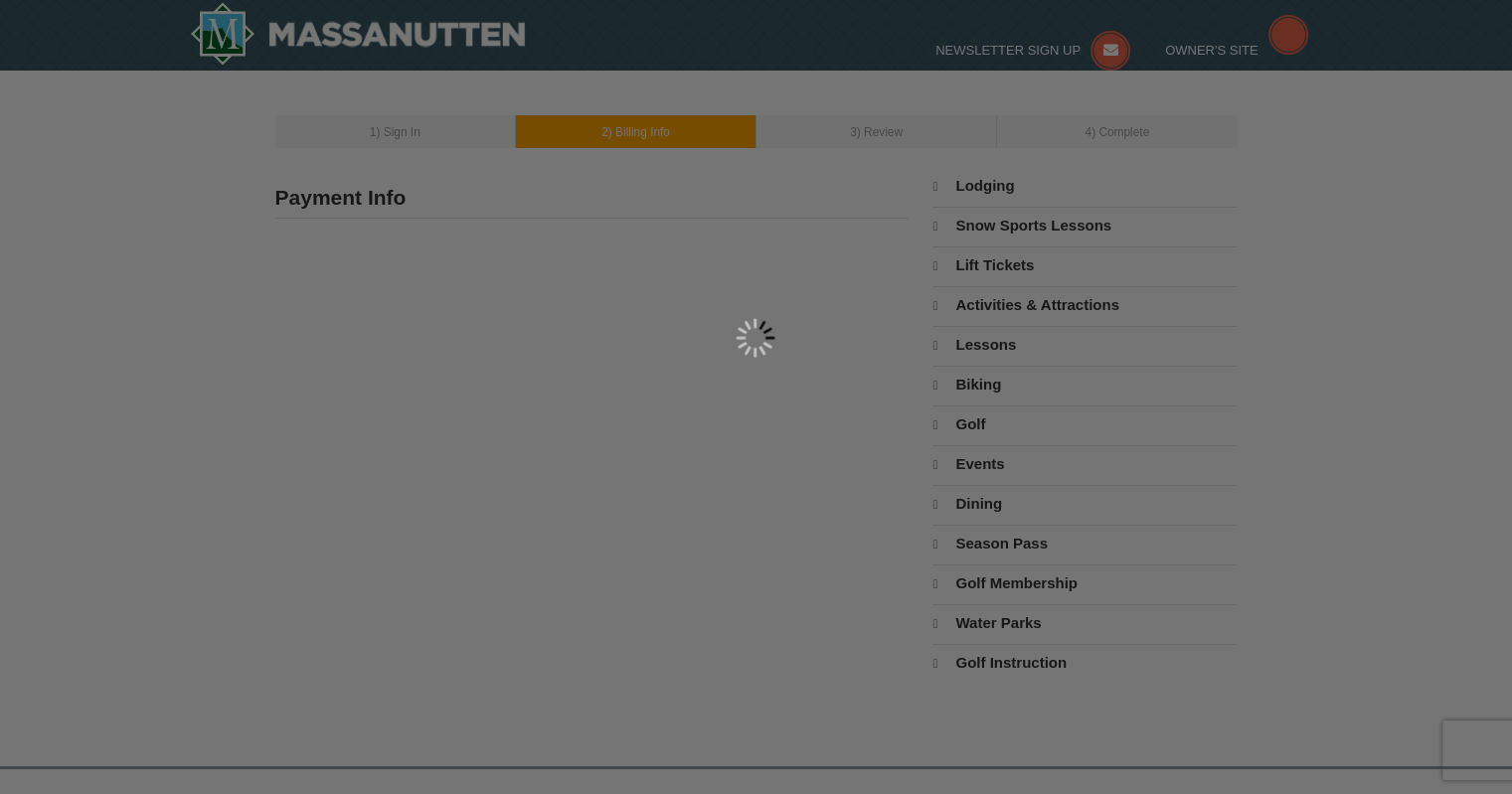 type on "[CITY]" 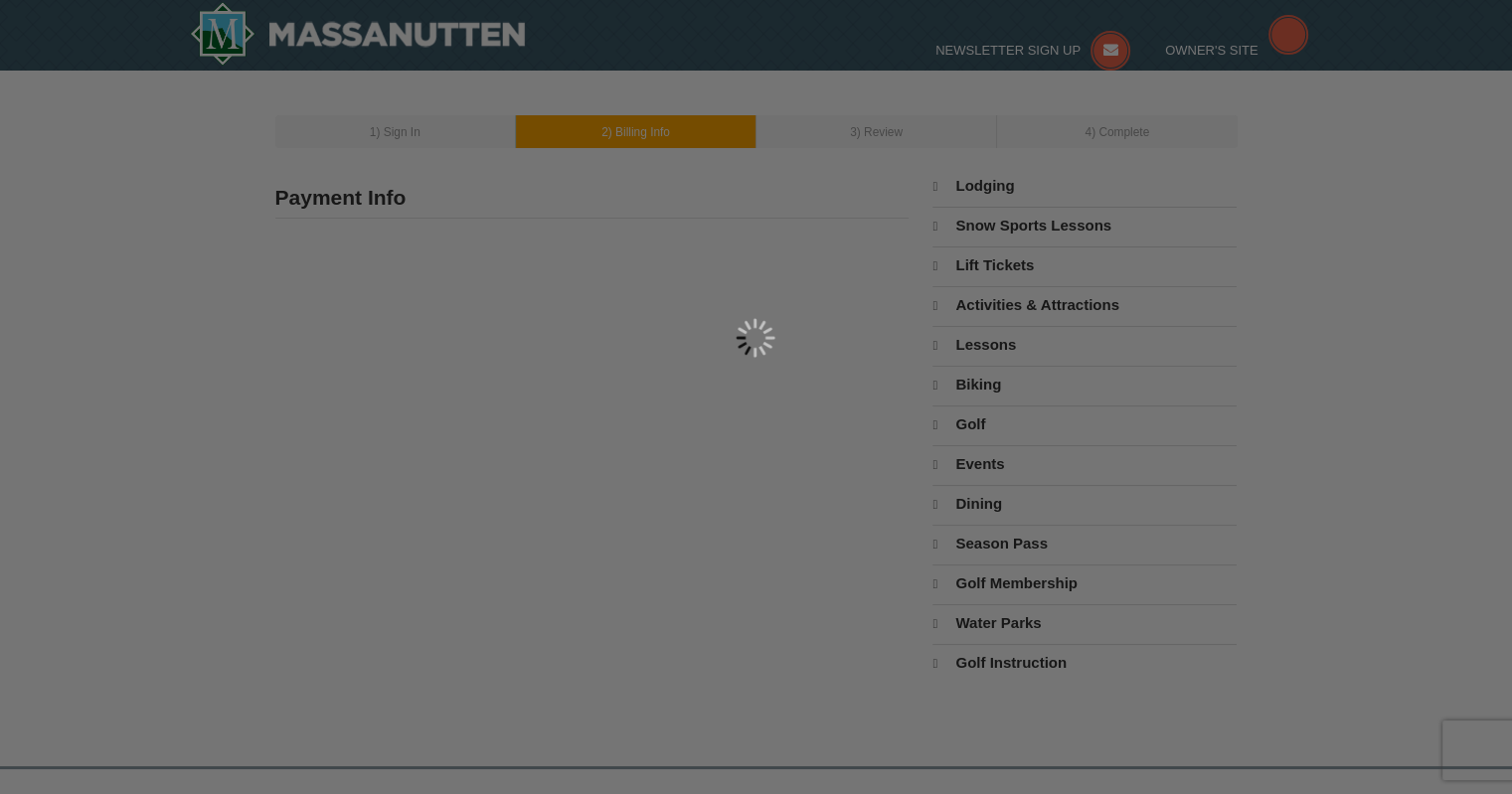 type on "[POSTAL_CODE]" 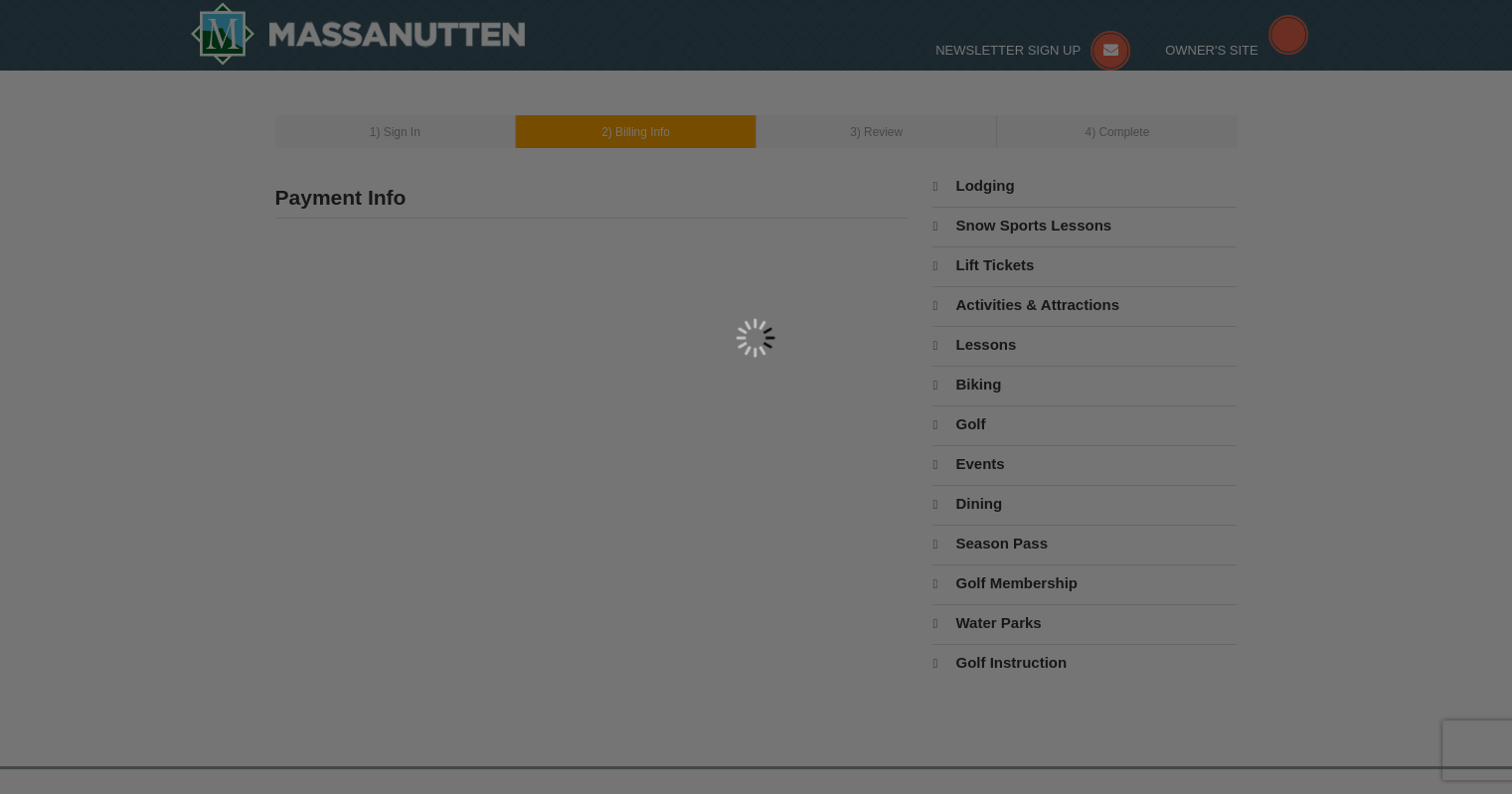 type on "301" 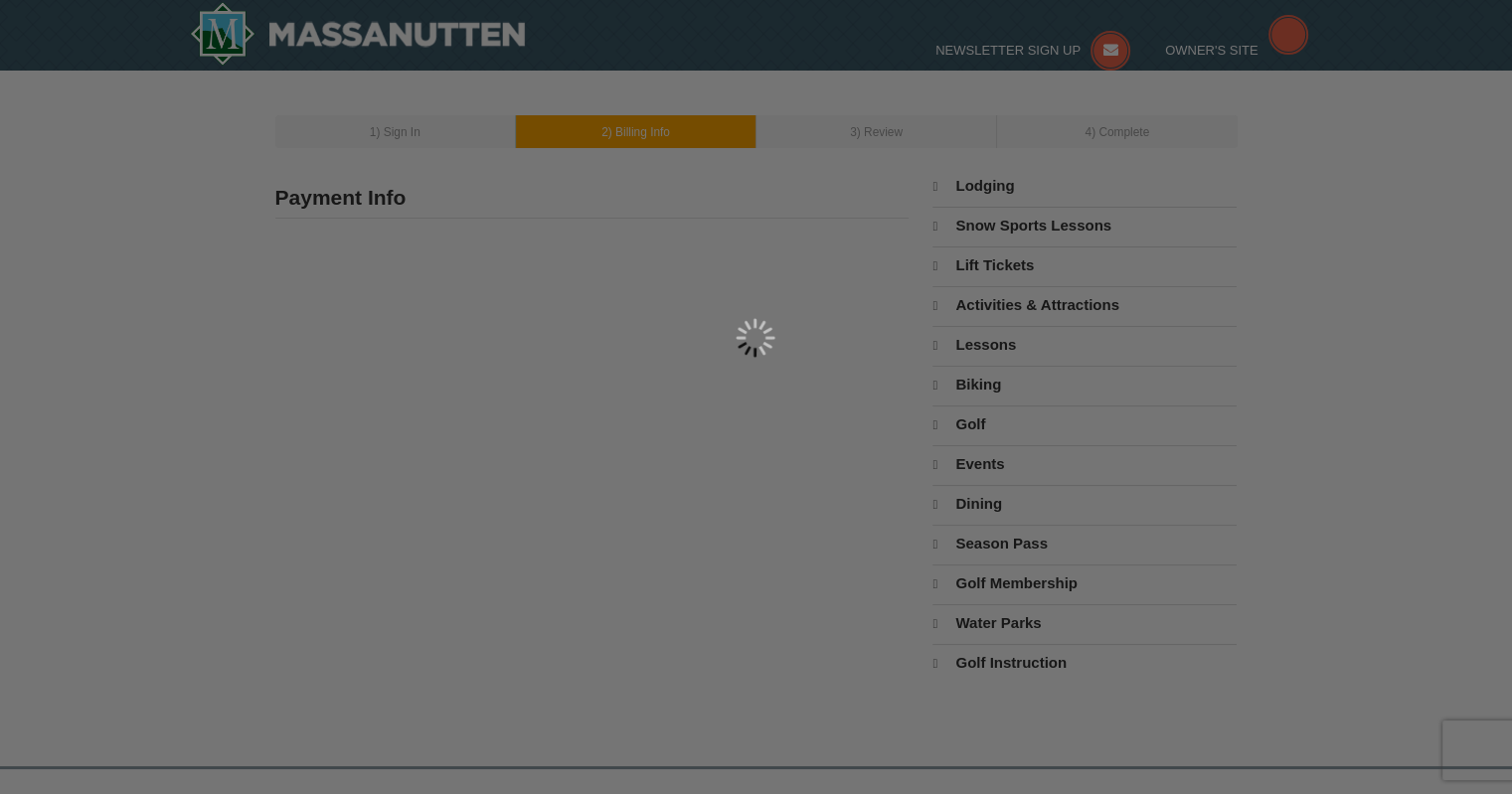 type on "338" 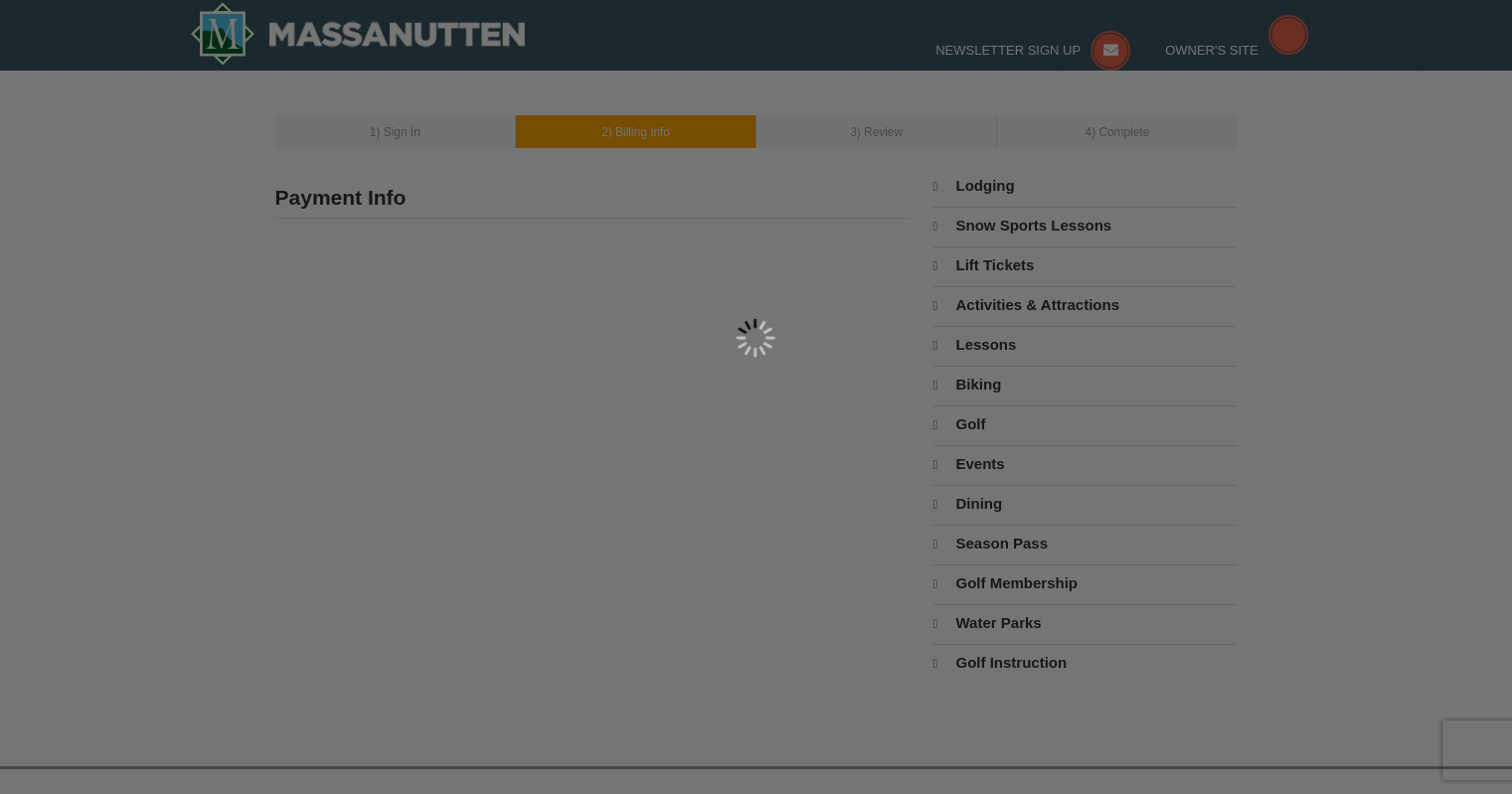 type on "0906" 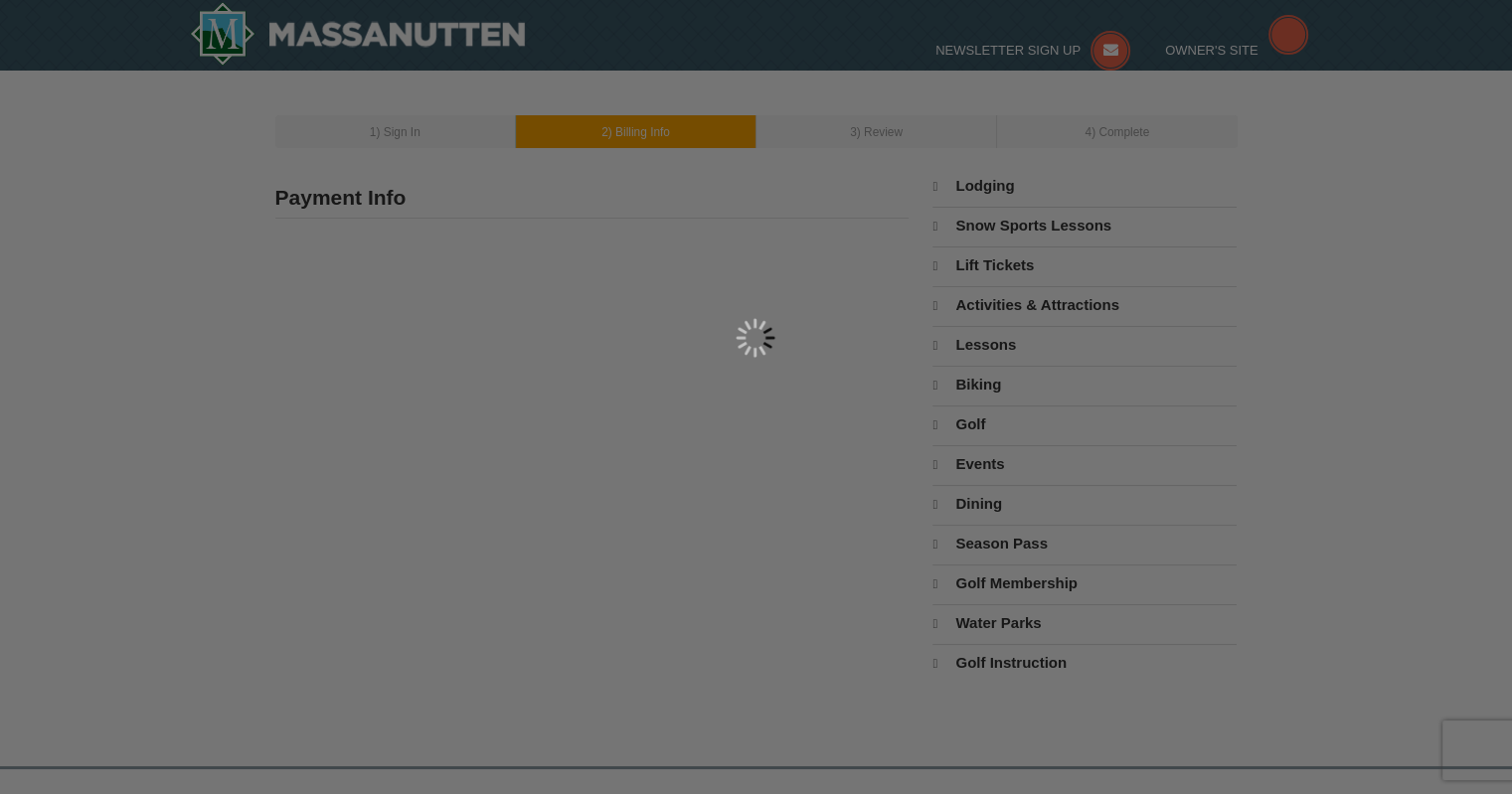type on "[EMAIL]" 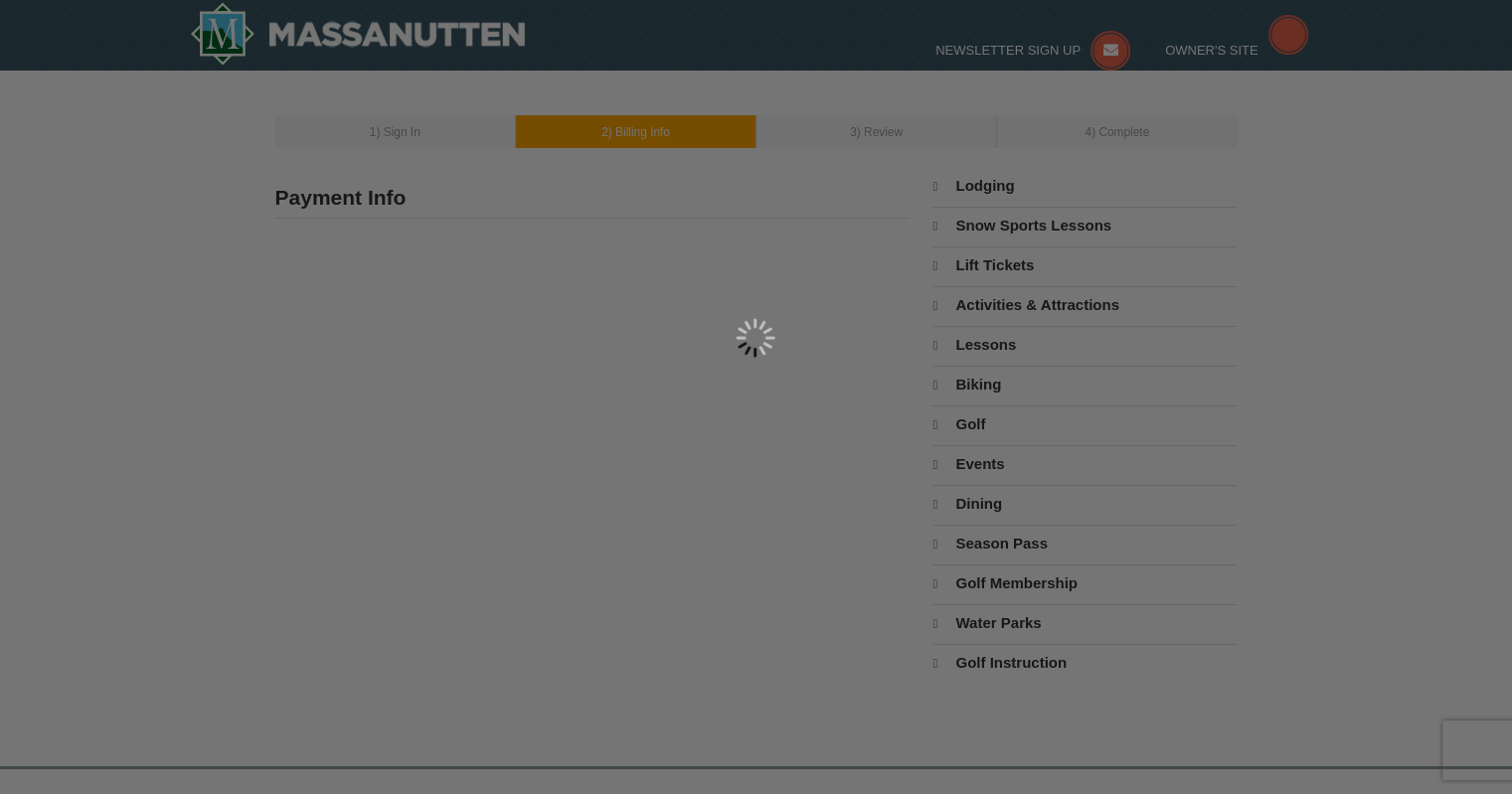 select on "MD" 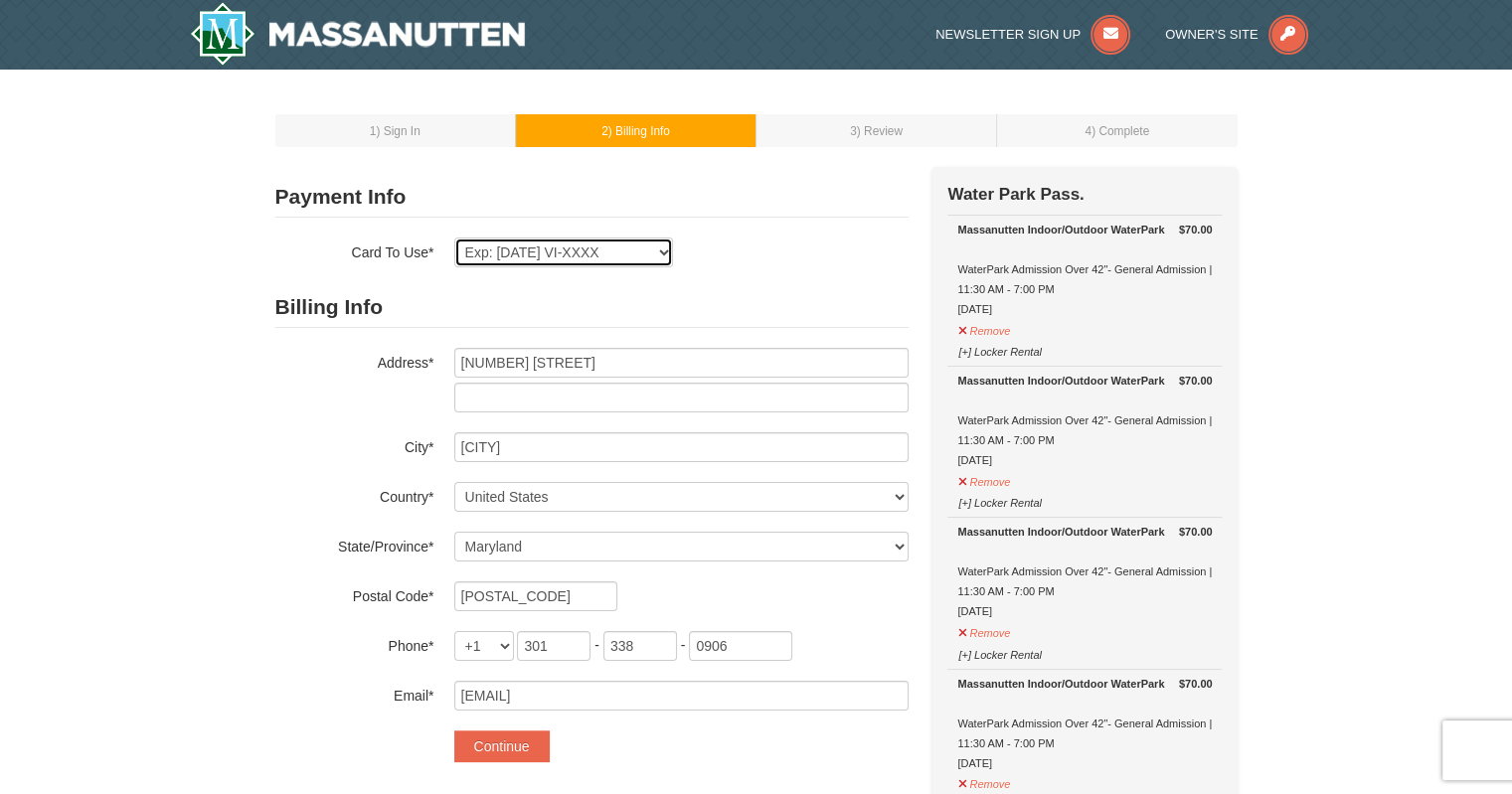 click on "Exp: [DATE] VI-XXXX New Card" at bounding box center (564, 252) 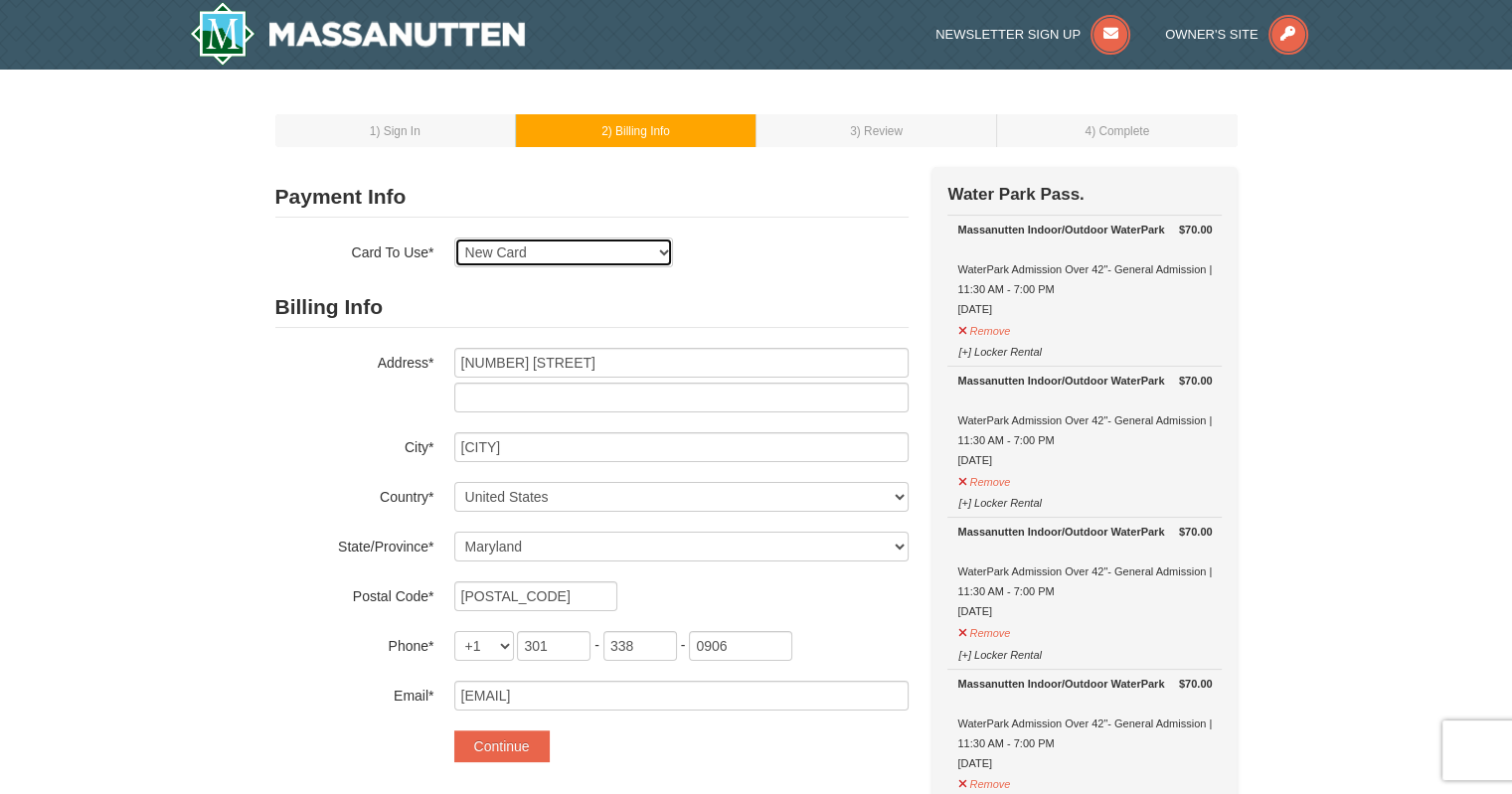 click on "Exp: [DATE] VI-XXXX New Card" at bounding box center [564, 252] 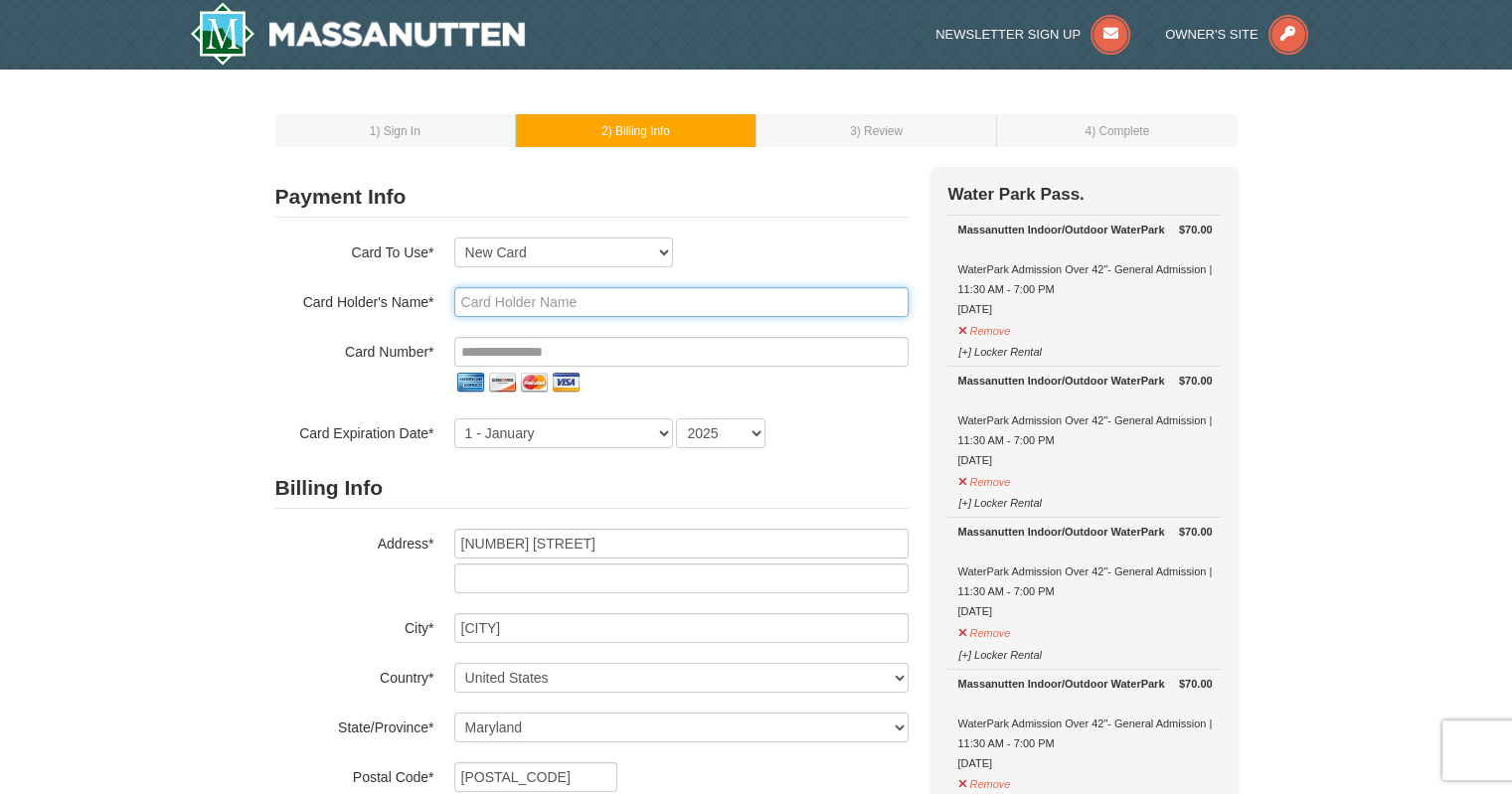 click at bounding box center [681, 302] 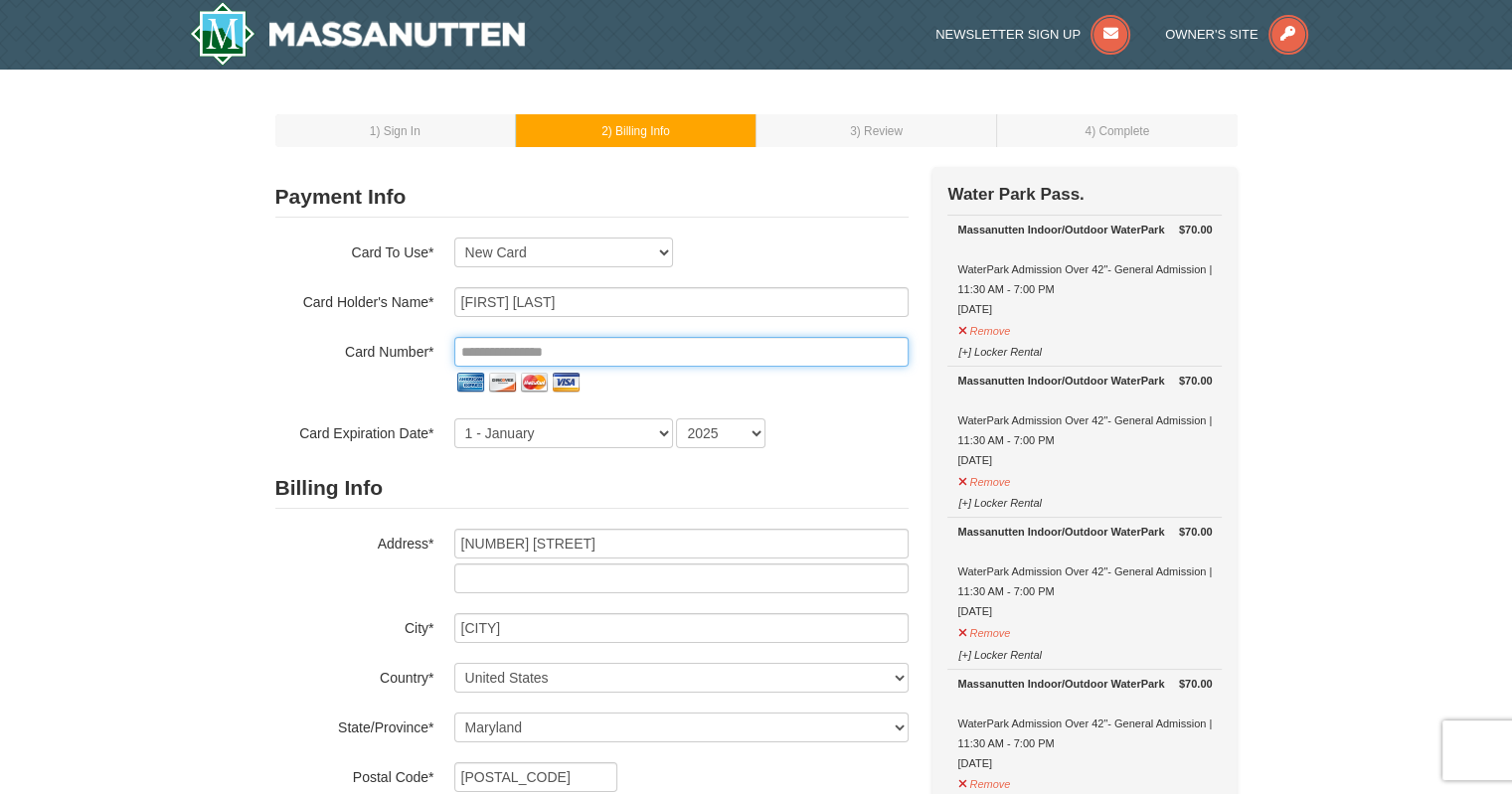 click at bounding box center [681, 352] 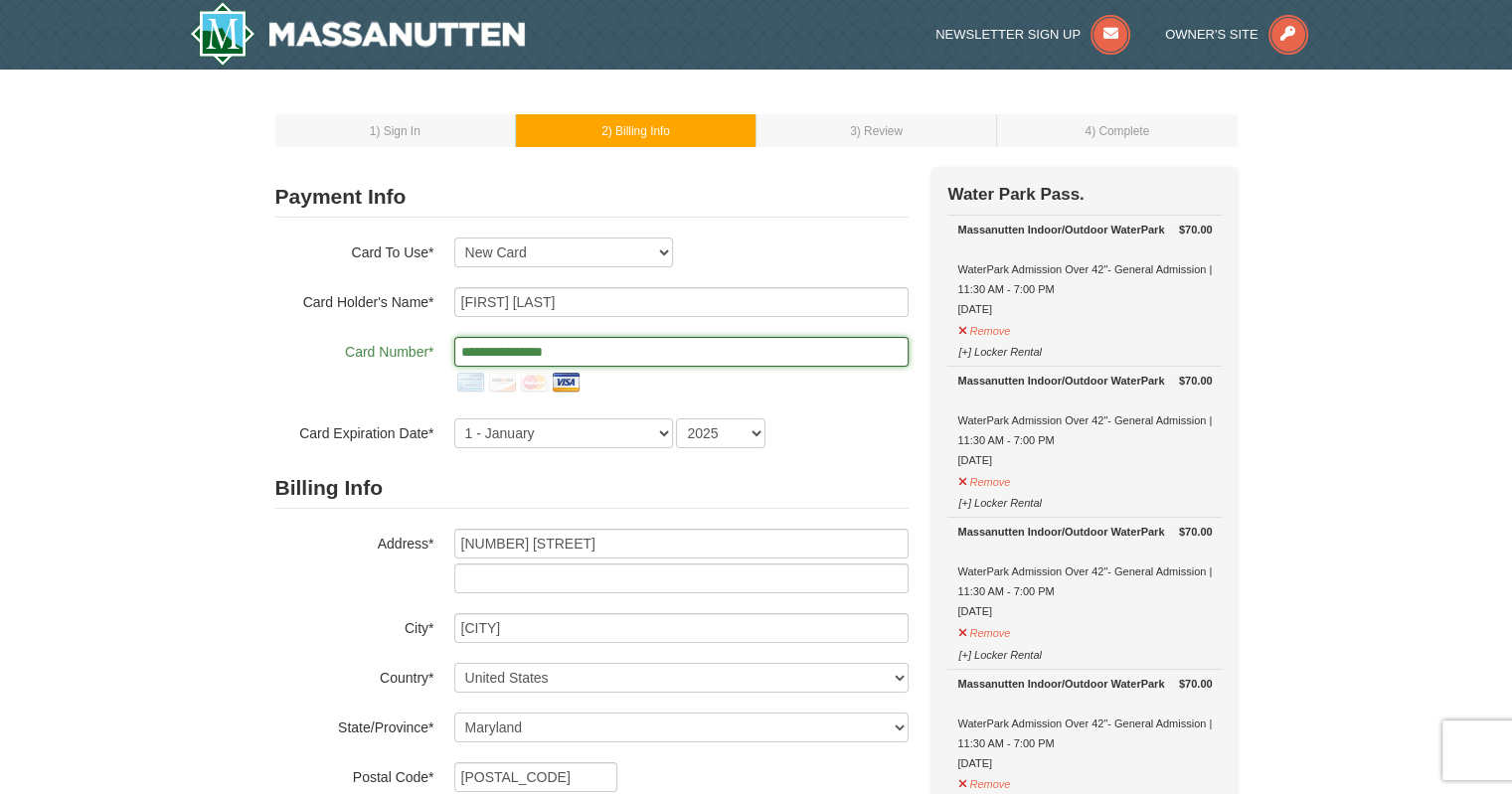 type on "**********" 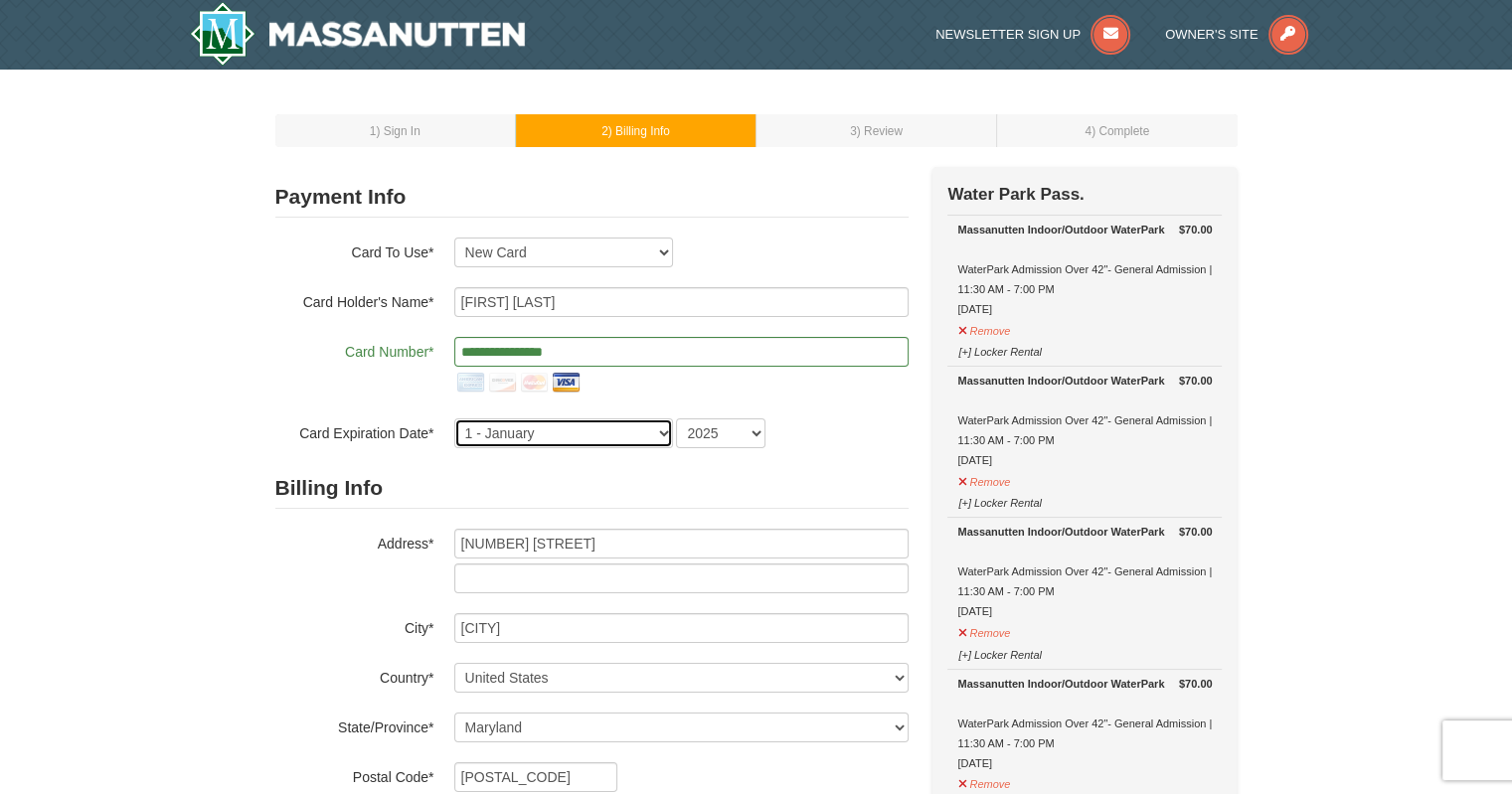 click on "1 - January 2 - February 3 - March 4 - April 5 - May 6 - June 7 - July 8 - August 9 - September 10 - October 11 - November 12 - December" at bounding box center [564, 433] 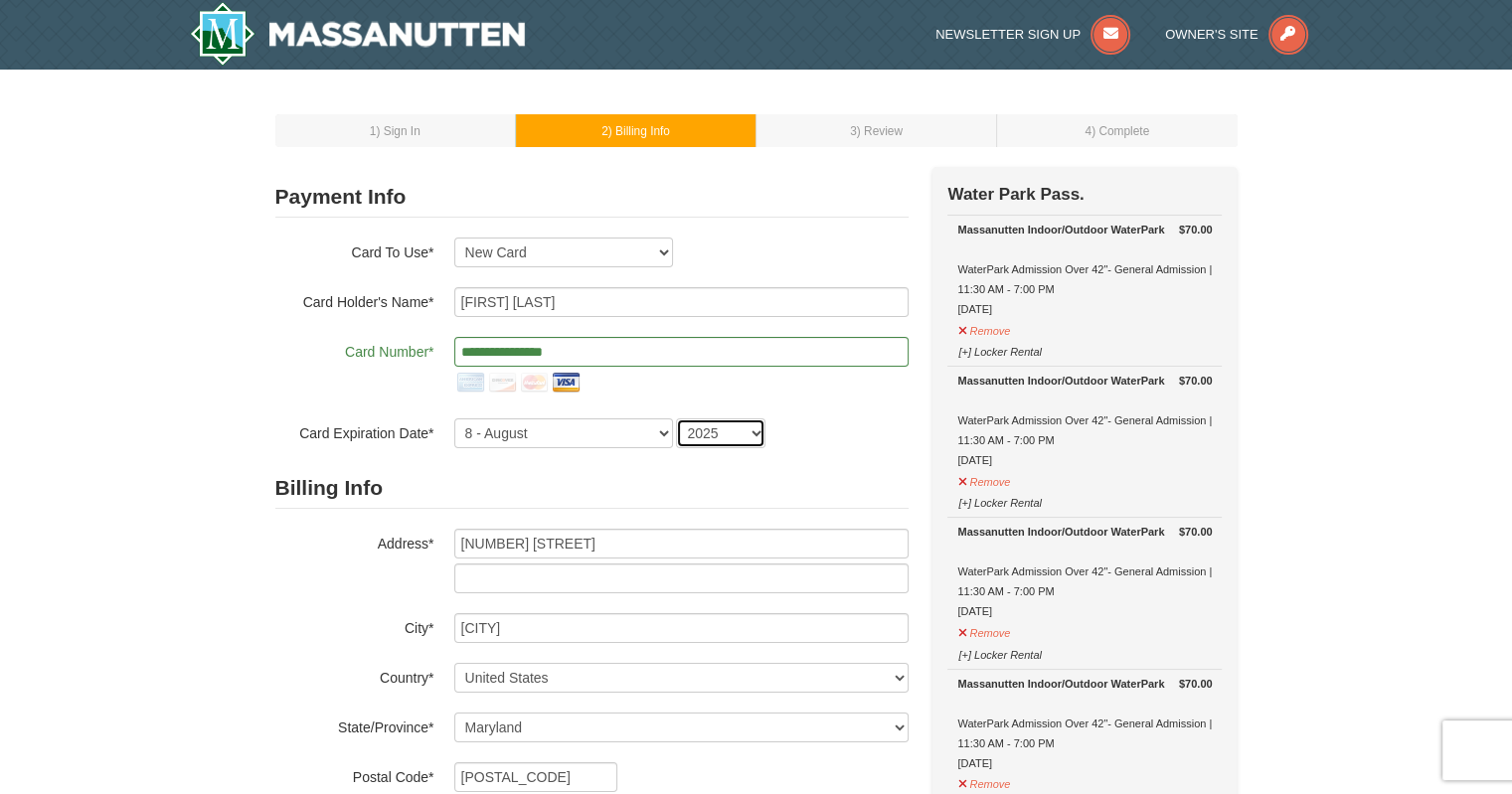 click on "2025 2026 2027 2028 2029 2030 2031 2032 2033 2034" at bounding box center [721, 433] 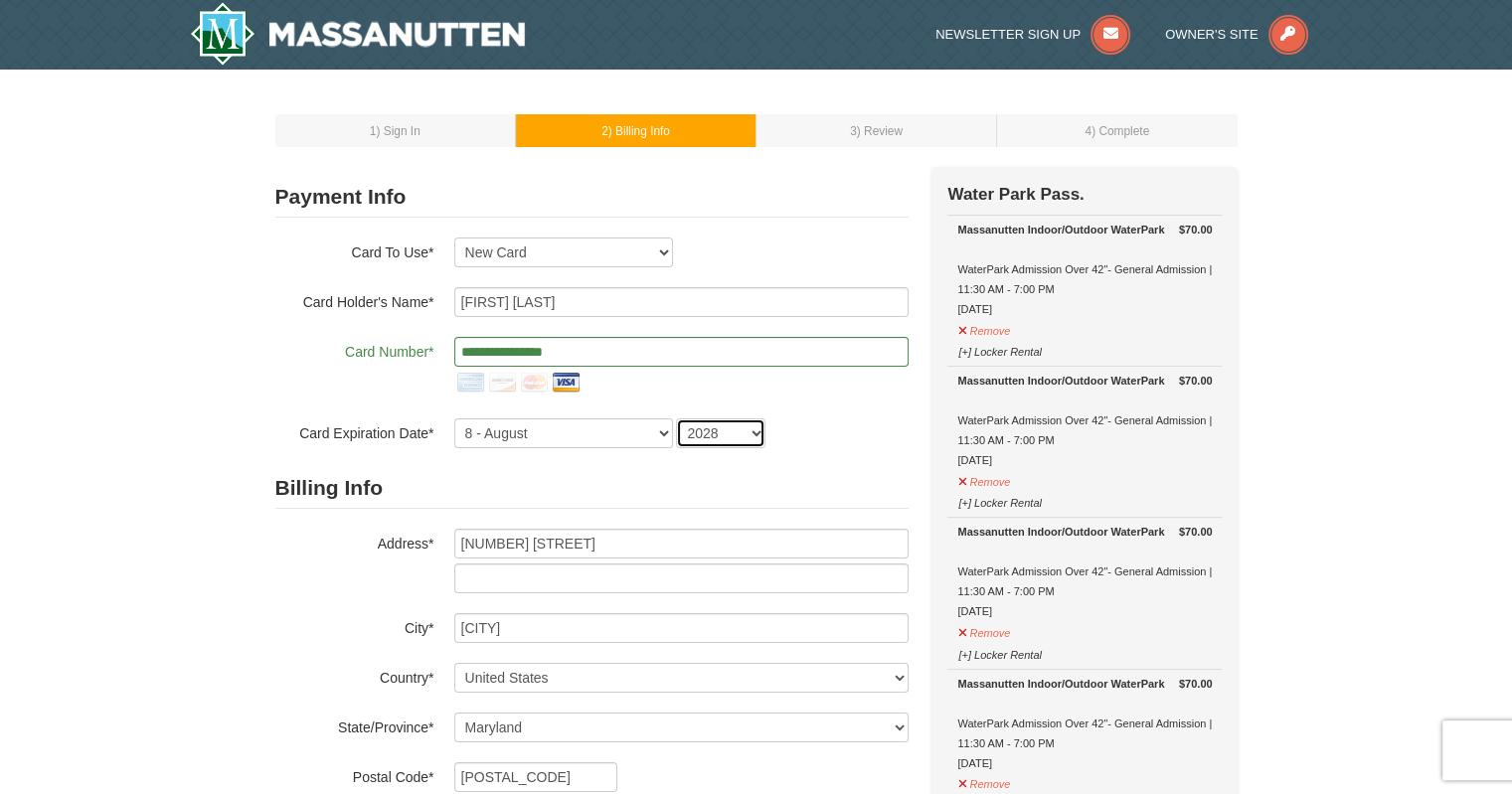 click on "2025 2026 2027 2028 2029 2030 2031 2032 2033 2034" at bounding box center [721, 433] 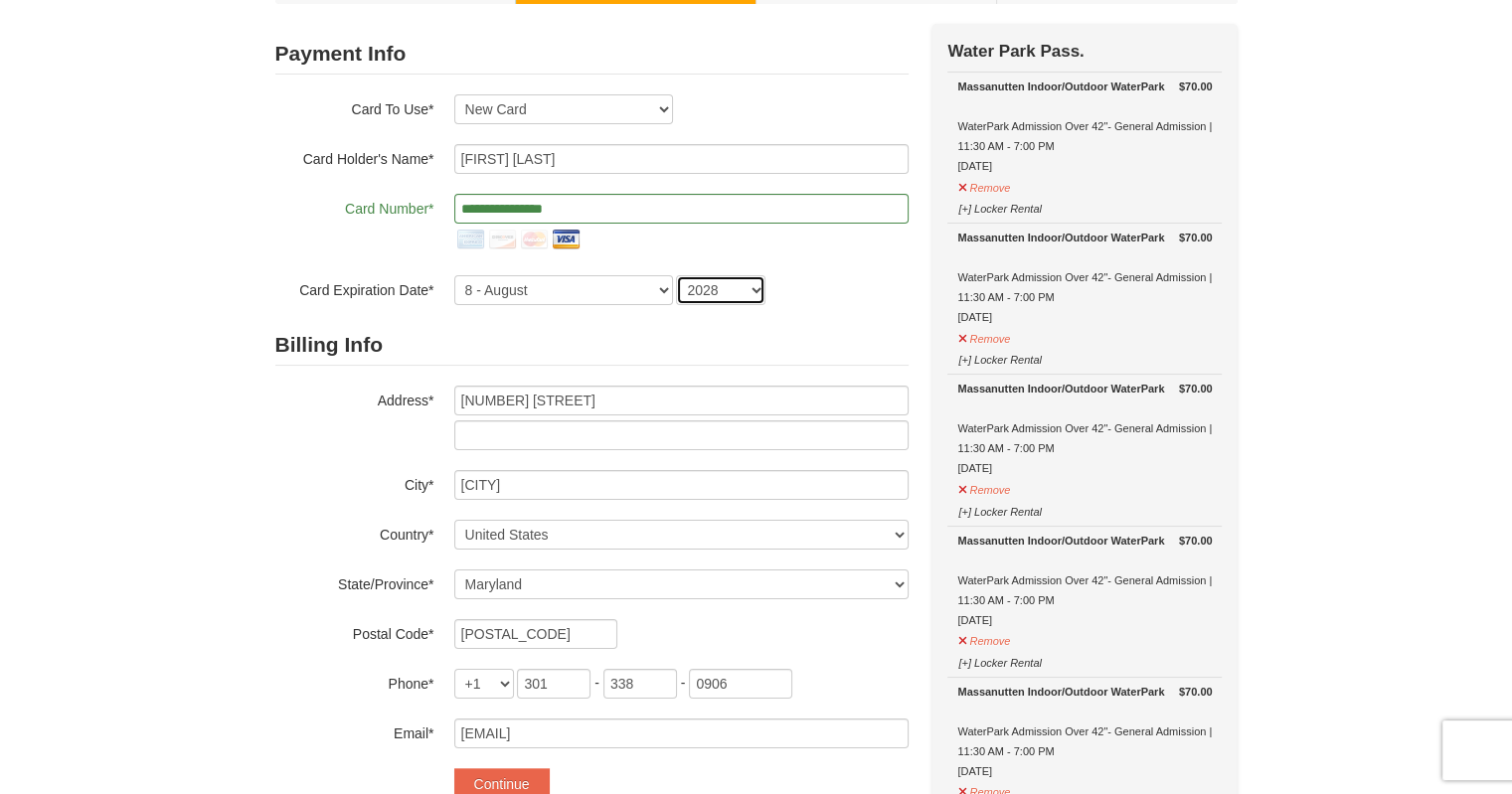 scroll, scrollTop: 397, scrollLeft: 0, axis: vertical 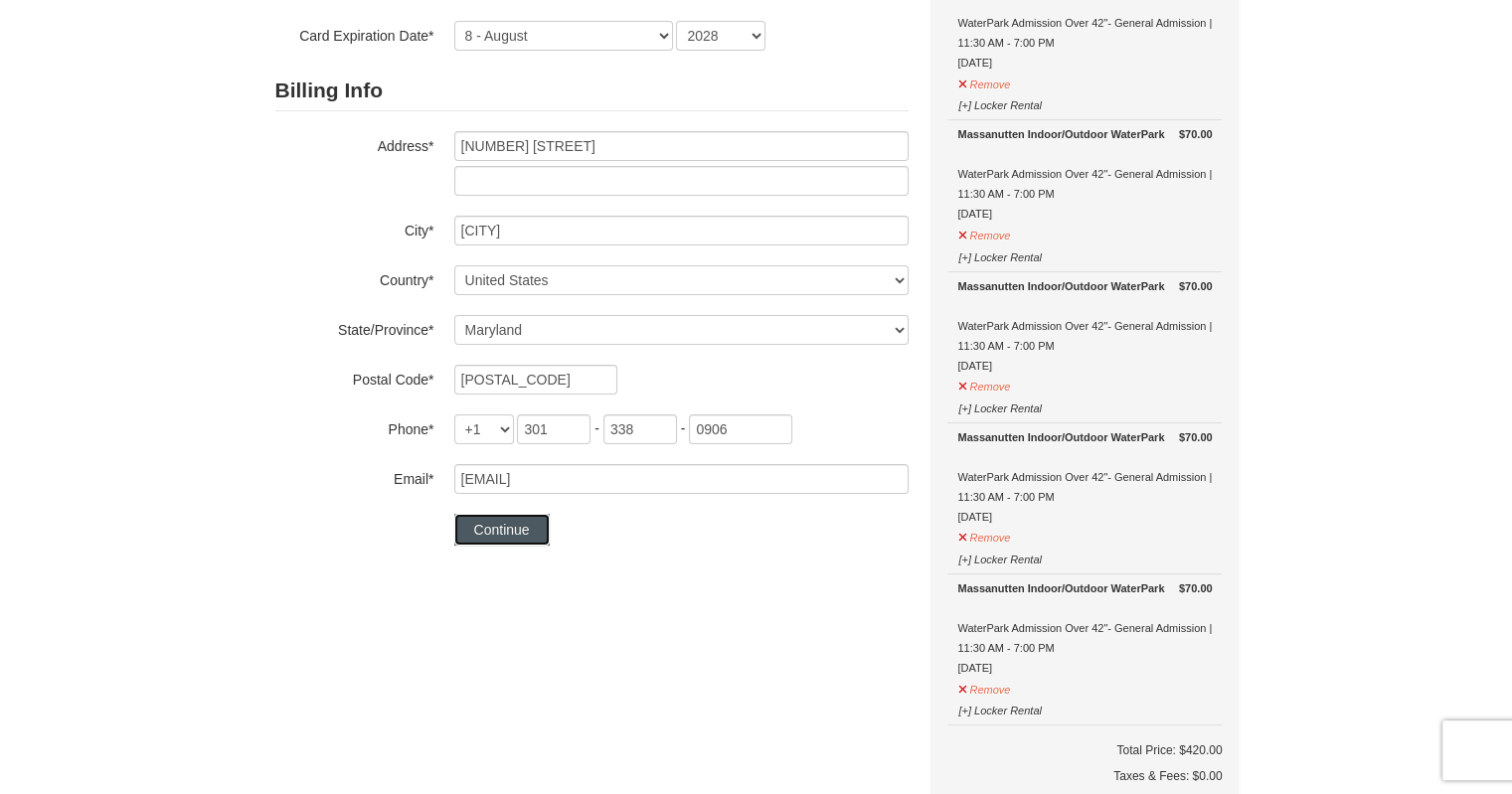 click on "Continue" at bounding box center (502, 530) 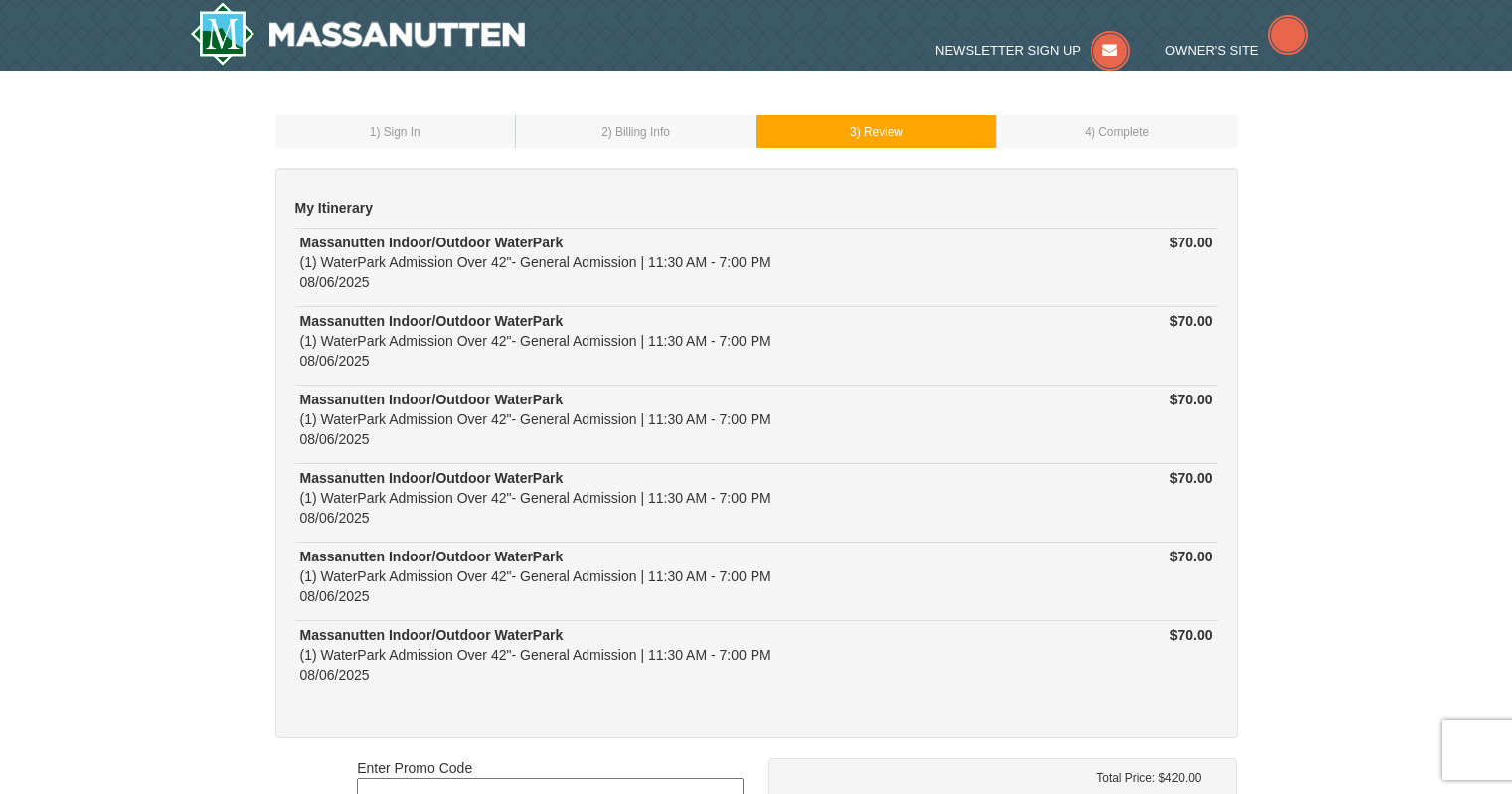 scroll, scrollTop: 0, scrollLeft: 0, axis: both 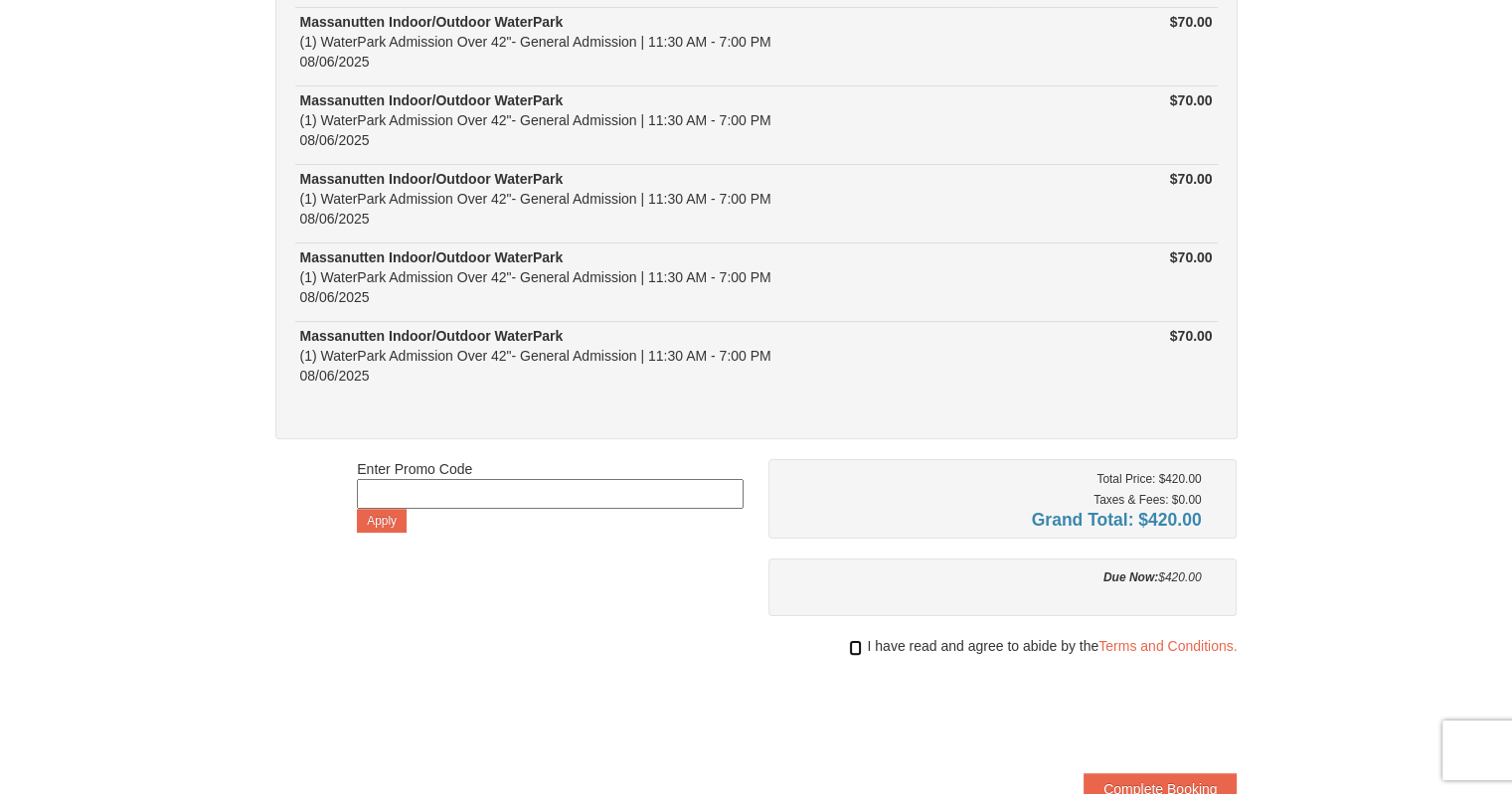 click at bounding box center (855, 648) 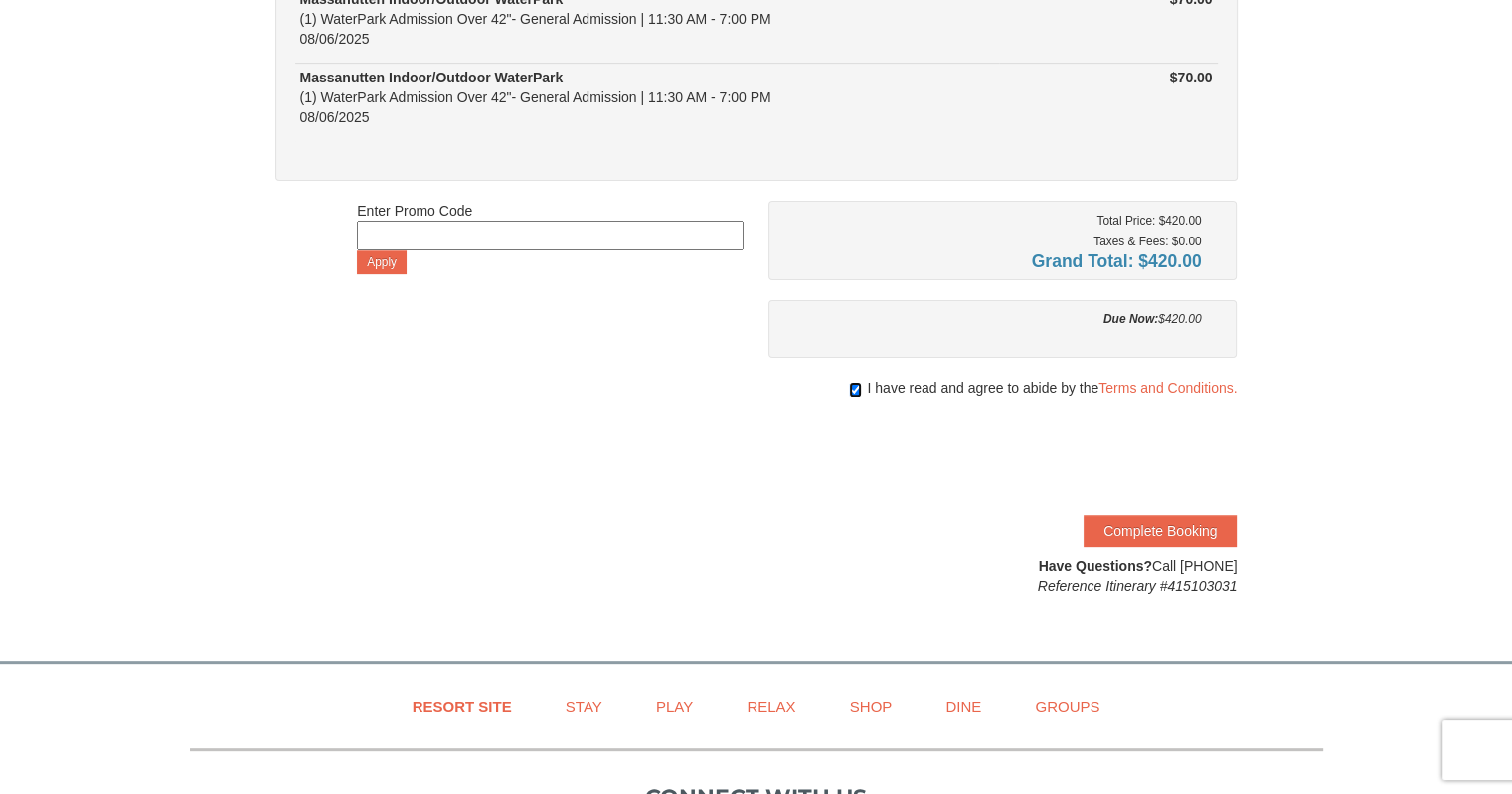scroll, scrollTop: 596, scrollLeft: 0, axis: vertical 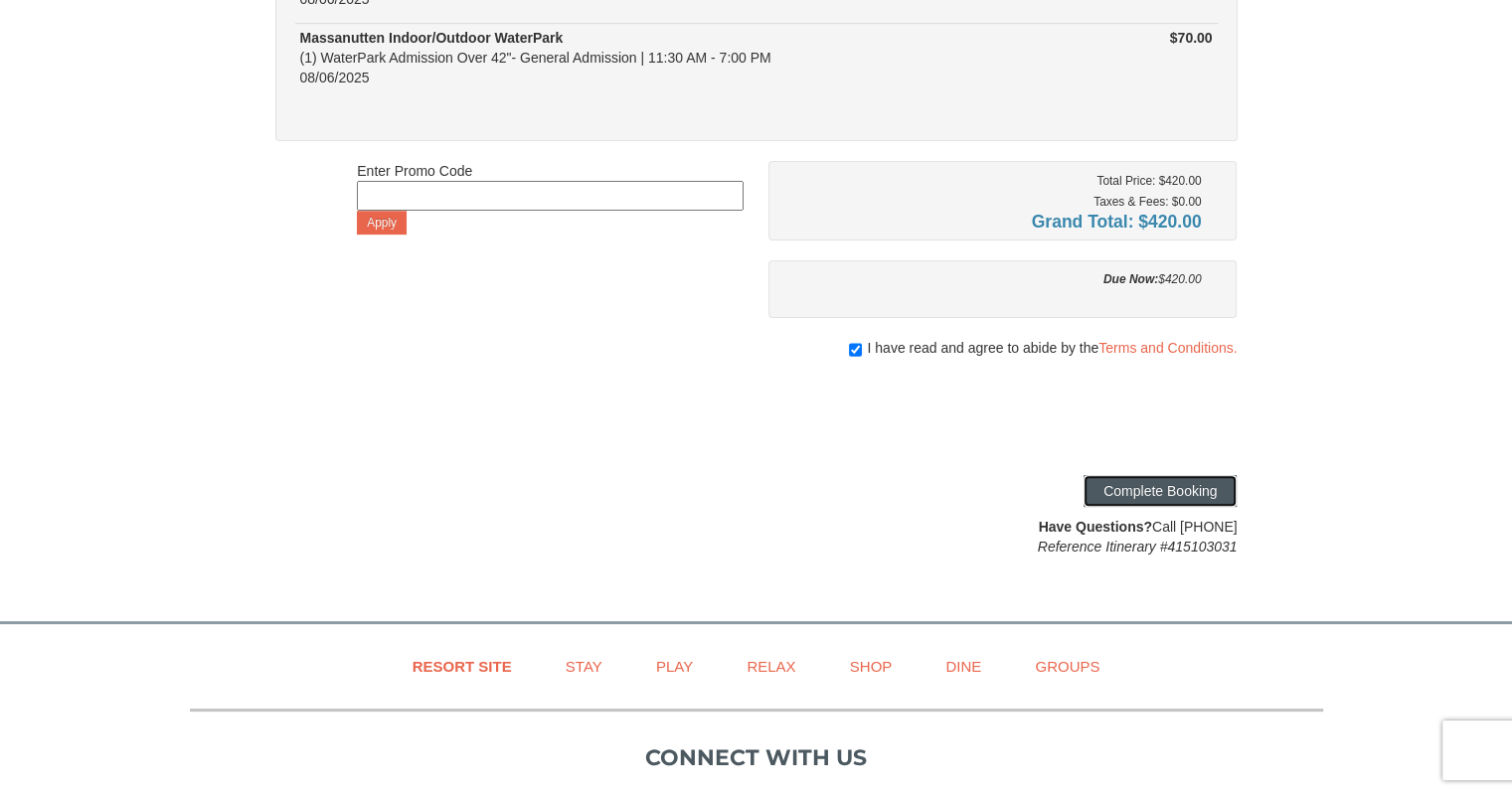 click on "Complete Booking" at bounding box center [1160, 491] 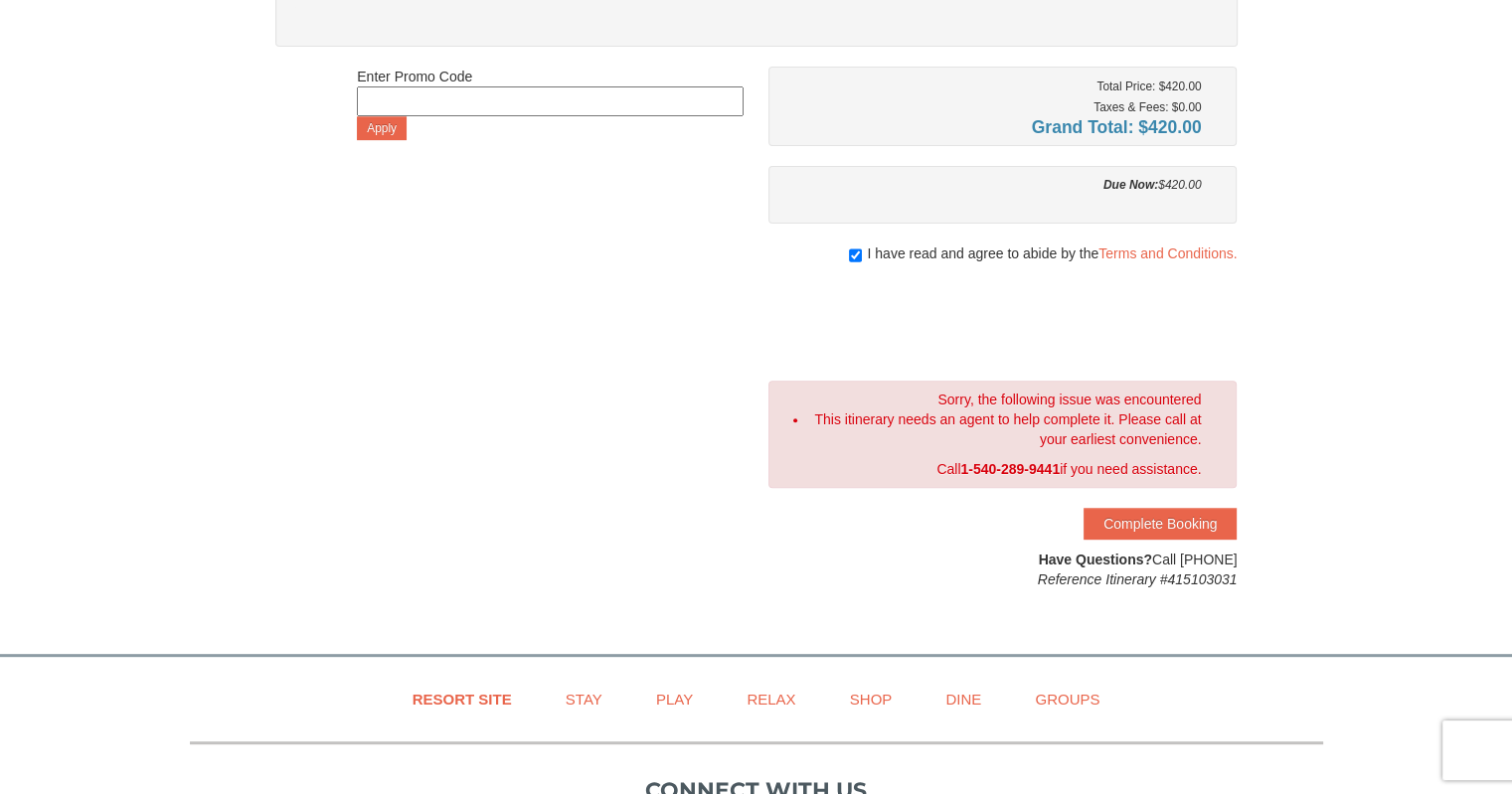 scroll, scrollTop: 696, scrollLeft: 0, axis: vertical 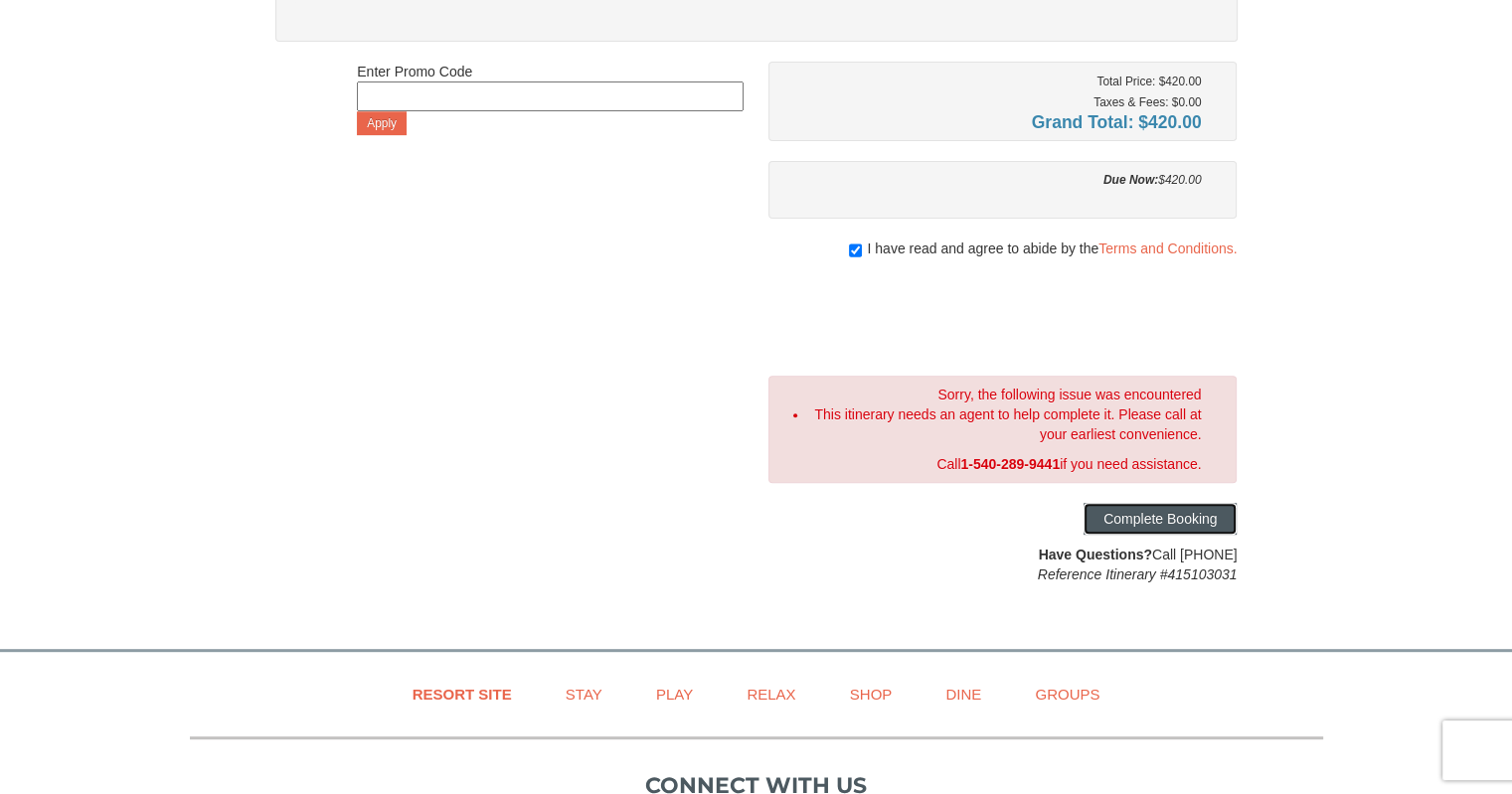 click on "Complete Booking" at bounding box center (1160, 519) 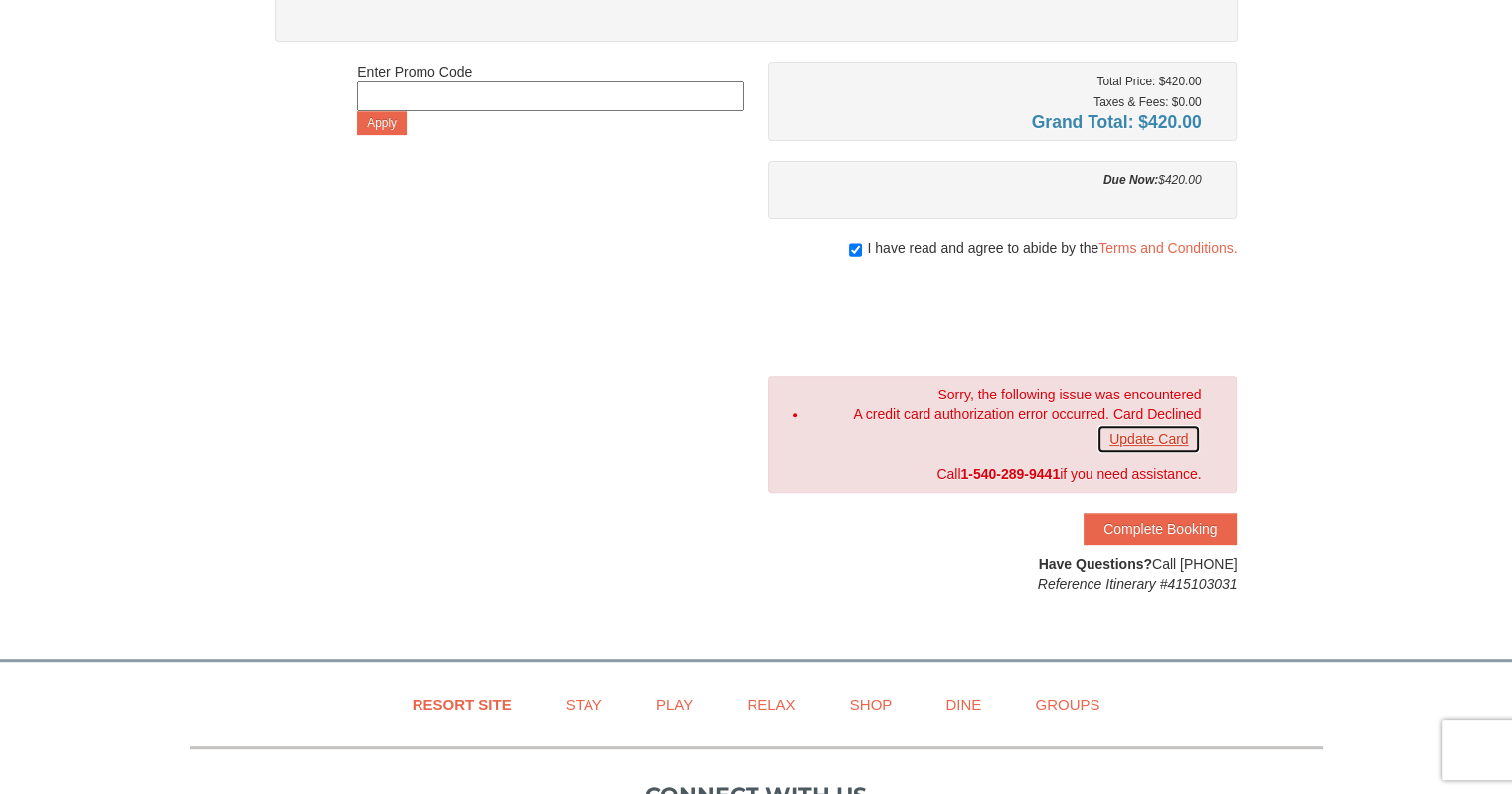 click on "Update Card" at bounding box center [1148, 439] 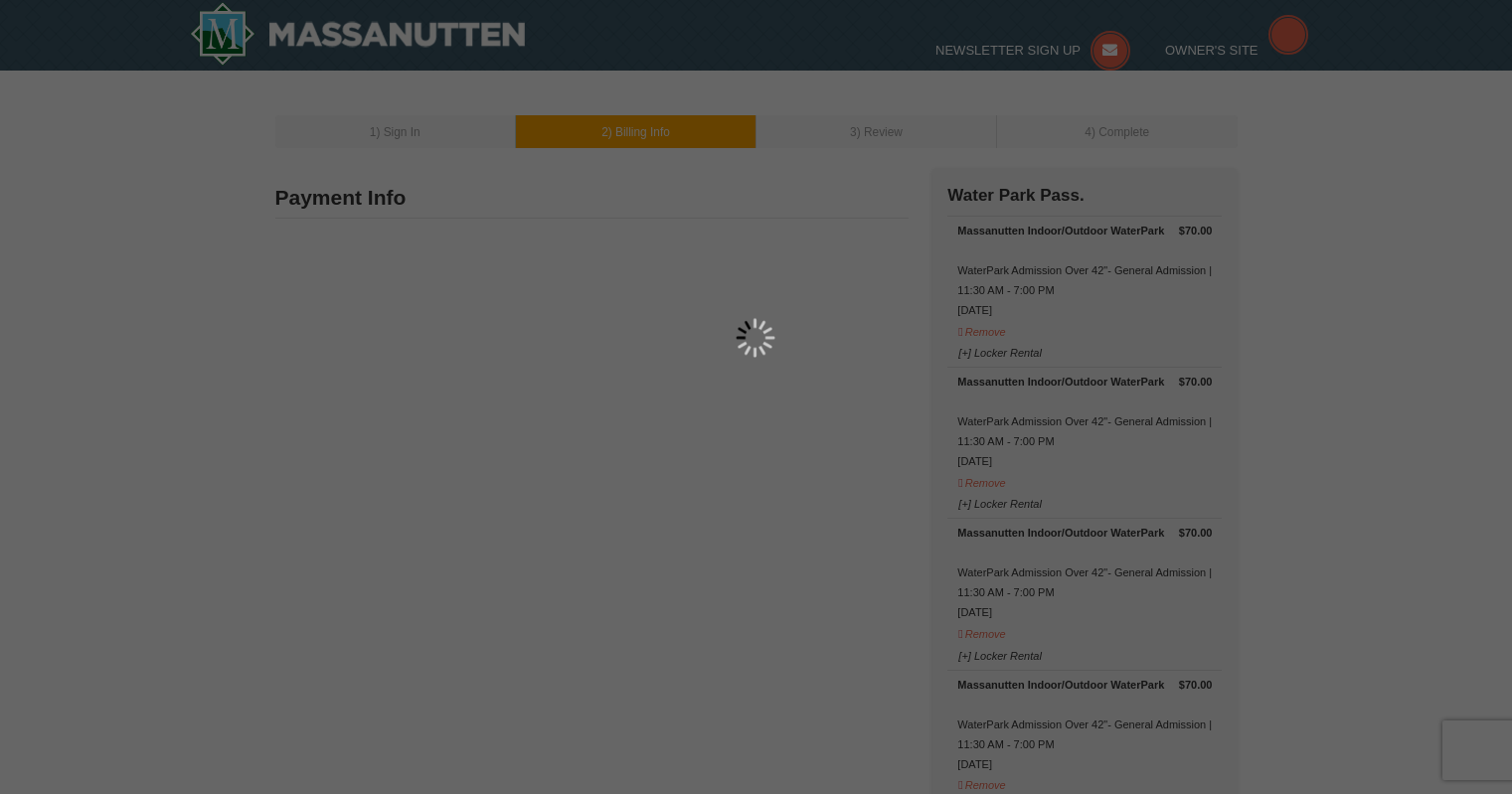 scroll, scrollTop: 0, scrollLeft: 0, axis: both 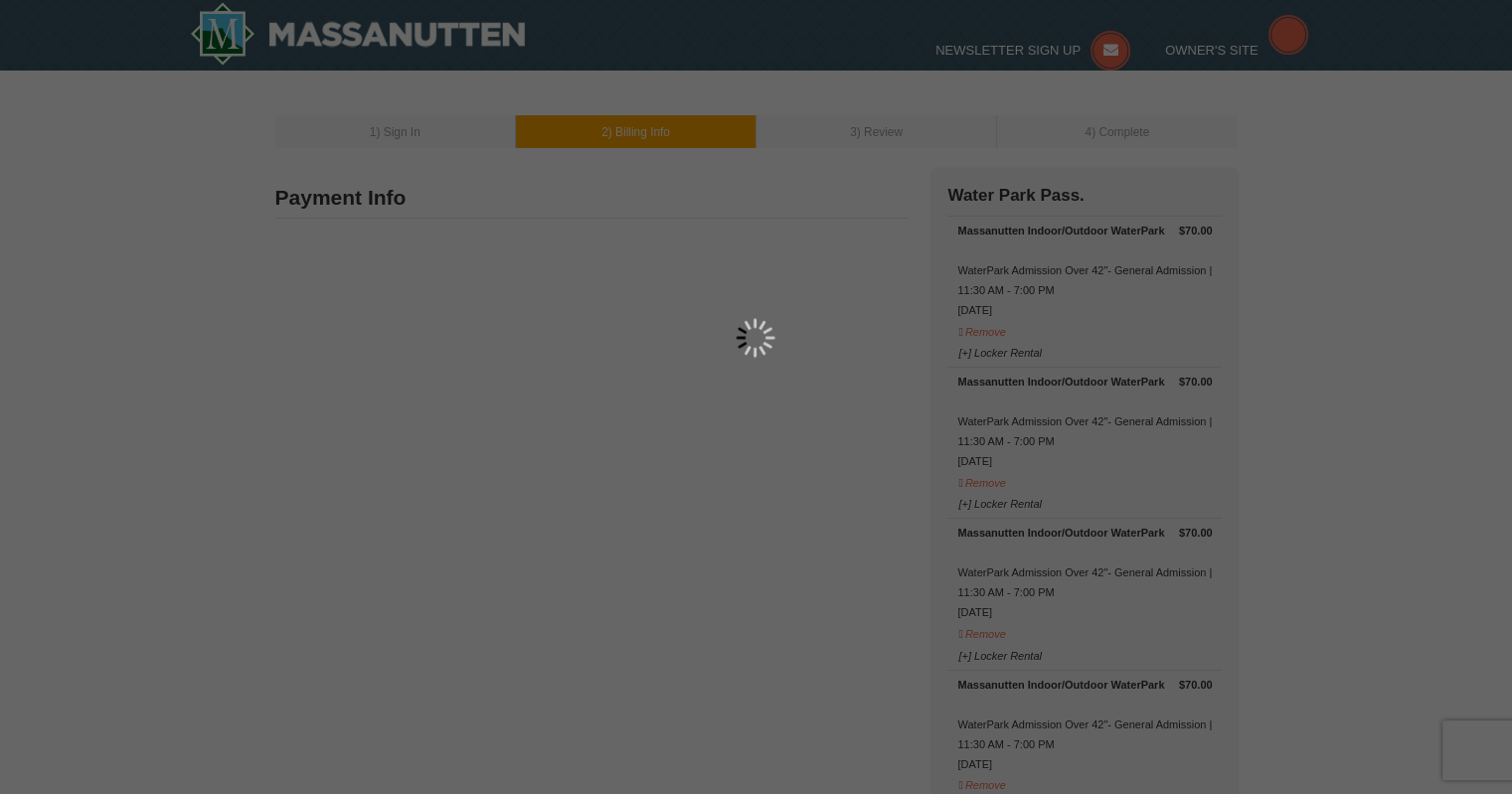 type on "[NUMBER] [STREET]" 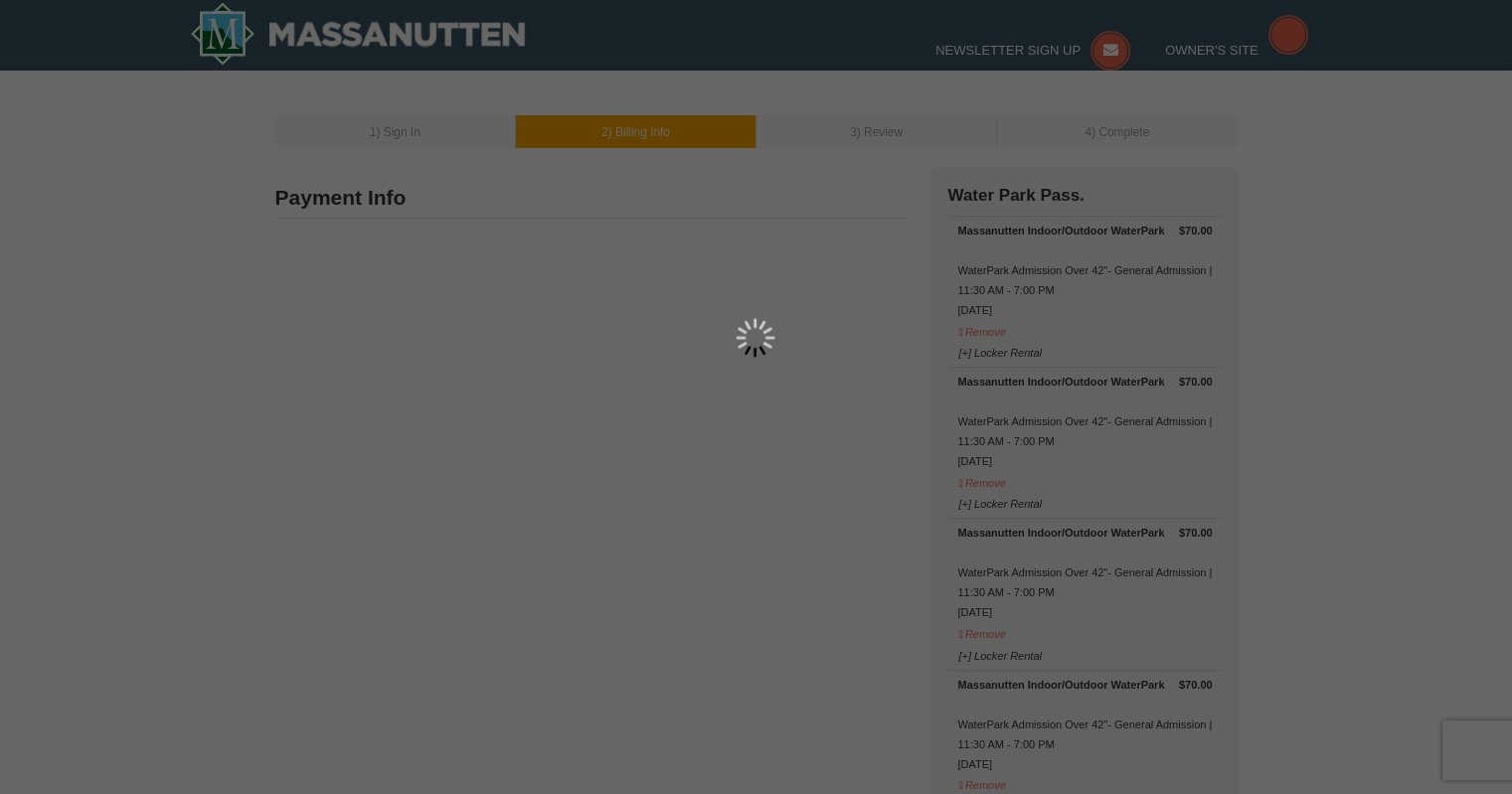 type on "[CITY]" 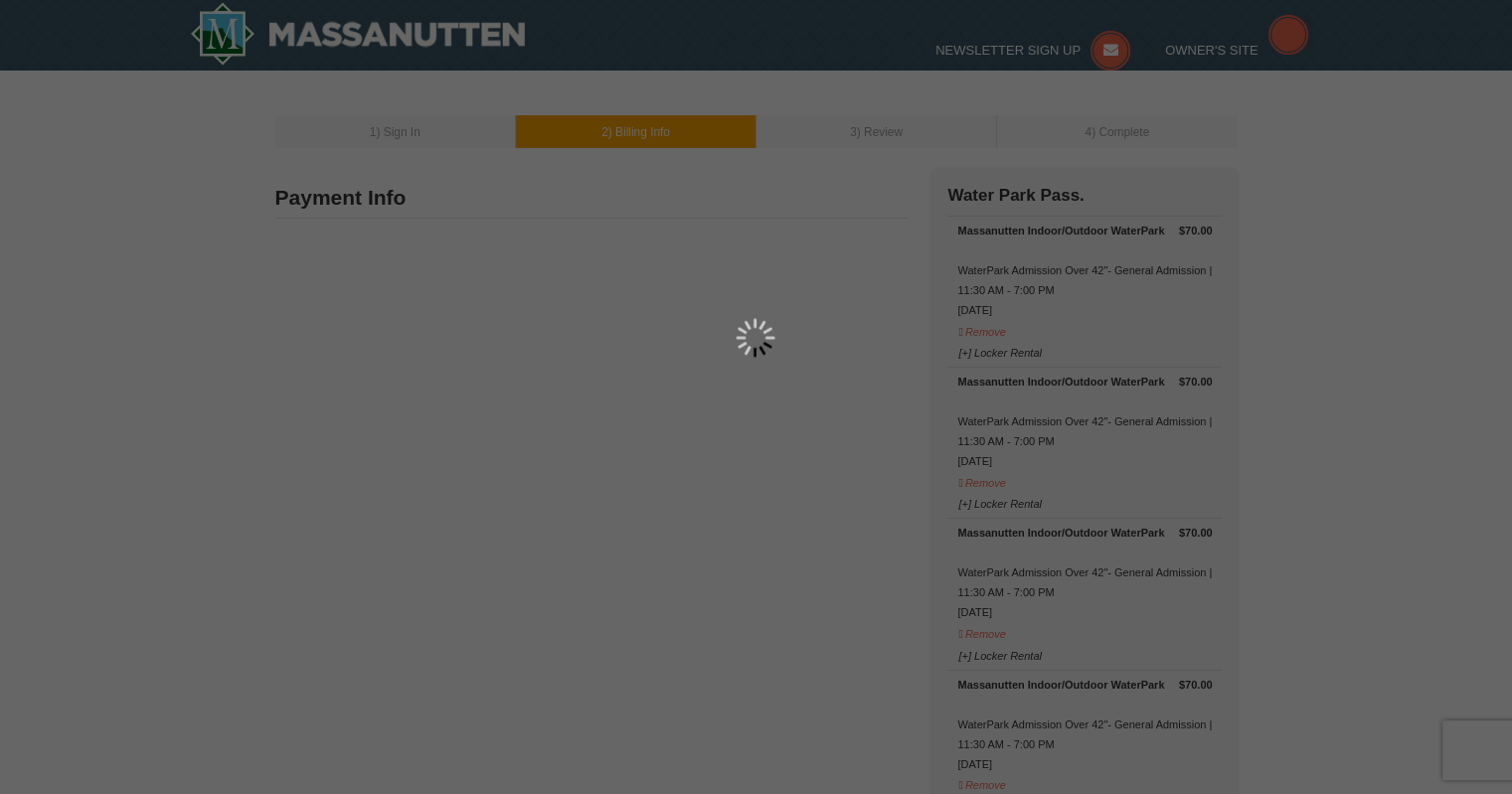 type on "[NUMBER]" 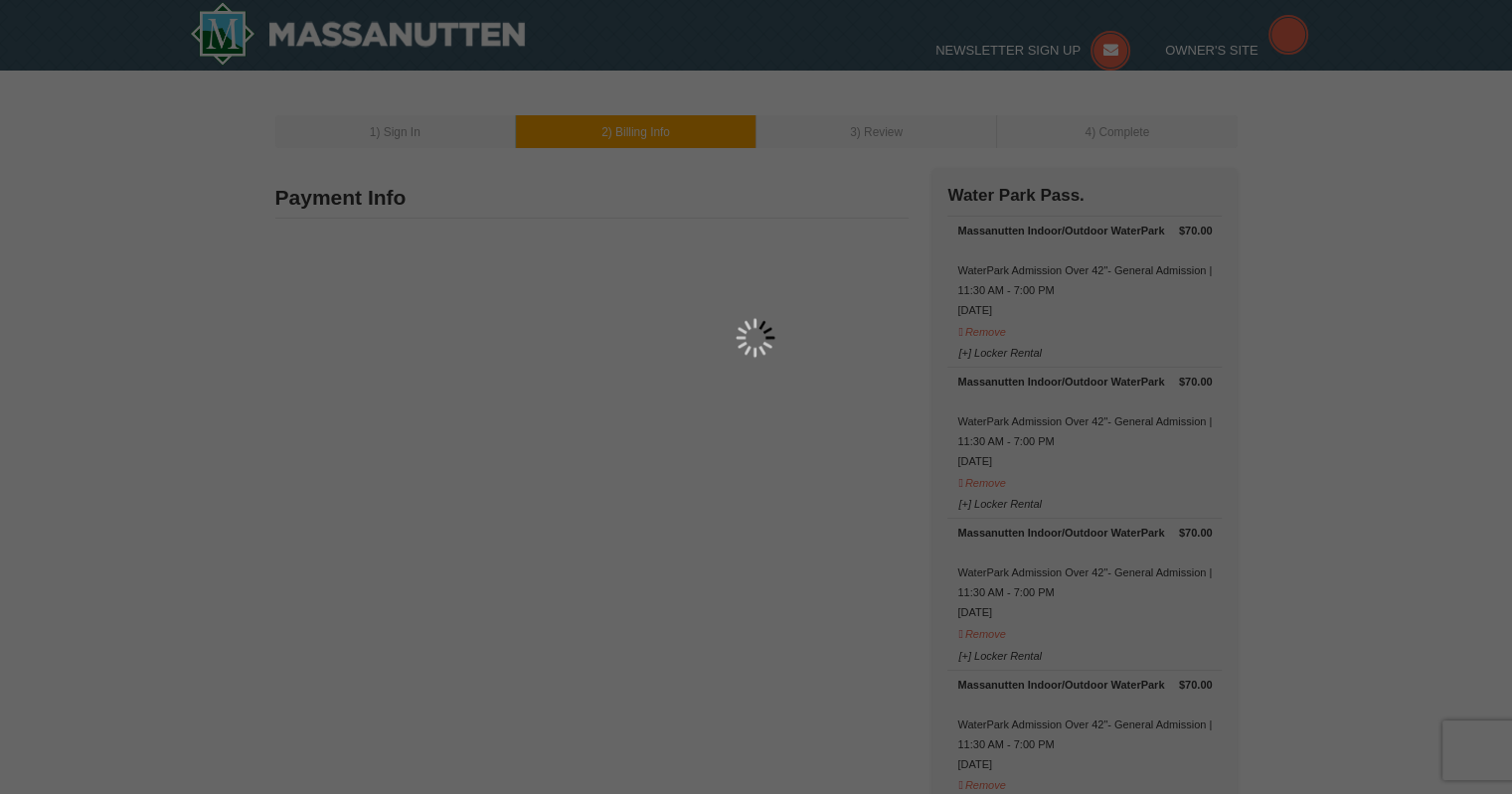 type on "301" 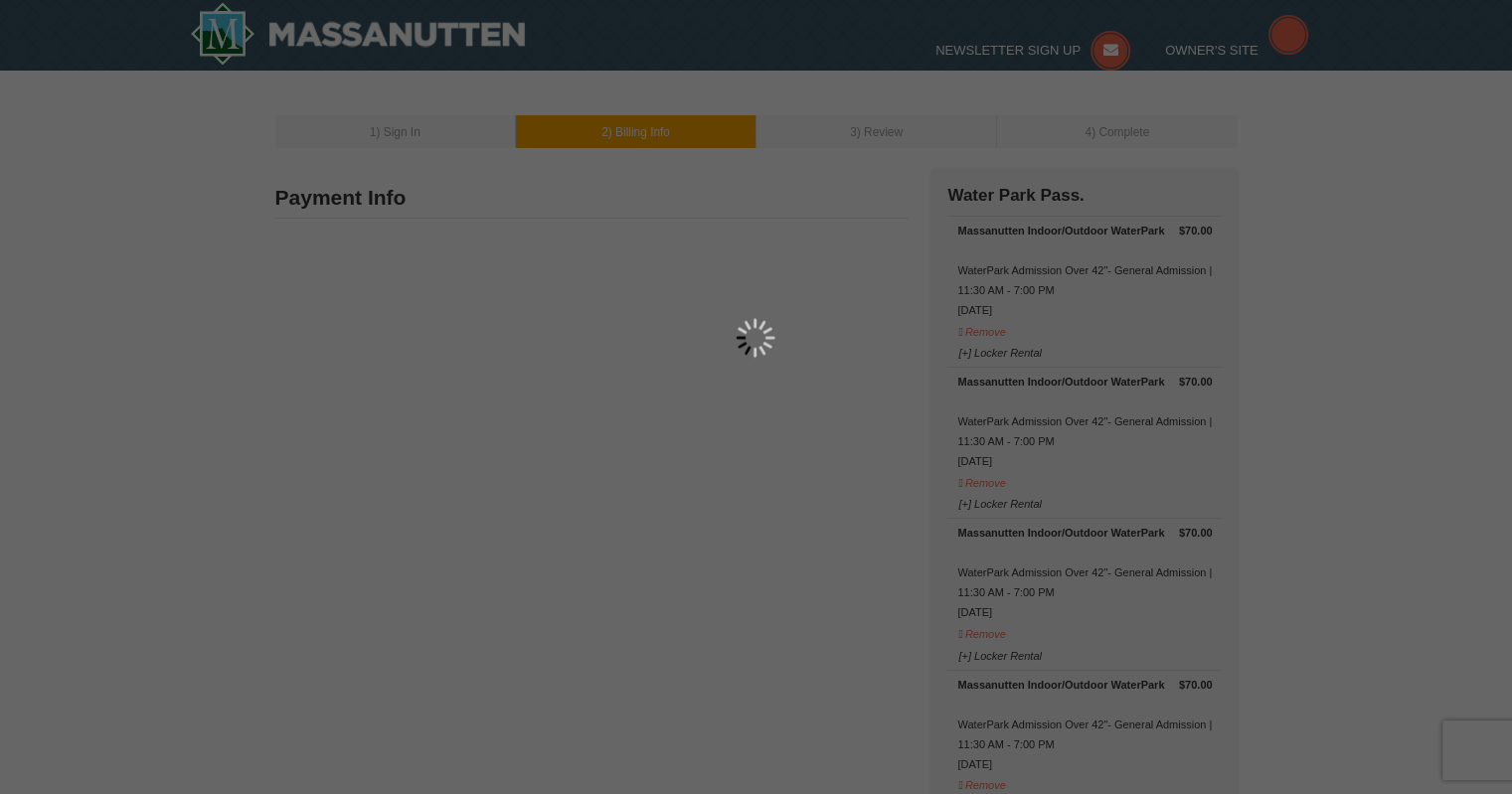 type on "338" 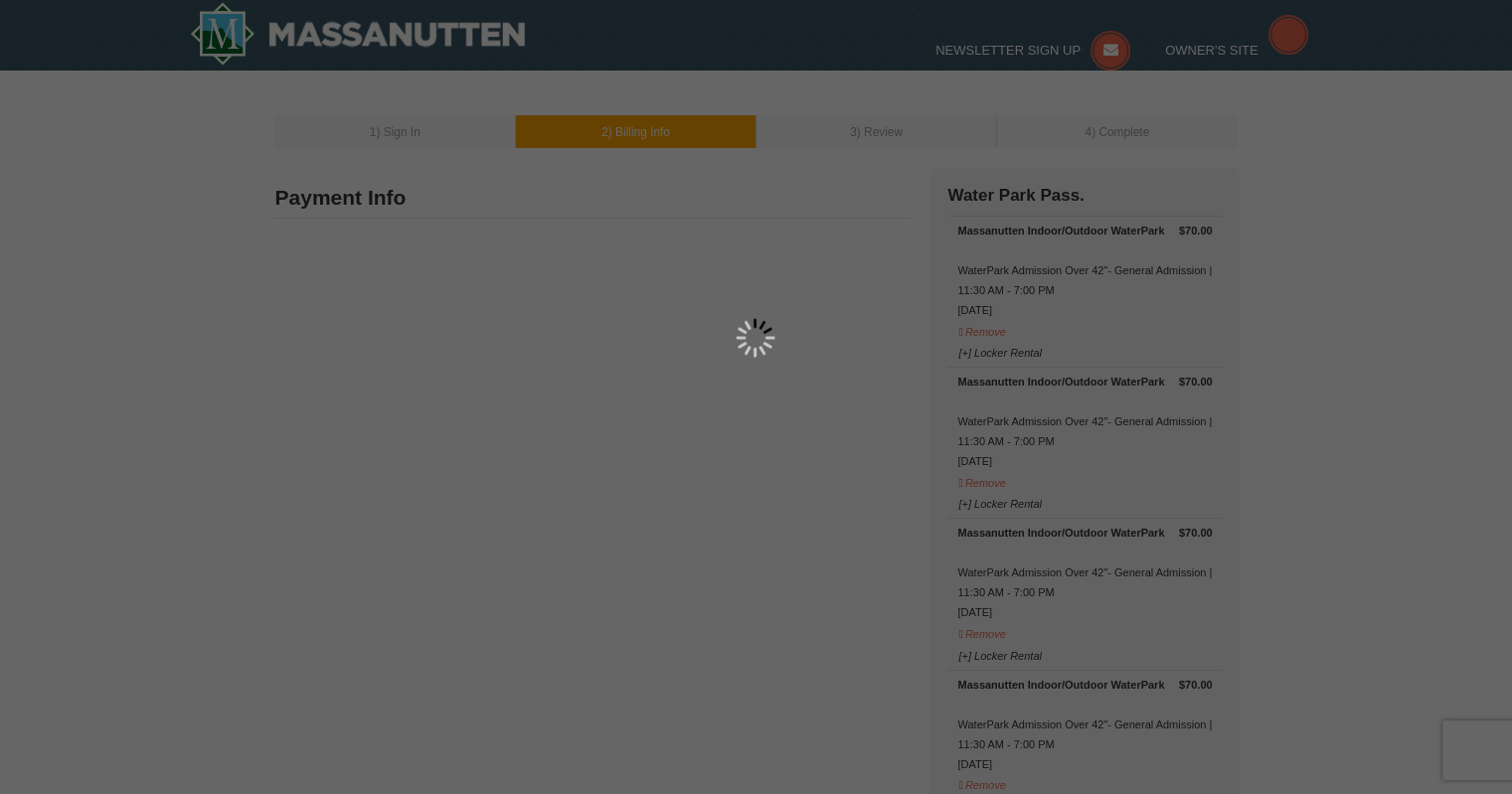 type on "0906" 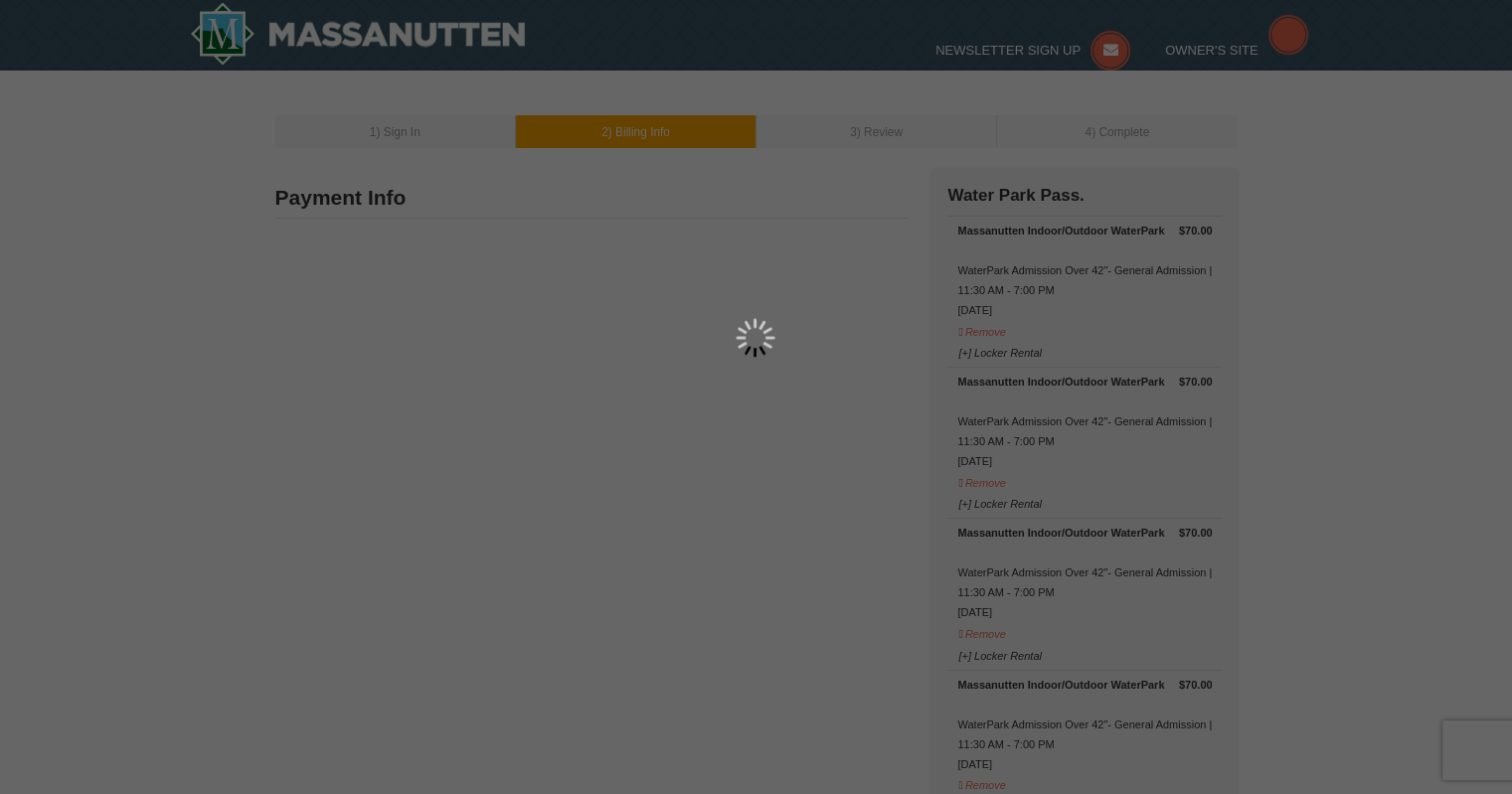 select on "MD" 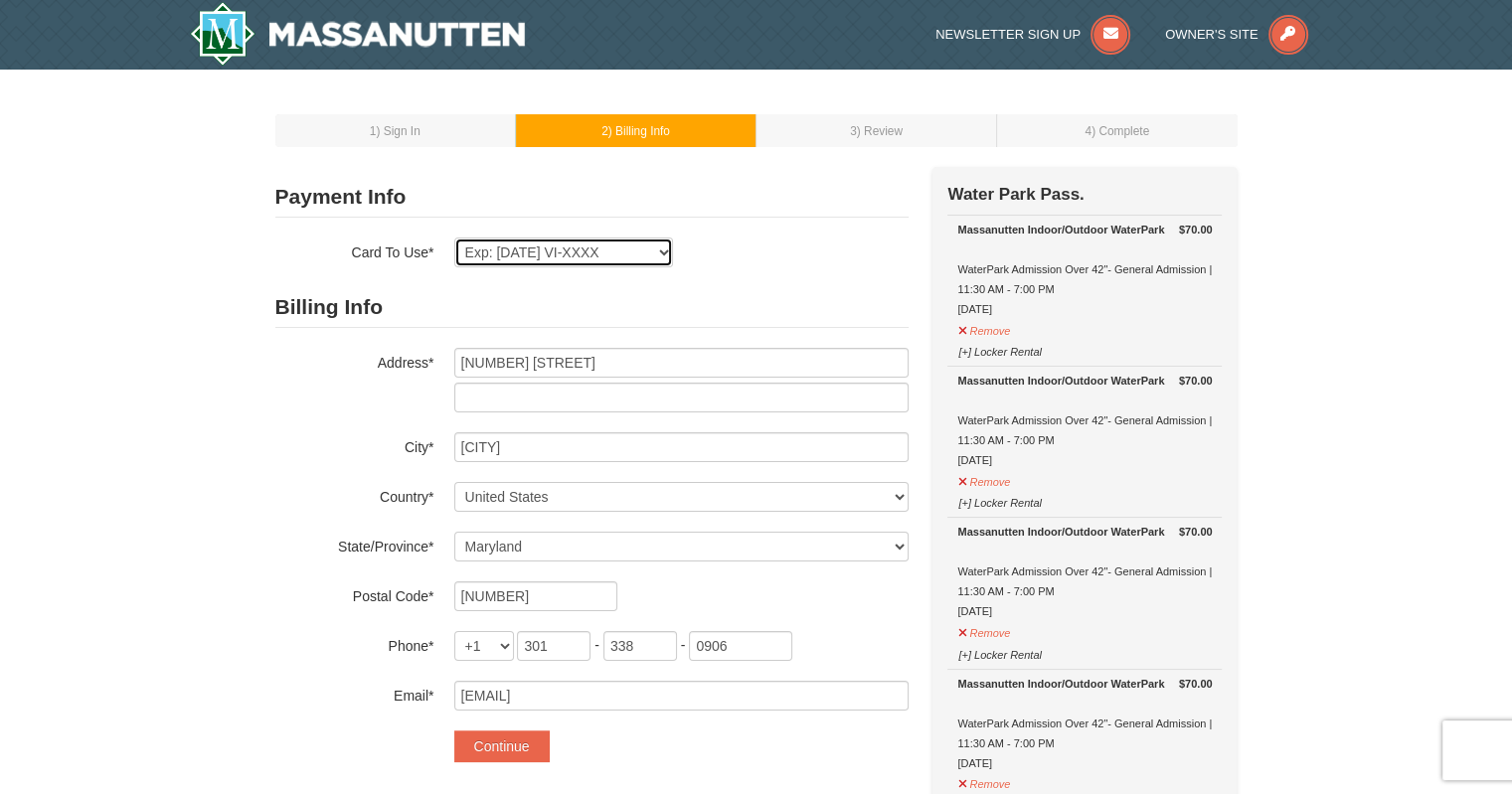click on "Exp: 08/28      VI-XXXX Exp: 08/28      VI-XXXX New Card" at bounding box center (564, 252) 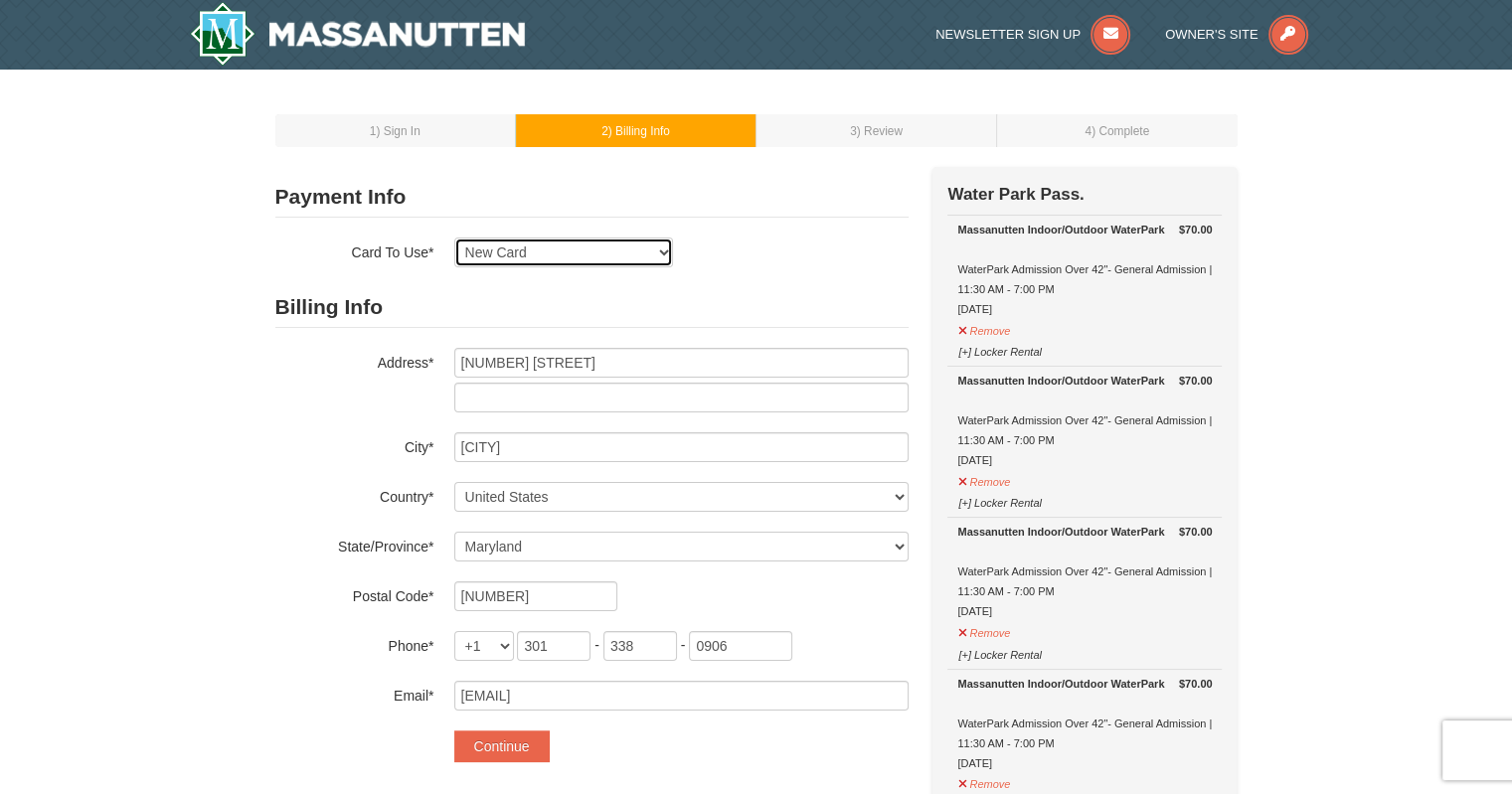 click on "Exp: 08/28      VI-XXXX Exp: 08/28      VI-XXXX New Card" at bounding box center (564, 252) 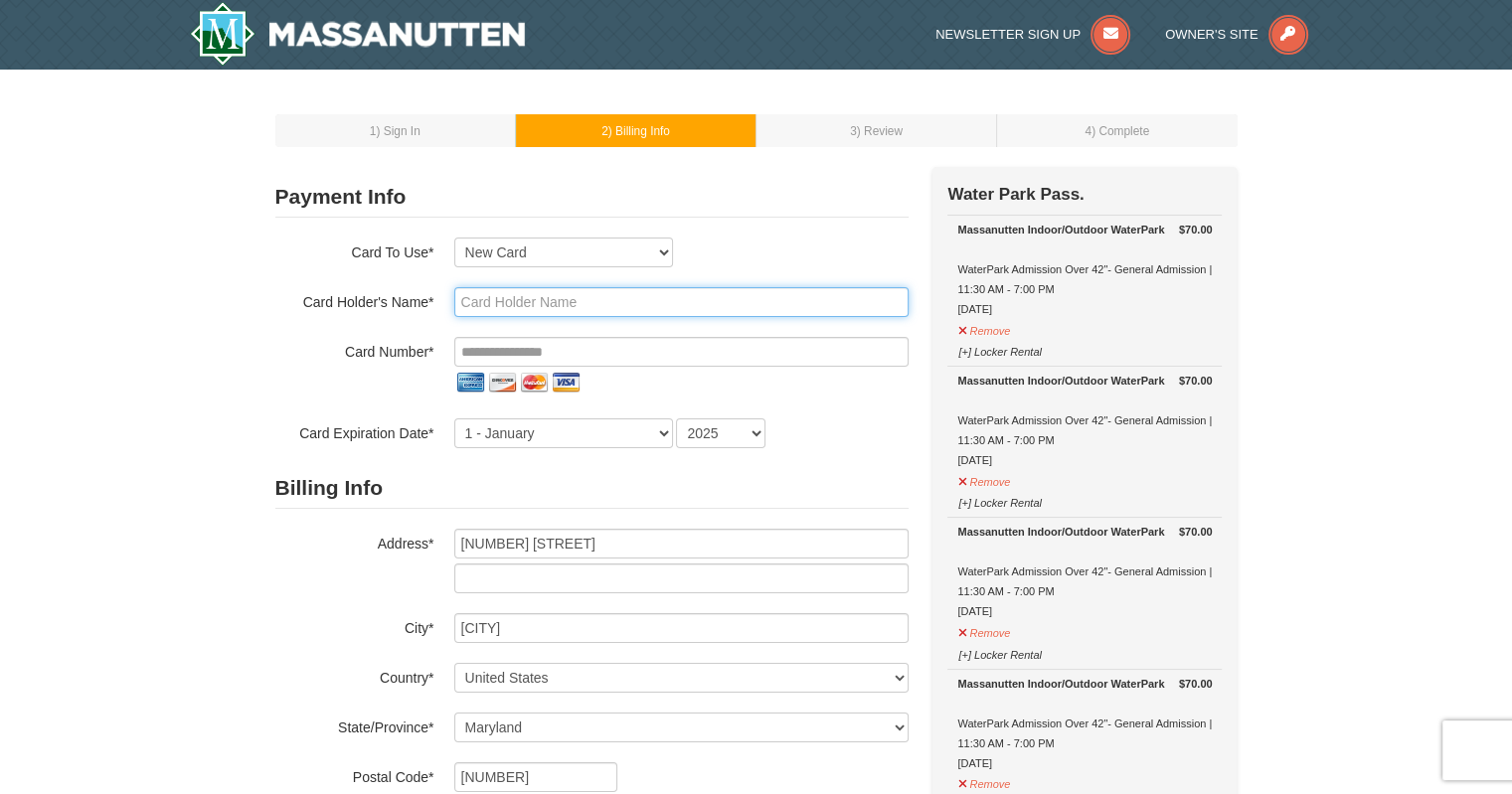 click at bounding box center (681, 302) 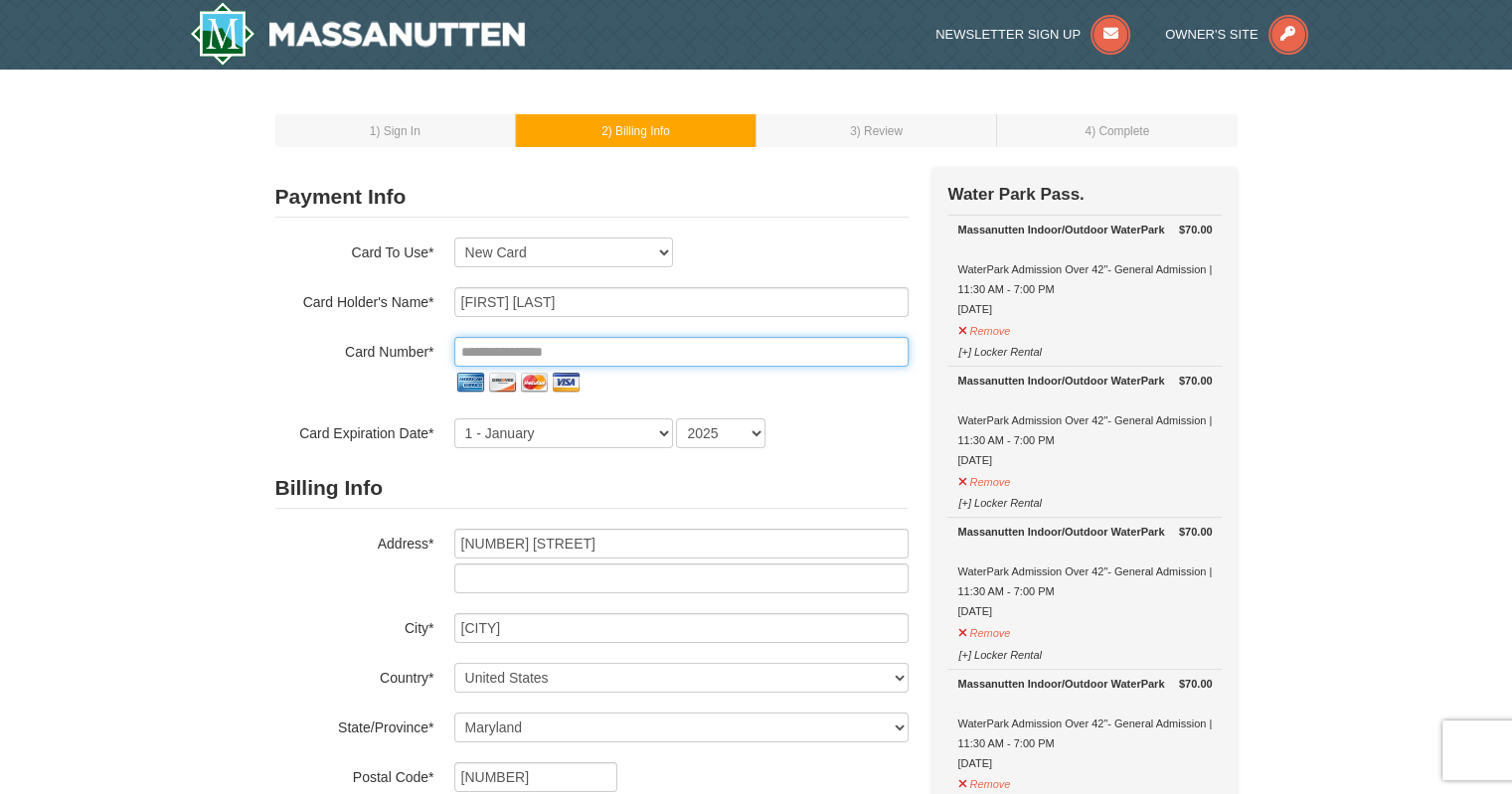 click at bounding box center [681, 352] 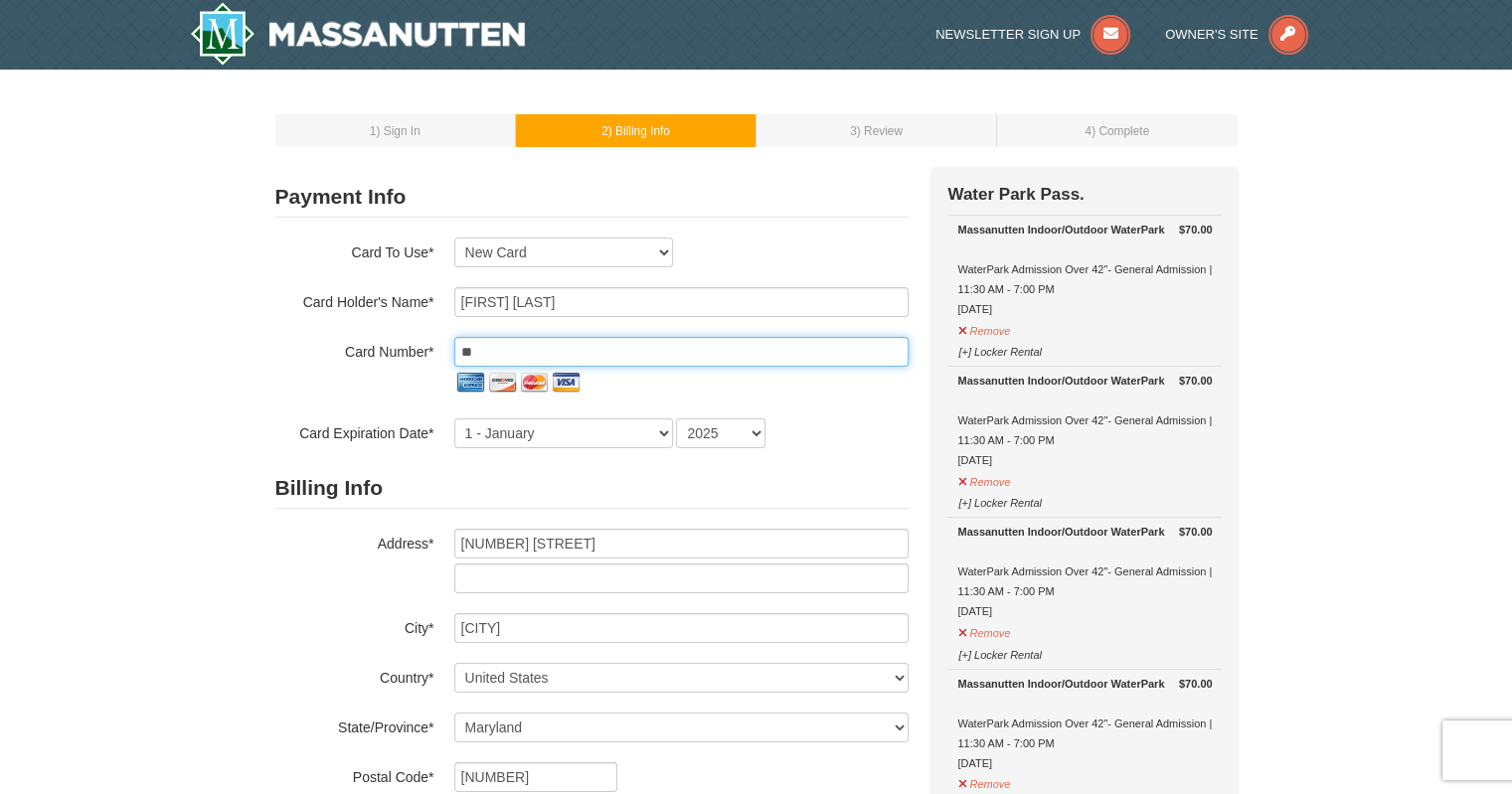 type on "*" 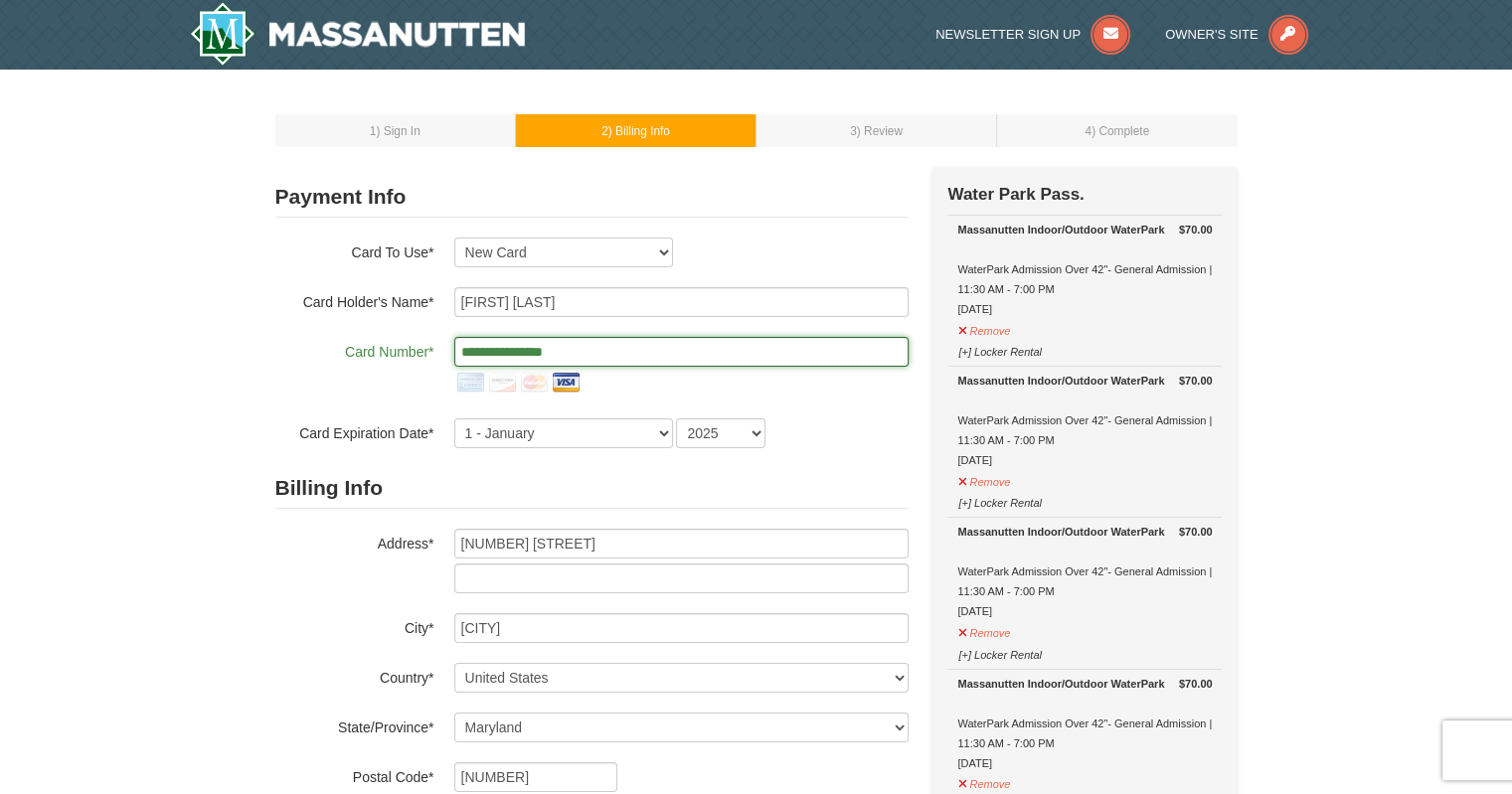 type on "**********" 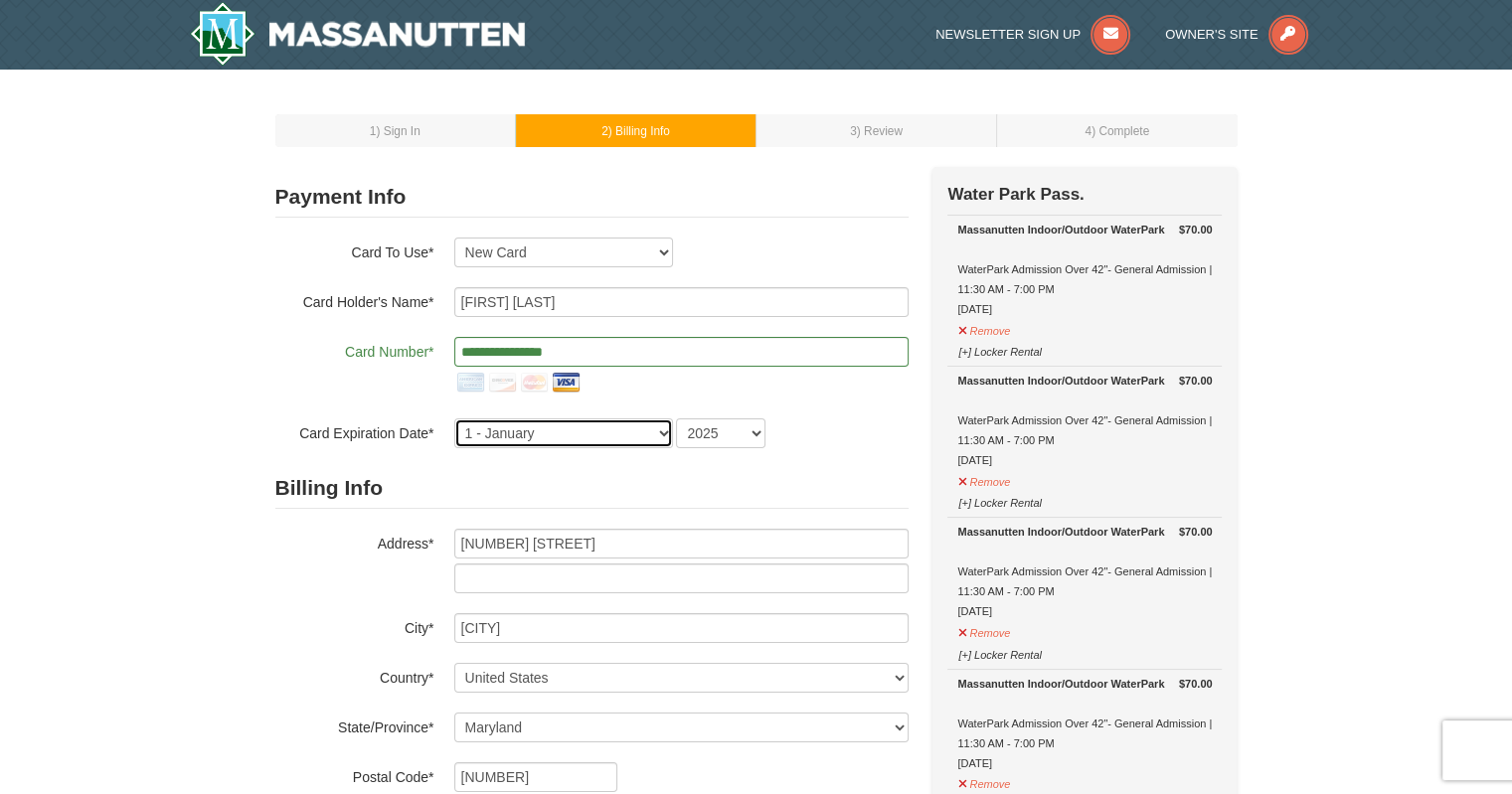 click on "1 - January 2 - February 3 - March 4 - April 5 - May 6 - June 7 - July 8 - August 9 - September 10 - October 11 - November 12 - December" at bounding box center (564, 433) 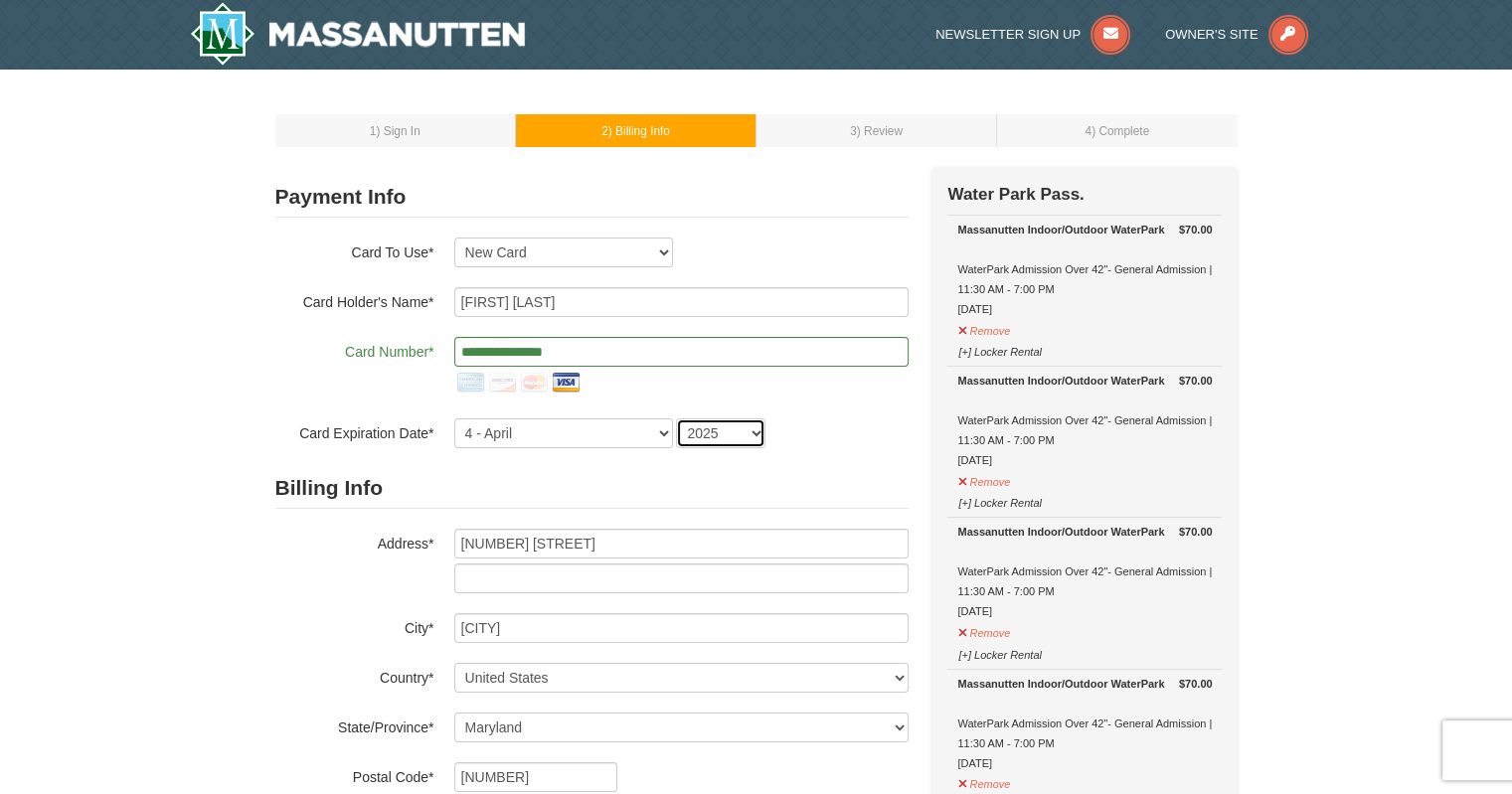 click on "2025 2026 2027 2028 2029 2030 2031 2032 2033 2034" at bounding box center (721, 433) 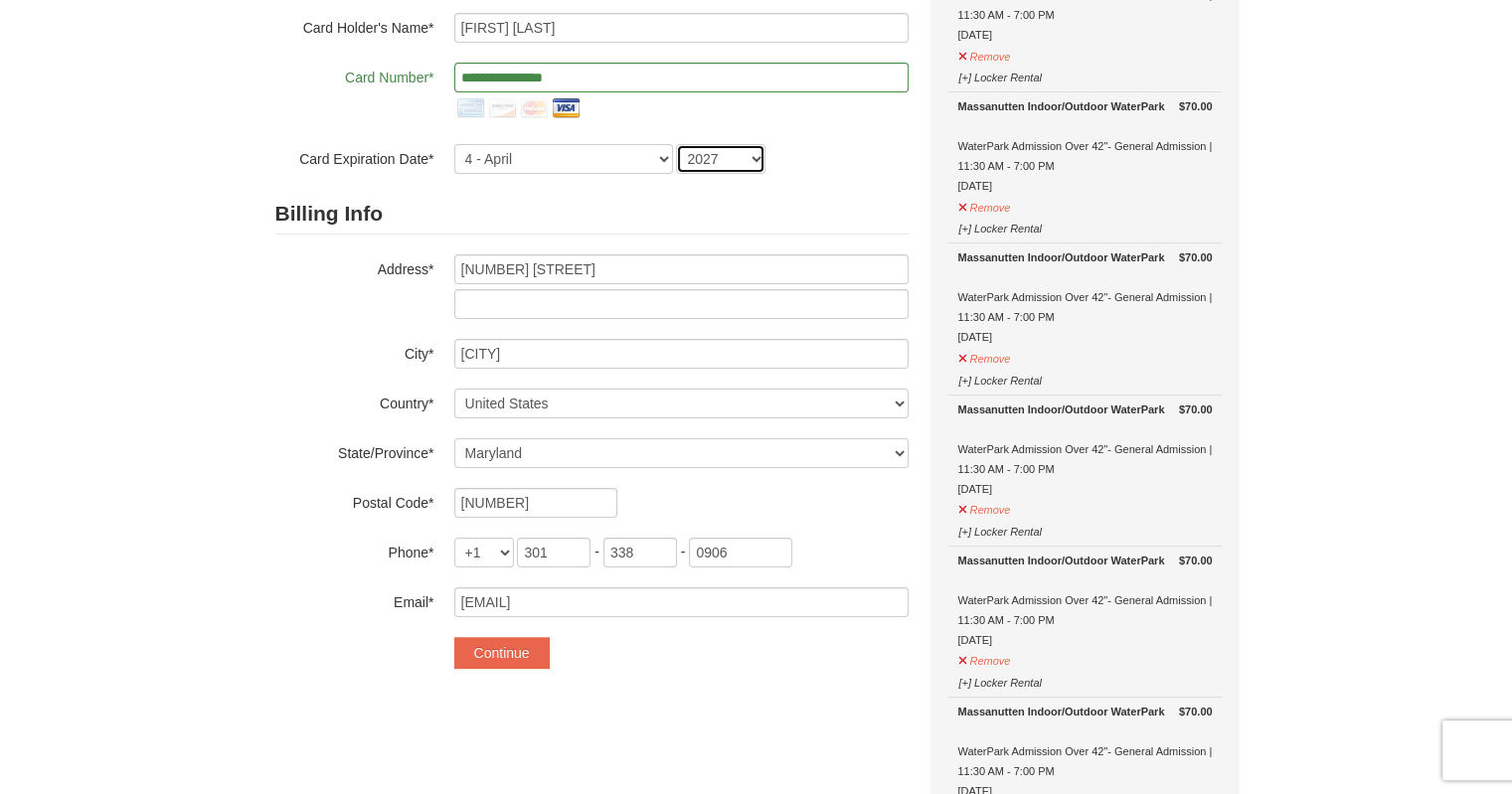 scroll, scrollTop: 397, scrollLeft: 0, axis: vertical 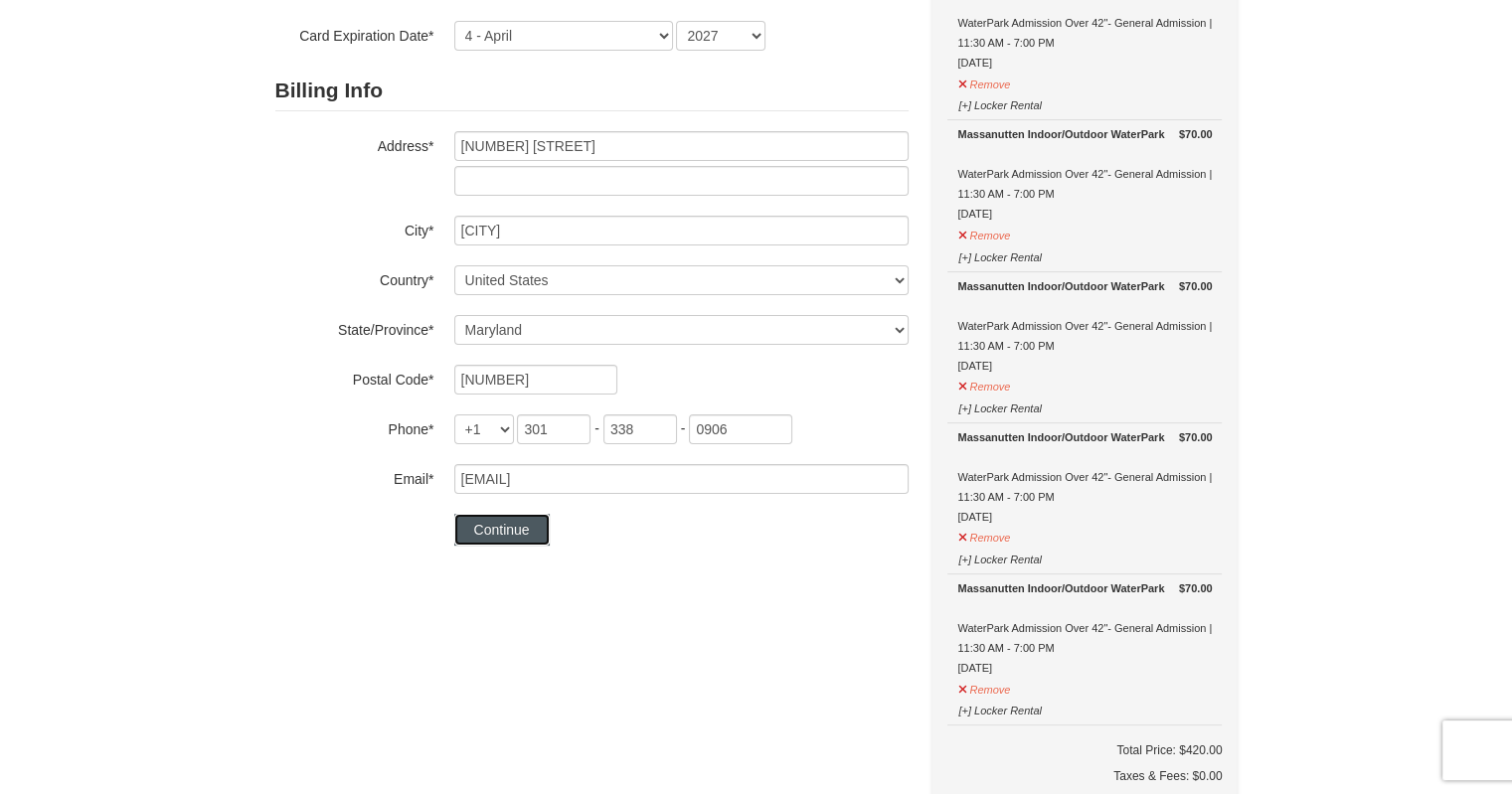 click on "Continue" at bounding box center (502, 530) 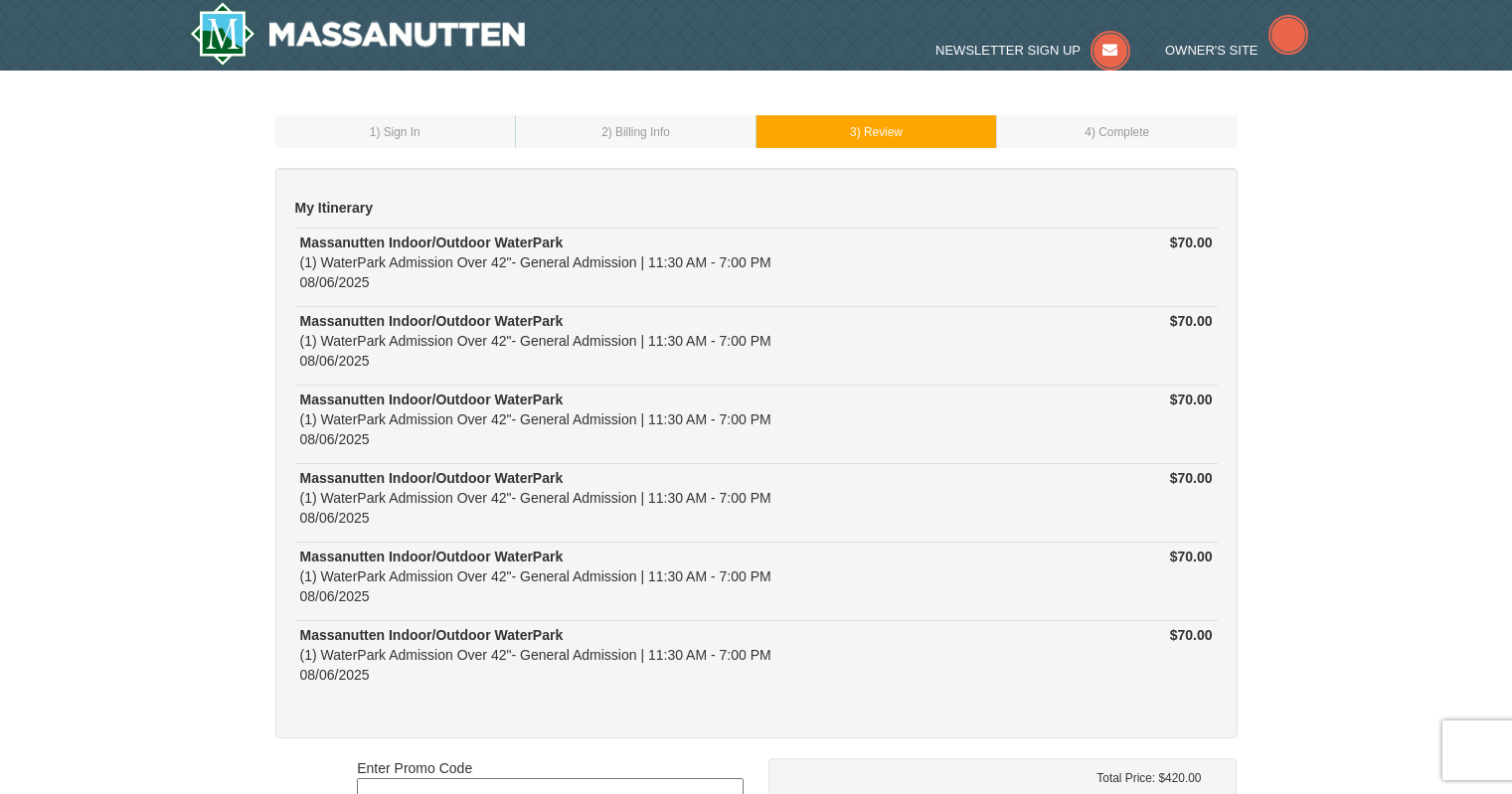 scroll, scrollTop: 0, scrollLeft: 0, axis: both 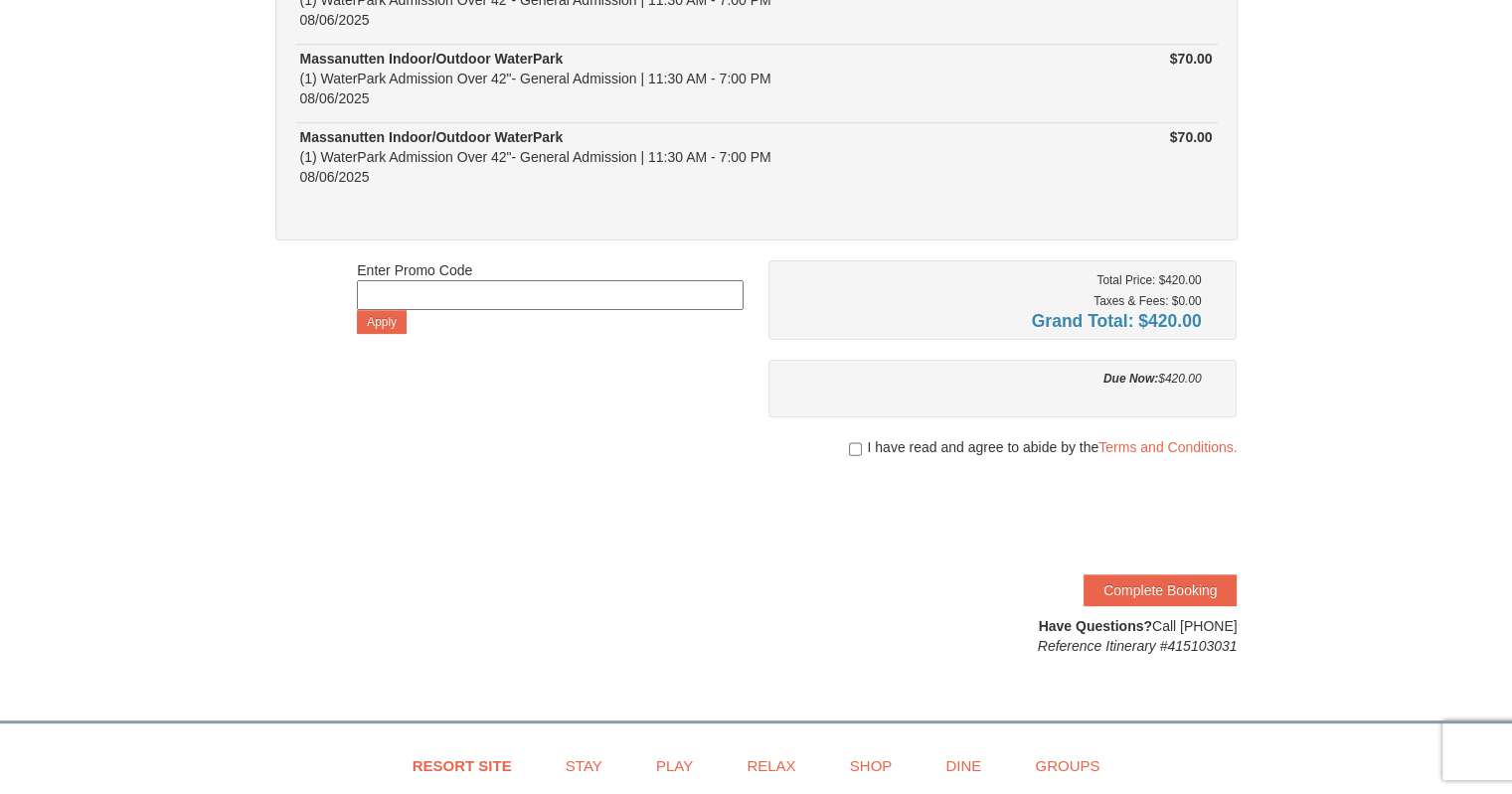 click on "I have read and agree to abide by the  Terms and Conditions." at bounding box center [1003, 447] 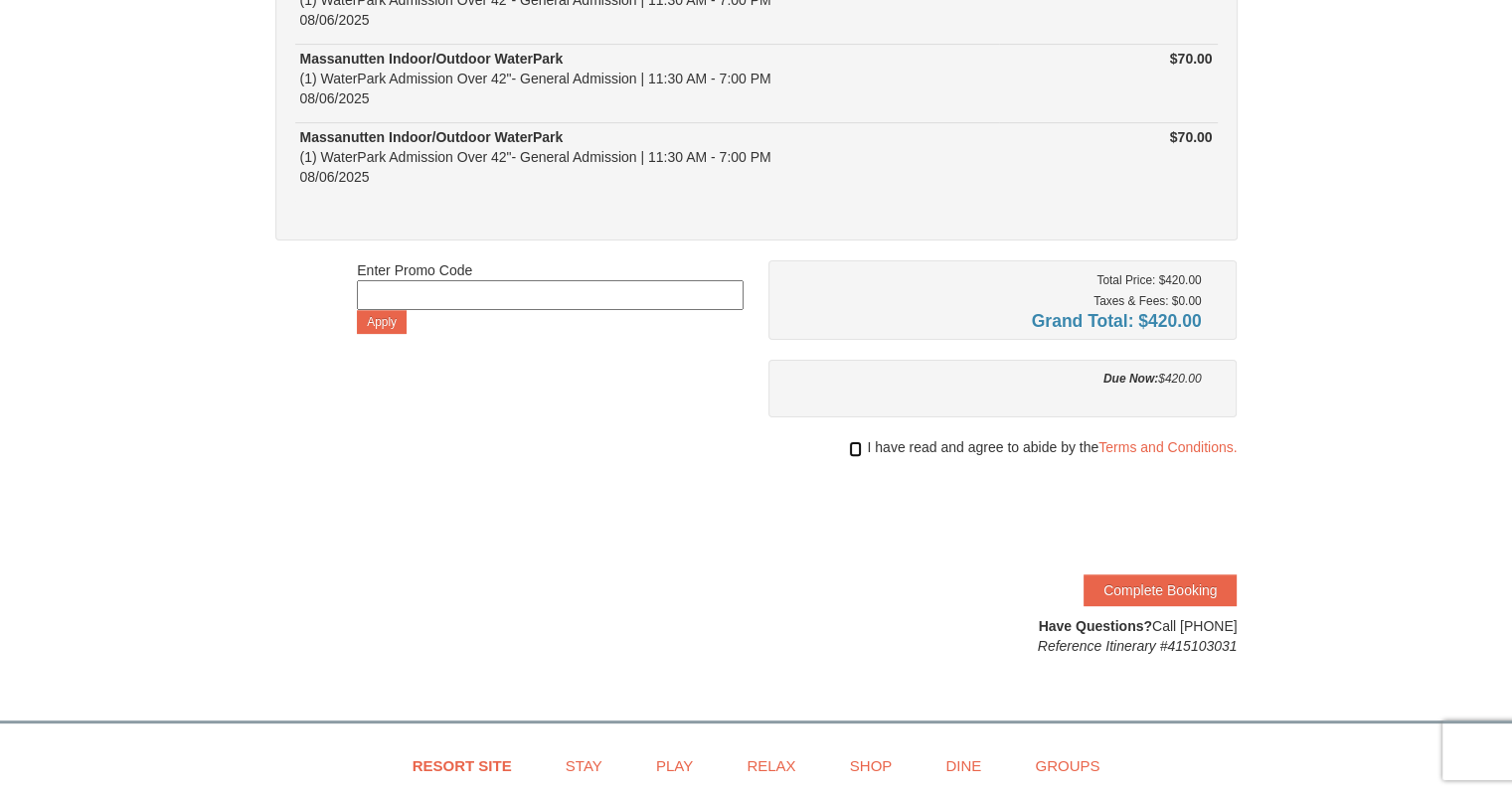 click at bounding box center [855, 449] 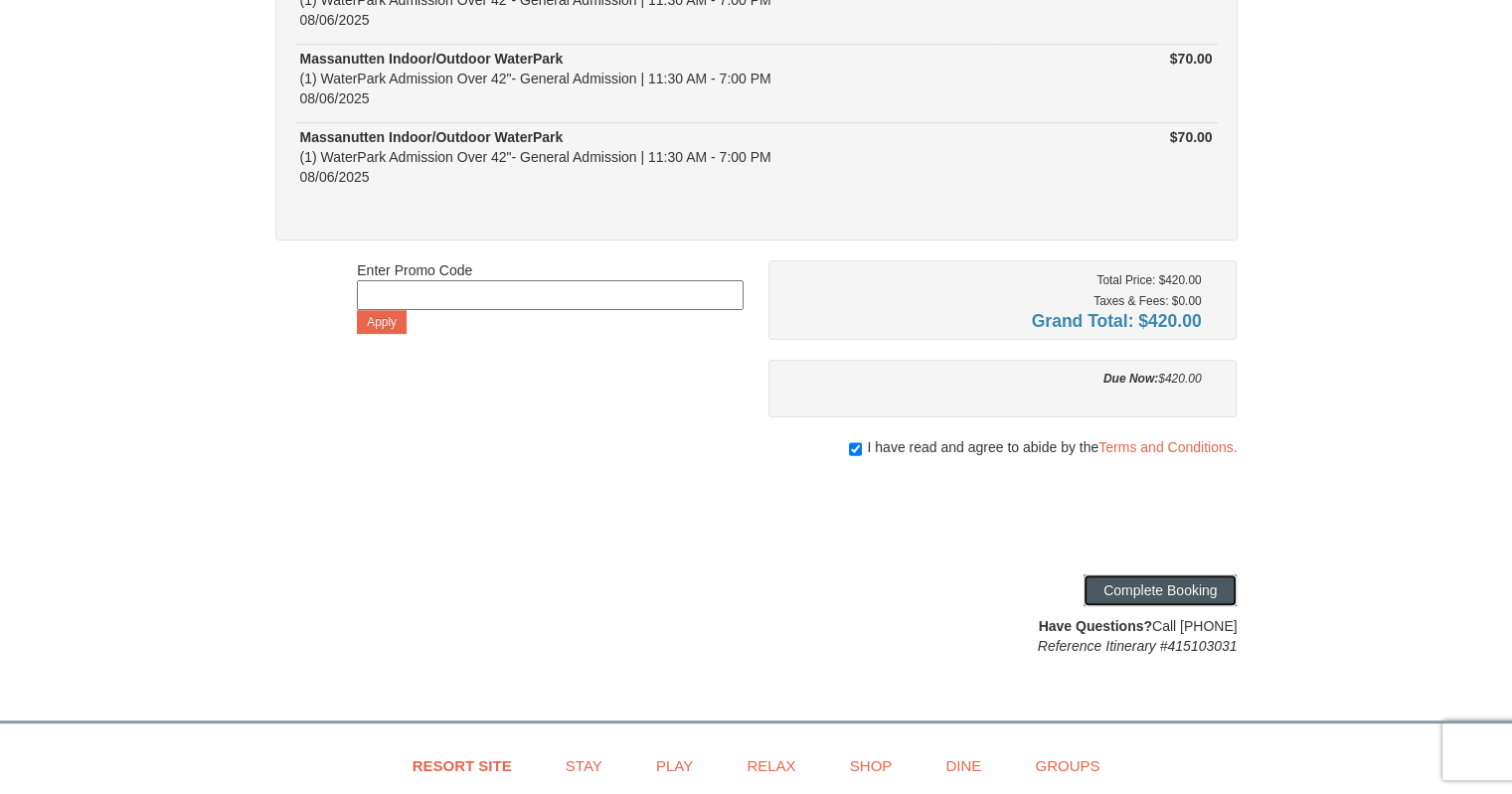 click on "Complete Booking" at bounding box center [1160, 590] 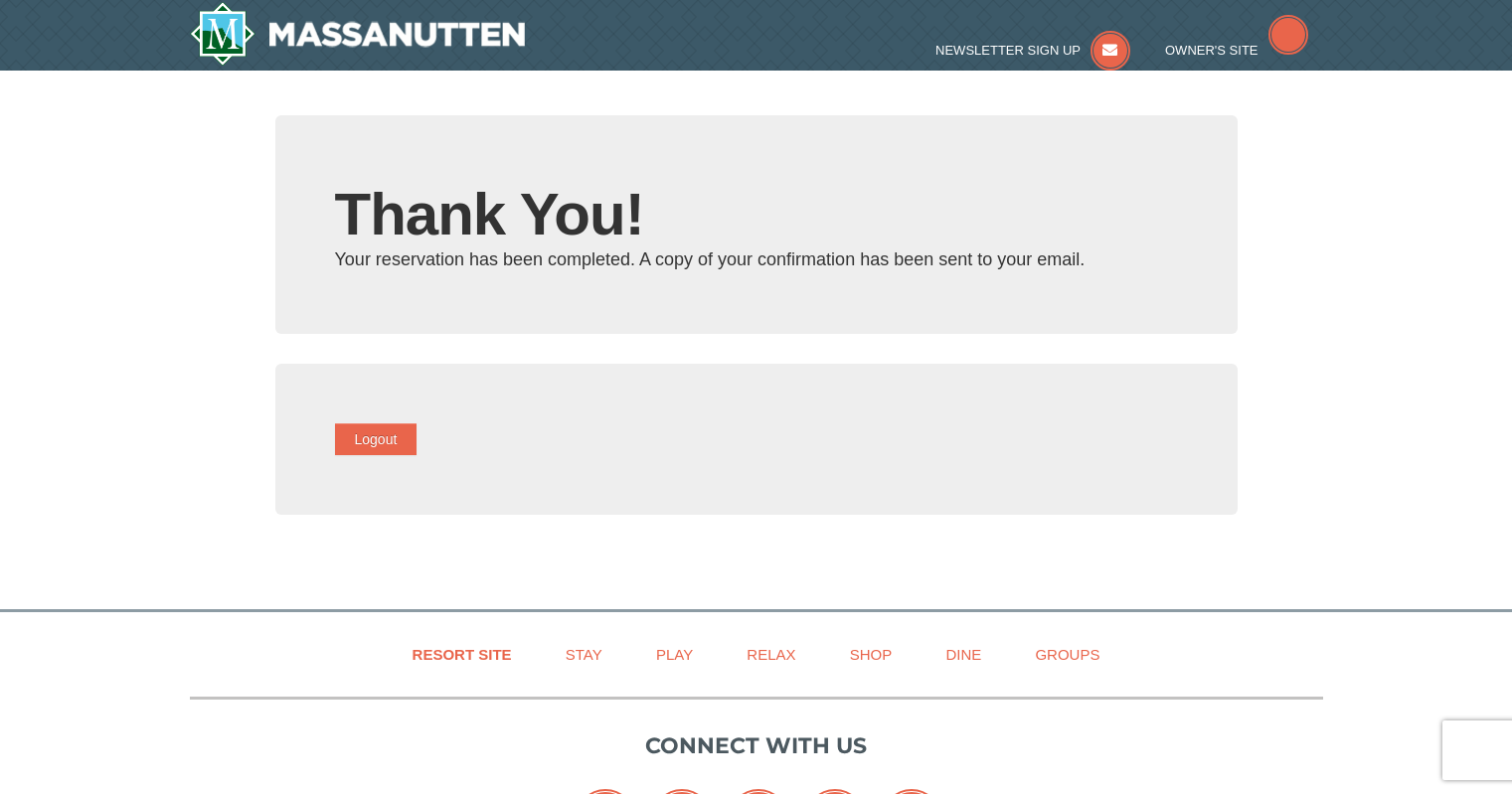 scroll, scrollTop: 0, scrollLeft: 0, axis: both 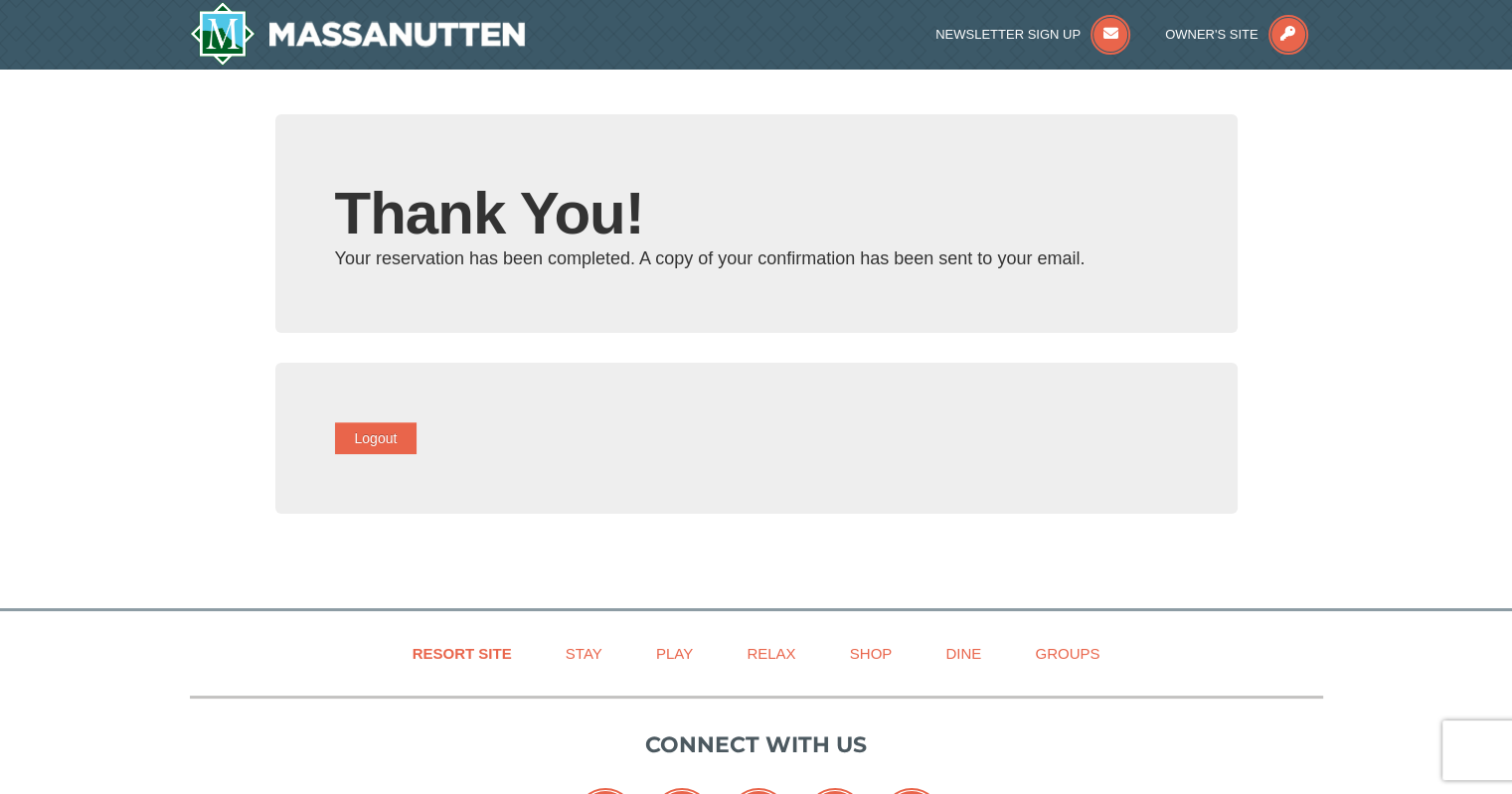 type on "[EMAIL]" 